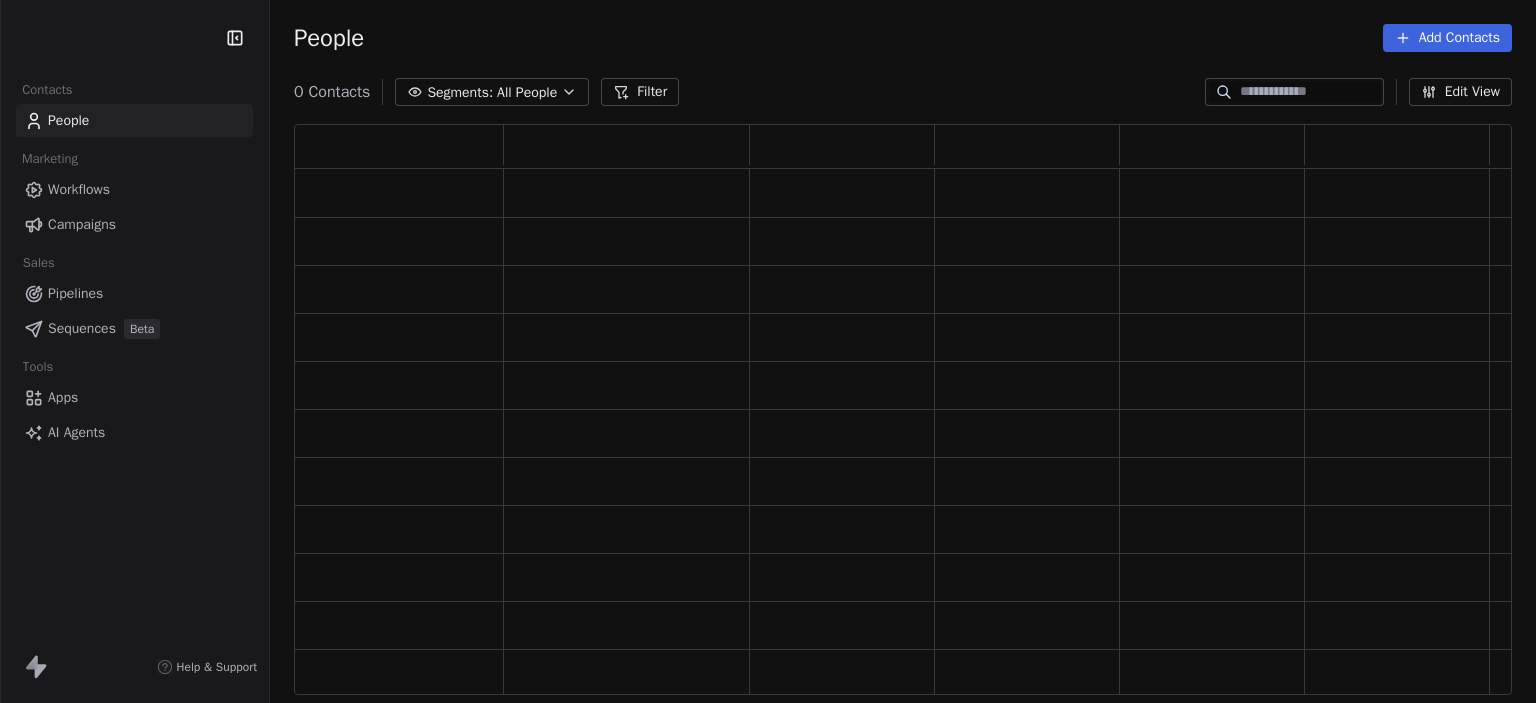 scroll, scrollTop: 0, scrollLeft: 0, axis: both 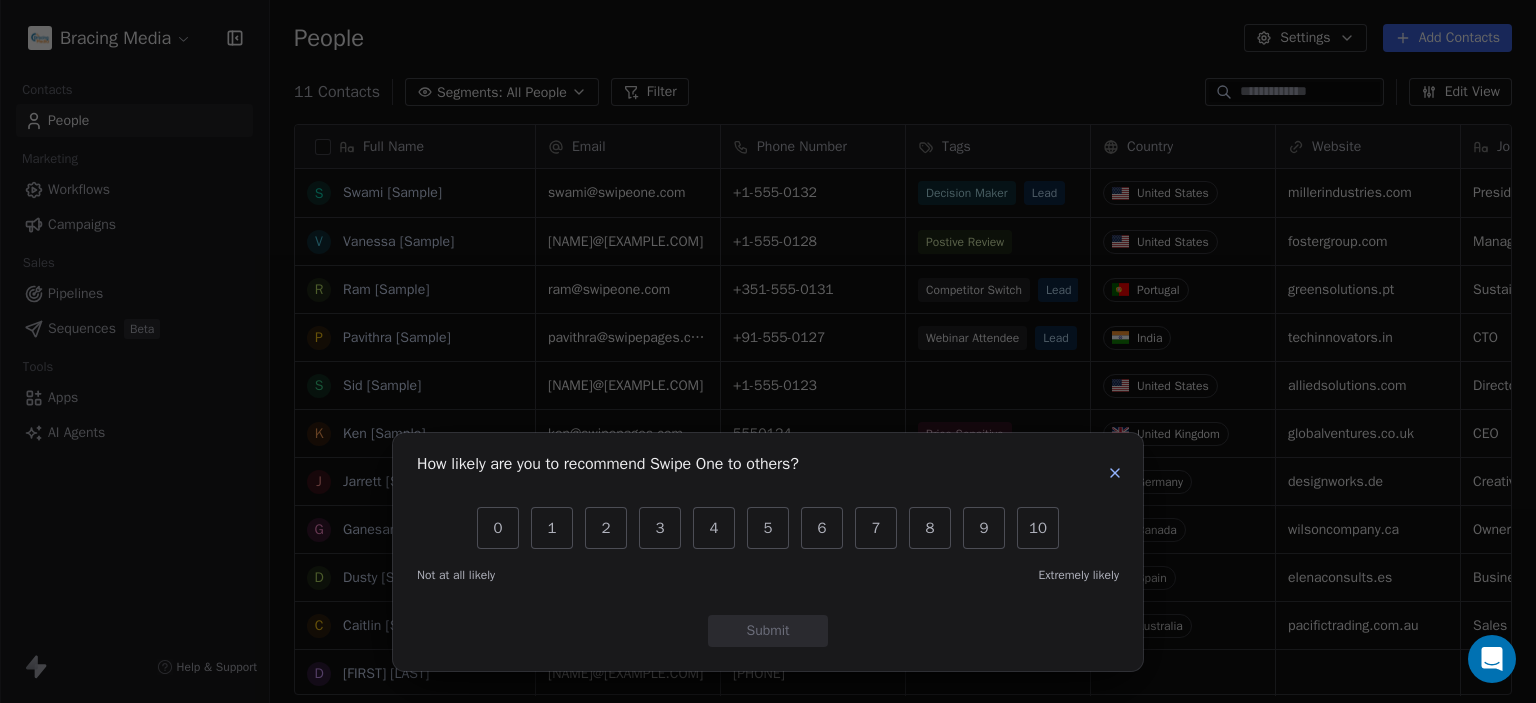 click on "How likely are you to recommend Swipe One to others? 0 1 2 3 4 5 6 7 8 9 10 Not at all likely Extremely likely Submit" at bounding box center (768, 351) 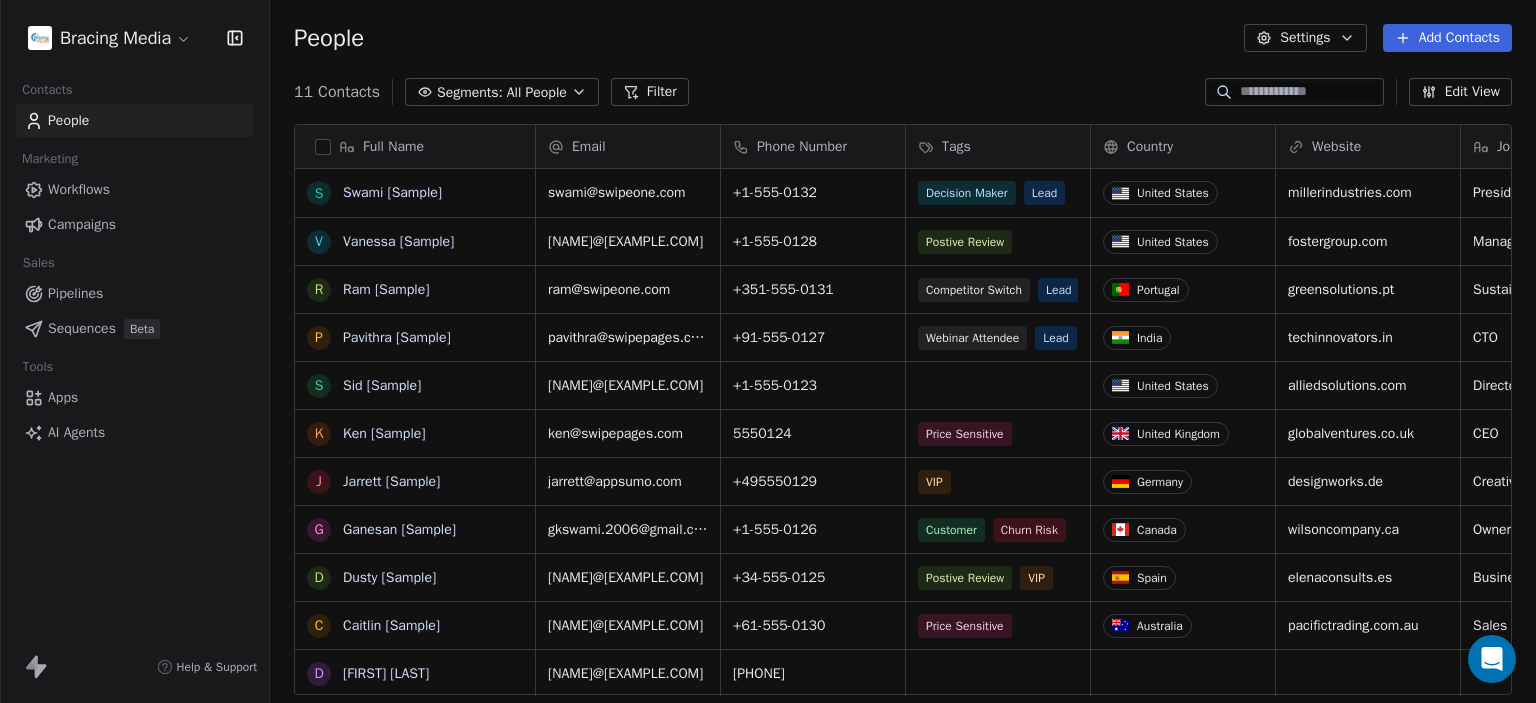 click on "Bracing Media Contacts People Marketing Workflows Campaigns Sales Pipelines Sequences Beta Tools Apps AI Agents Help & Support" at bounding box center [134, 351] 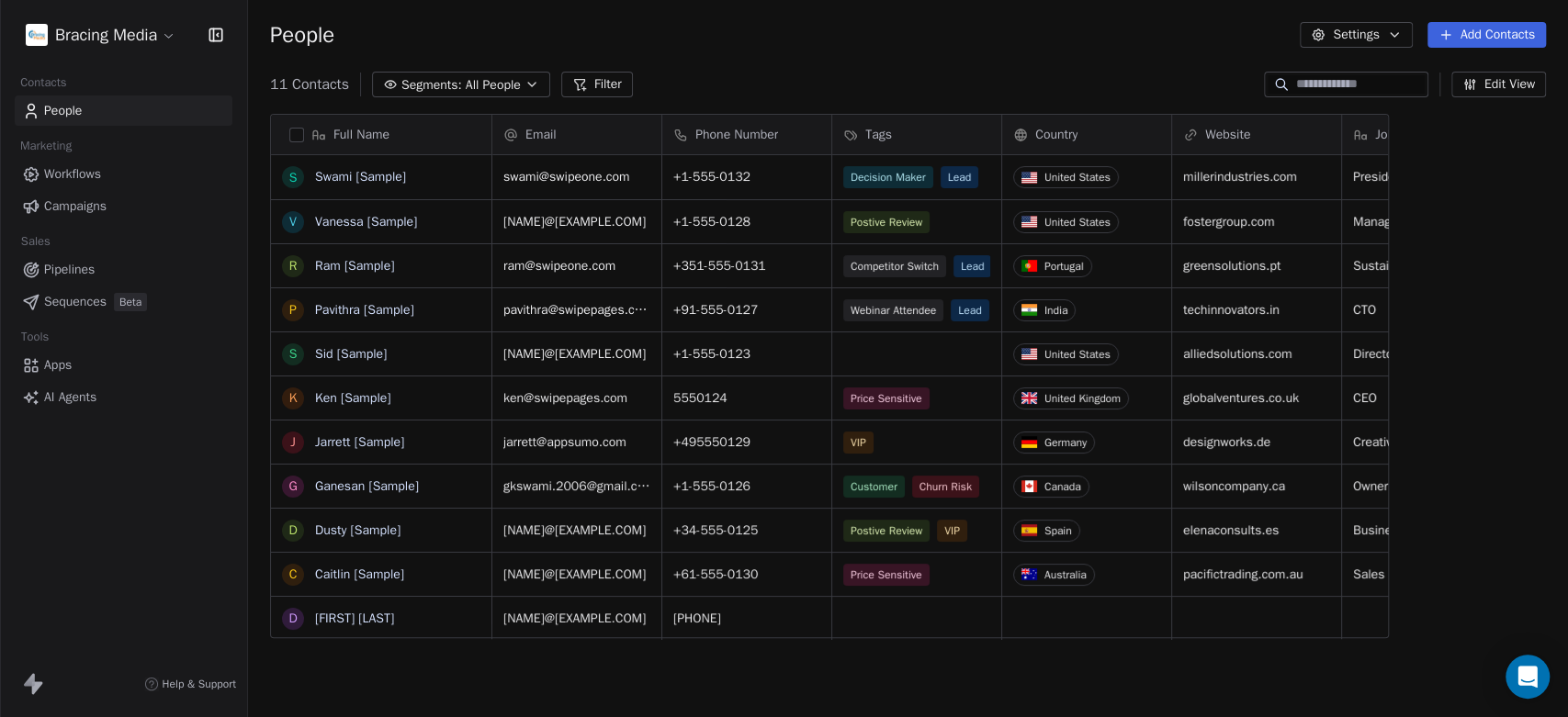 scroll, scrollTop: 16, scrollLeft: 17, axis: both 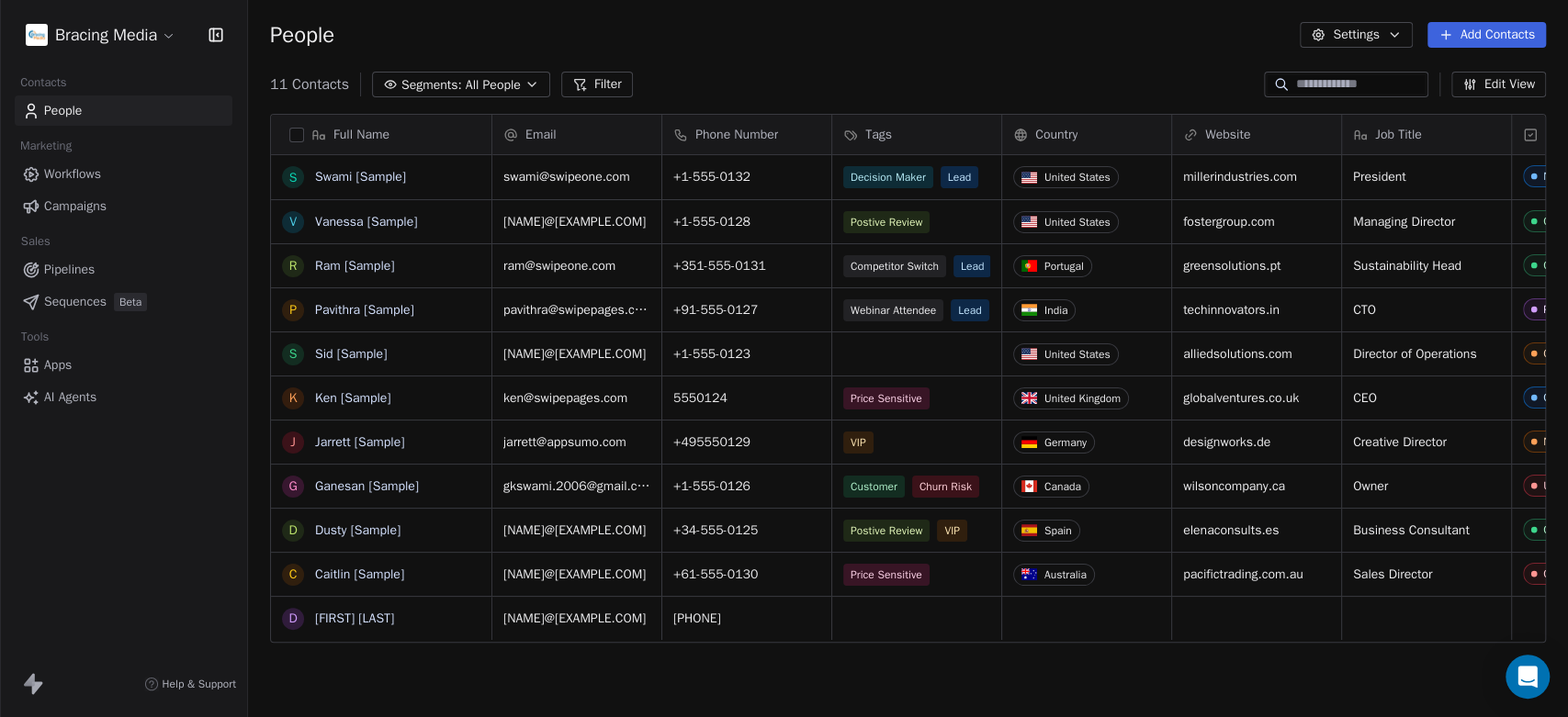 click on "People" at bounding box center [62, 110] 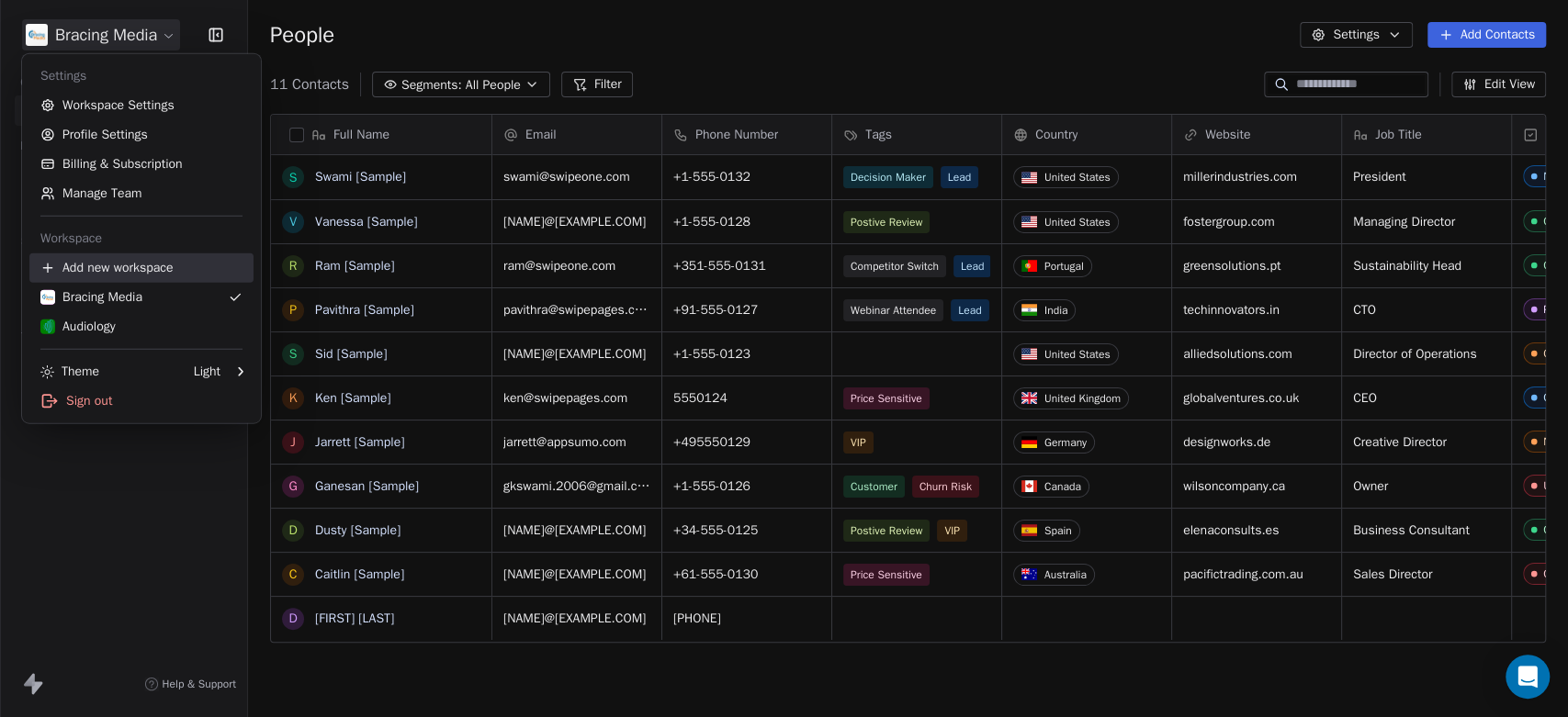 click on "Add new workspace" at bounding box center (141, 268) 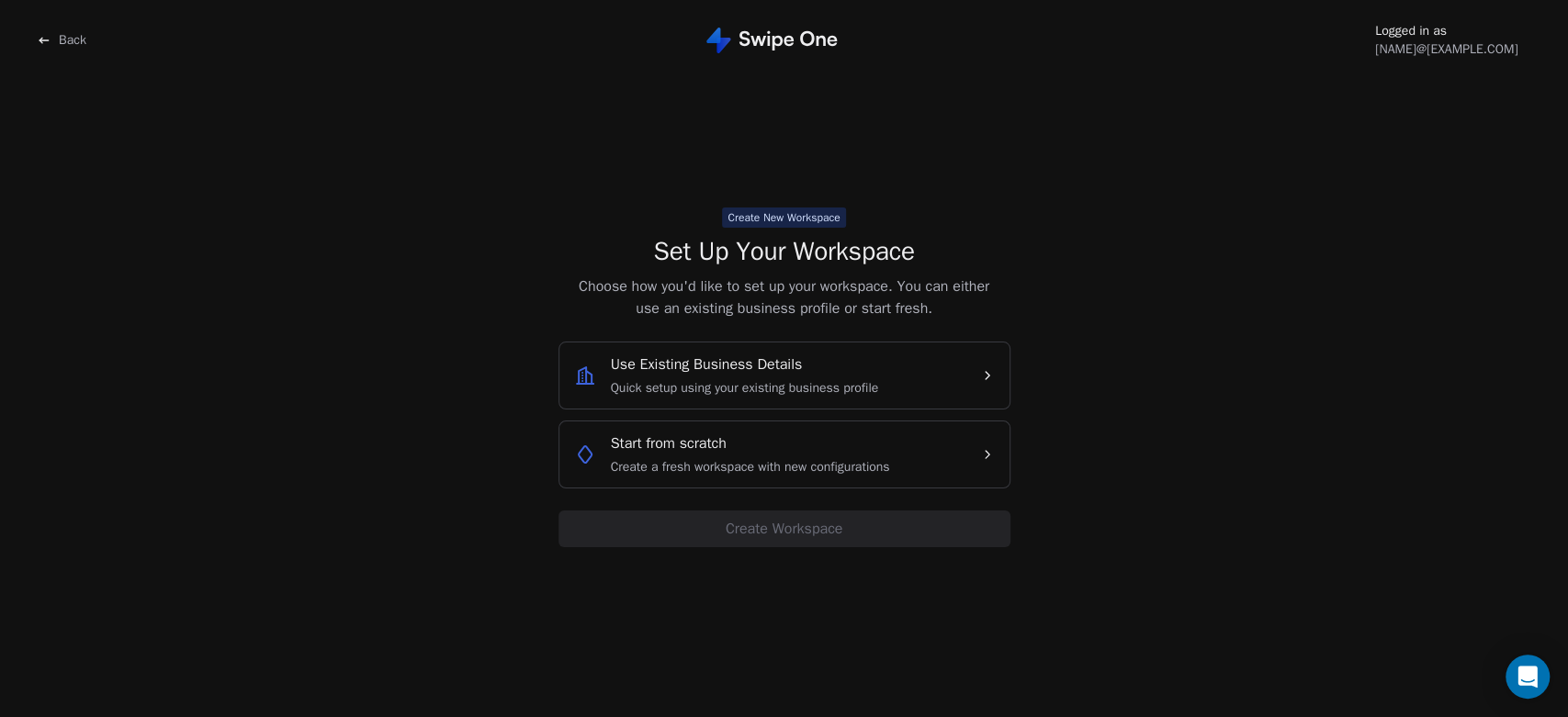 click on "Create a fresh workspace with new configurations" at bounding box center [750, 467] 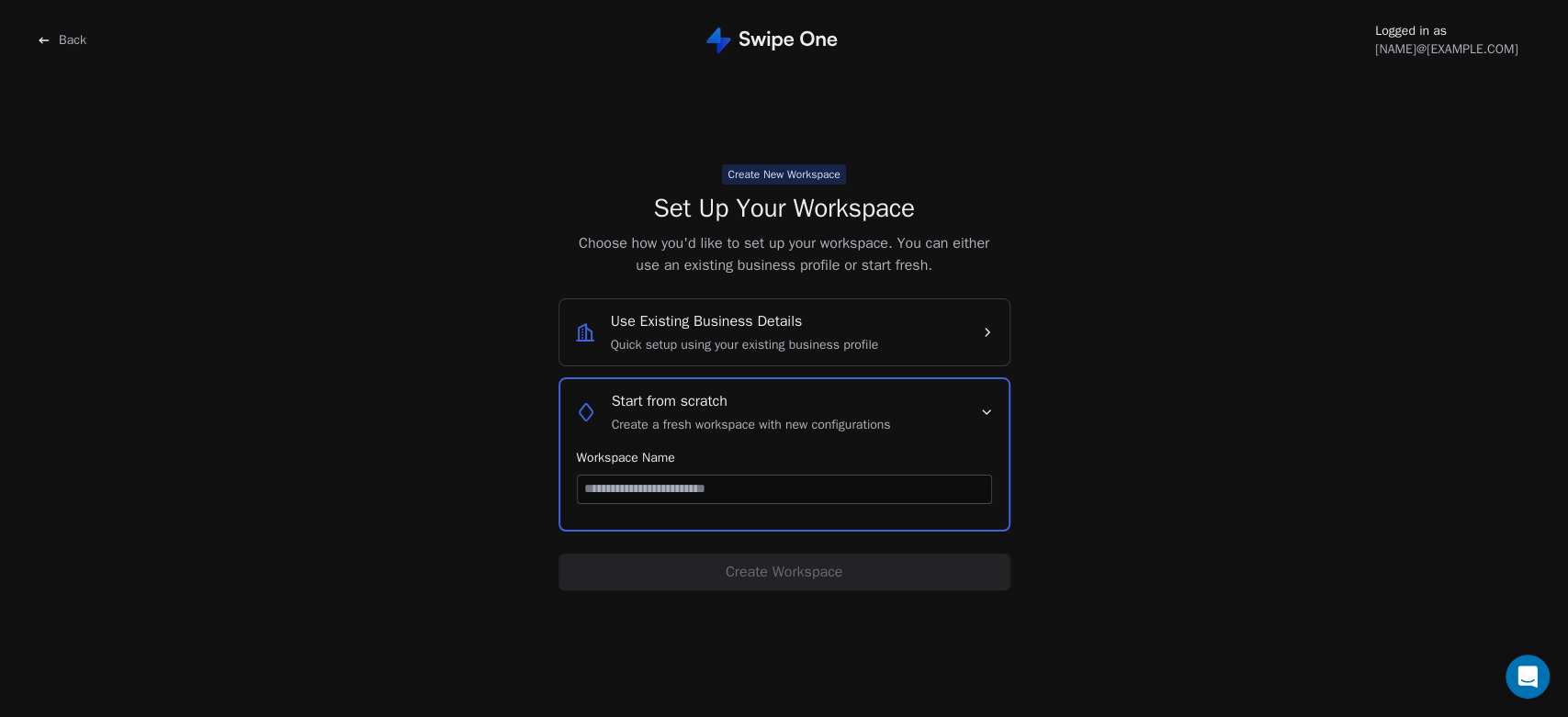 click at bounding box center [784, 489] 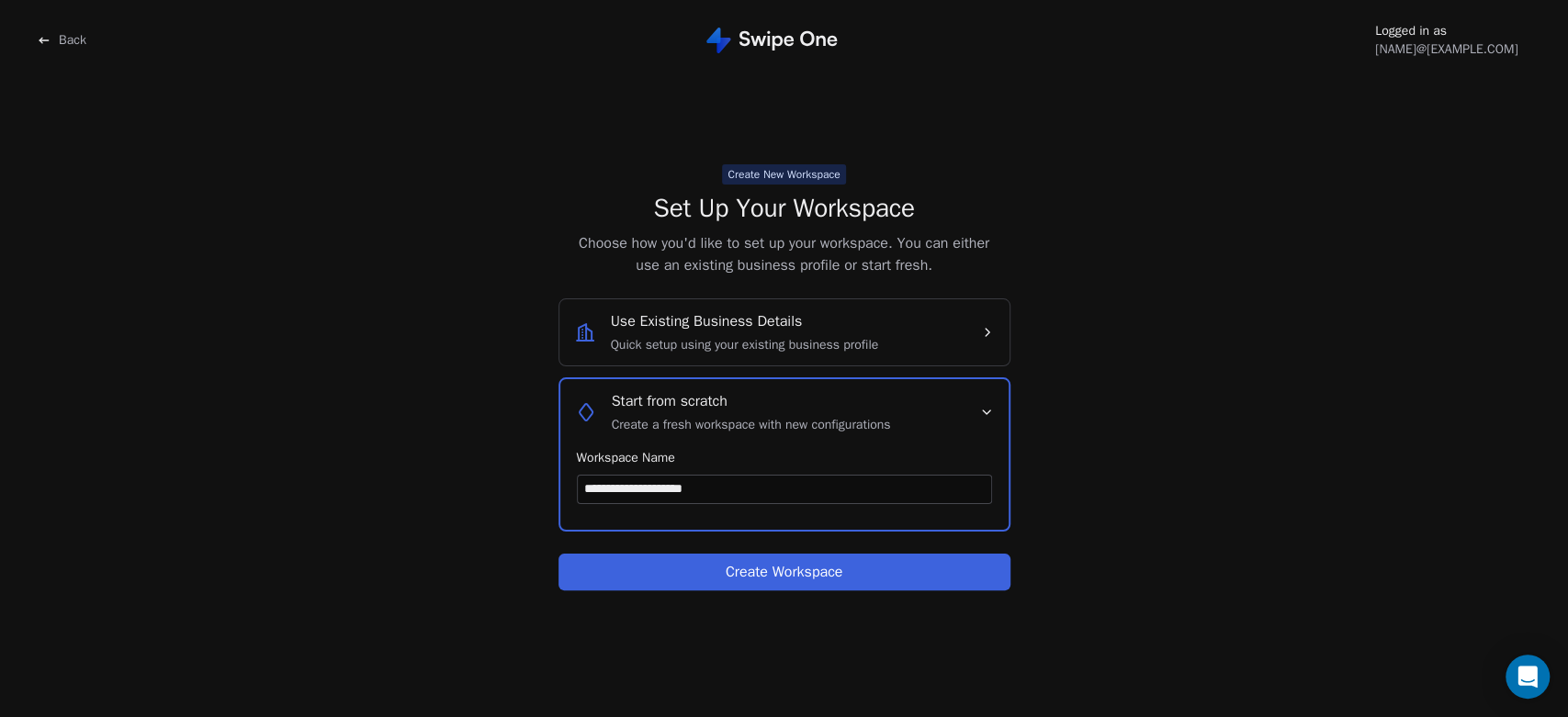 type on "**********" 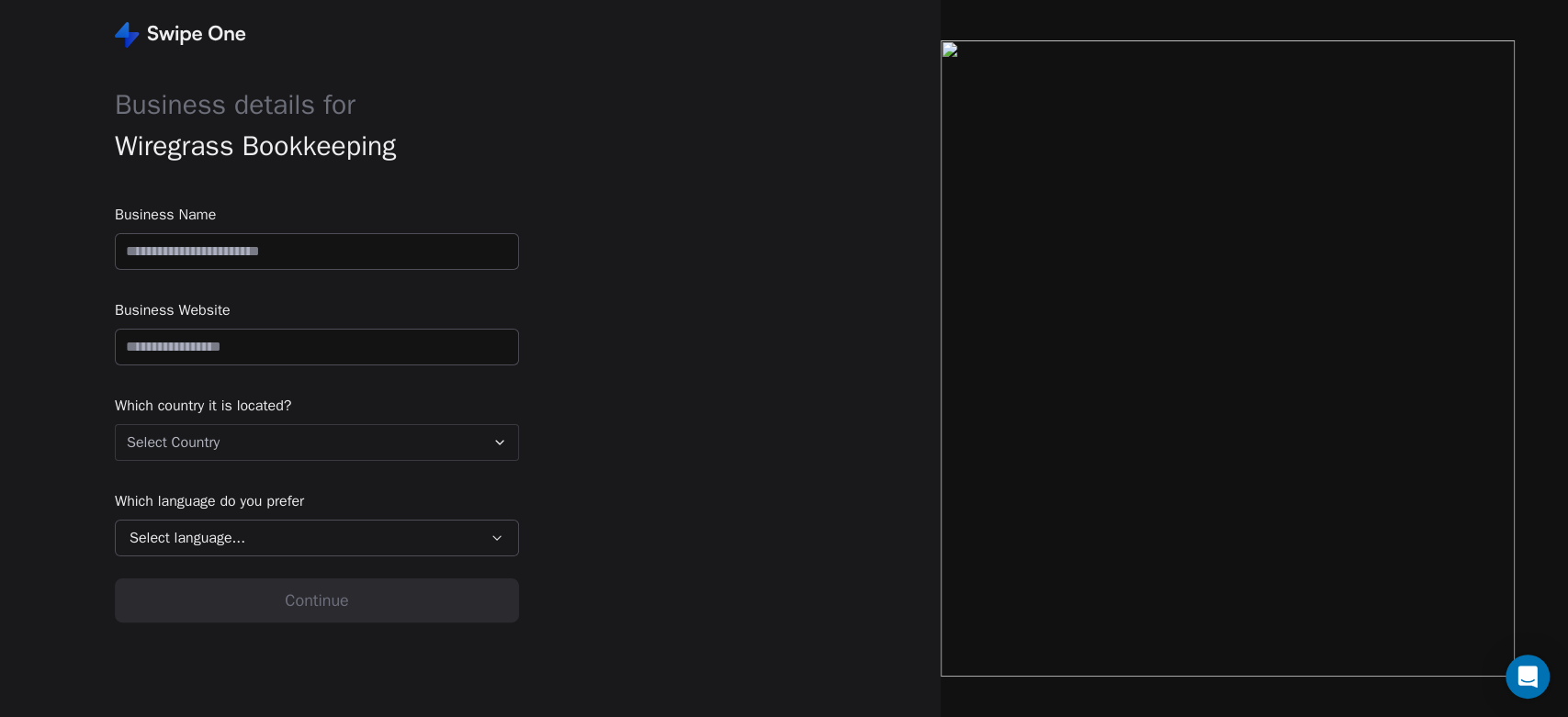 click at bounding box center (317, 252) 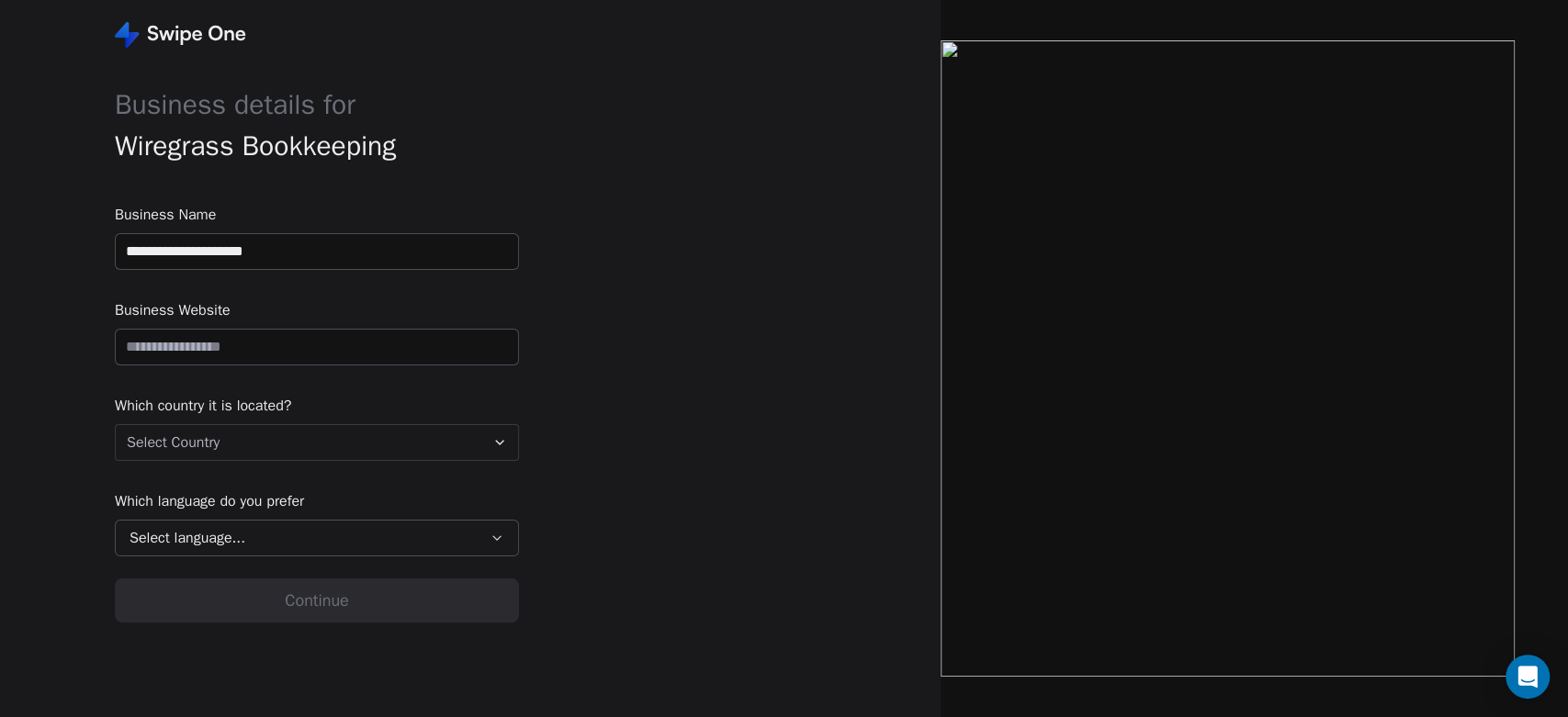 type on "**********" 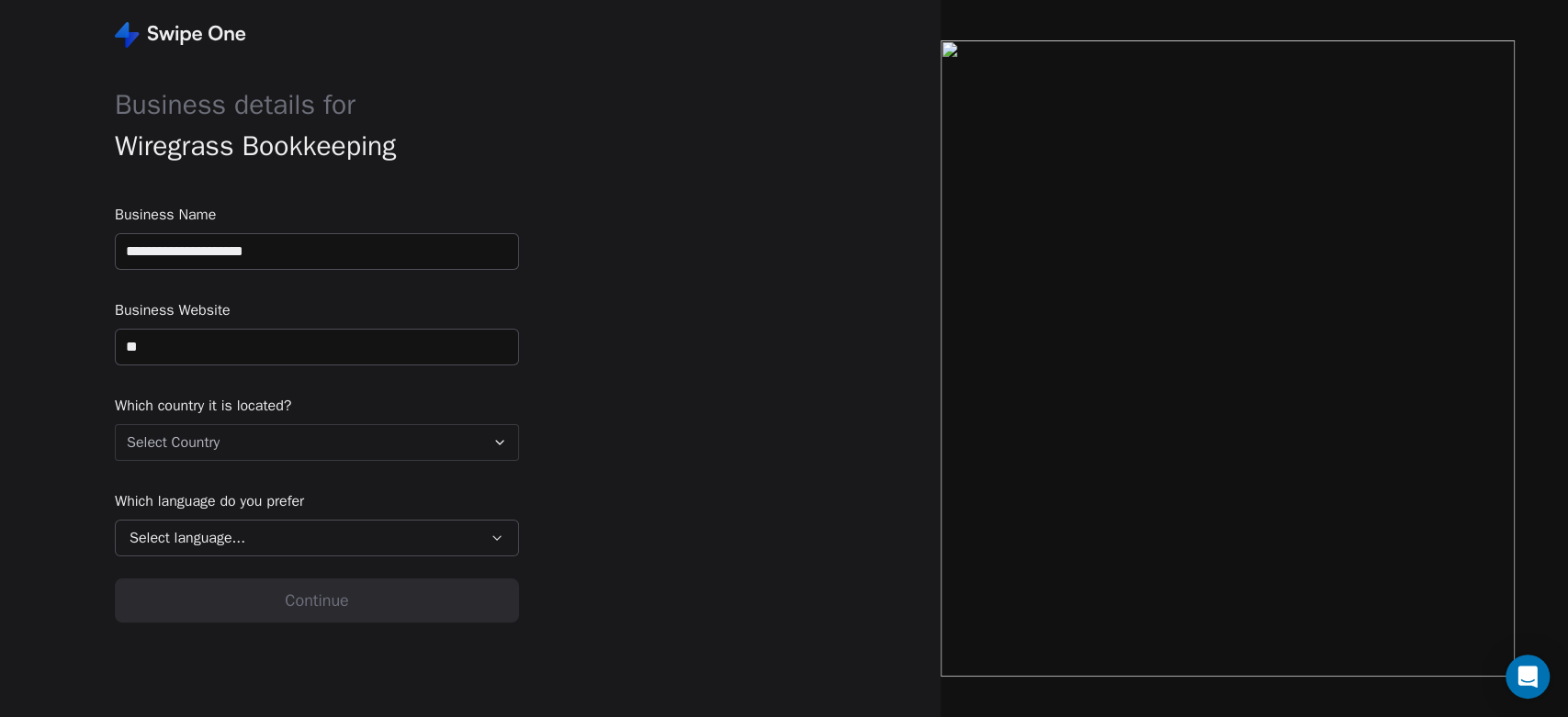 type on "*" 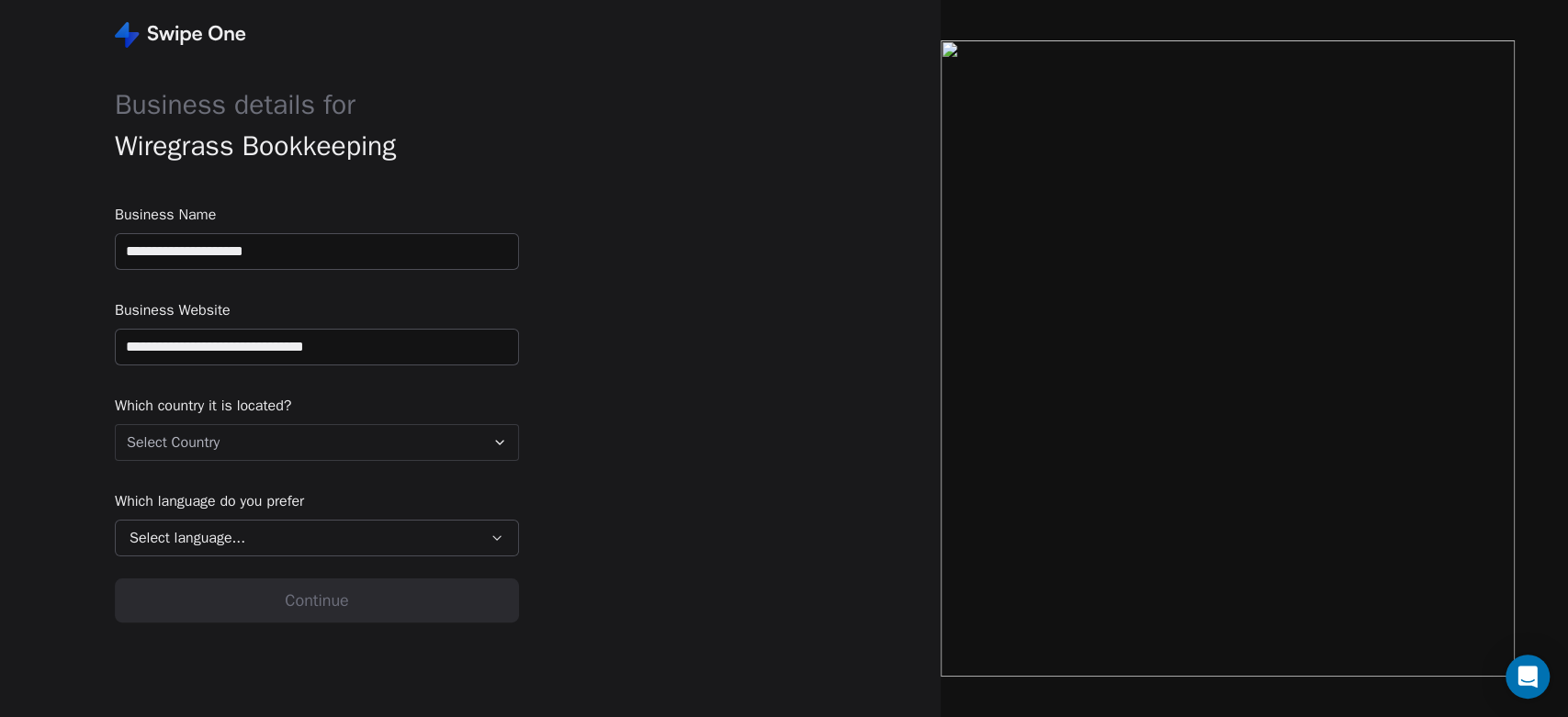 type on "**********" 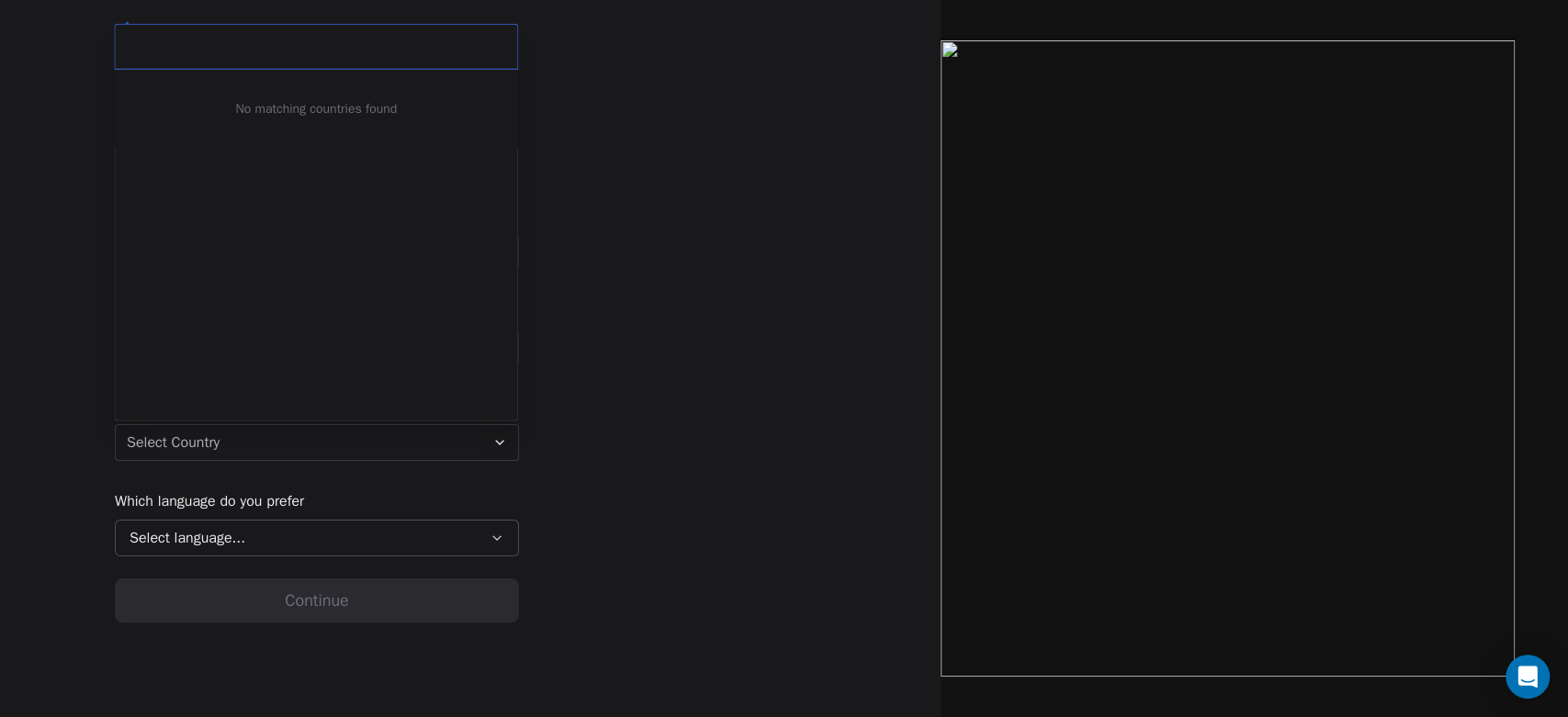 click on "**********" at bounding box center [784, 358] 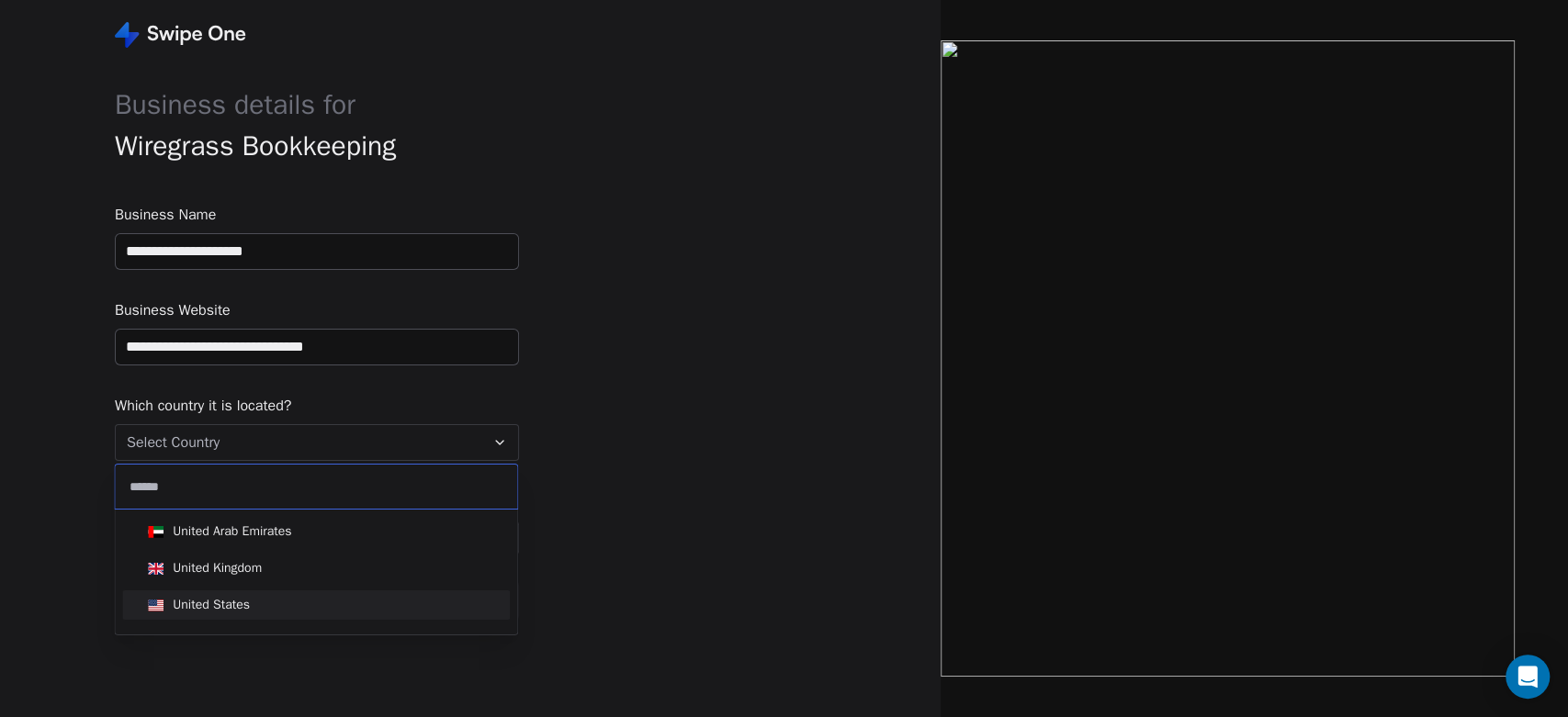 type on "*****" 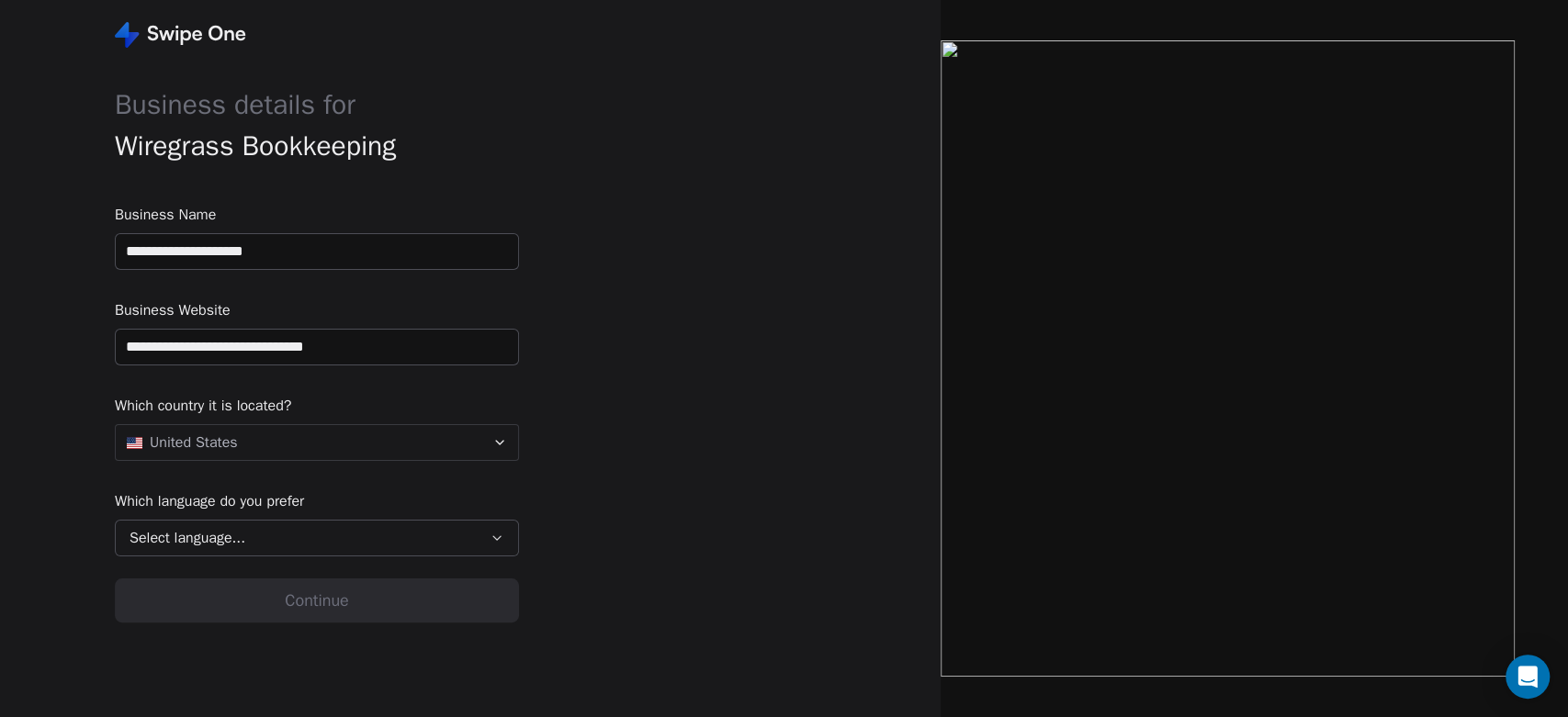 click on "Select language..." at bounding box center (317, 538) 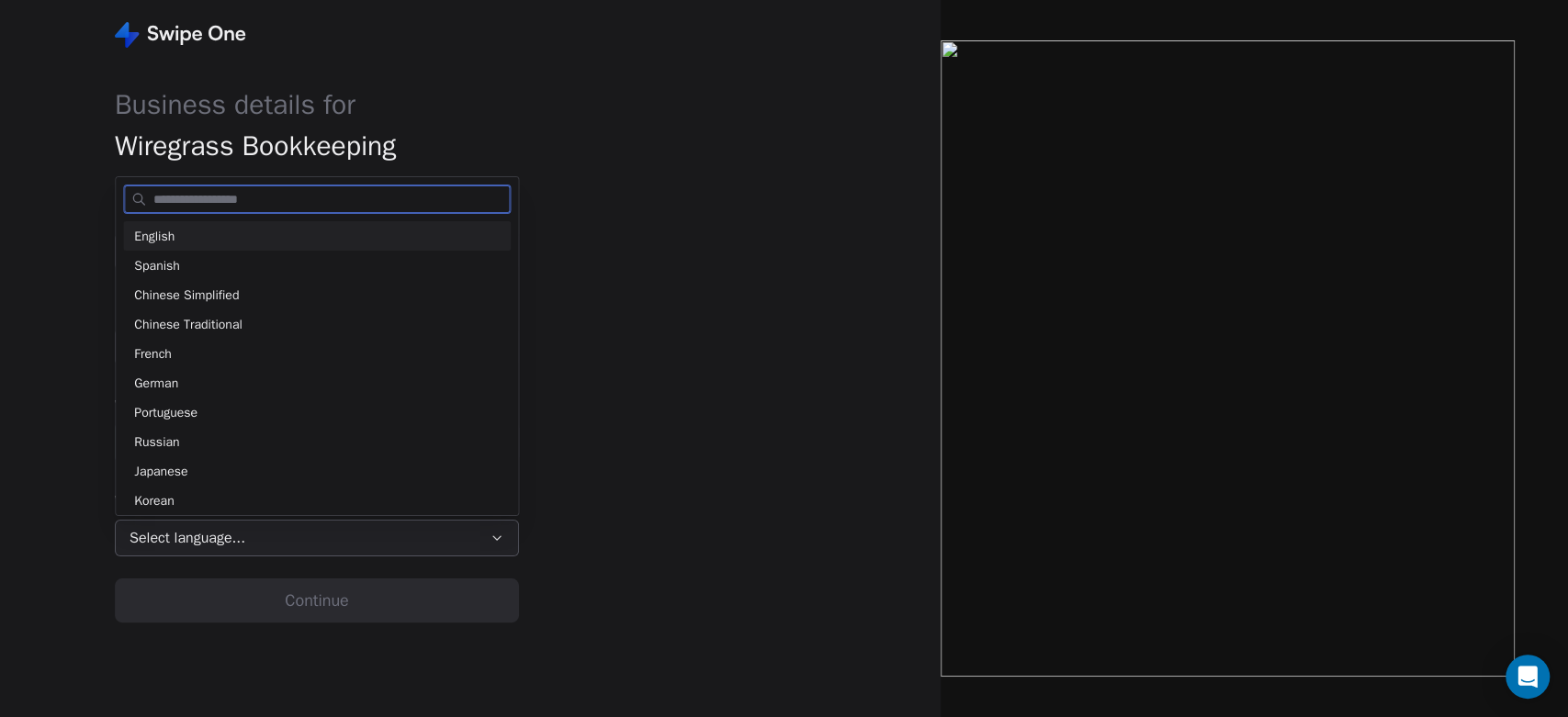 click on "English" at bounding box center [154, 236] 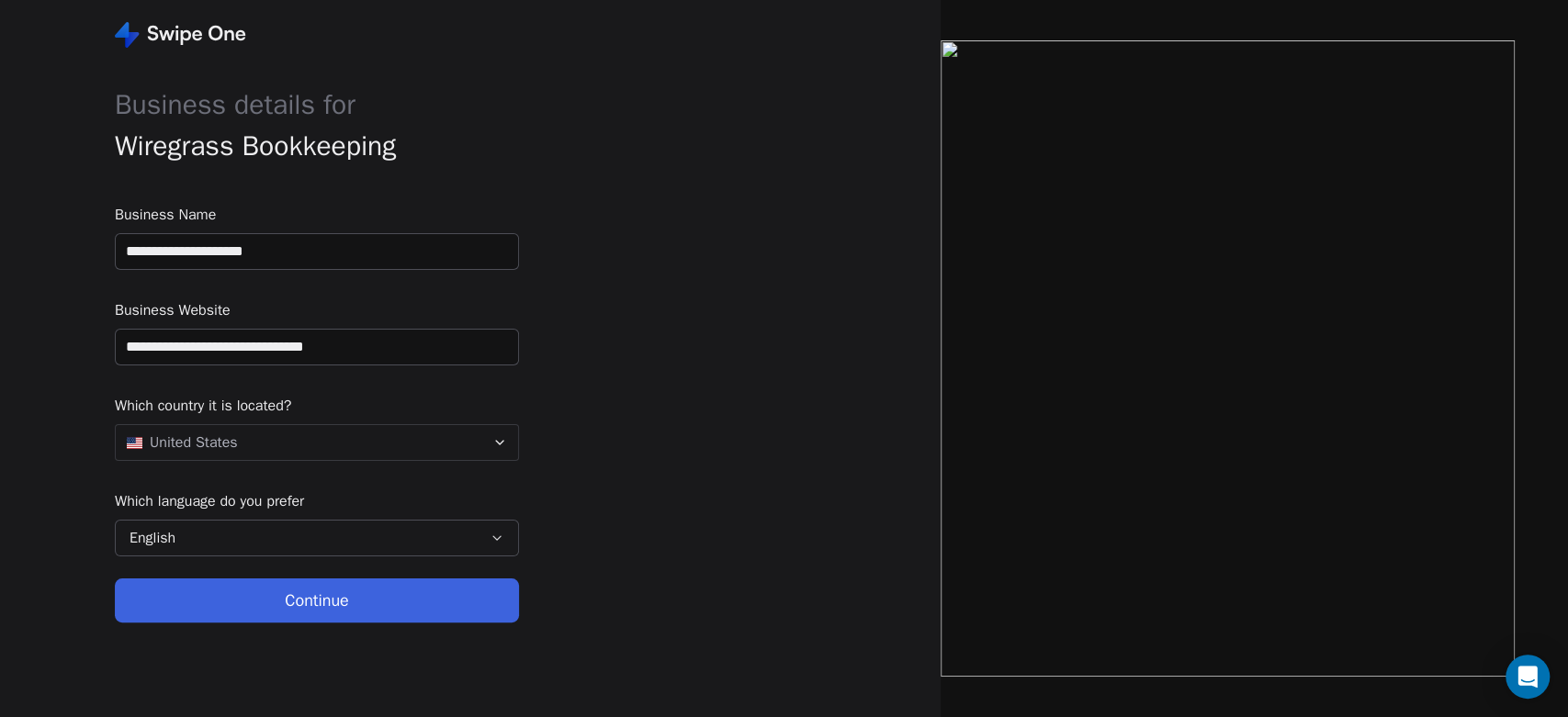 click on "Continue" at bounding box center [317, 600] 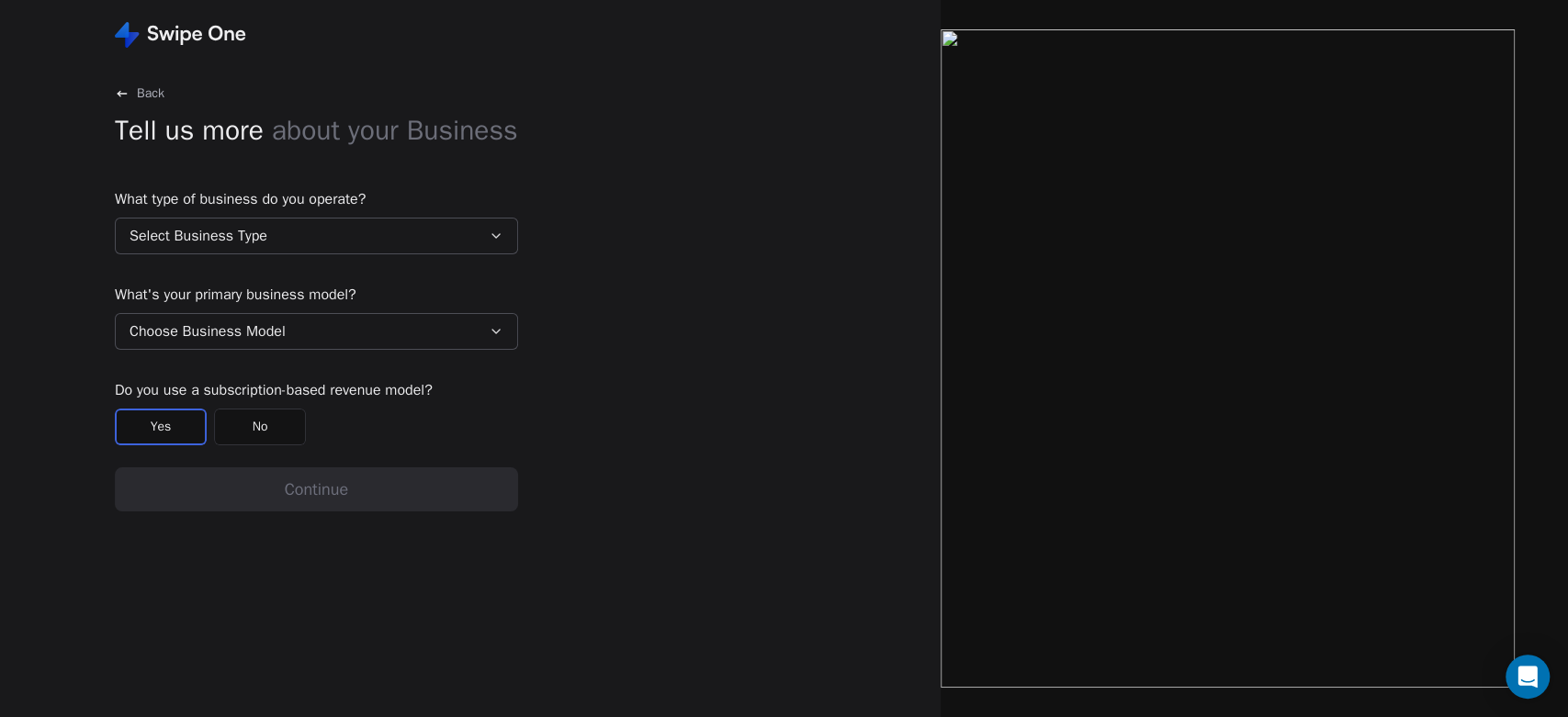 click on "Select Business Type" at bounding box center (316, 236) 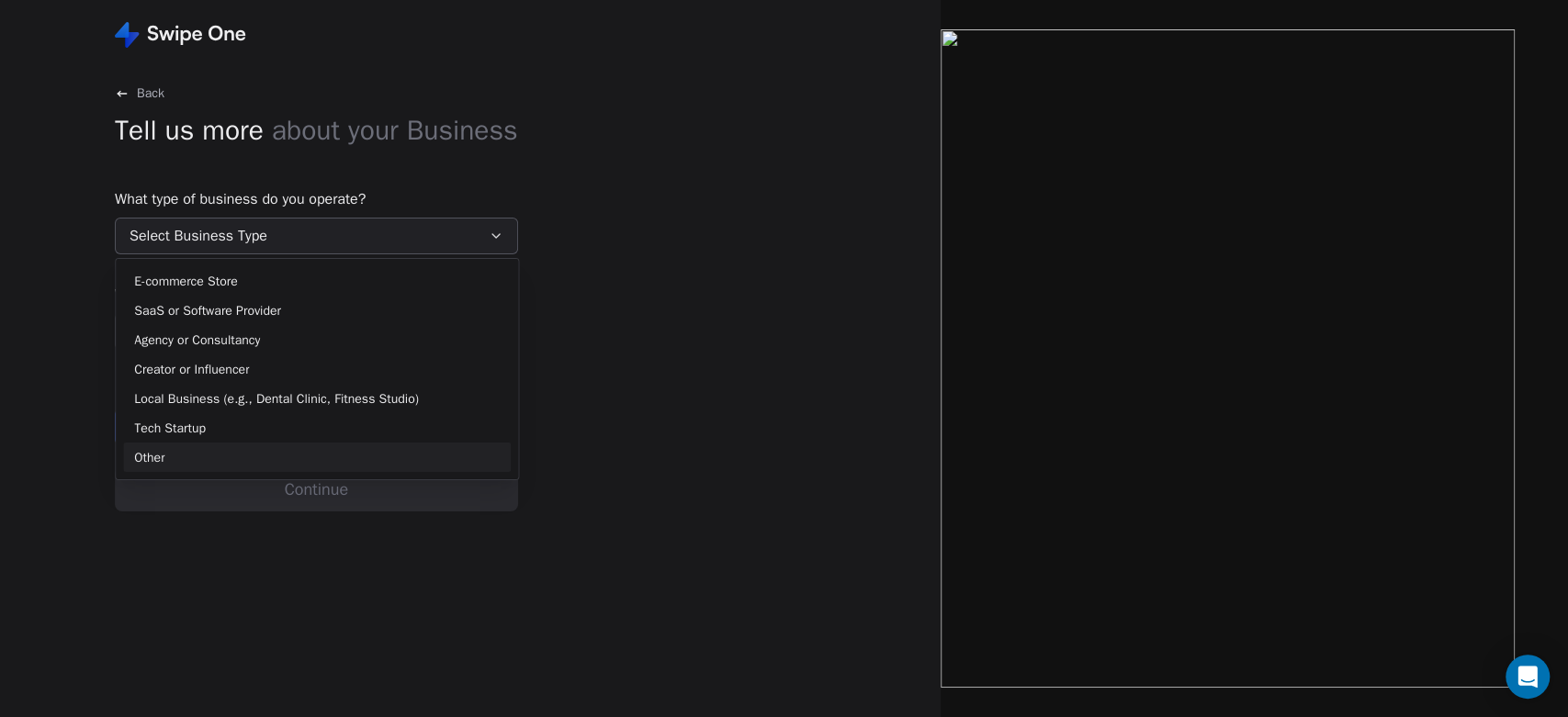 click on "Other" at bounding box center (317, 456) 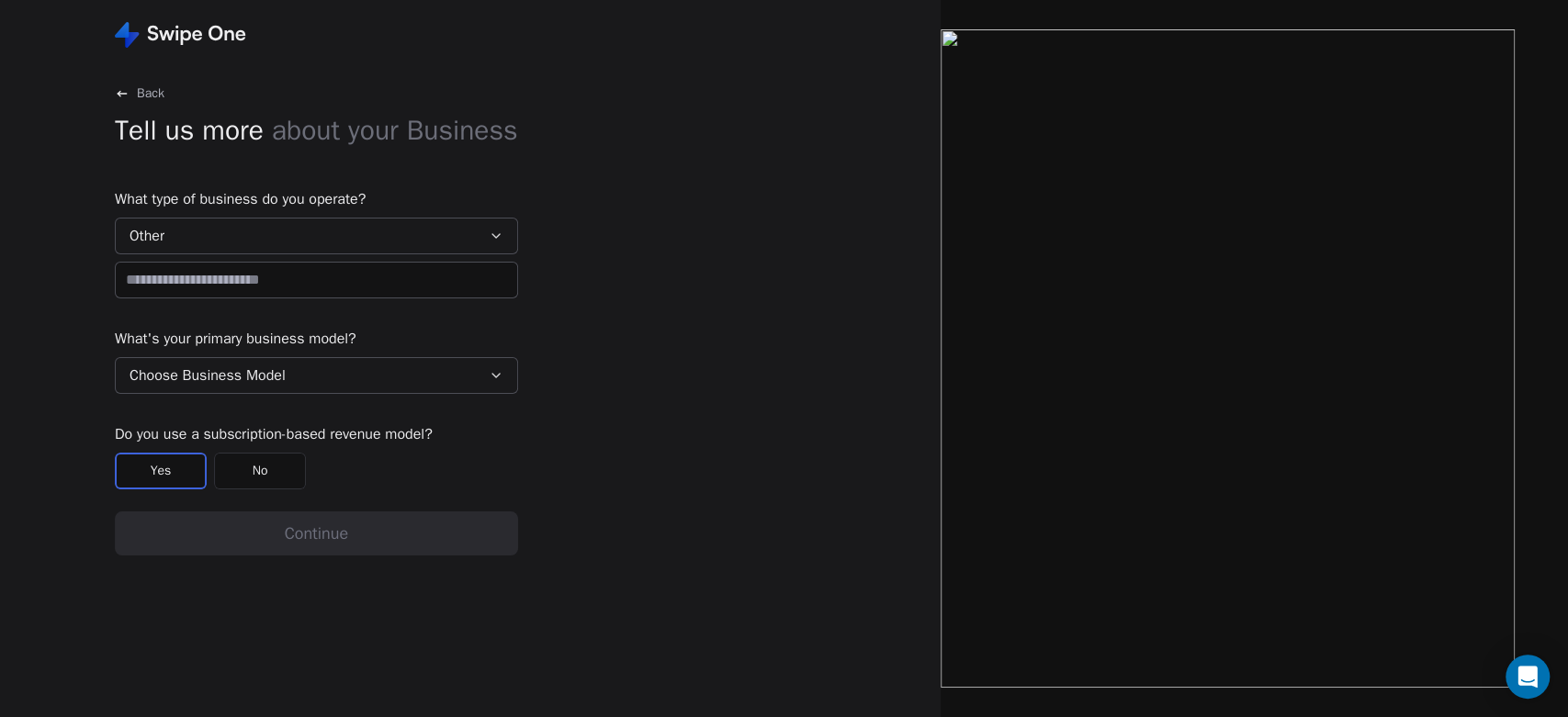 click at bounding box center (316, 280) 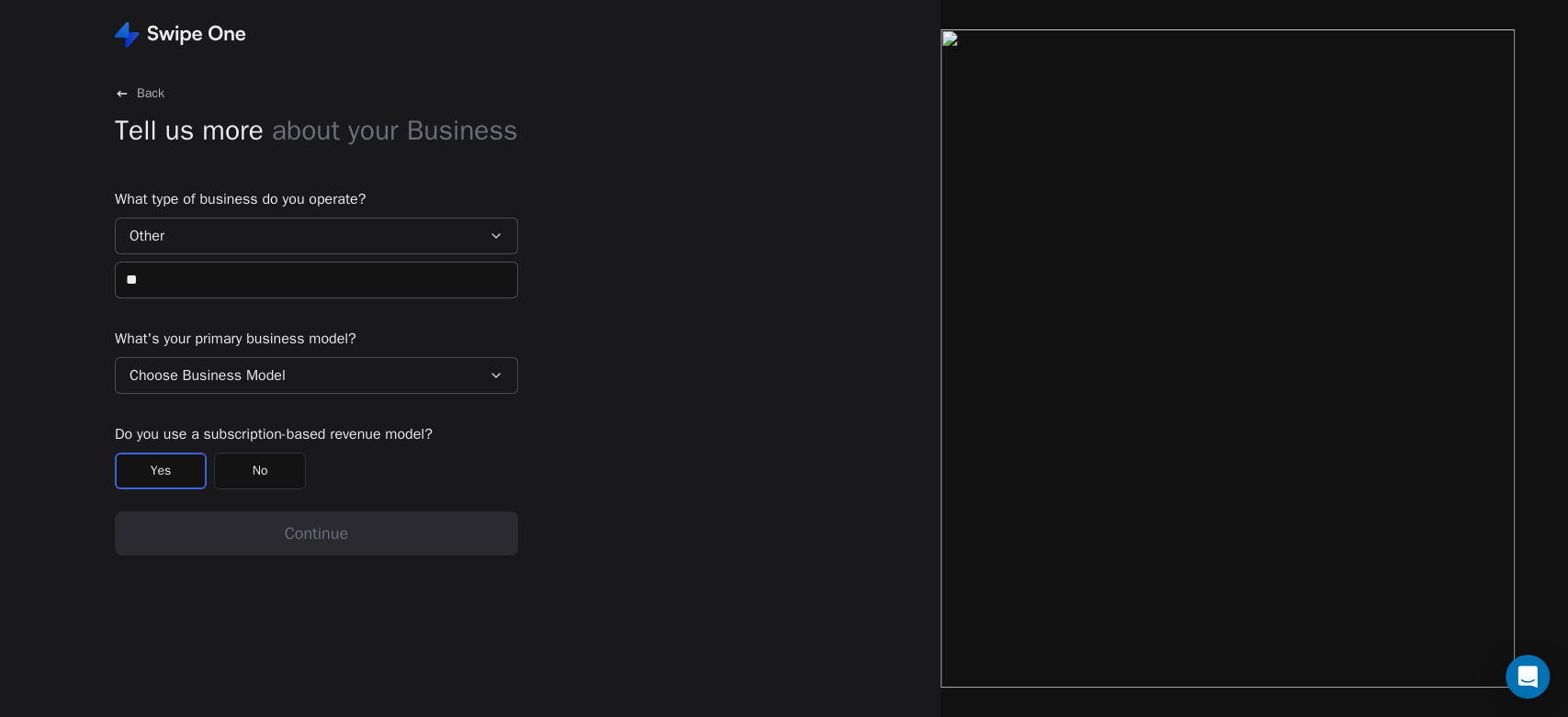 type on "*" 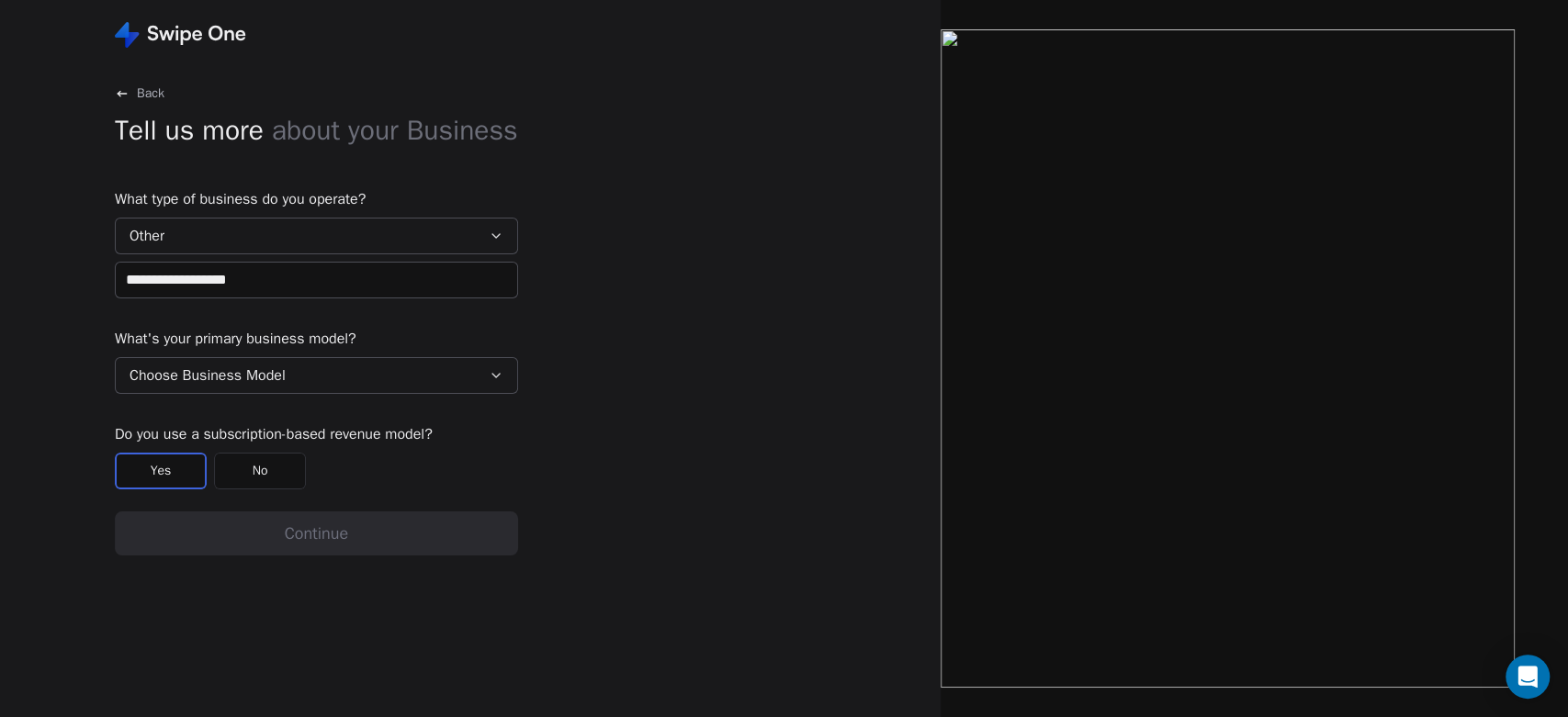 type on "**********" 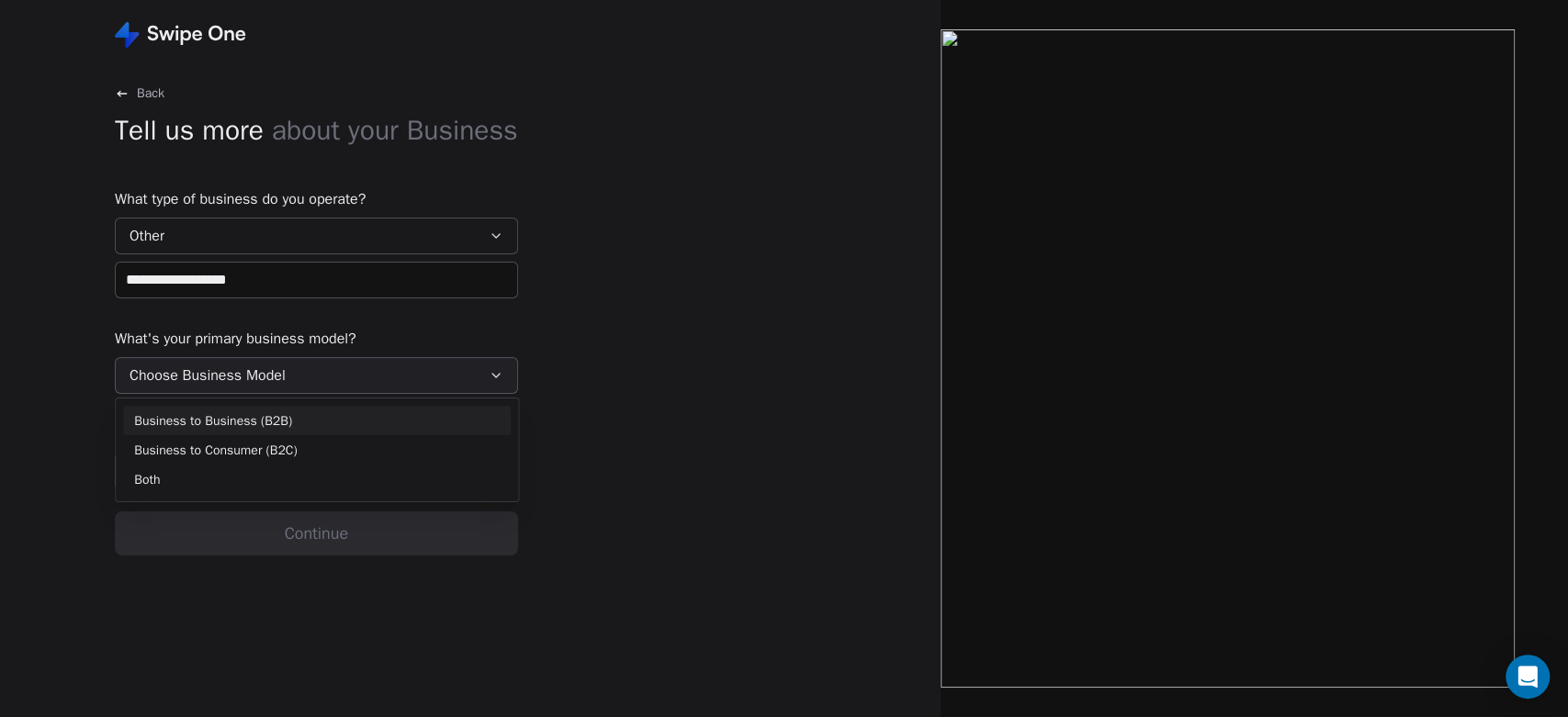click on "Business to Business (B2B)" at bounding box center (213, 420) 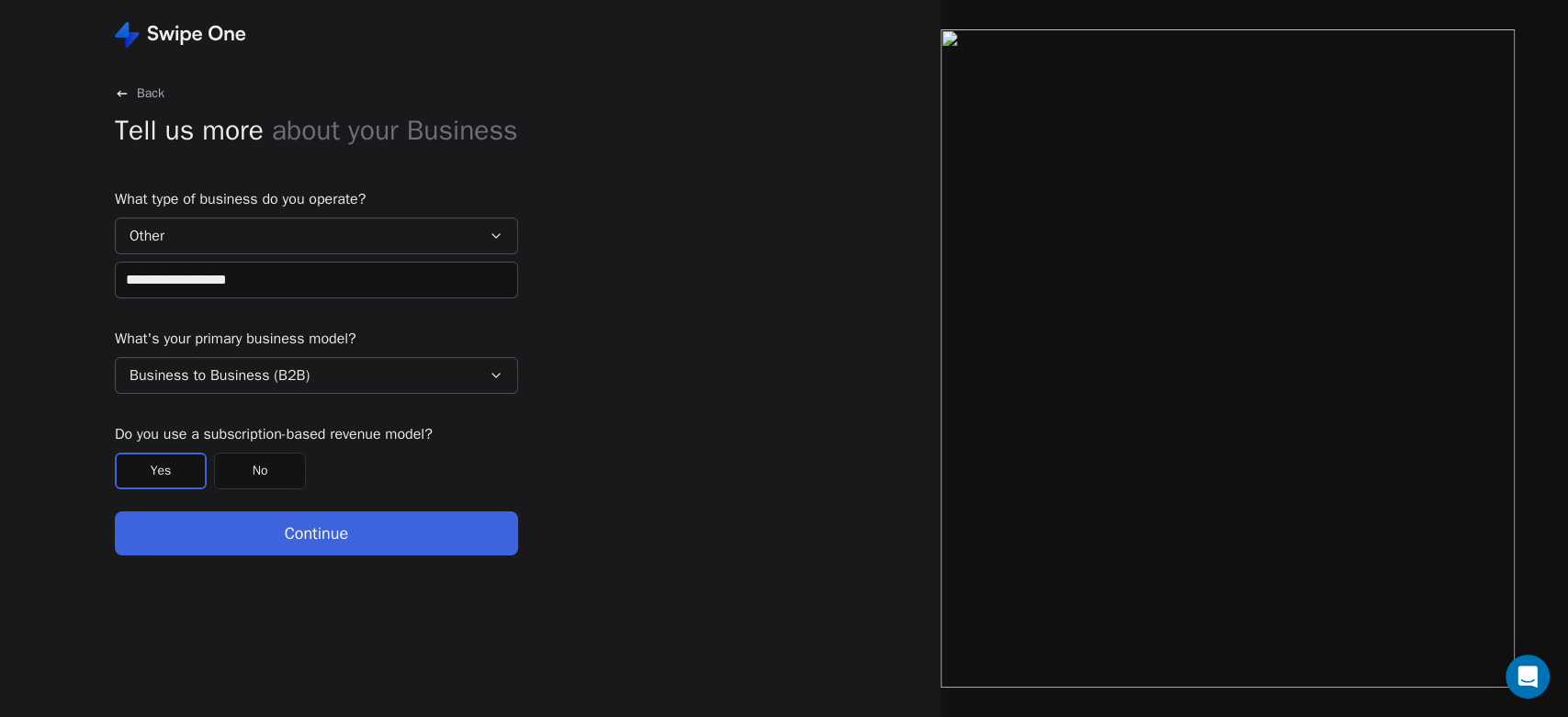 click on "Yes" at bounding box center [161, 471] 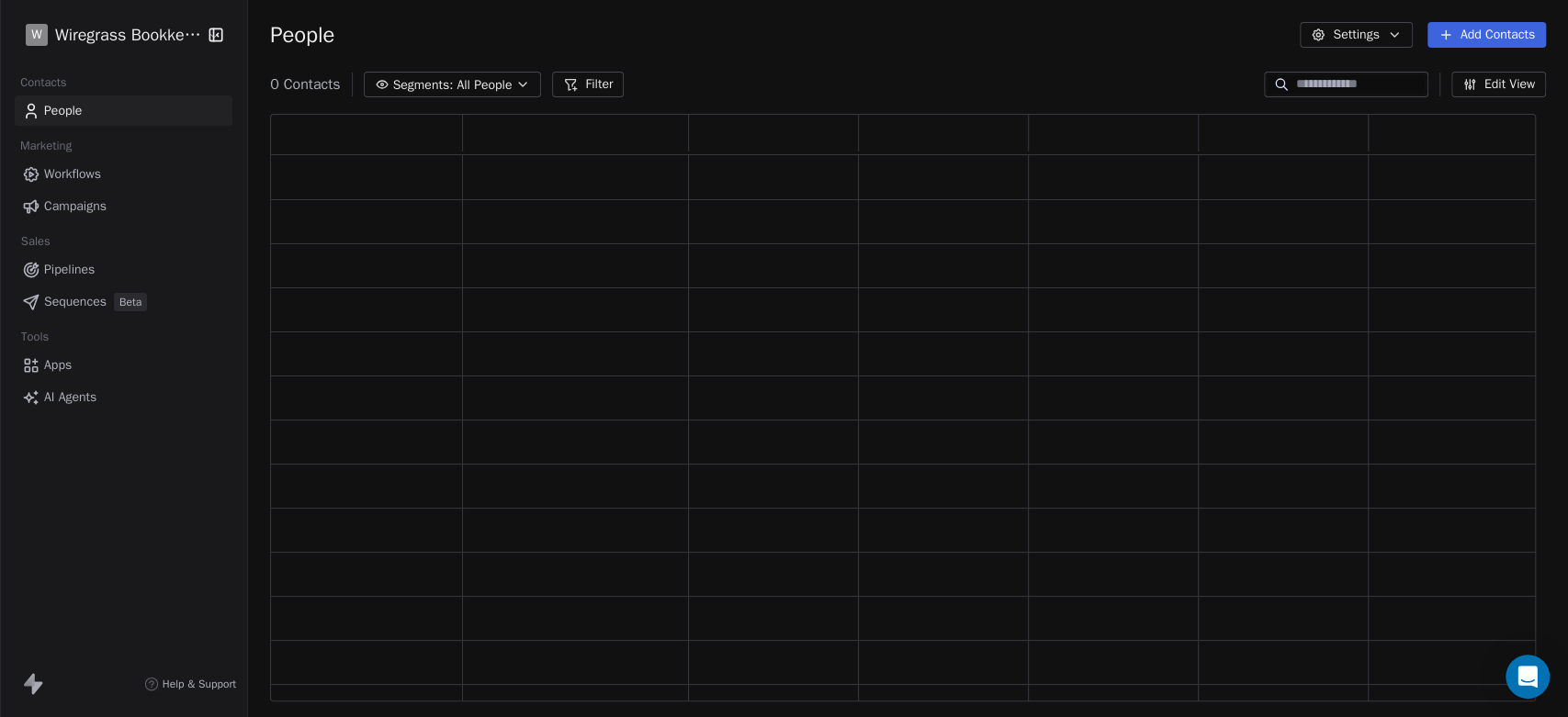 scroll, scrollTop: 16, scrollLeft: 15, axis: both 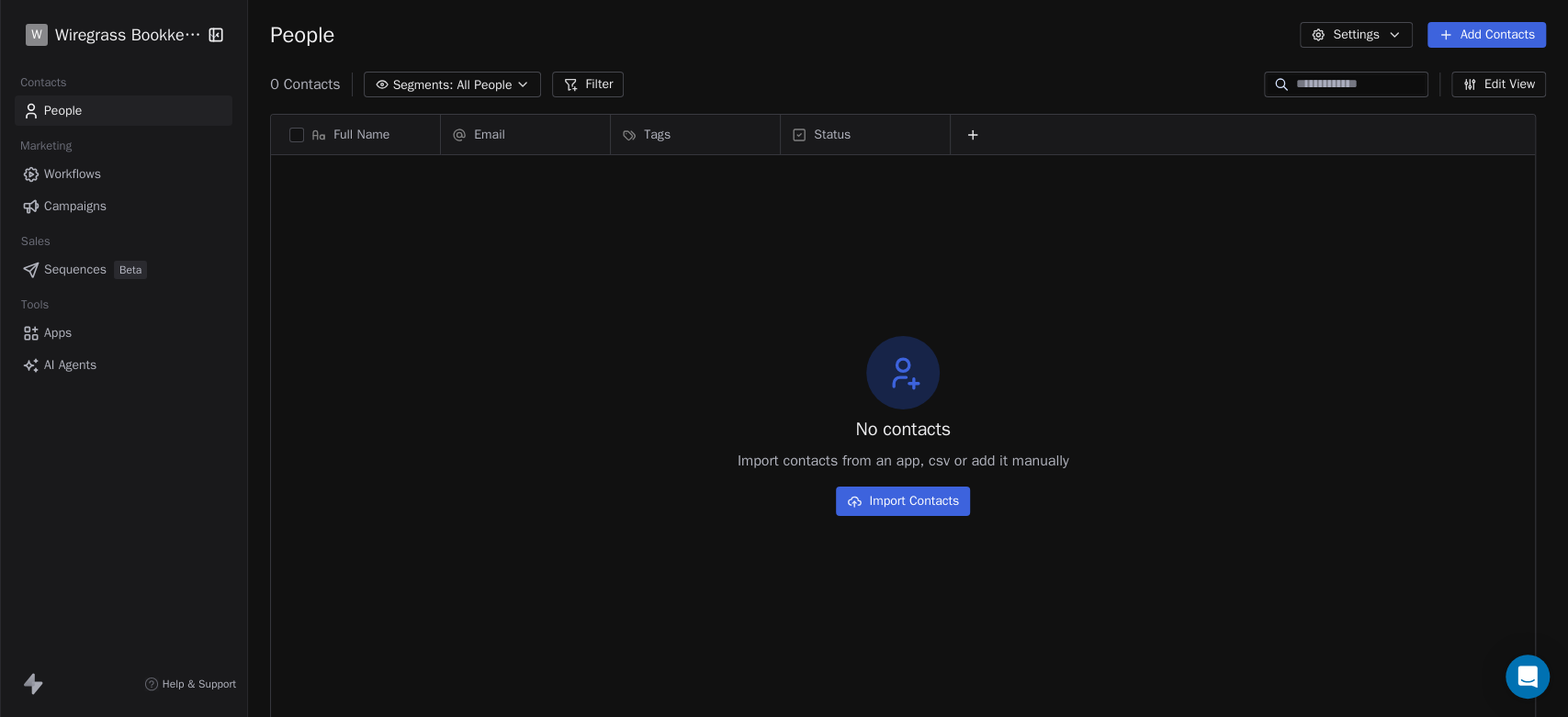 click on "Workflows" at bounding box center [73, 174] 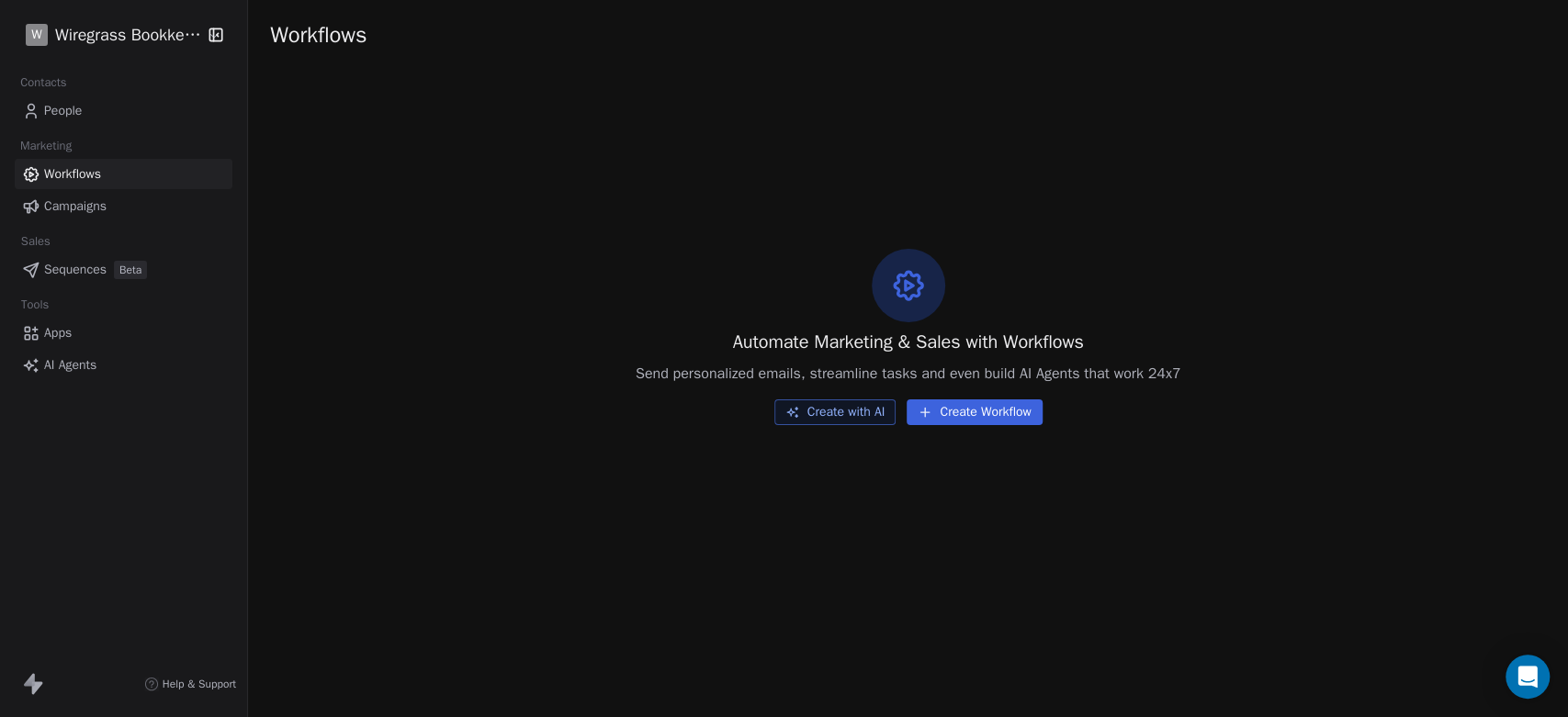 click on "Create Workflow" at bounding box center [974, 412] 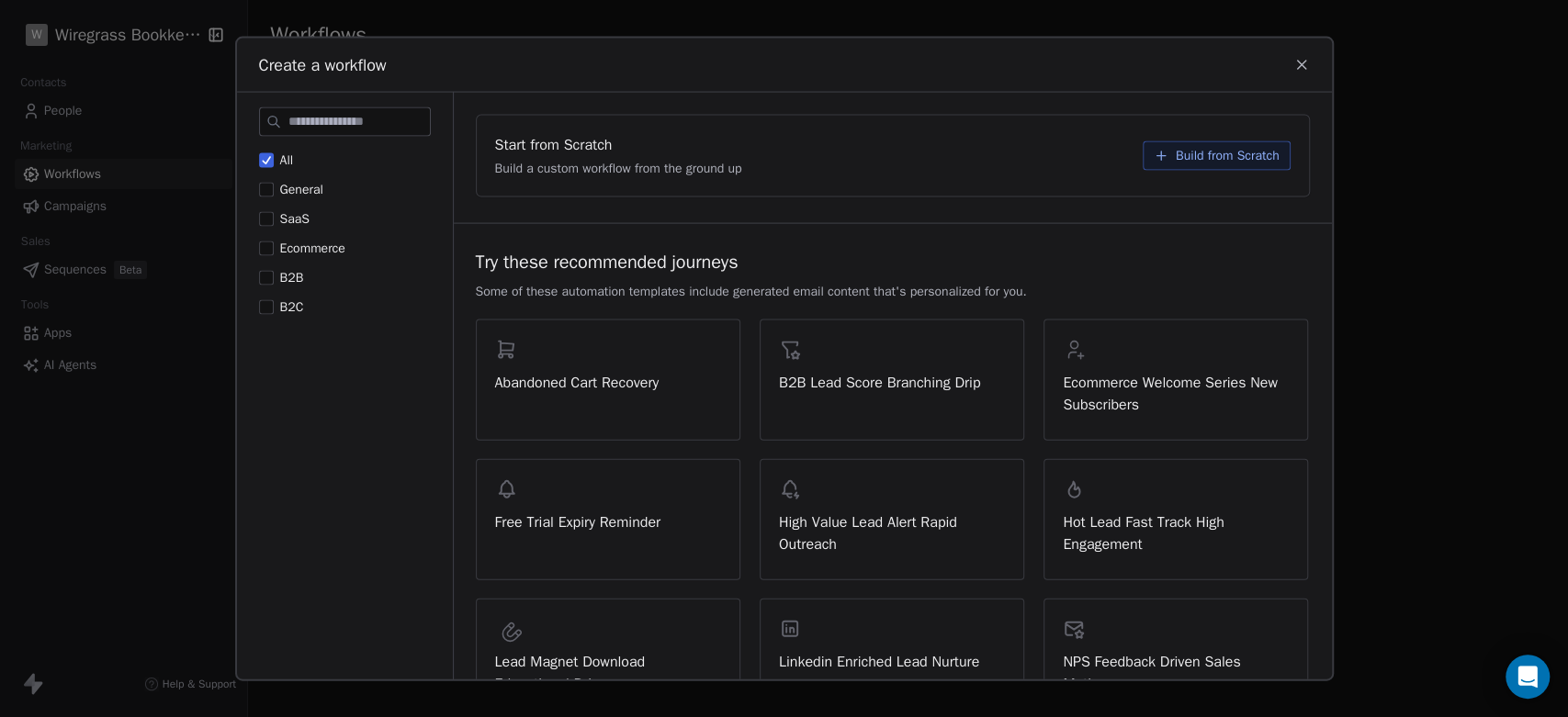 click on "B2B" at bounding box center (266, 277) 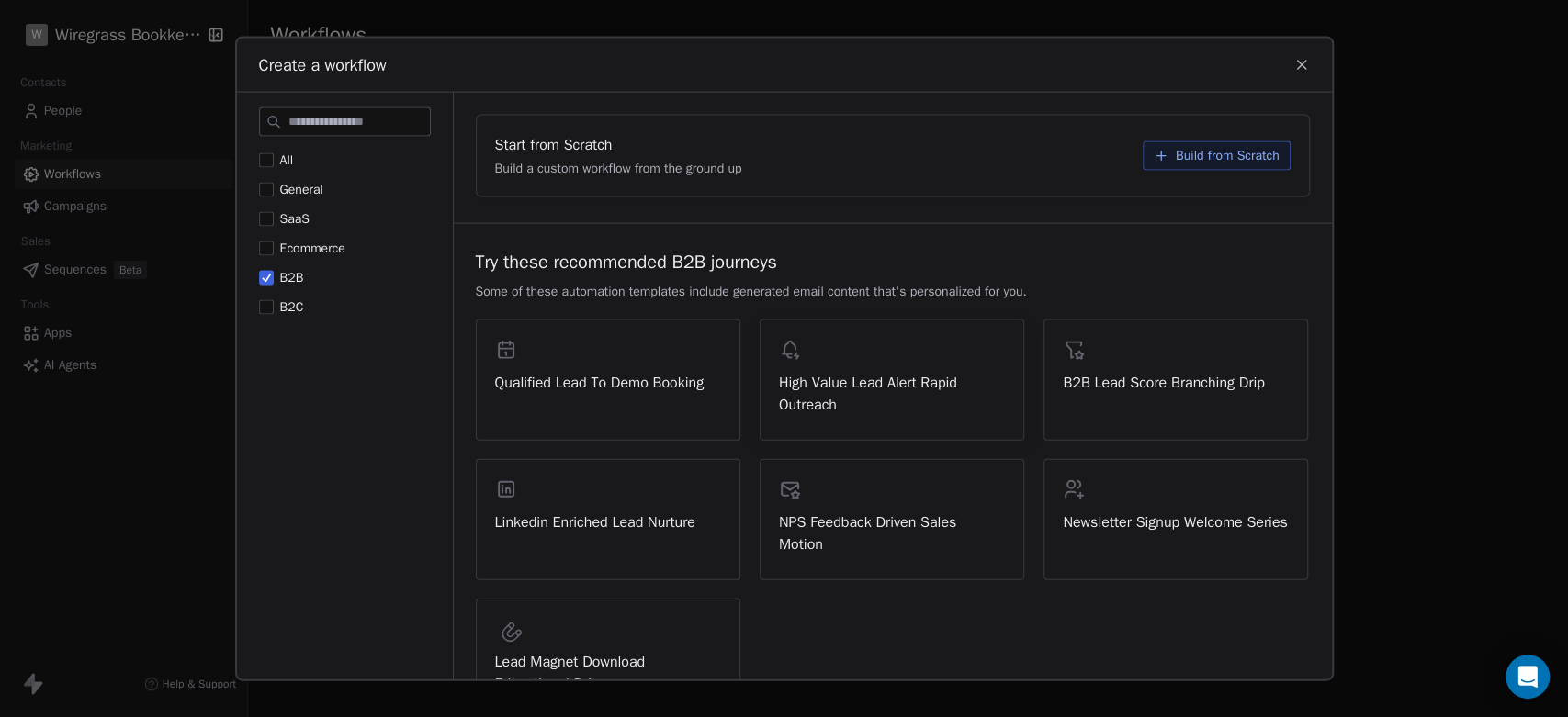 scroll, scrollTop: 54, scrollLeft: 0, axis: vertical 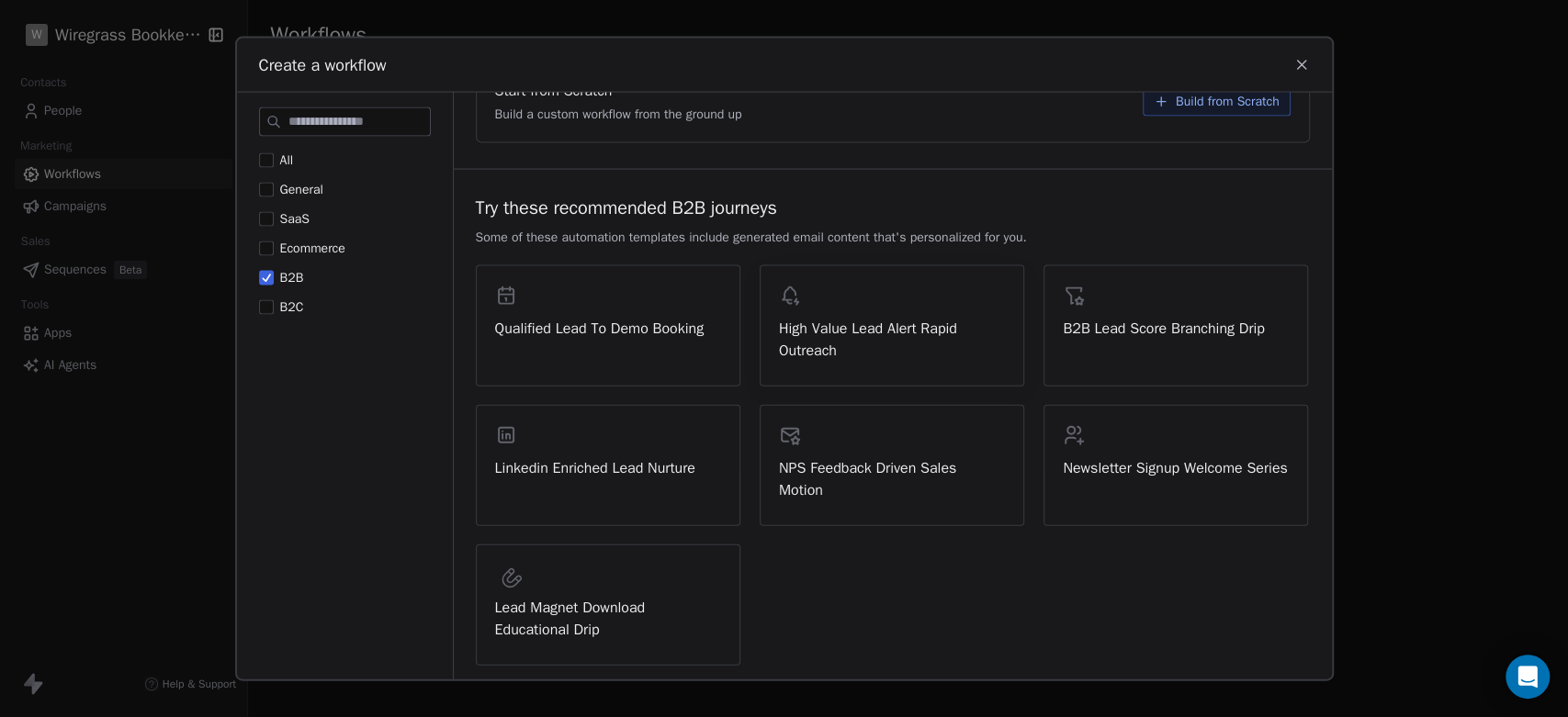 click on "High Value Lead Alert Rapid Outreach" at bounding box center (892, 339) 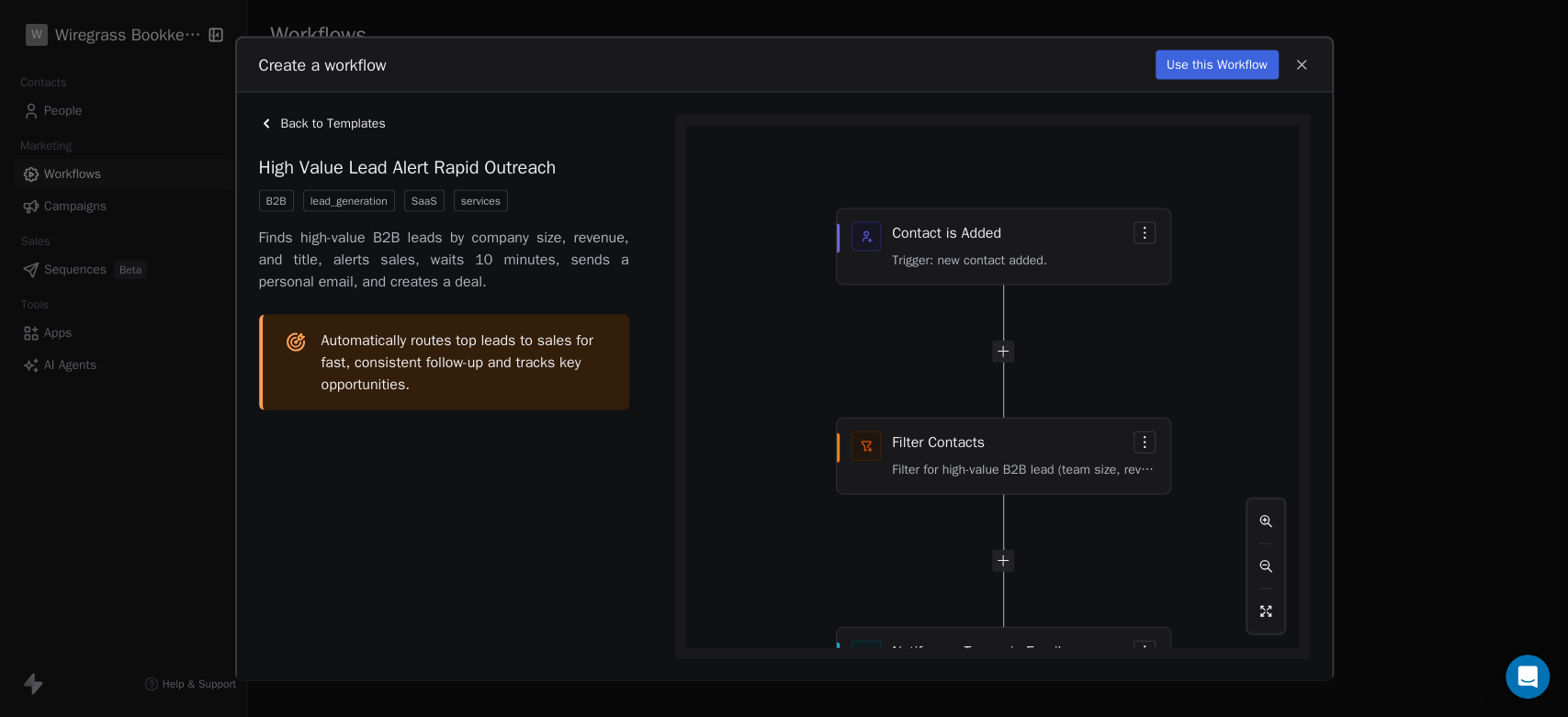 click on "Contact is Added Trigger: new contact added.
Filter Contacts Filter for high-value B2B lead (team size, revenue, job title).
Notify your Team via Email Internal notification: high-value lead.
Wait (Delay) Wait 10 minutes after alert.
Send 1:1 Email from your inbox Send 1:1 personal outreach email.
Create Deal Create a deal for this lead. End of Automation" at bounding box center [992, 387] 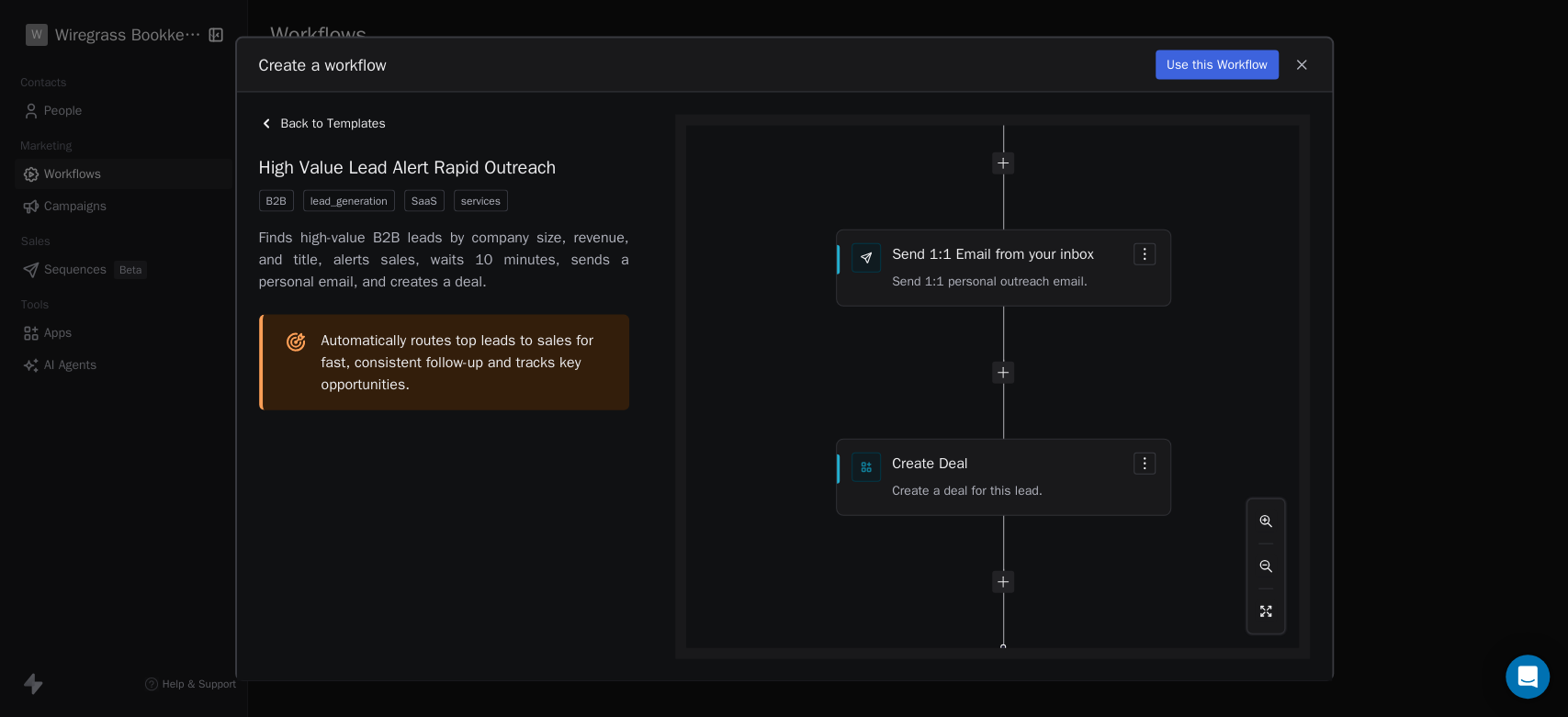 click on "Use this Workflow" at bounding box center (1217, 64) 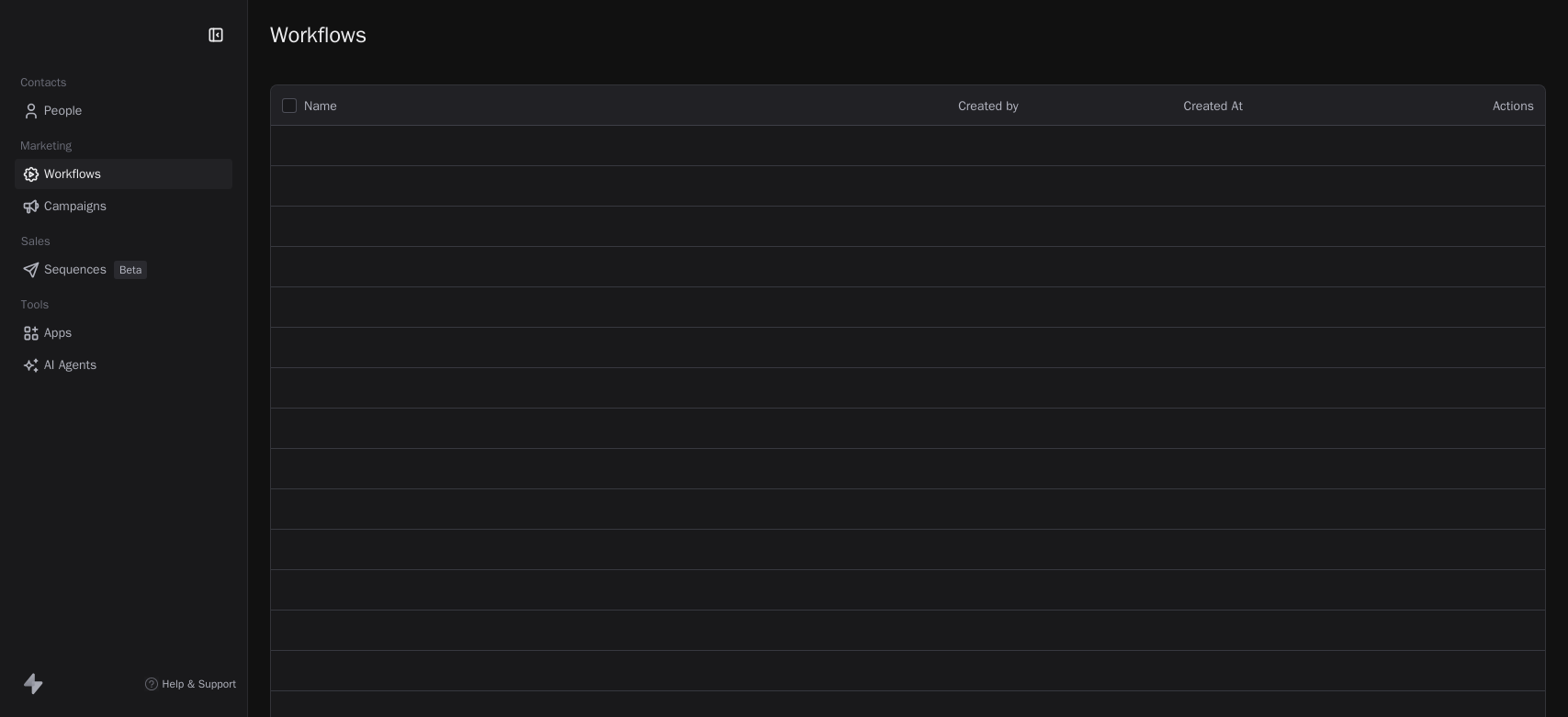 scroll, scrollTop: 0, scrollLeft: 0, axis: both 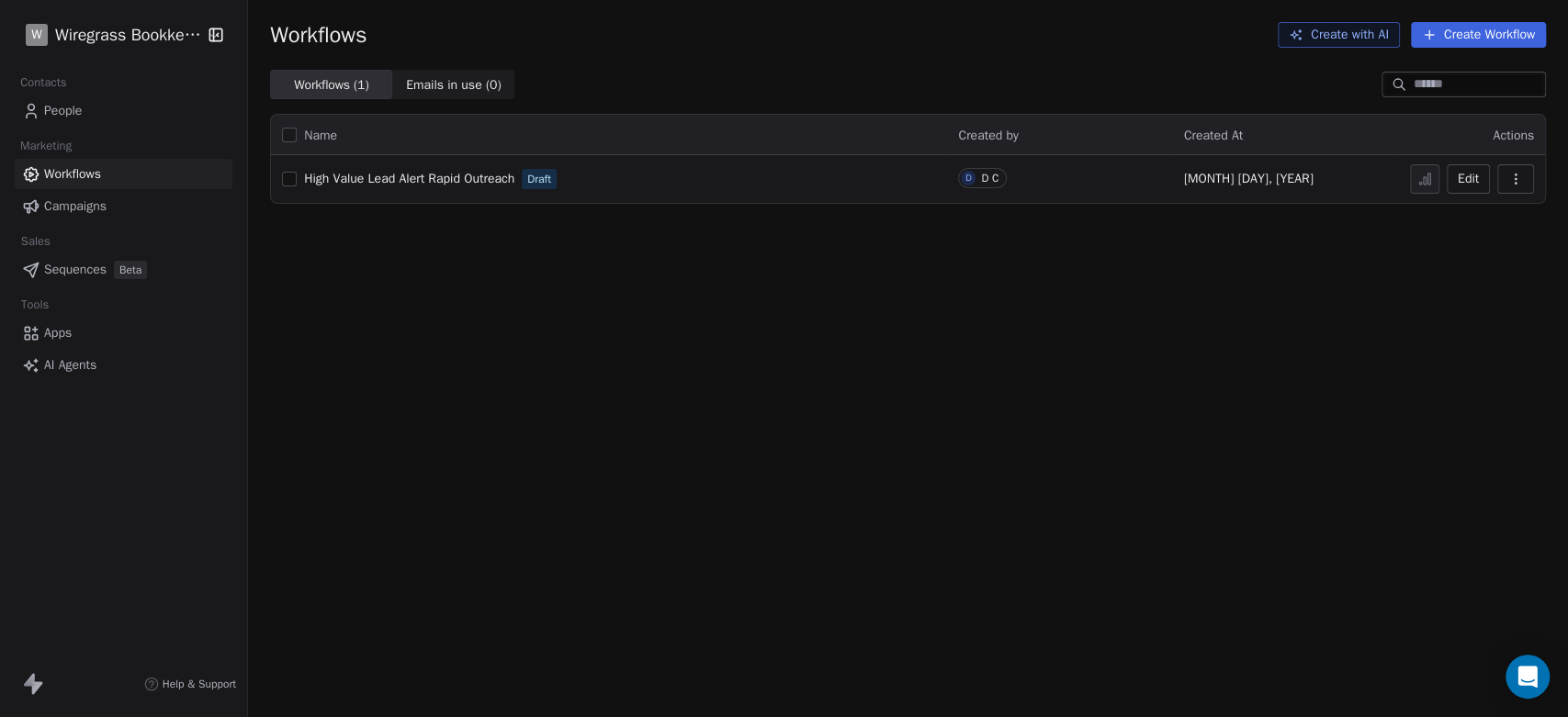 click at bounding box center (1516, 179) 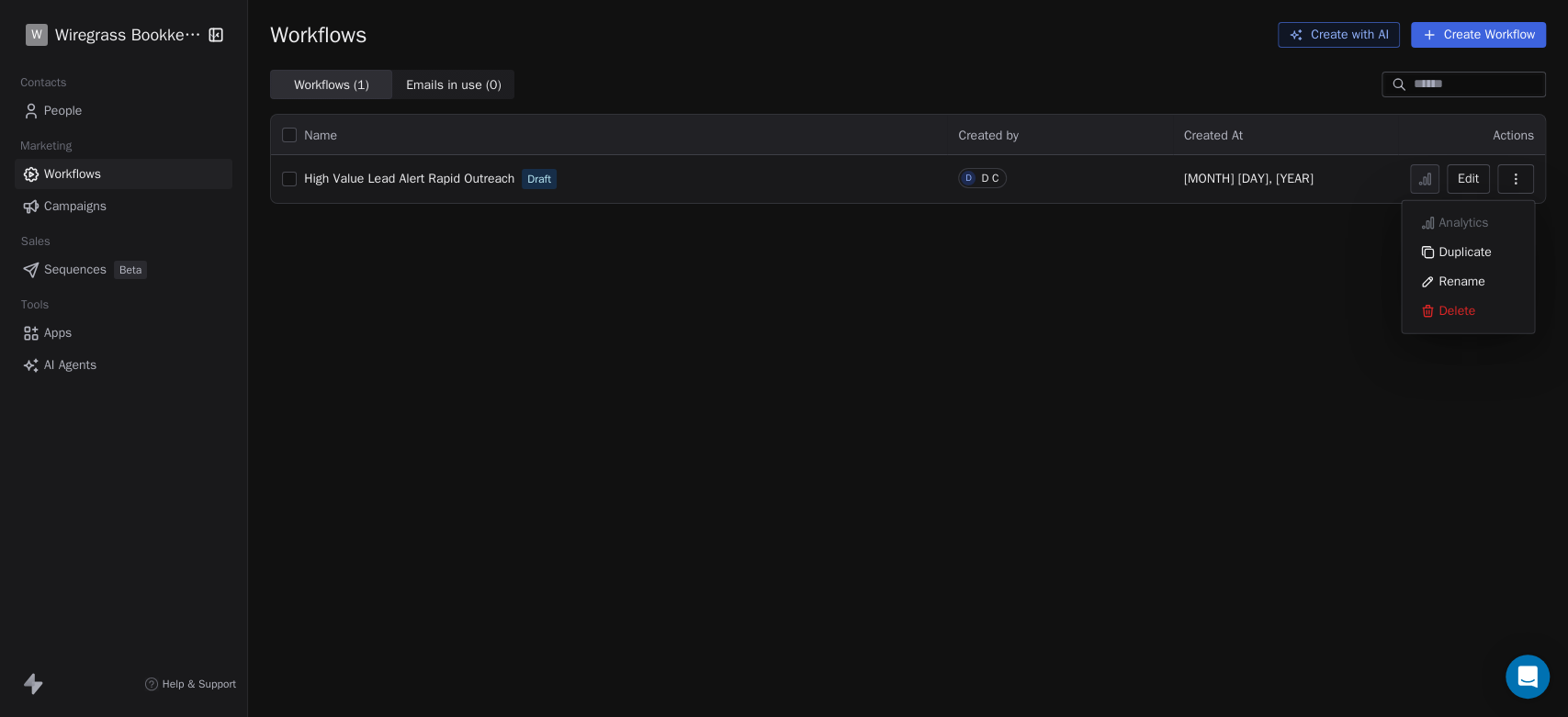 click at bounding box center (1516, 179) 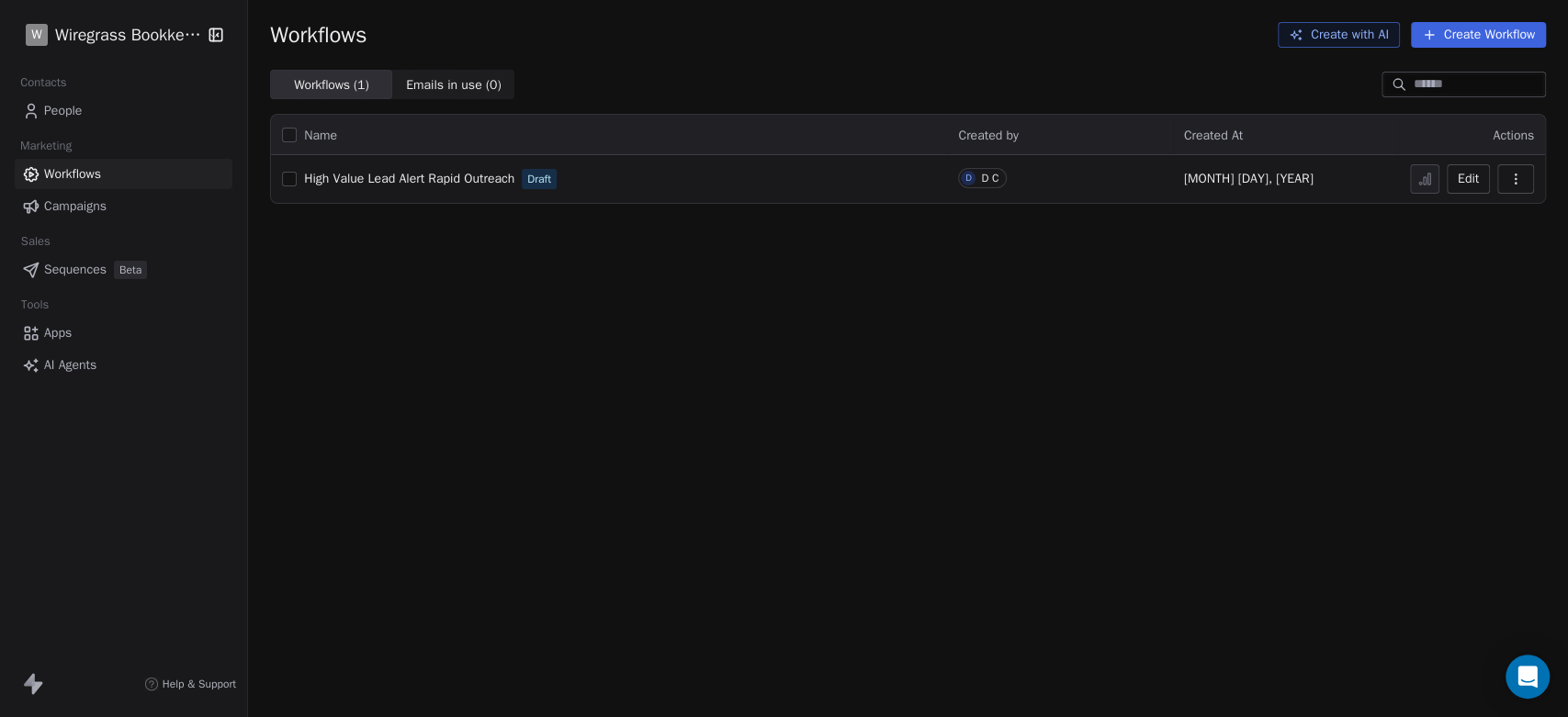 click on "Apps" at bounding box center [58, 332] 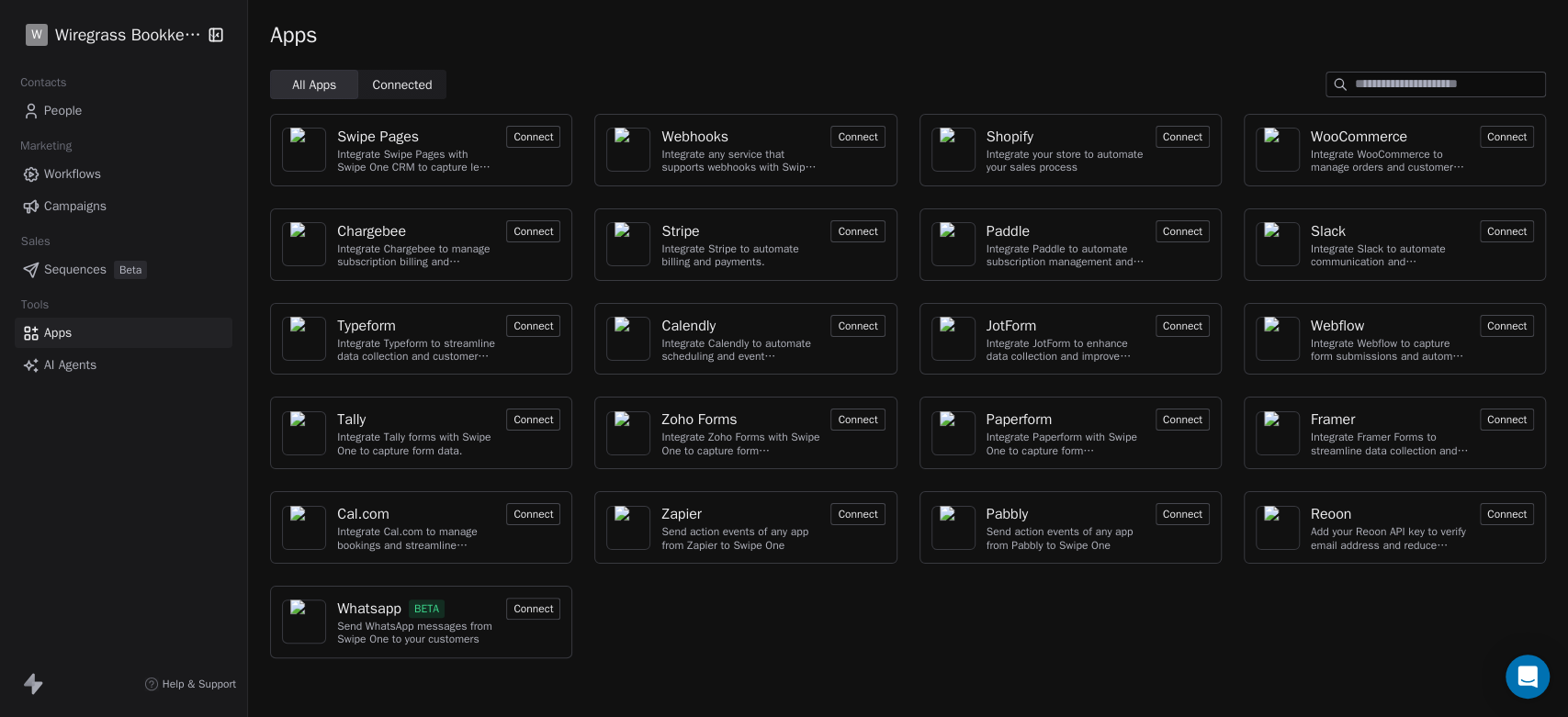 click on "Connect" at bounding box center (857, 137) 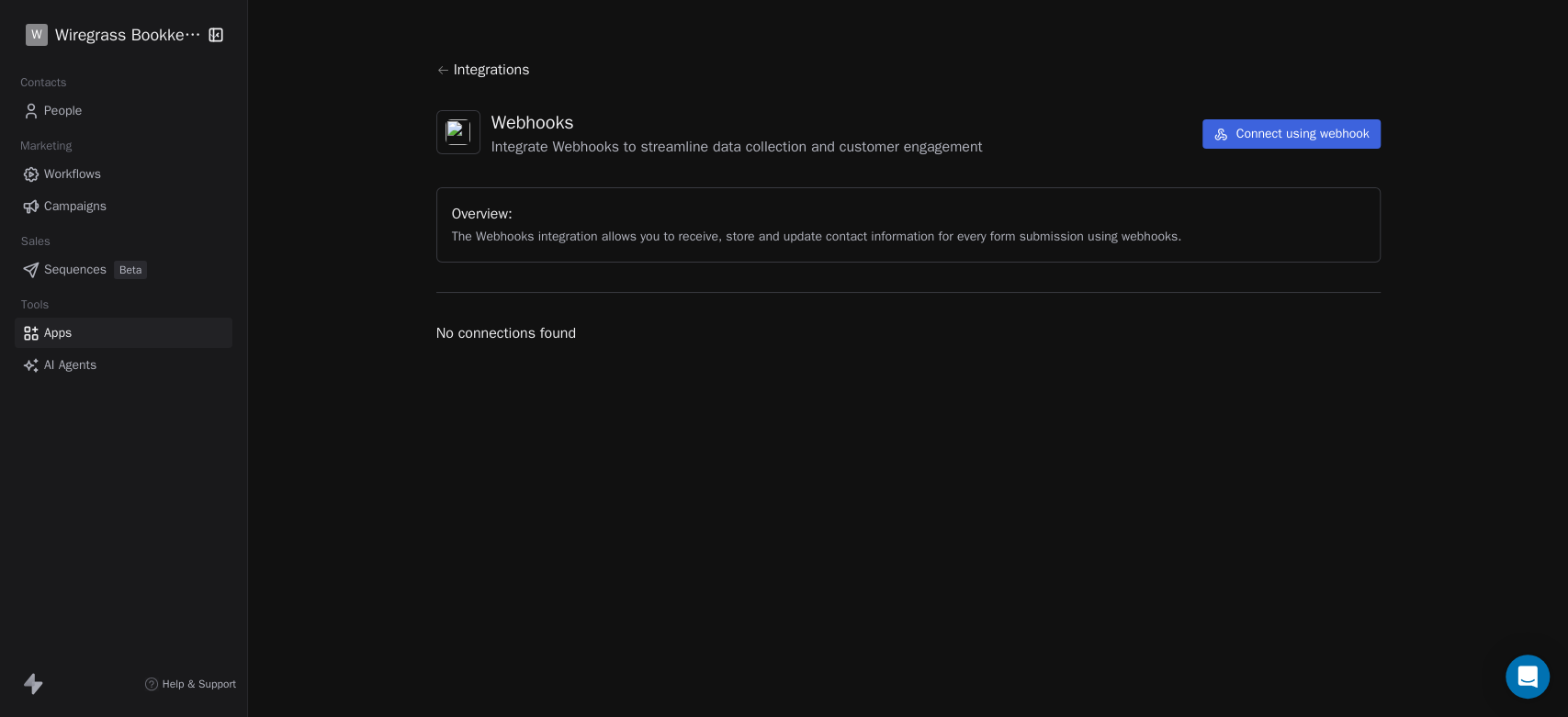 click on "Connect using webhook" at bounding box center [1291, 134] 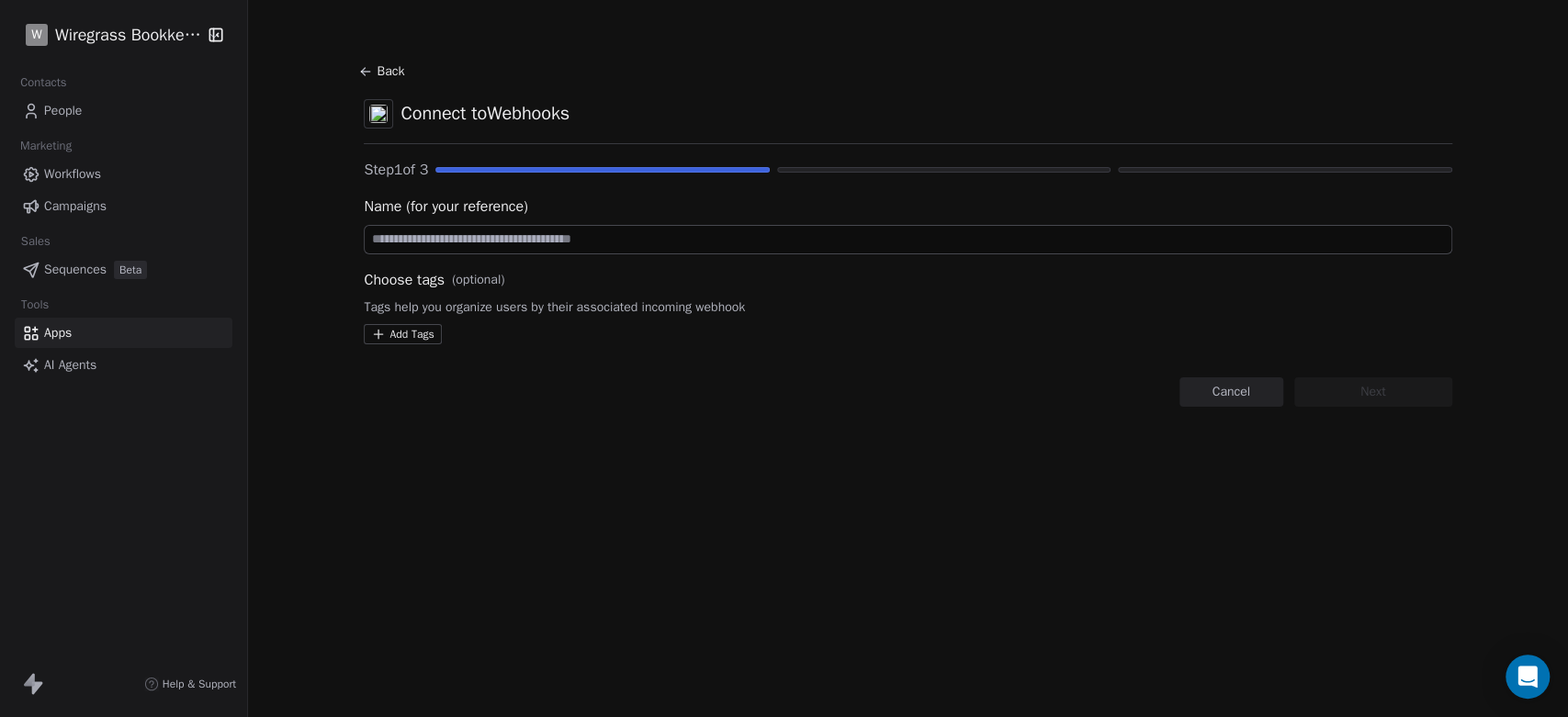 click at bounding box center [908, 240] 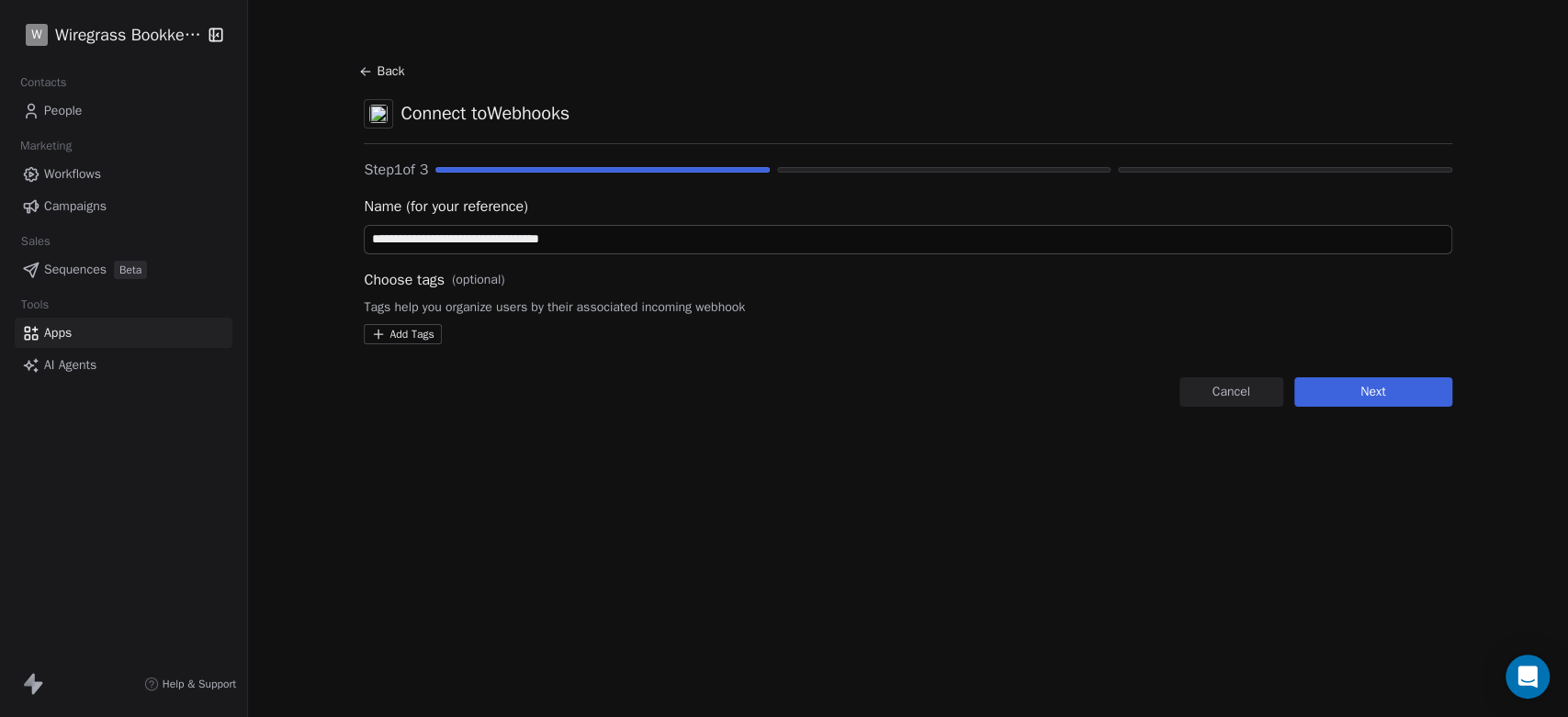 type on "**********" 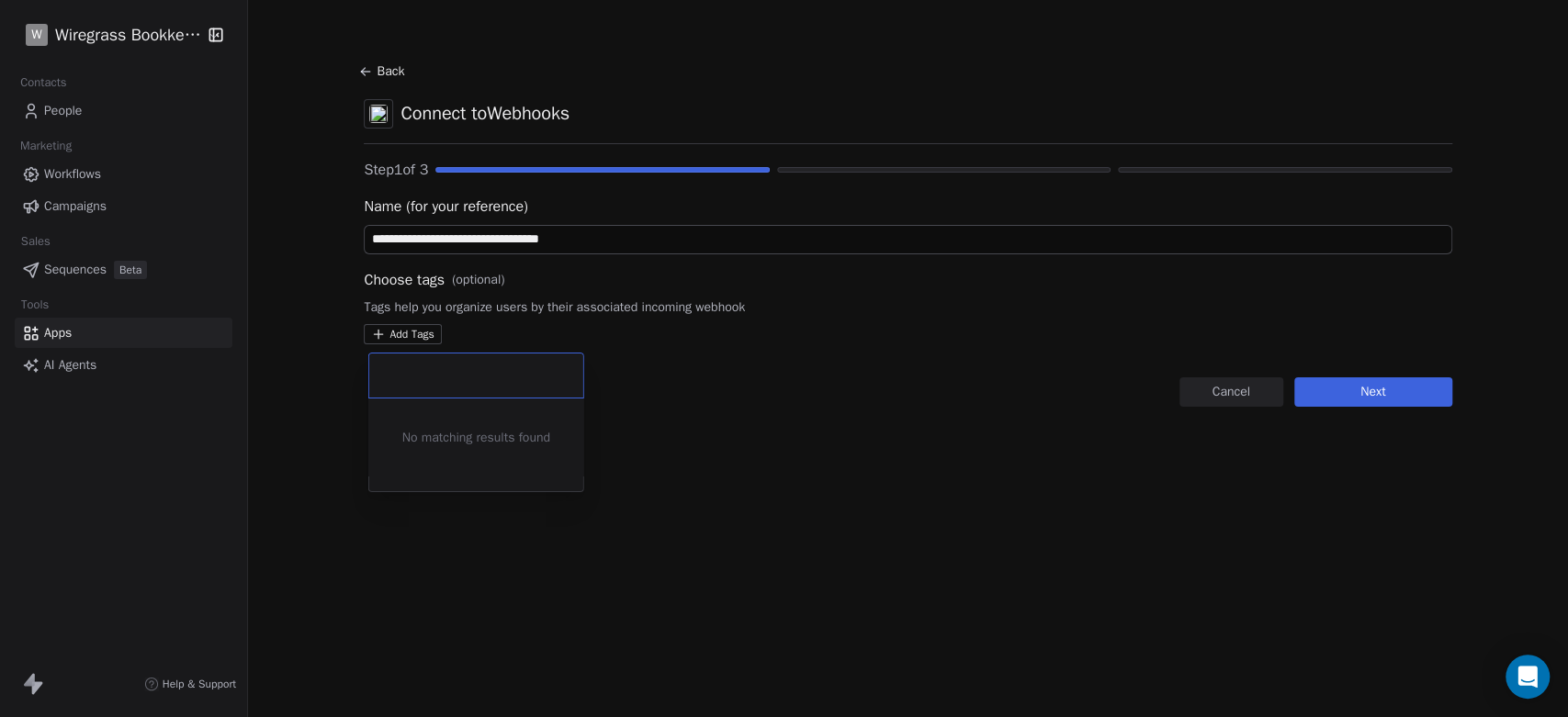 click on "**********" at bounding box center (784, 358) 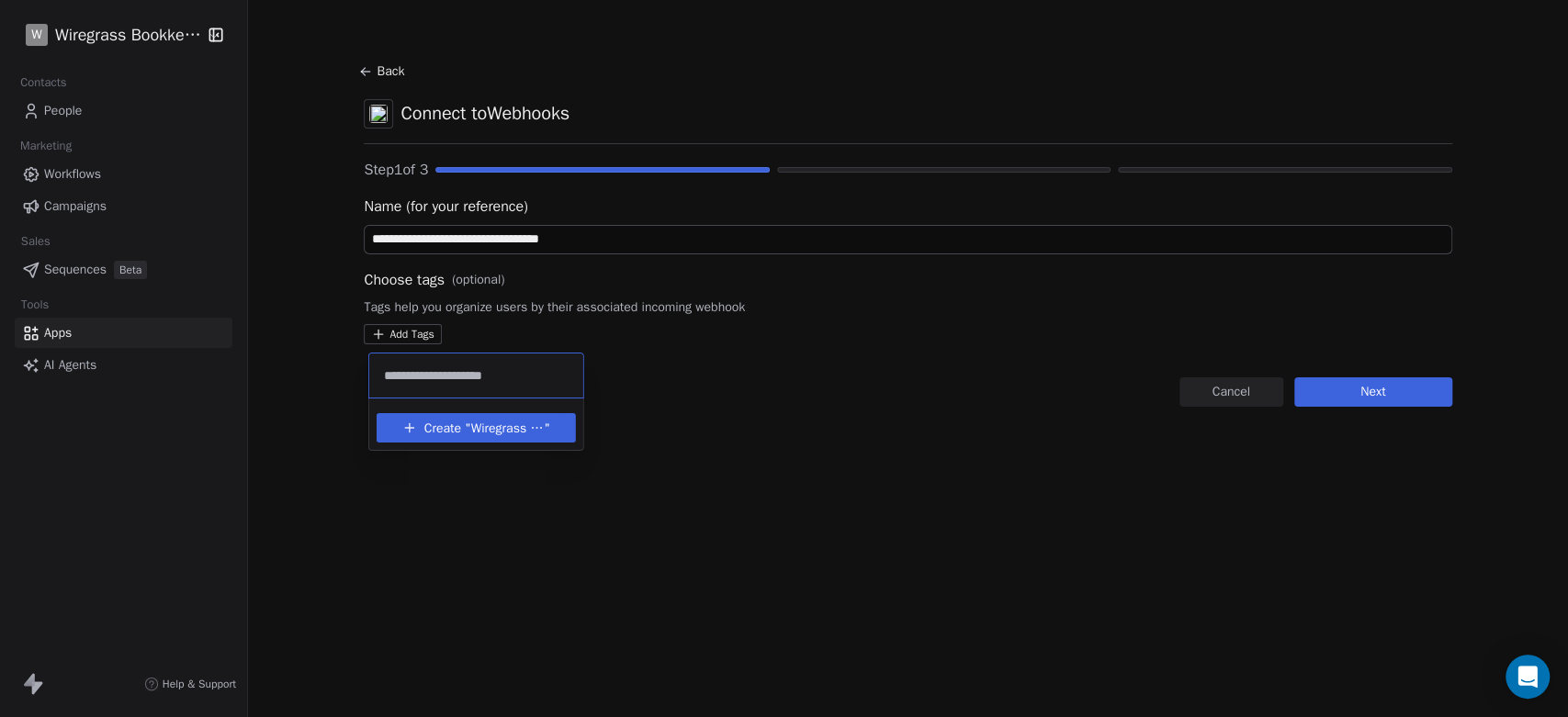 type on "**********" 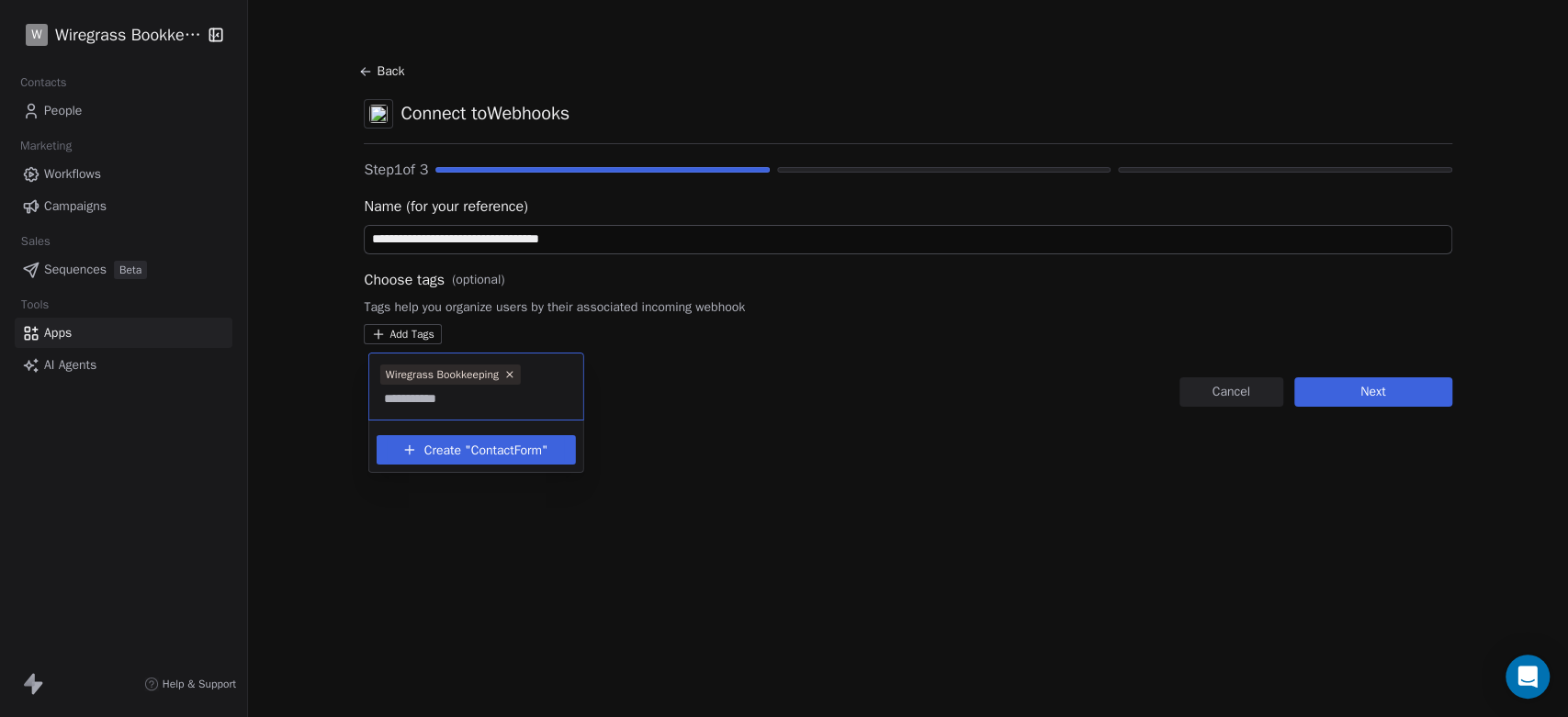 type on "**********" 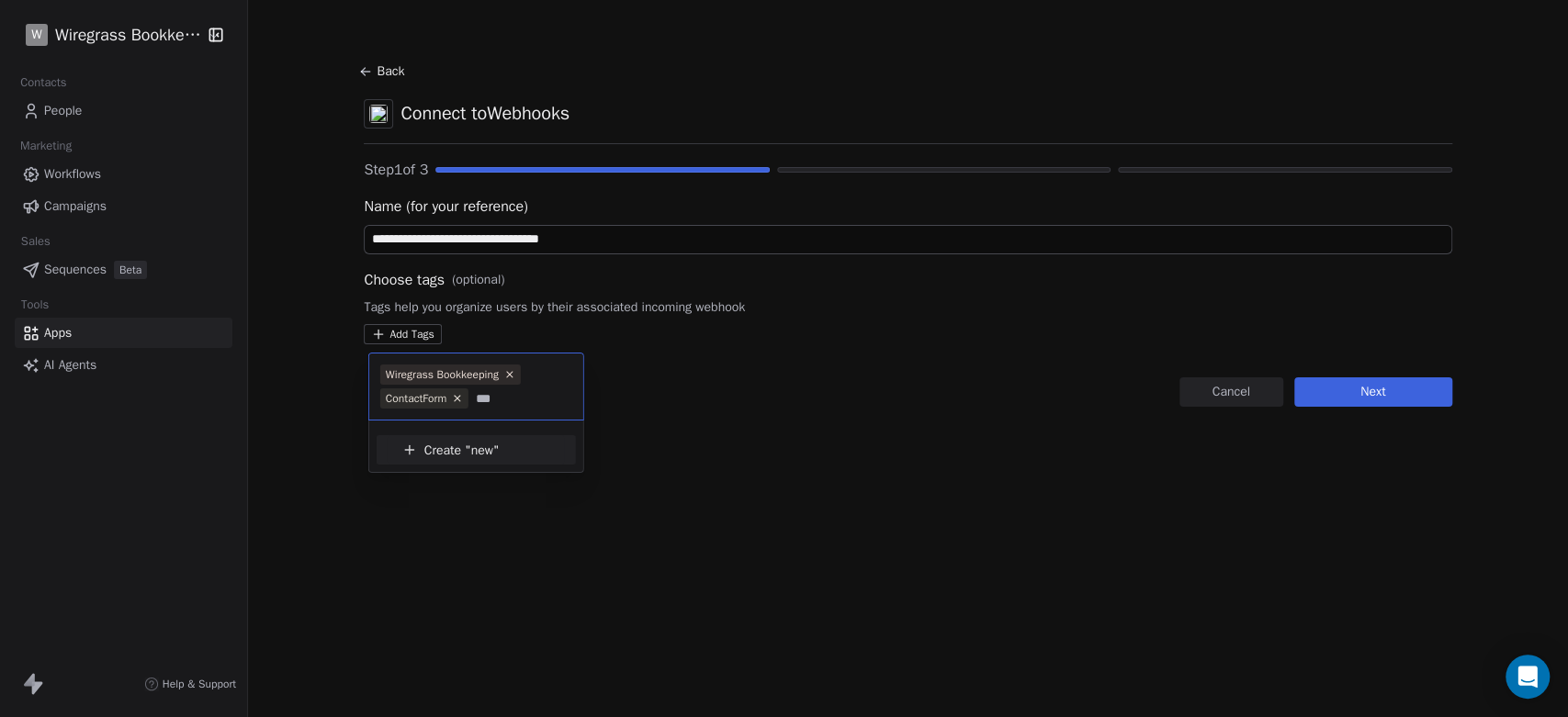 type on "***" 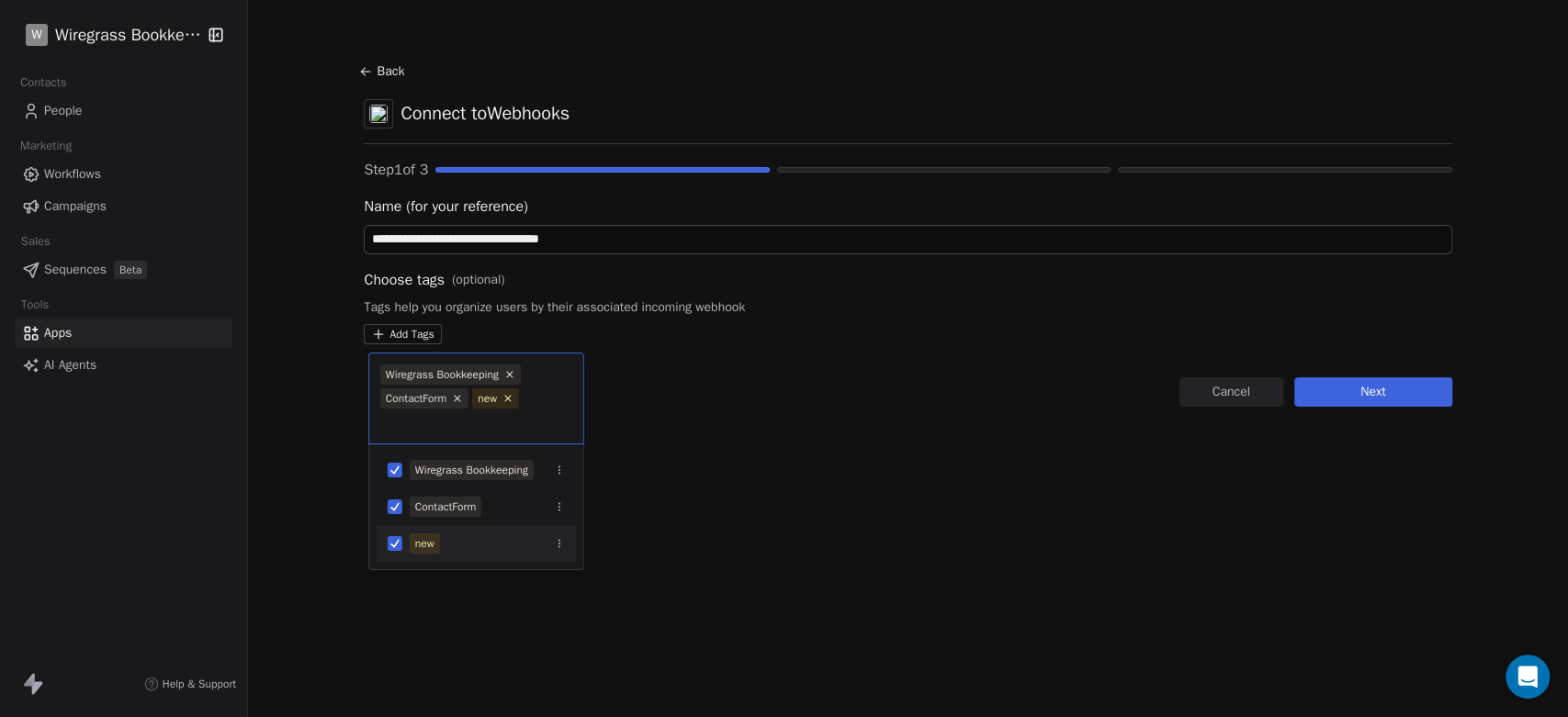 click on "**********" at bounding box center [784, 358] 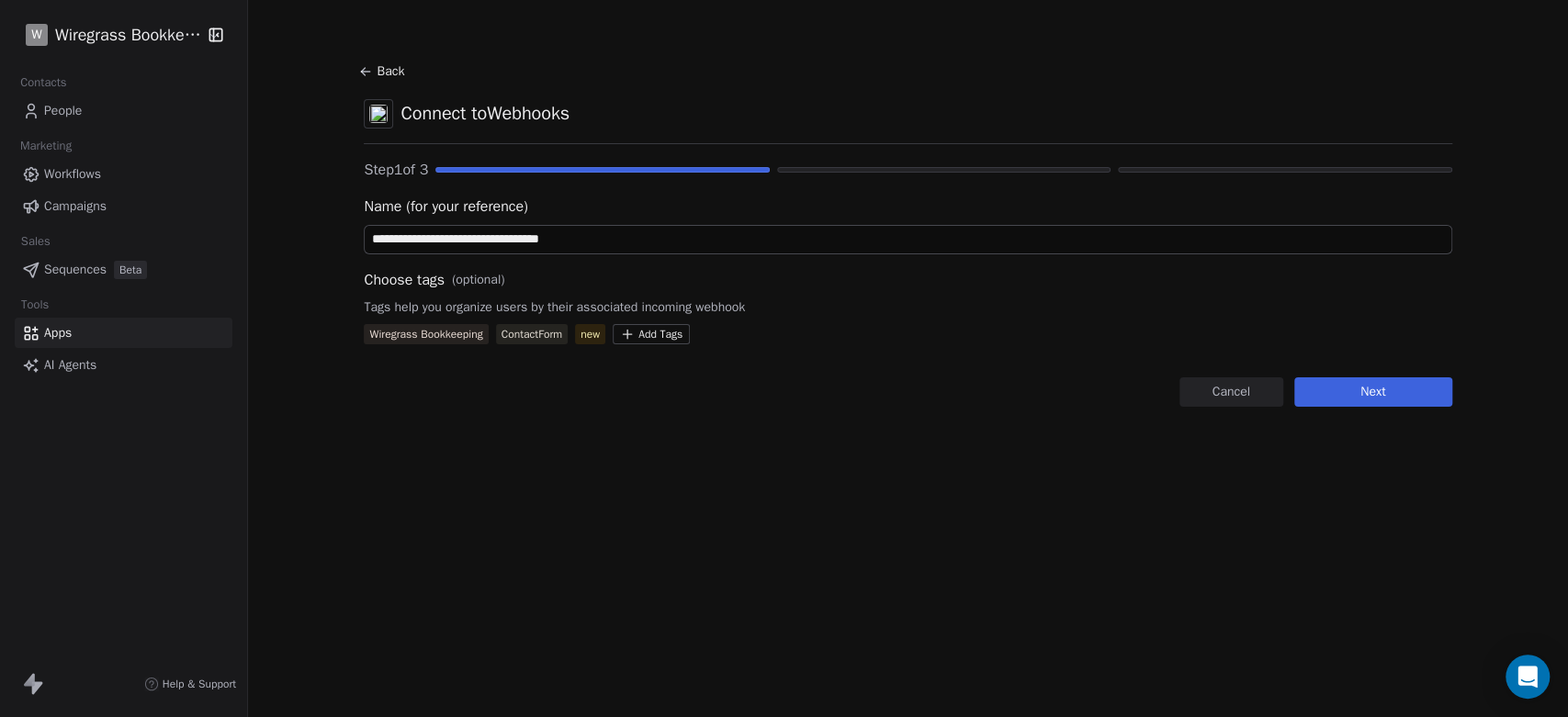 click on "Next" at bounding box center [1373, 392] 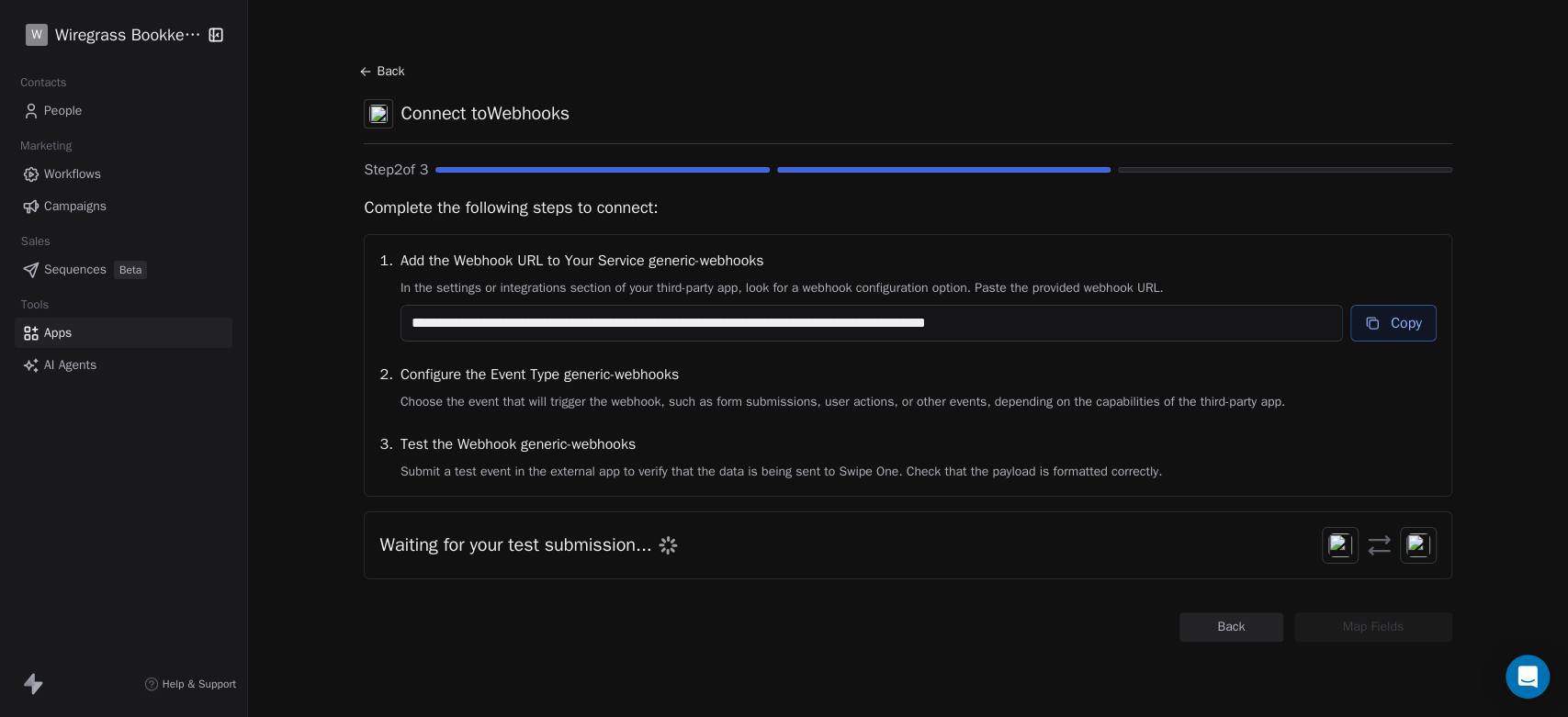 click on "**********" at bounding box center (872, 323) 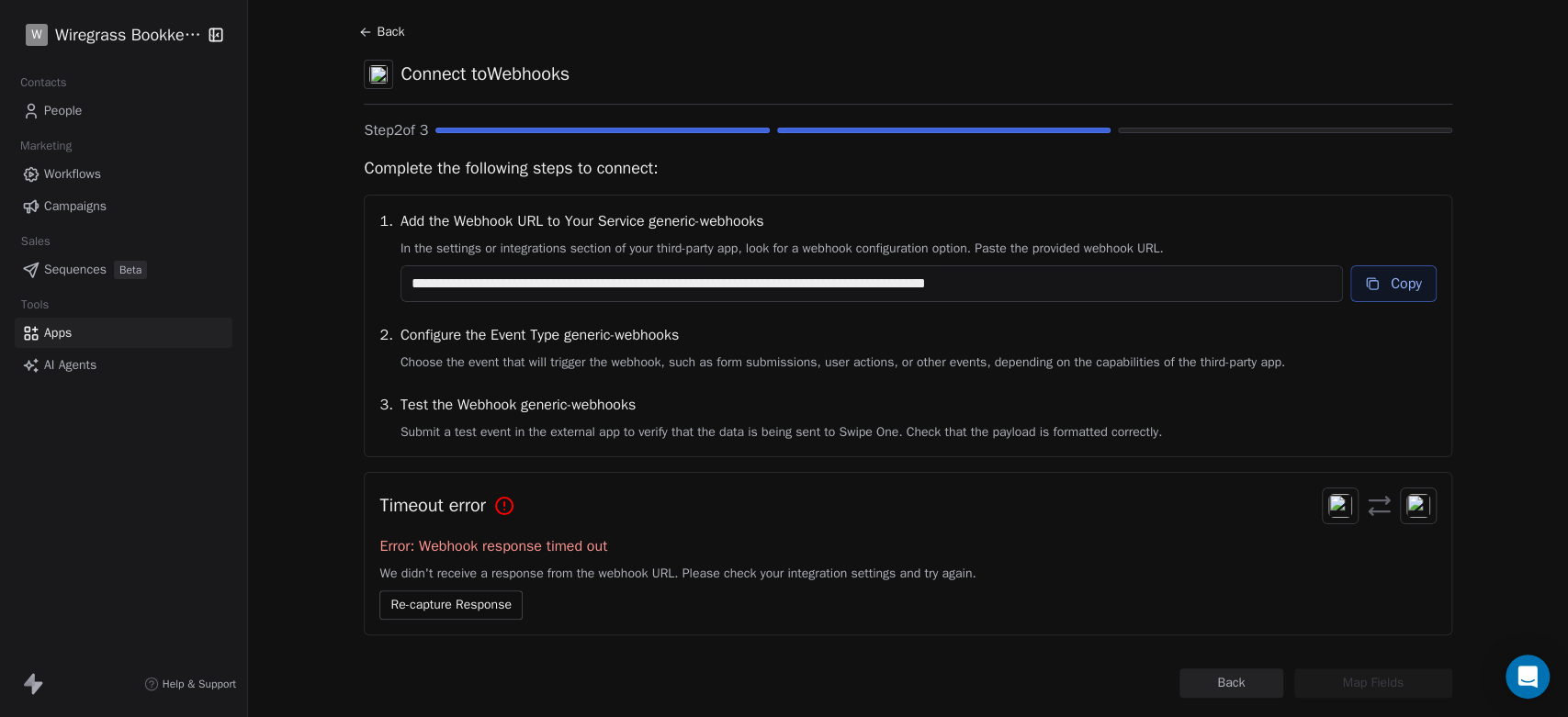 scroll, scrollTop: 78, scrollLeft: 0, axis: vertical 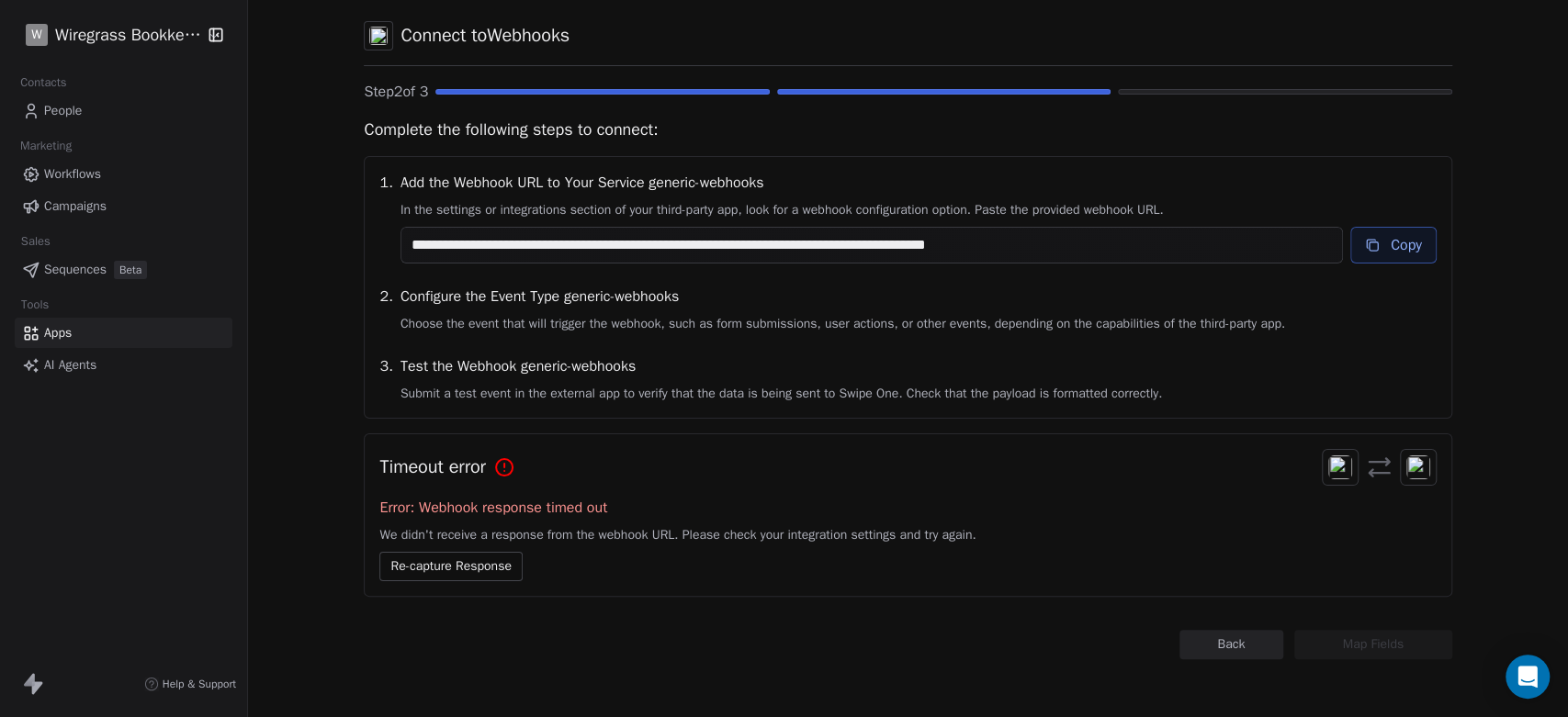 click on "Re-capture Response" at bounding box center [450, 566] 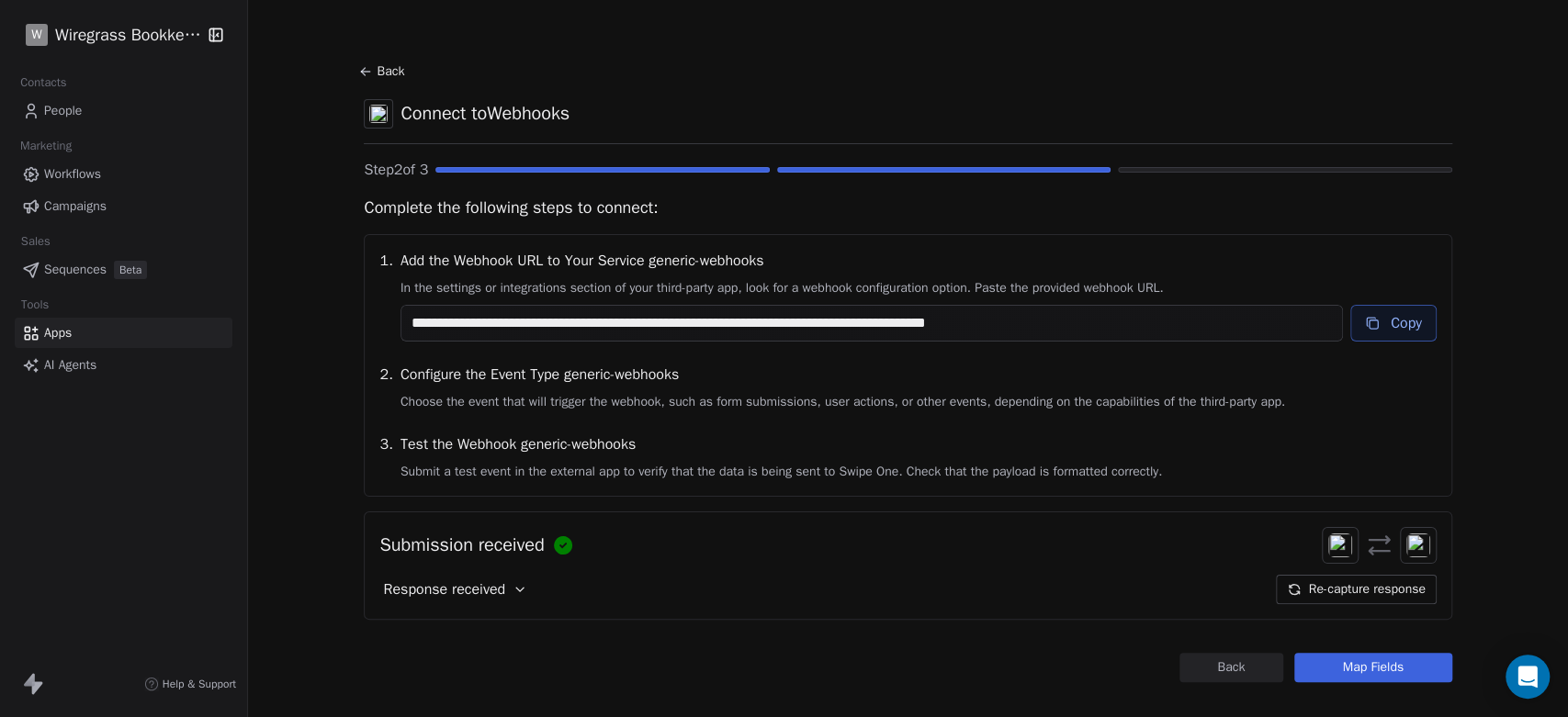 click on "Map Fields" at bounding box center (1373, 667) 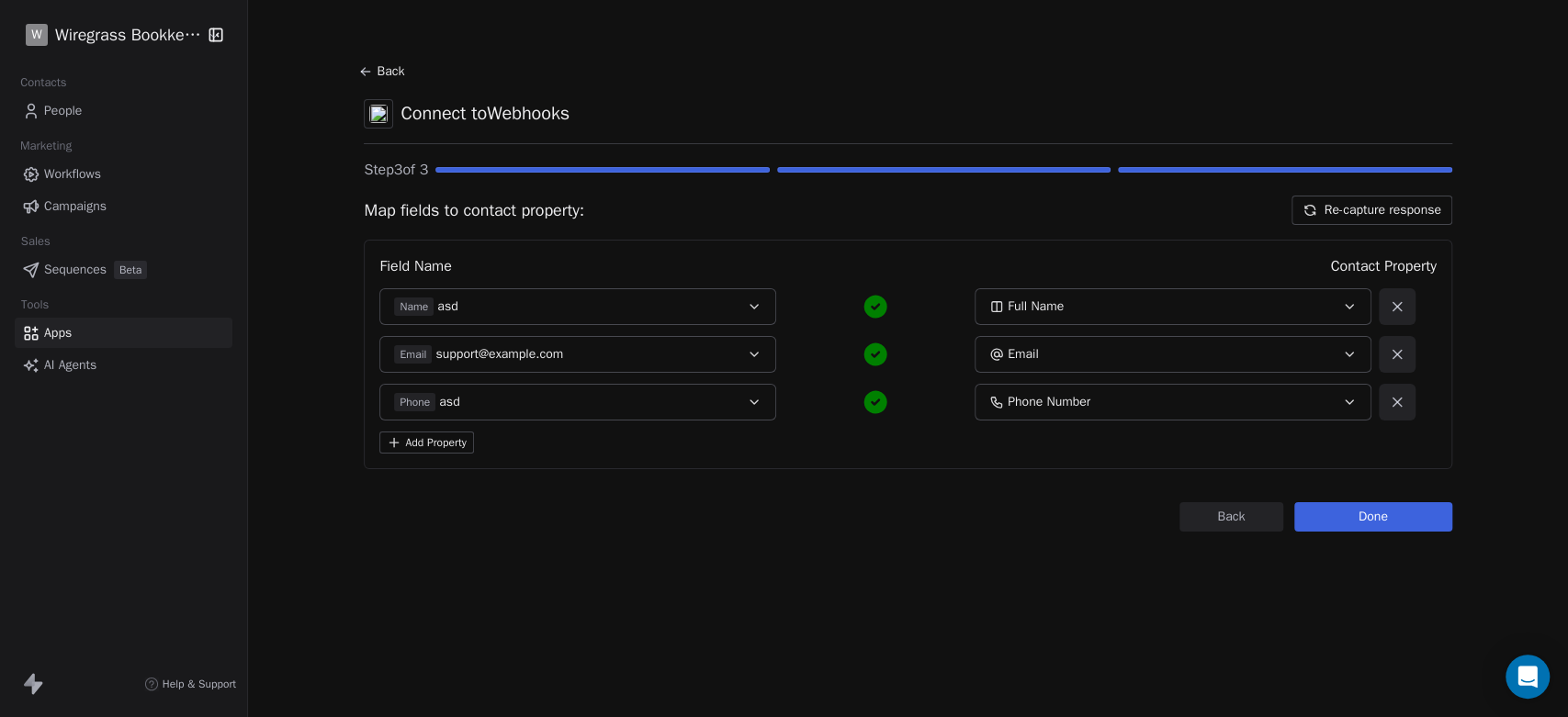 click on "Add Property" at bounding box center [426, 443] 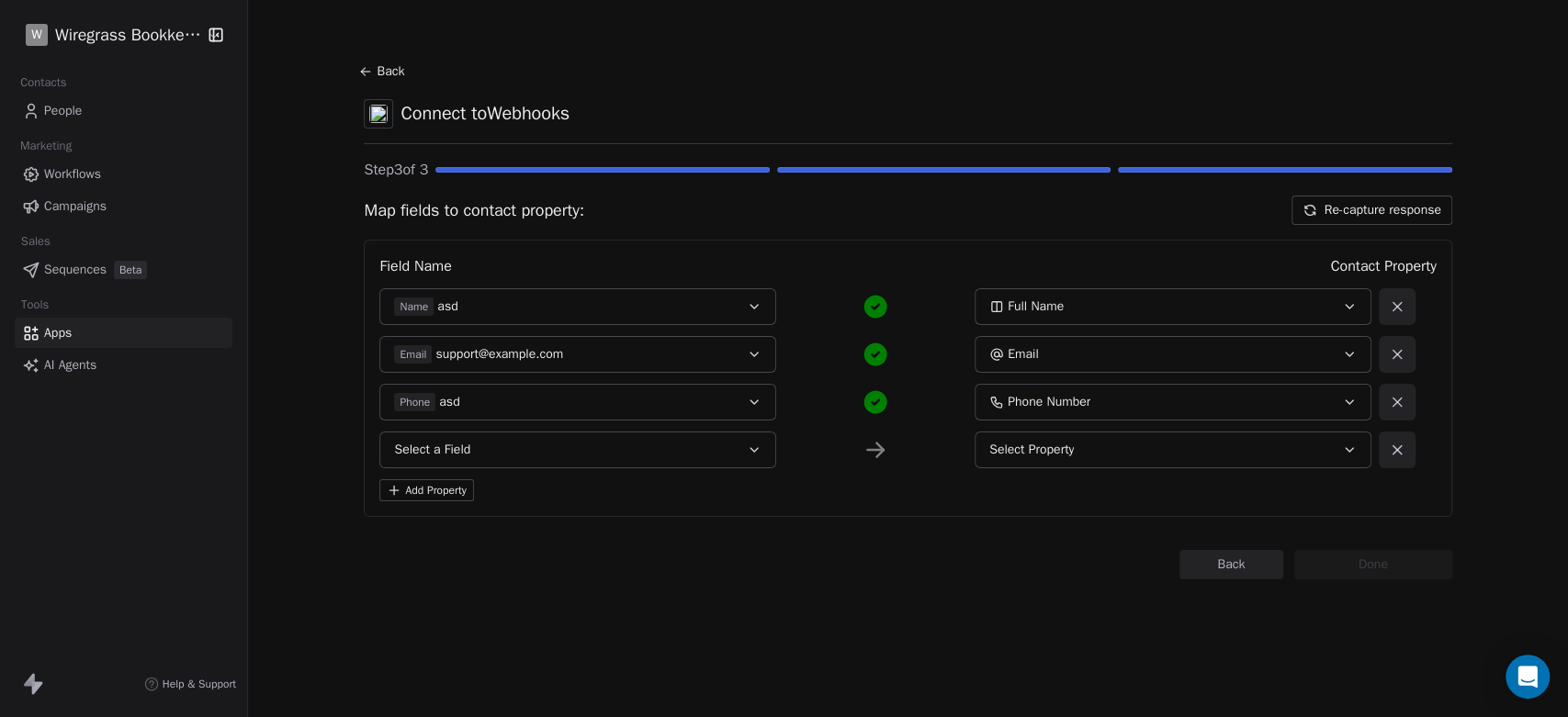 click on "Select a Field" at bounding box center [578, 450] 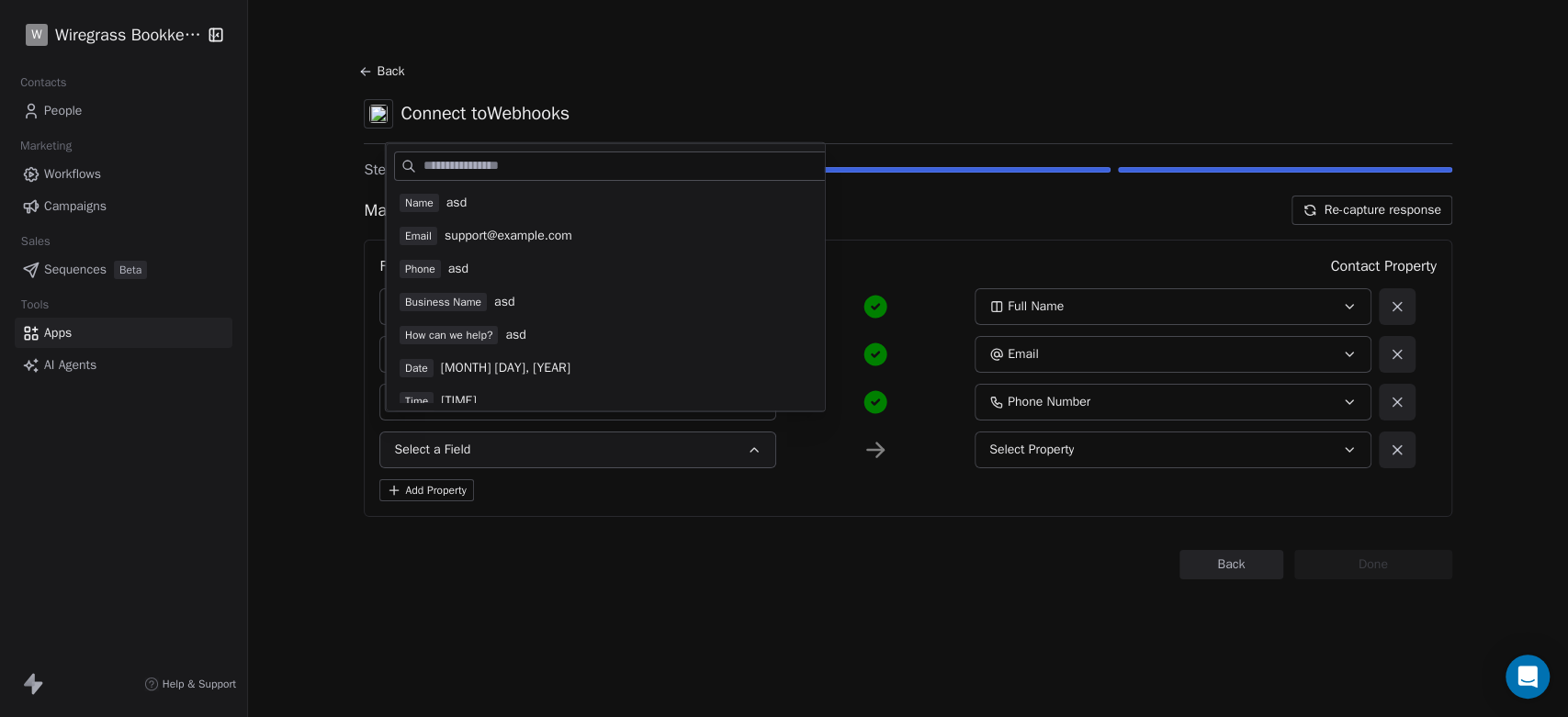 click on "Business Name" at bounding box center (443, 302) 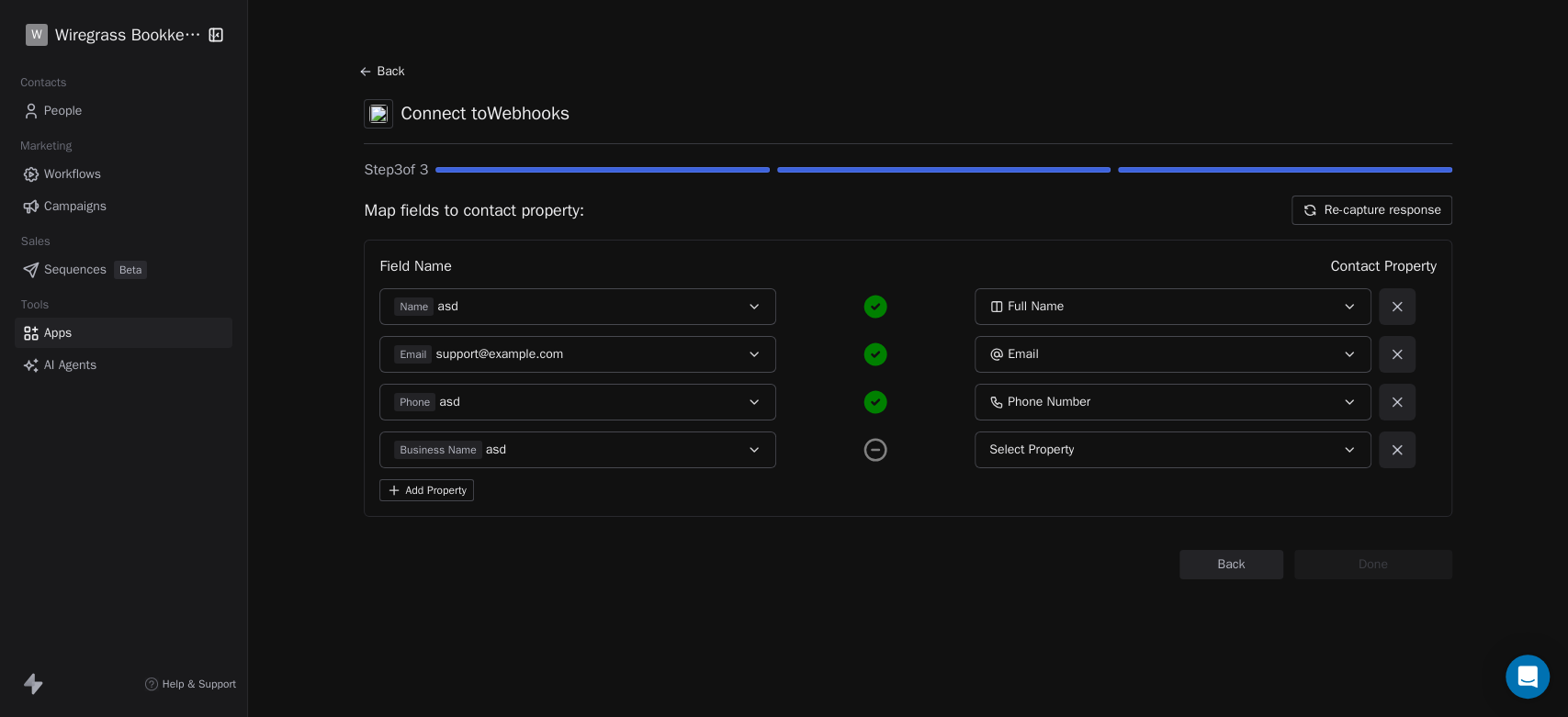 click on "Select Property" at bounding box center (1032, 450) 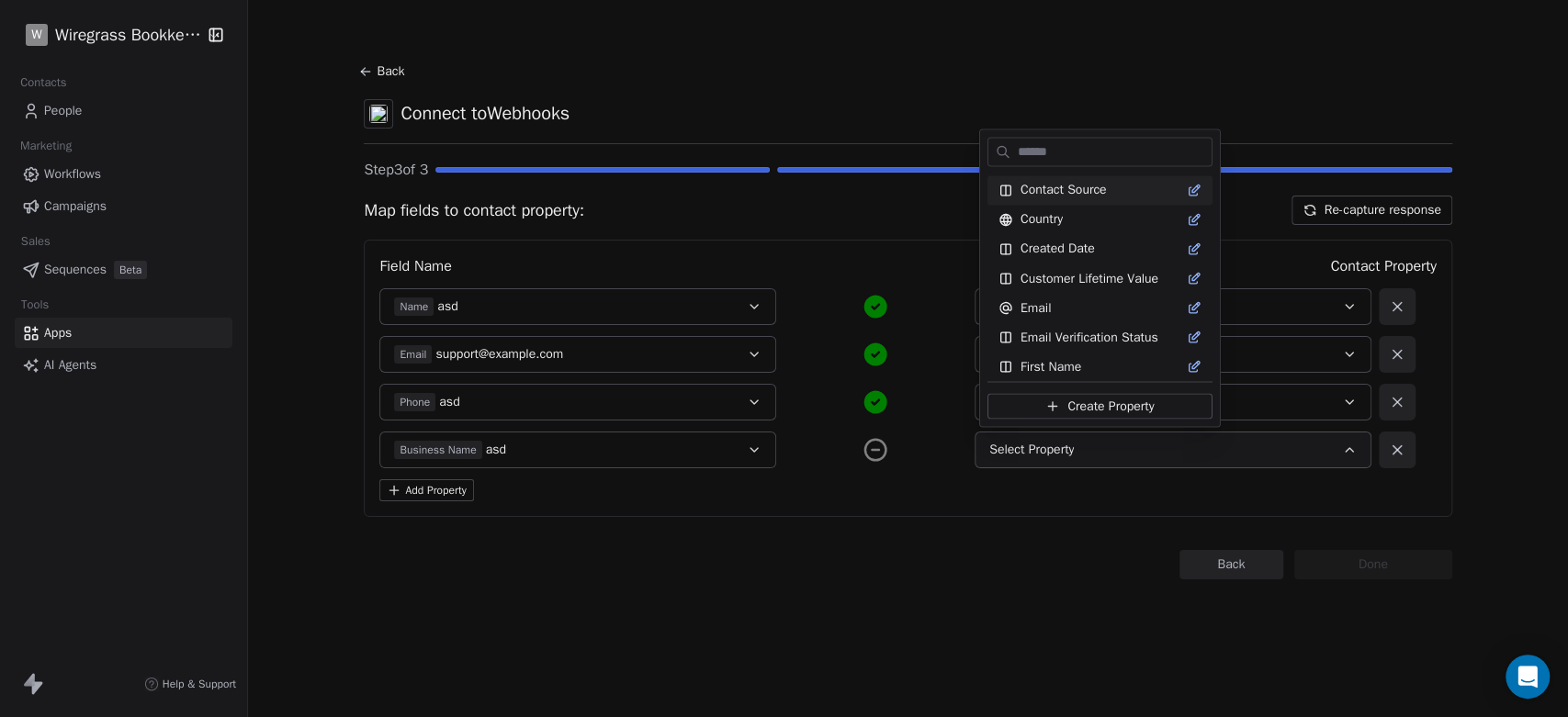 scroll, scrollTop: 0, scrollLeft: 0, axis: both 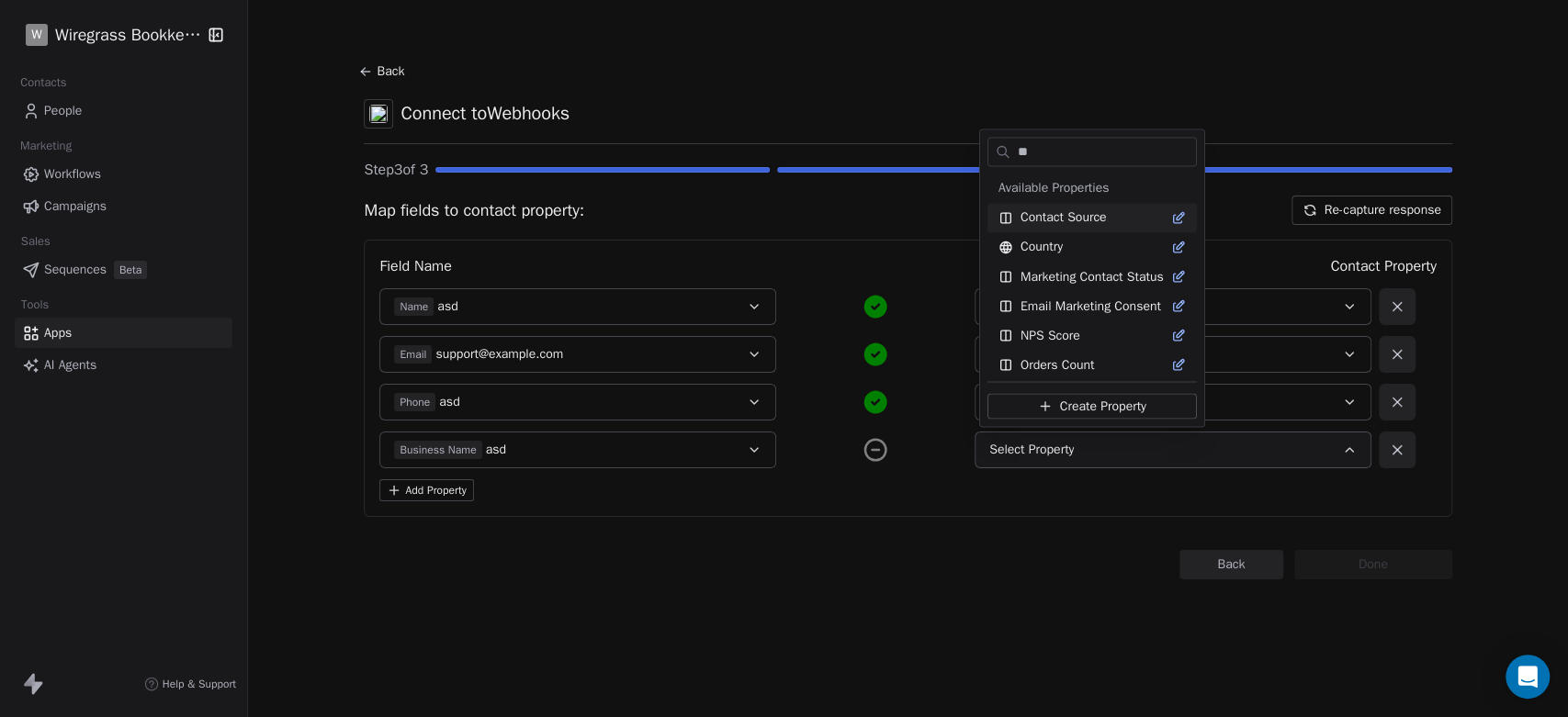 type on "*" 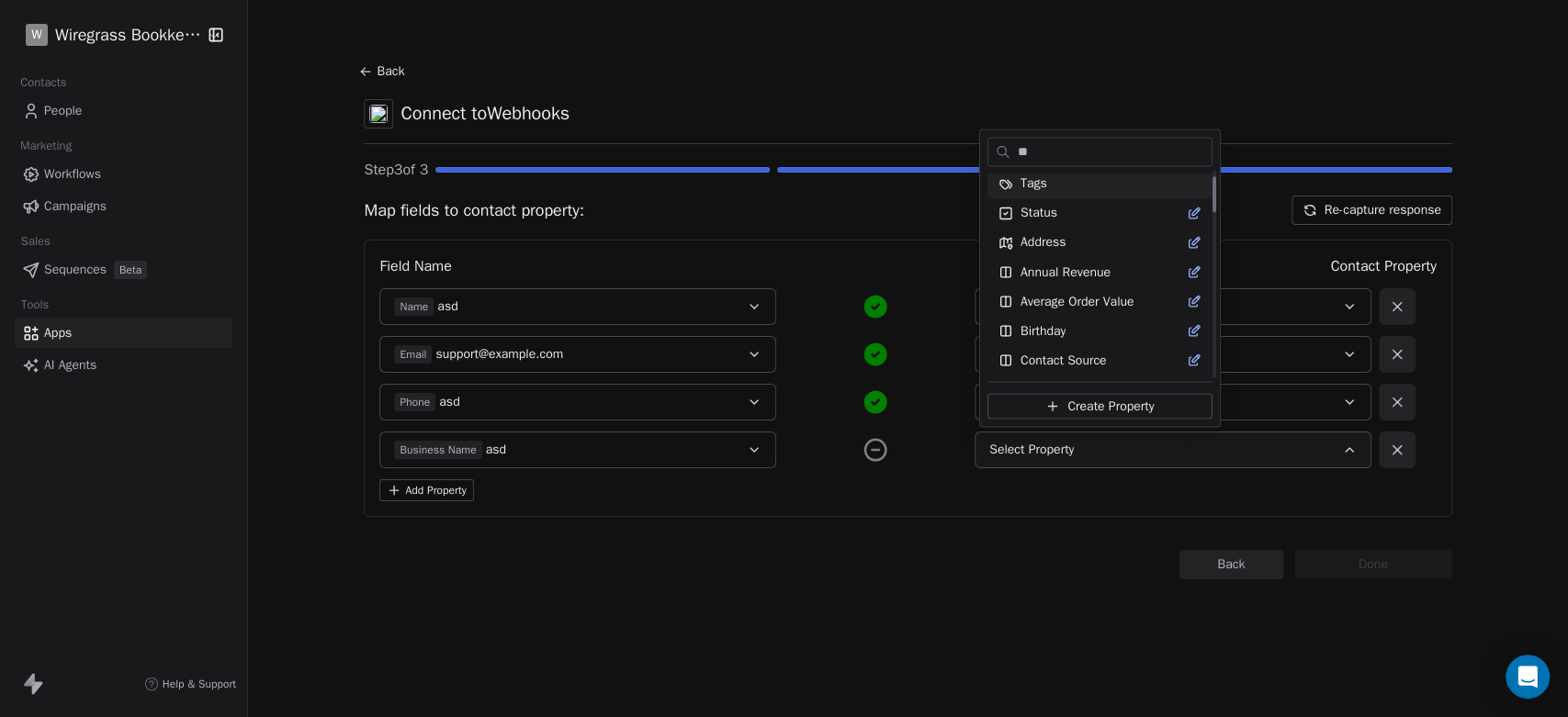 scroll, scrollTop: 0, scrollLeft: 0, axis: both 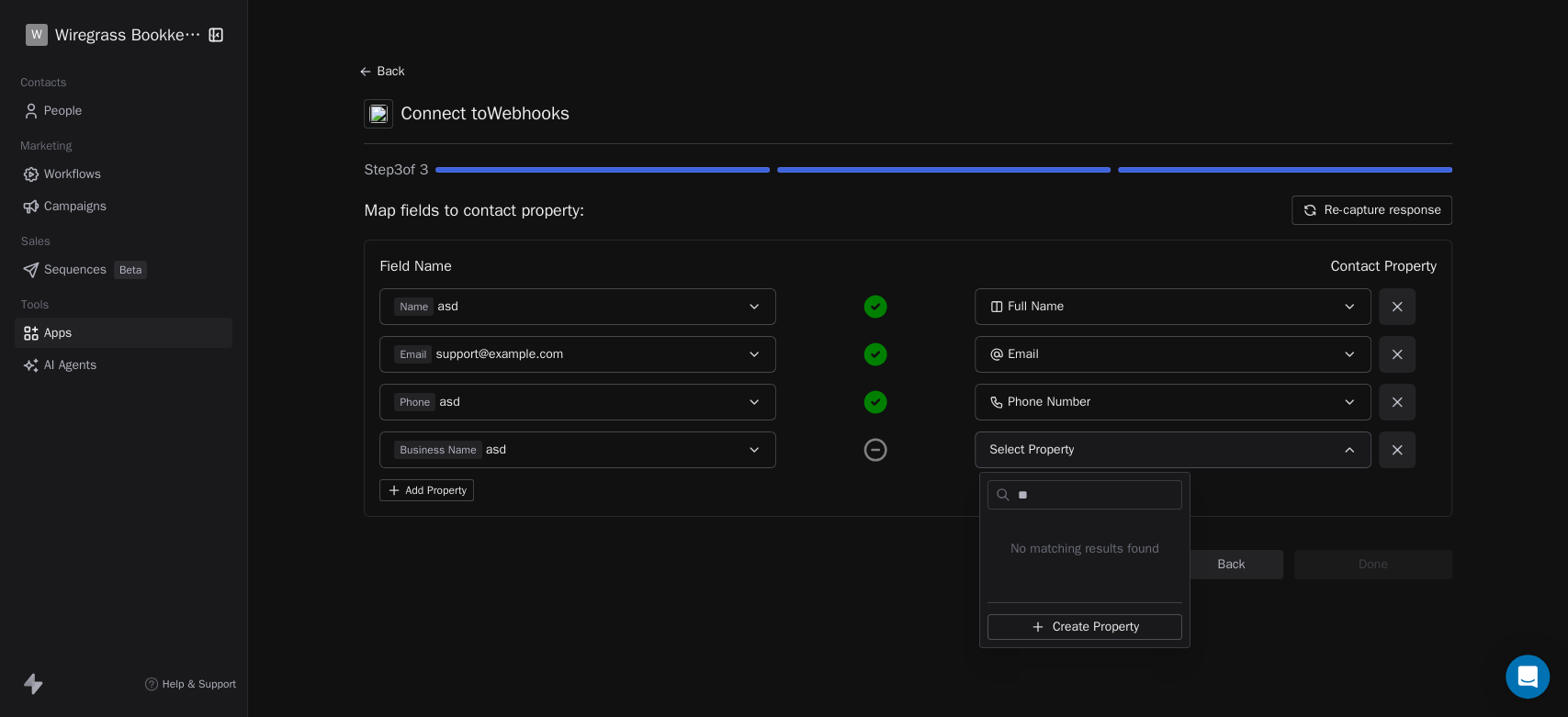 type on "*" 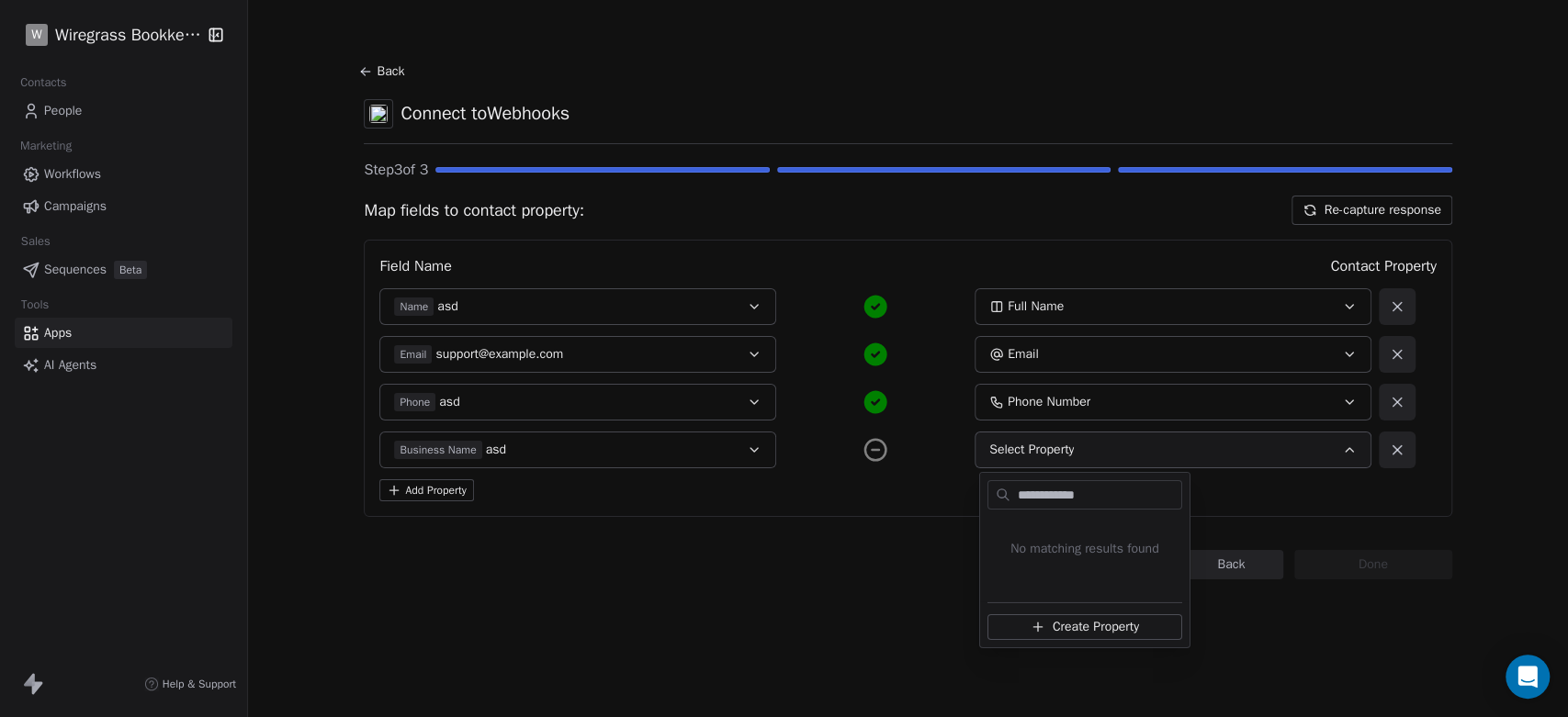 type on "**********" 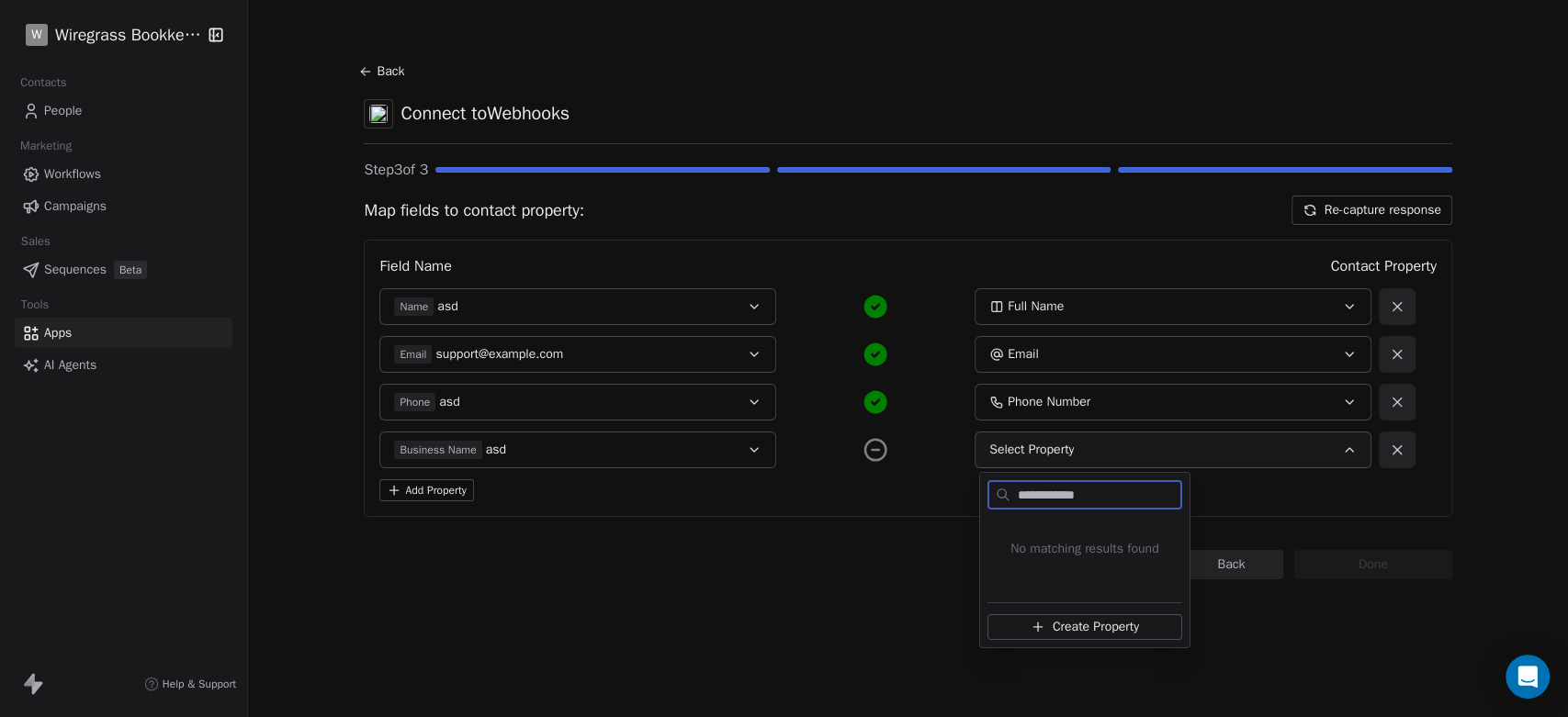 click on "Create Property" at bounding box center [1096, 627] 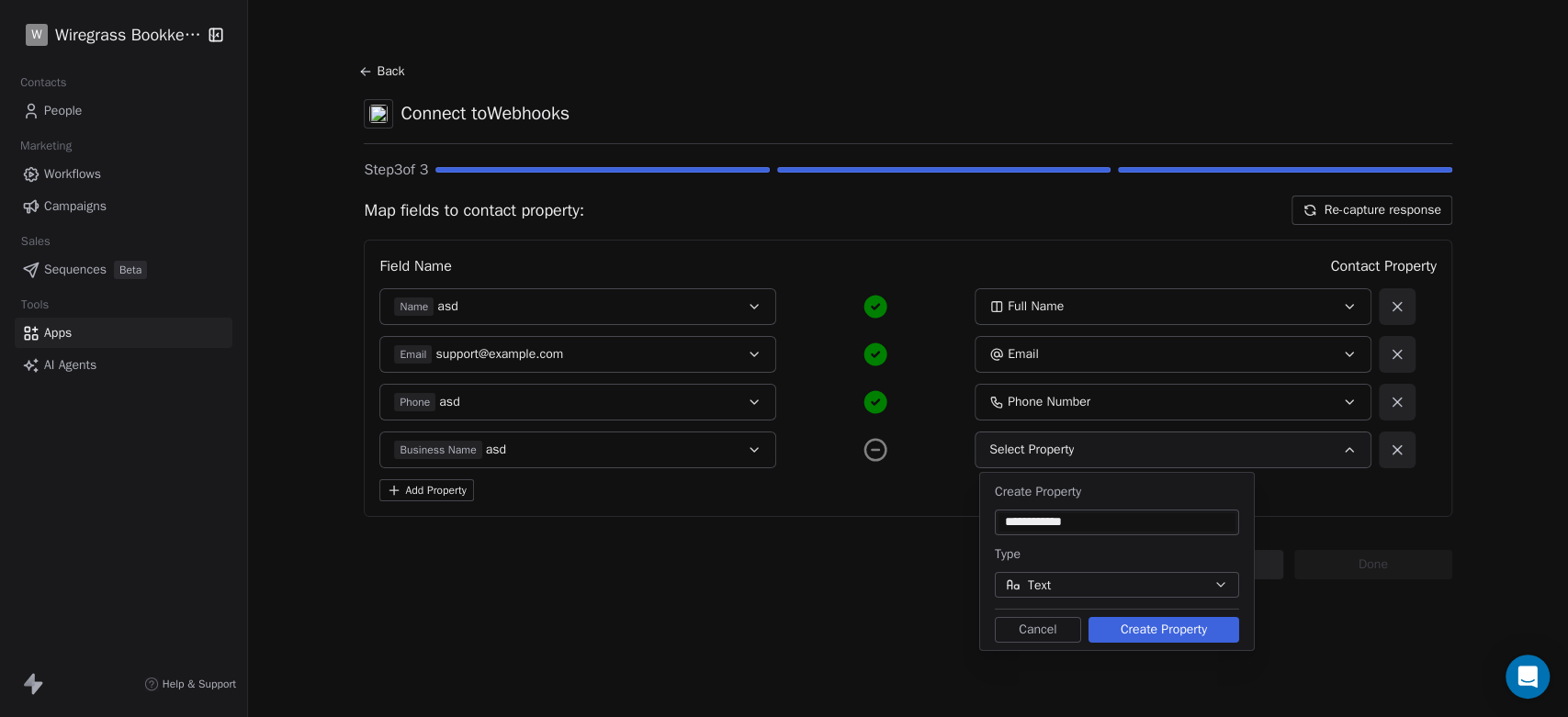 click on "Create Property" at bounding box center [1164, 630] 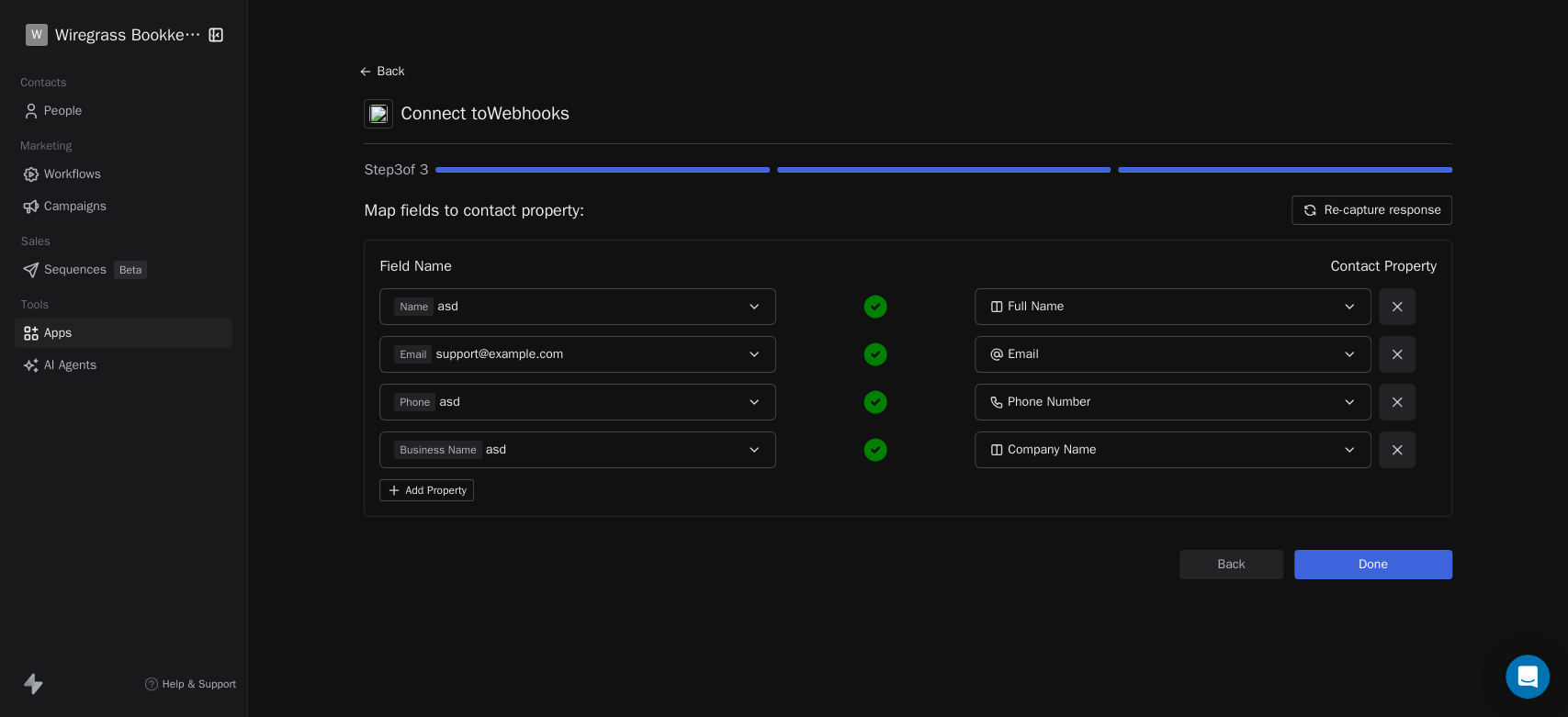 click on "Add Property" at bounding box center (426, 490) 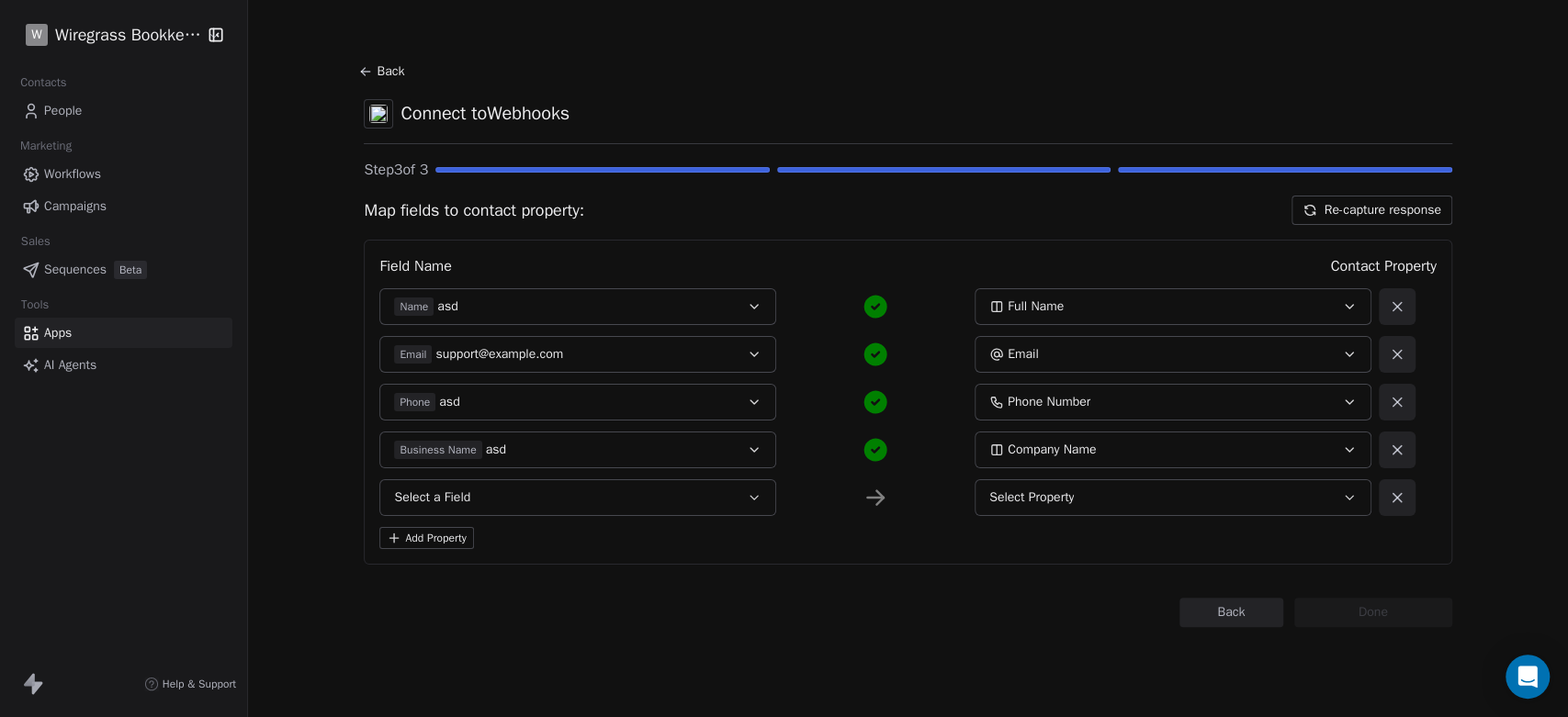 click on "Select a Field" at bounding box center [578, 498] 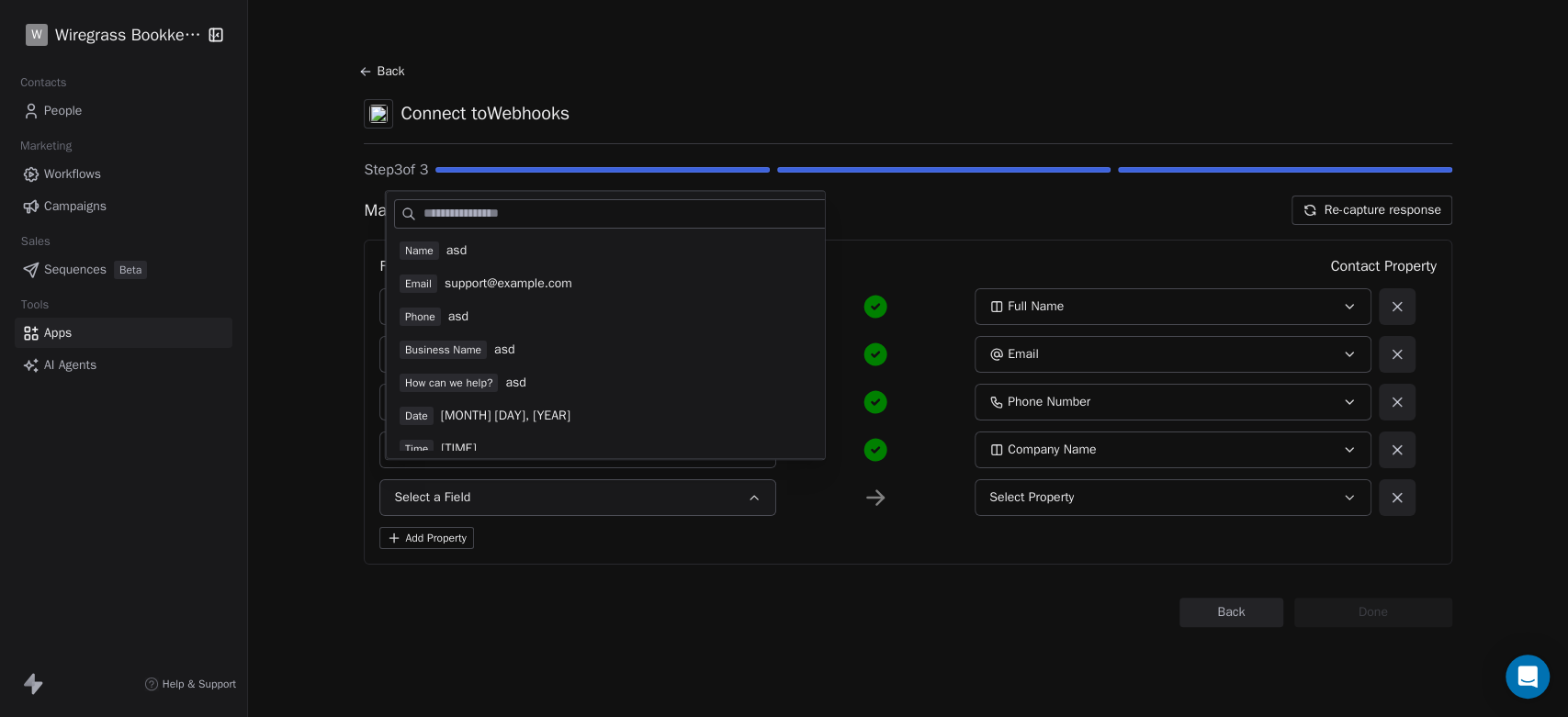 click on "How can we help?" at bounding box center (448, 383) 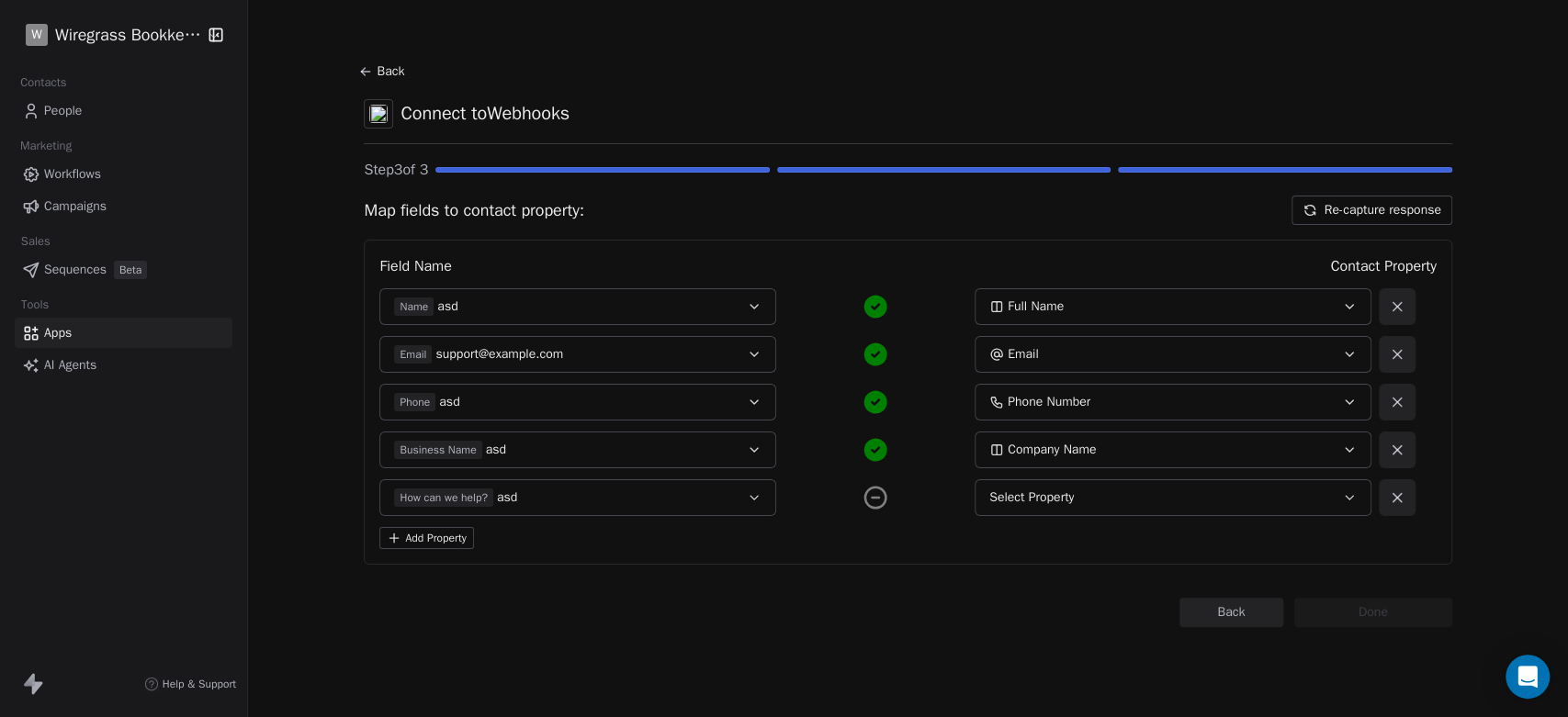click 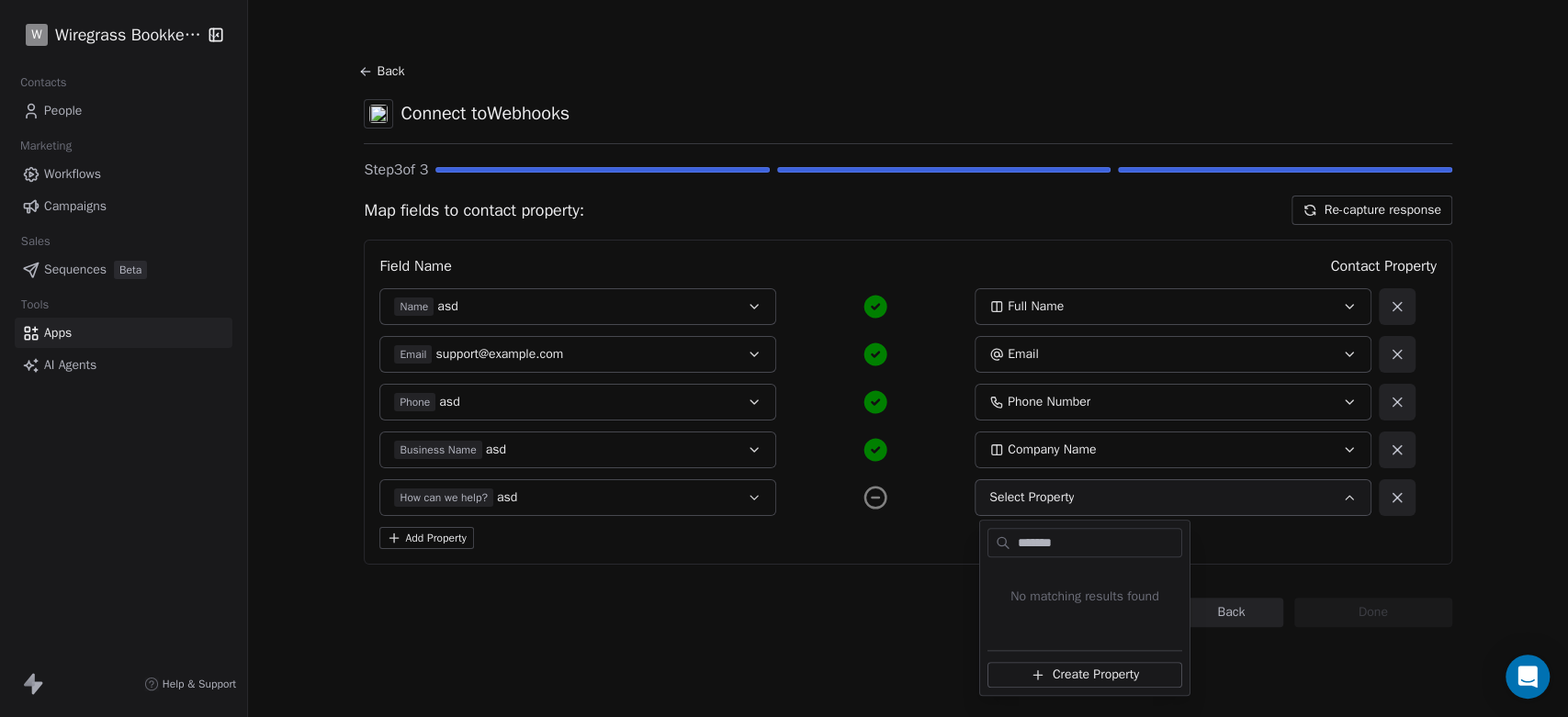 type on "*******" 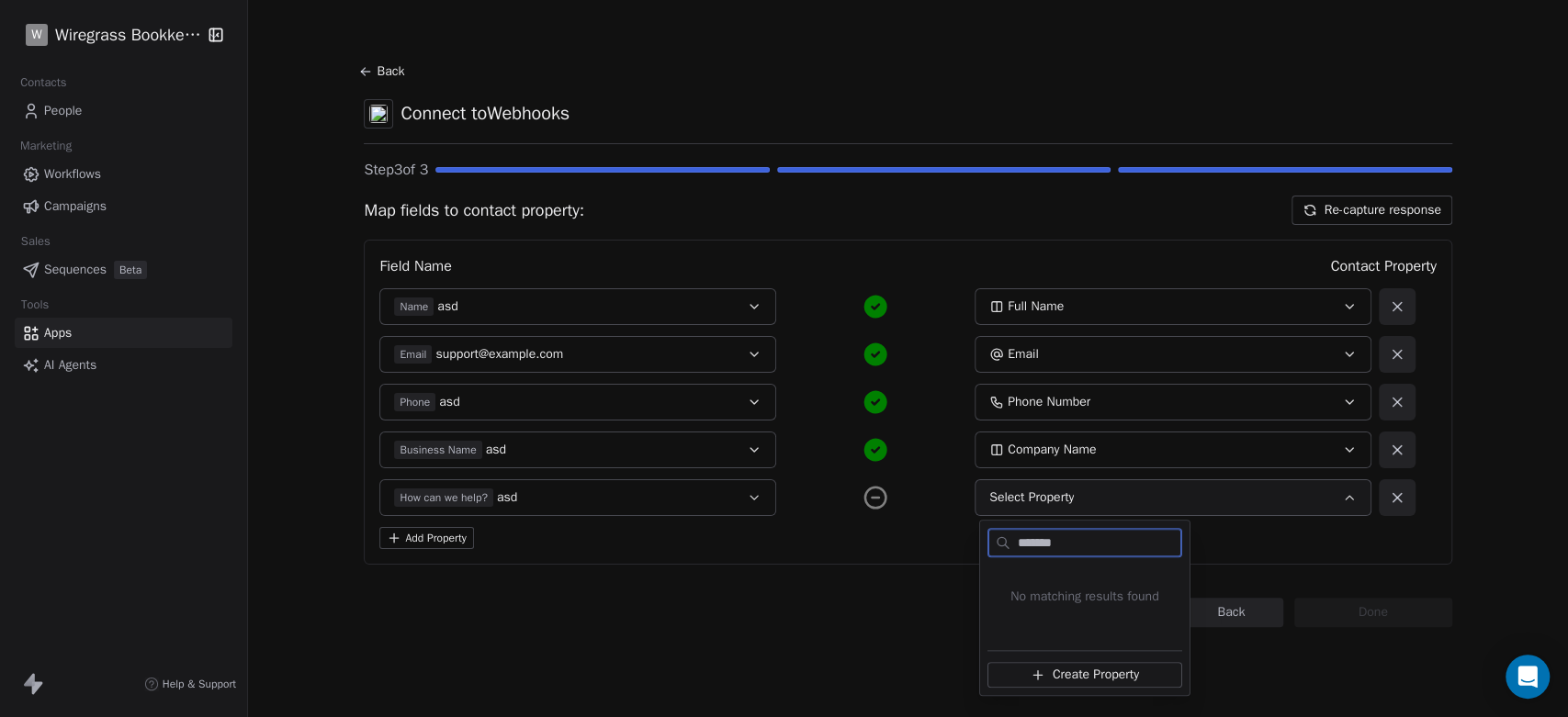 click on "Create Property" at bounding box center (1085, 675) 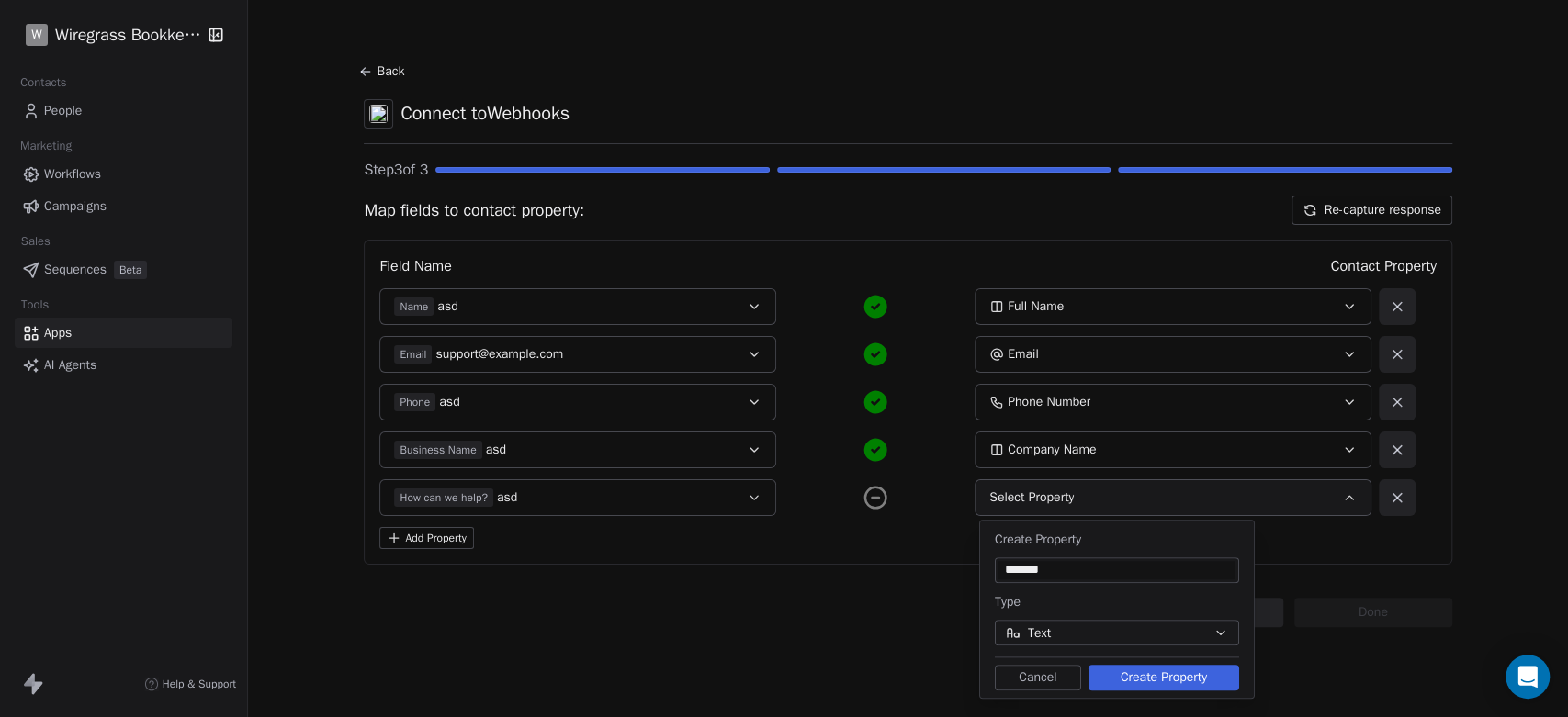 click on "Text" at bounding box center [1117, 633] 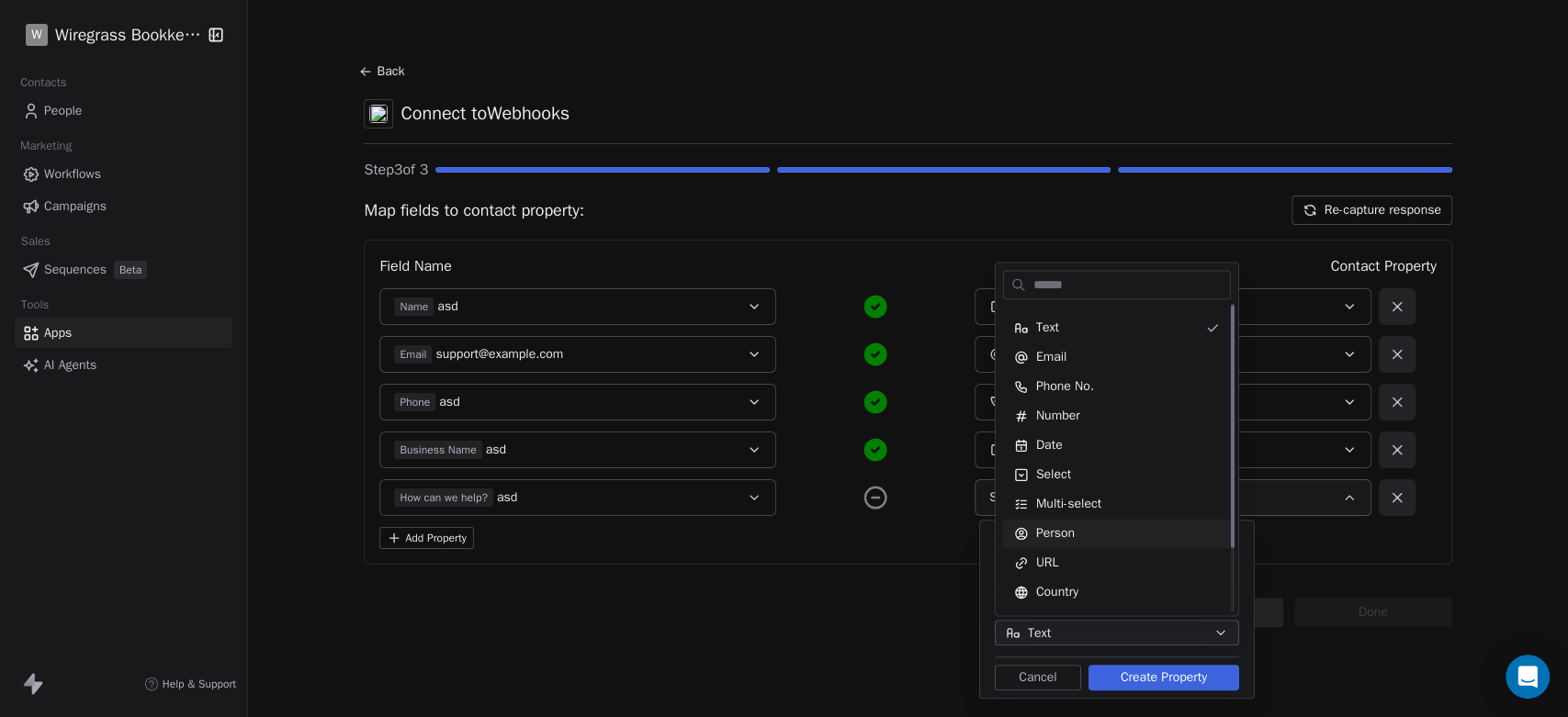 scroll, scrollTop: 0, scrollLeft: 0, axis: both 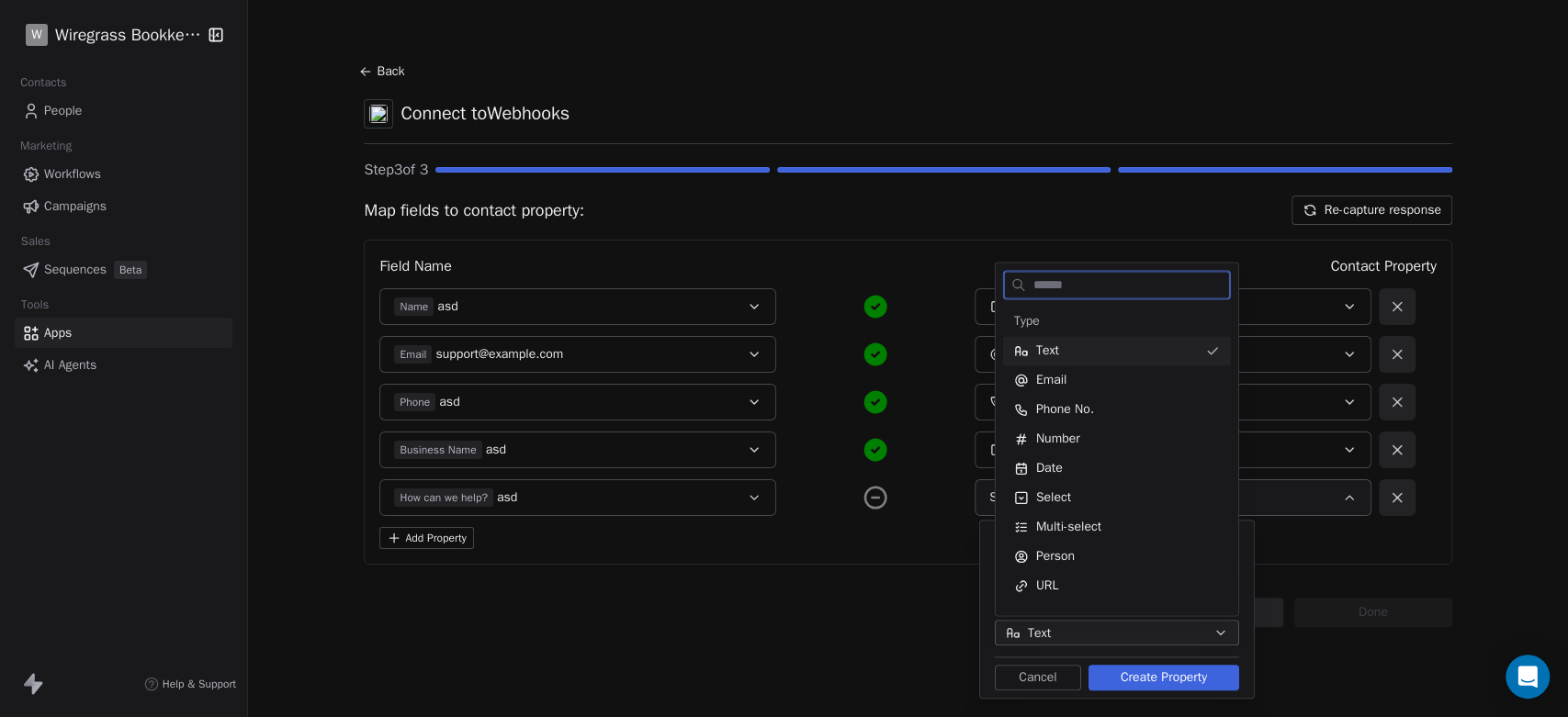 click on "Text" at bounding box center [1106, 351] 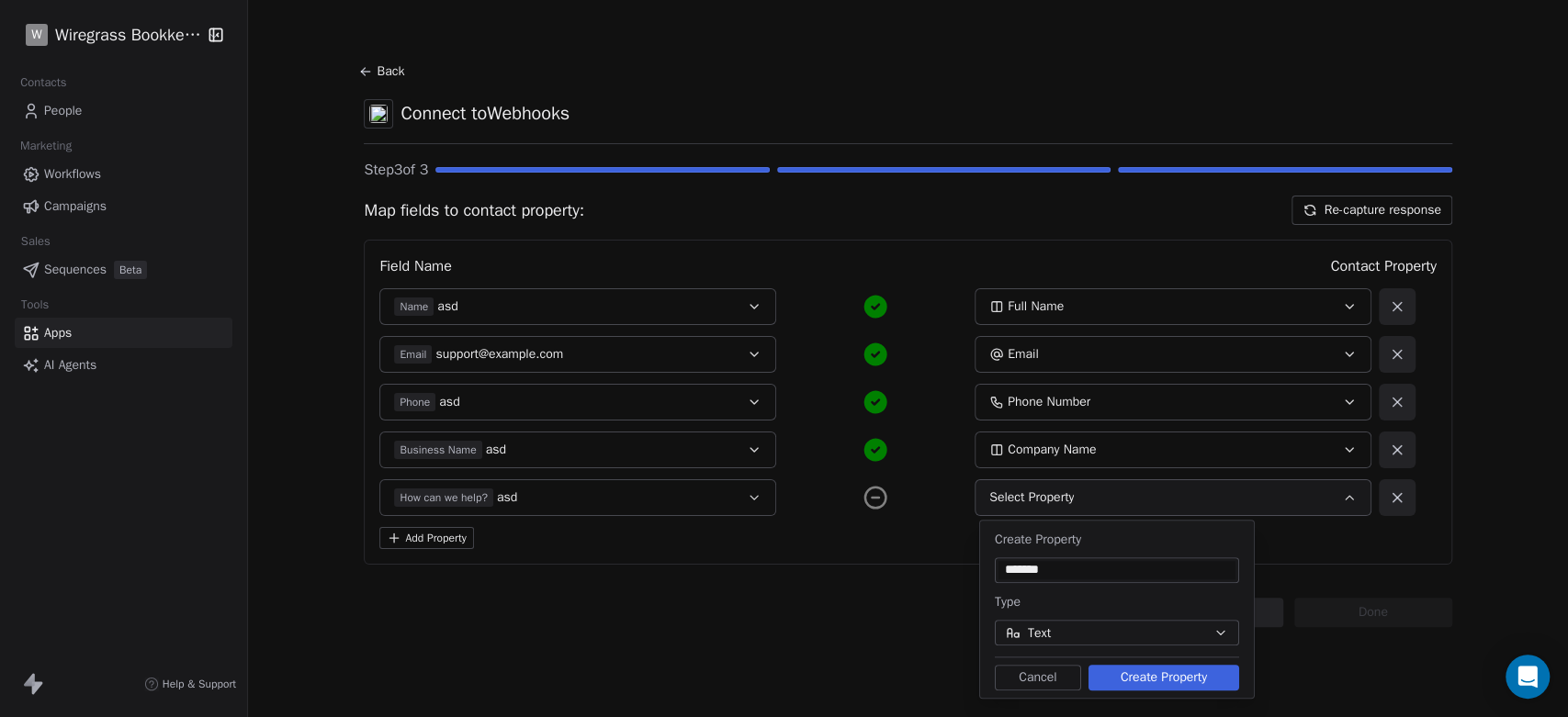 click 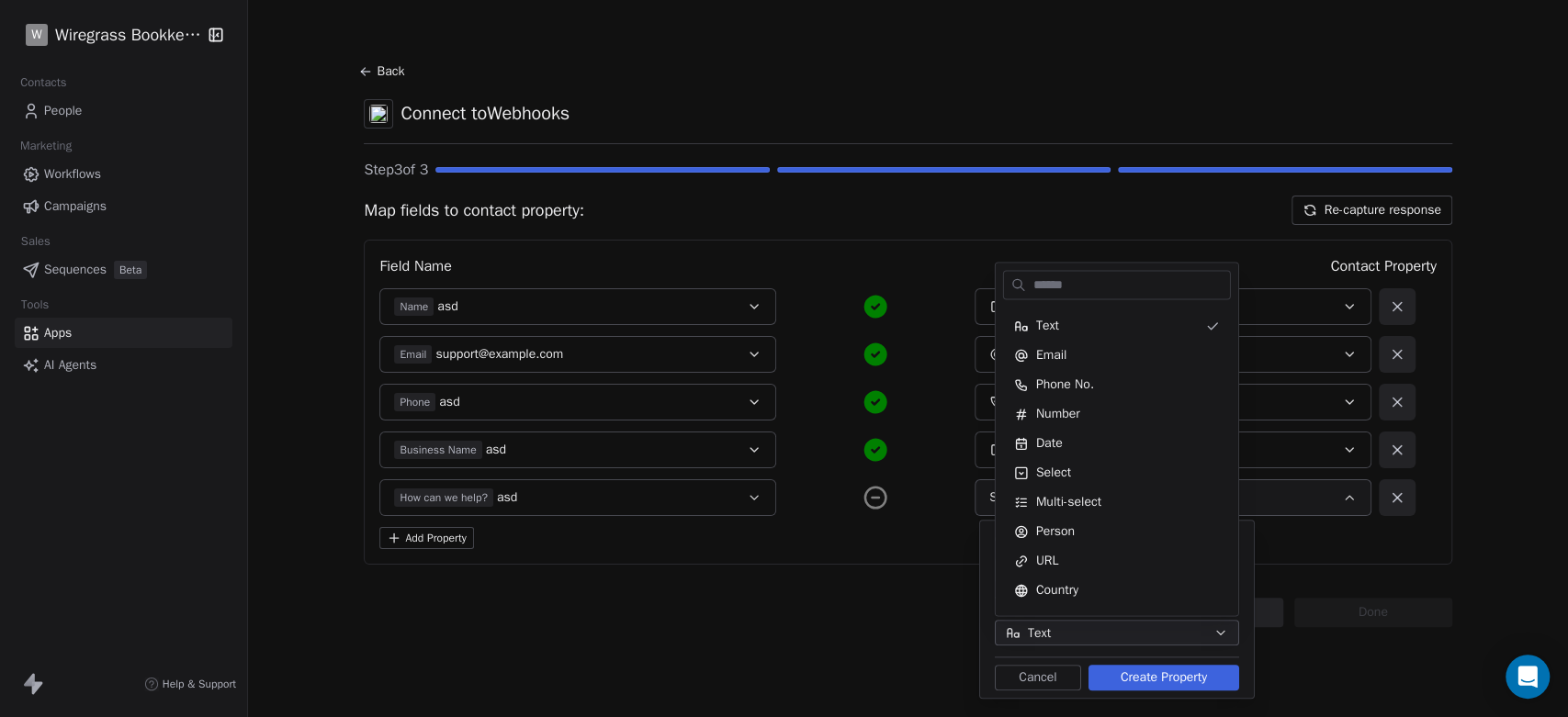 scroll, scrollTop: 0, scrollLeft: 0, axis: both 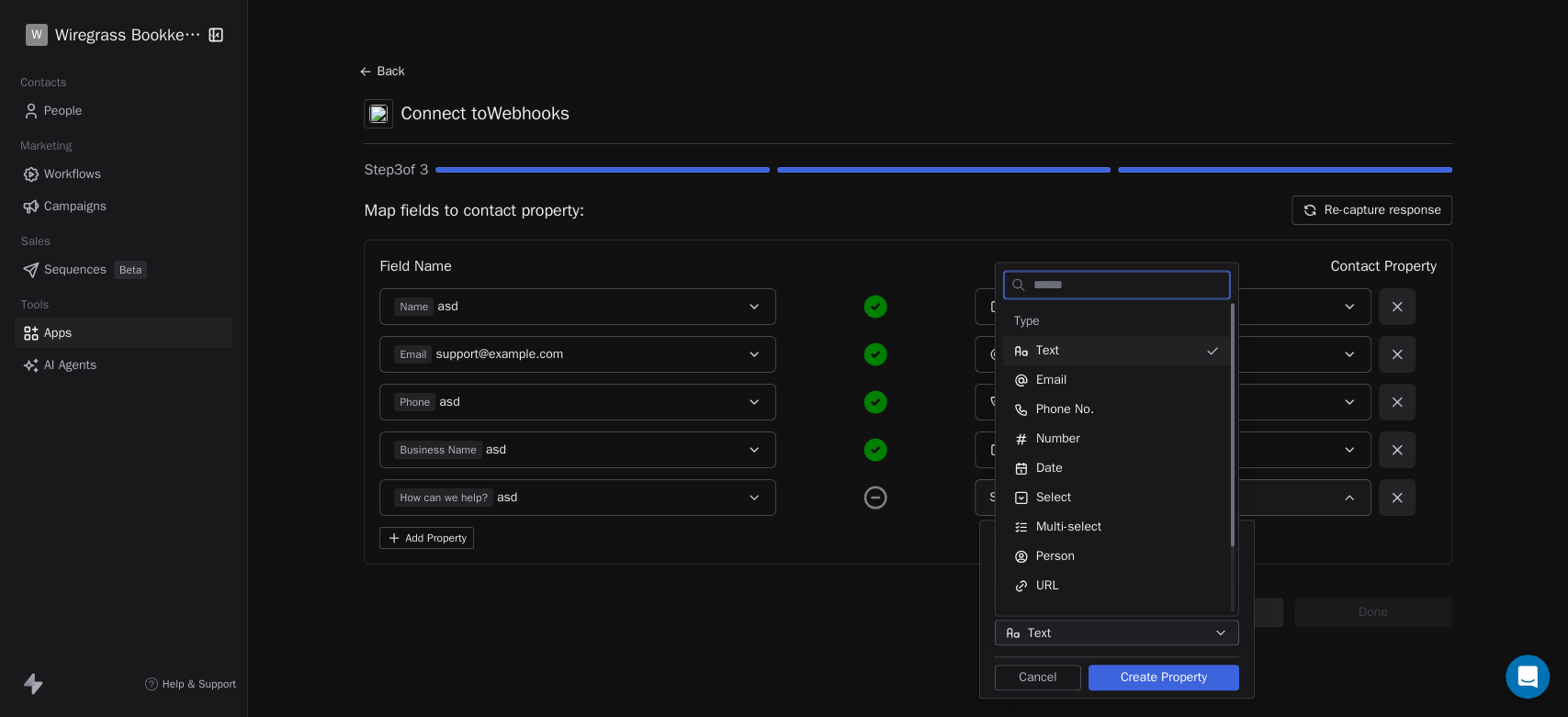 click on "Text" at bounding box center [1106, 351] 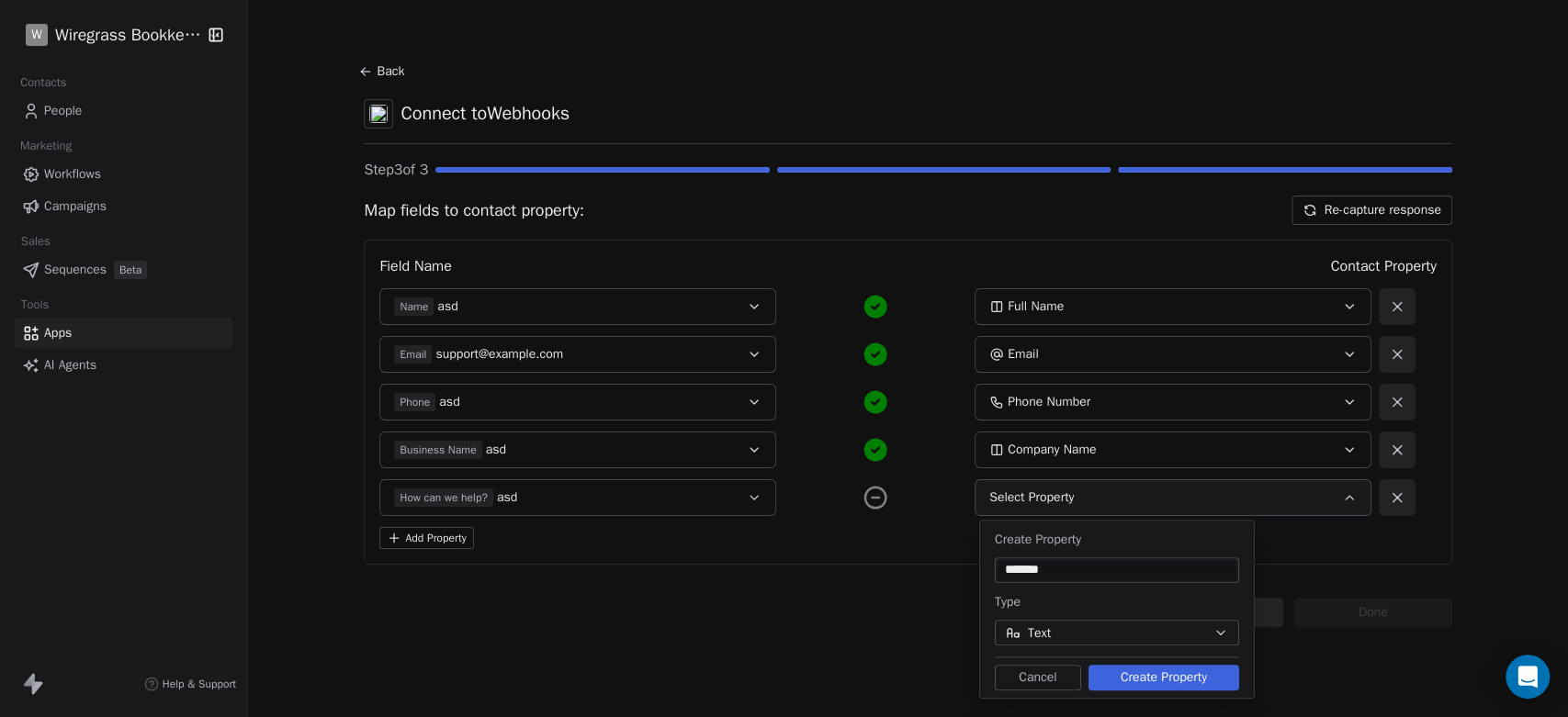 click on "Create Property" at bounding box center (1164, 678) 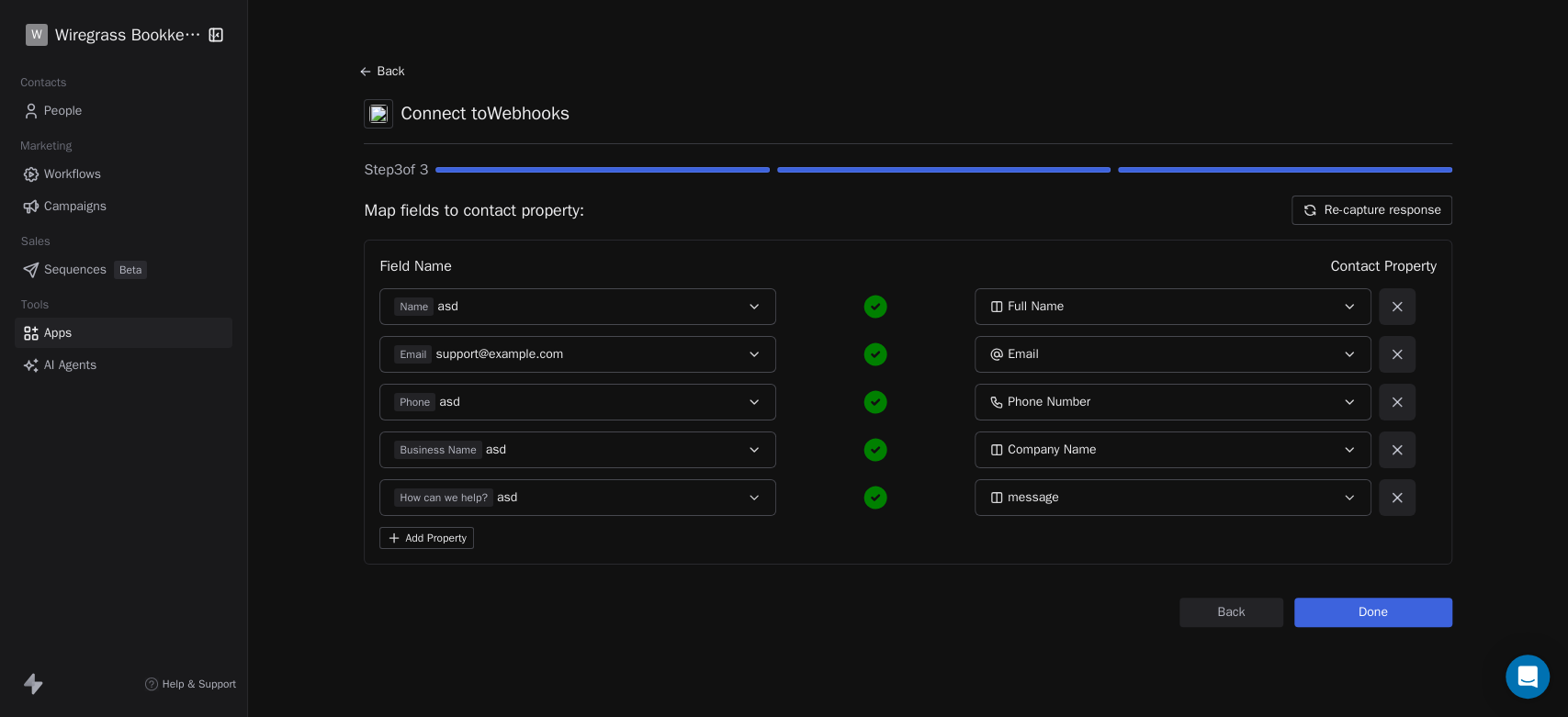 click on "Add Property" at bounding box center [426, 538] 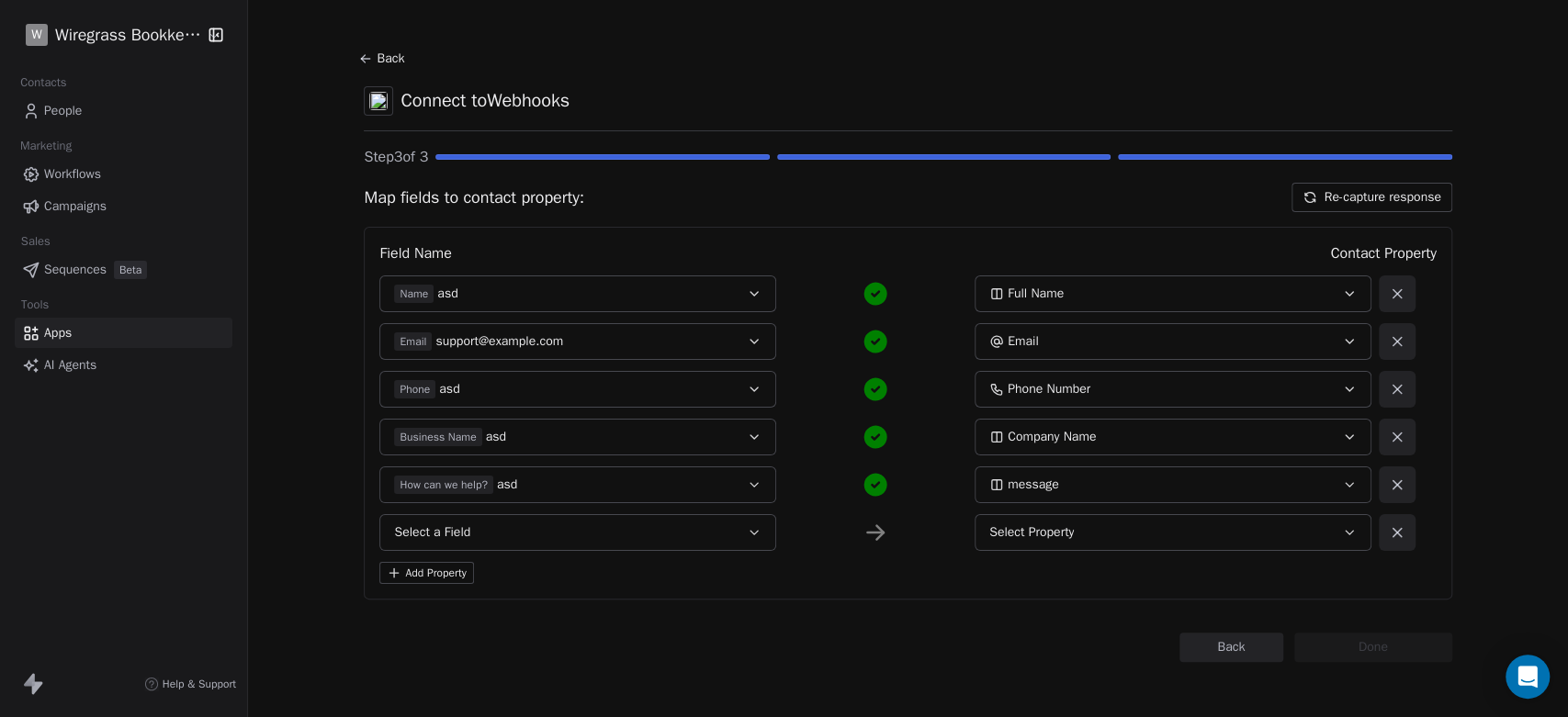scroll, scrollTop: 16, scrollLeft: 0, axis: vertical 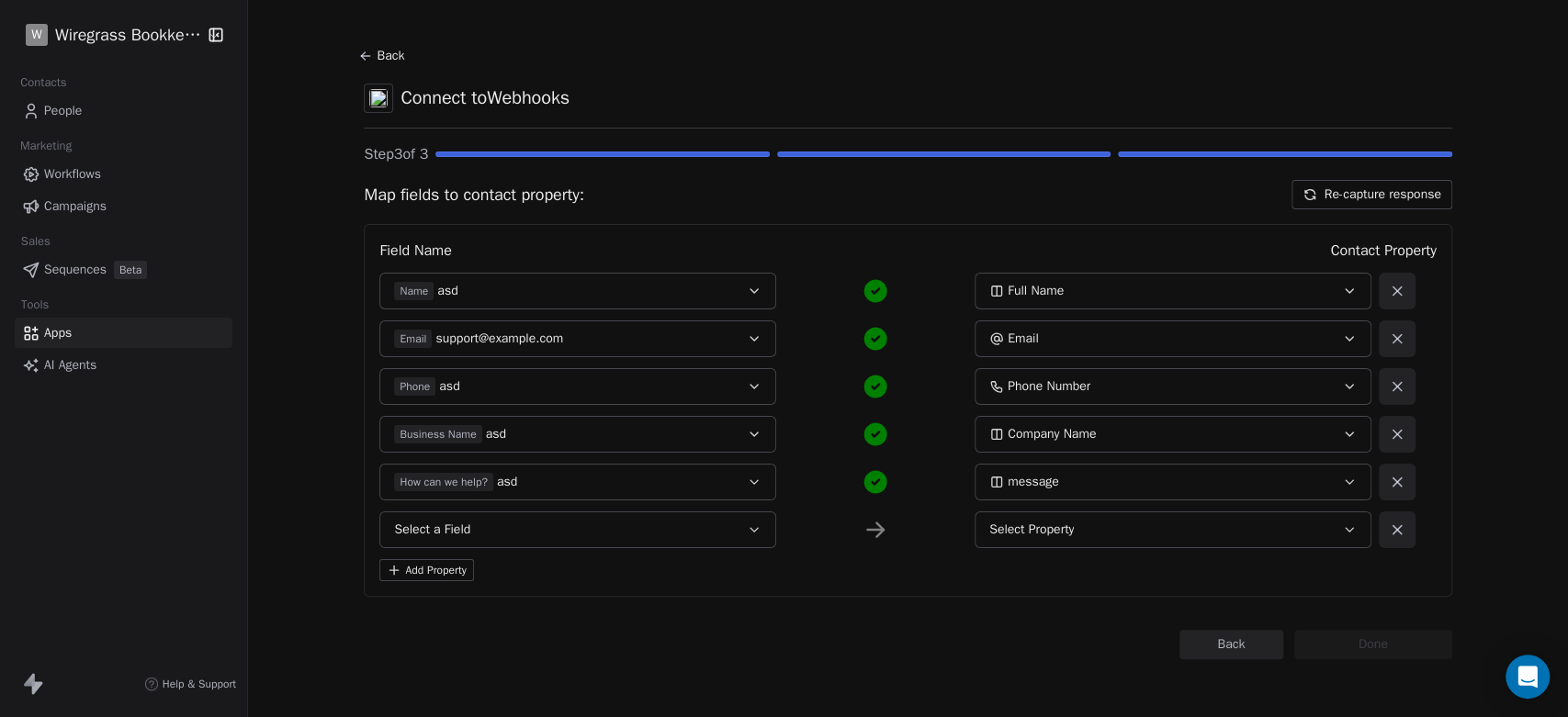 click 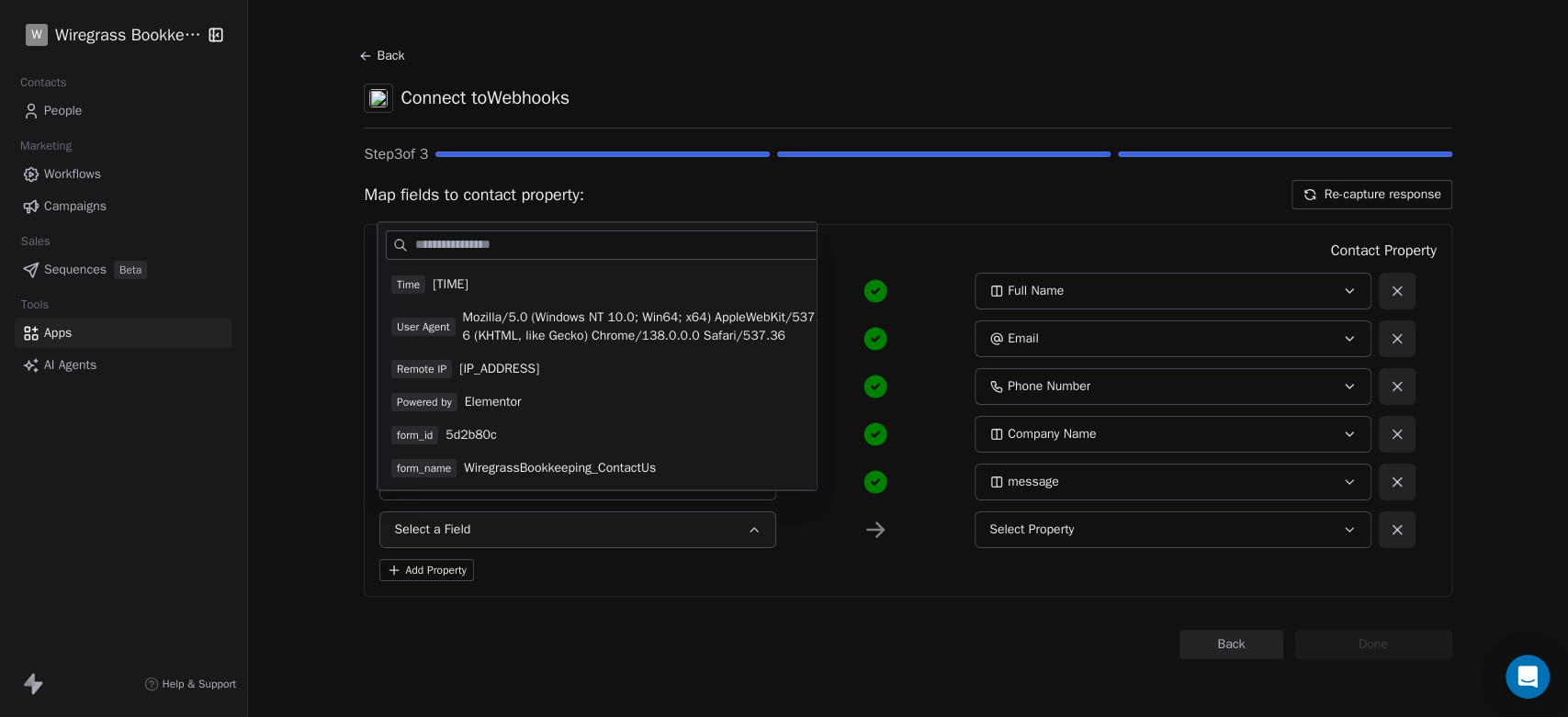 scroll, scrollTop: 94, scrollLeft: 0, axis: vertical 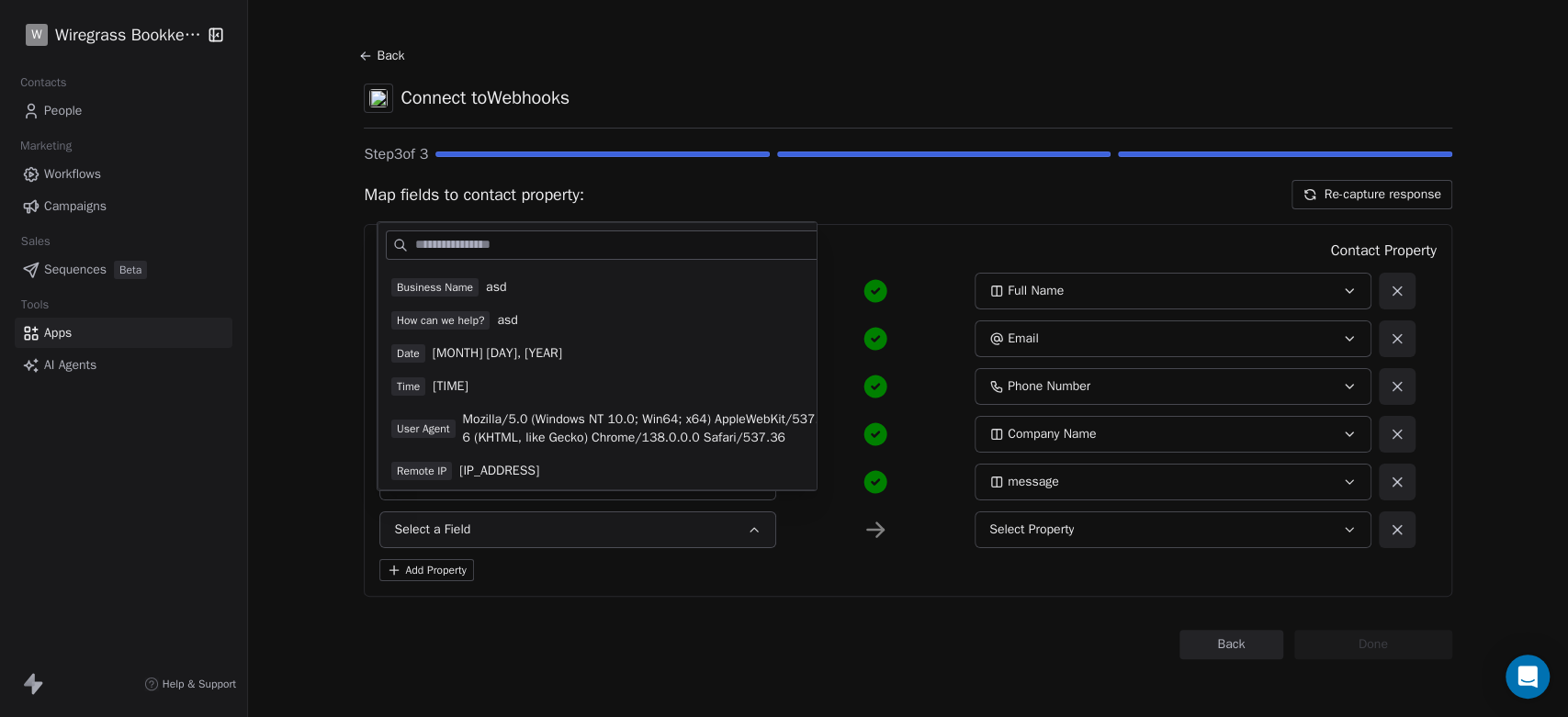 click on "August 8, 2025" at bounding box center [497, 353] 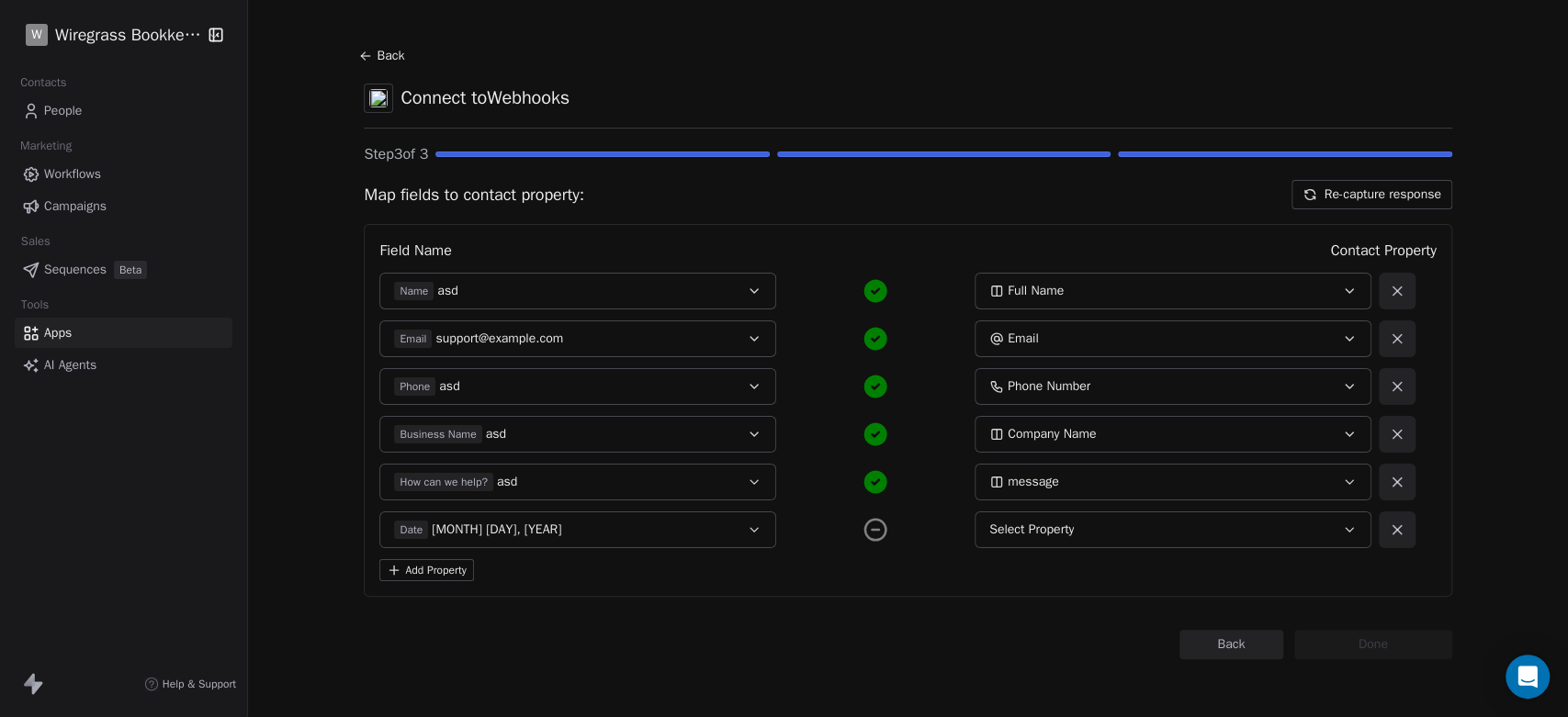 click 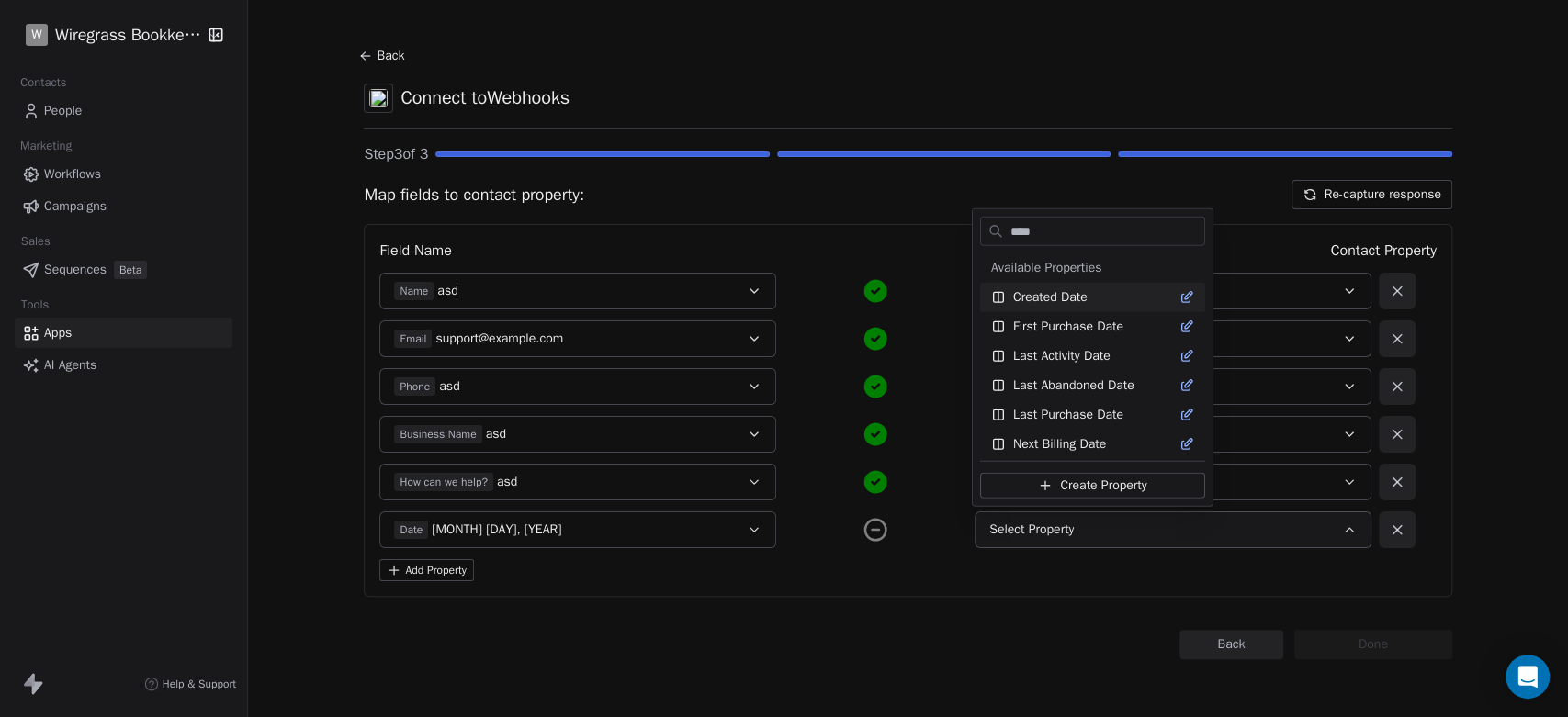 type on "****" 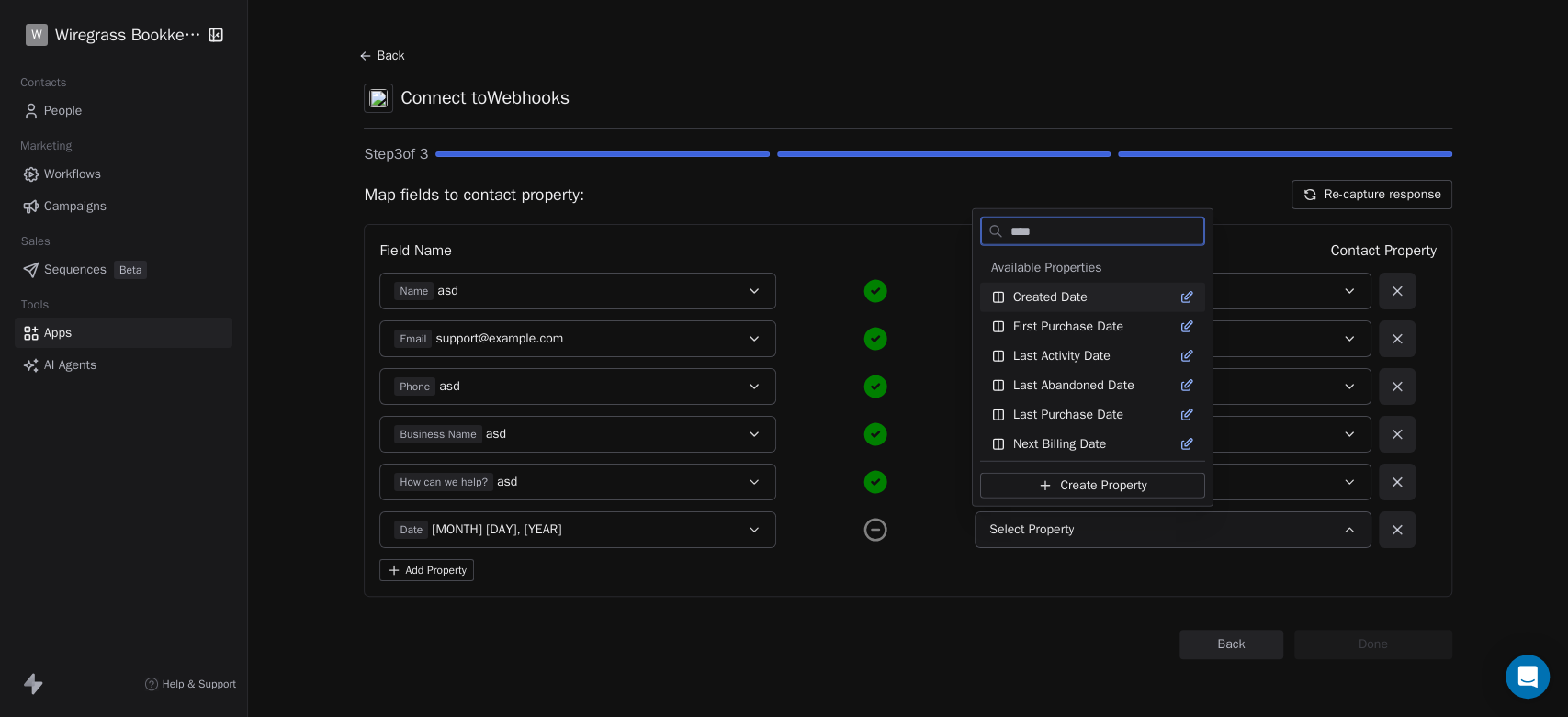 click on "Created Date" at bounding box center [1050, 297] 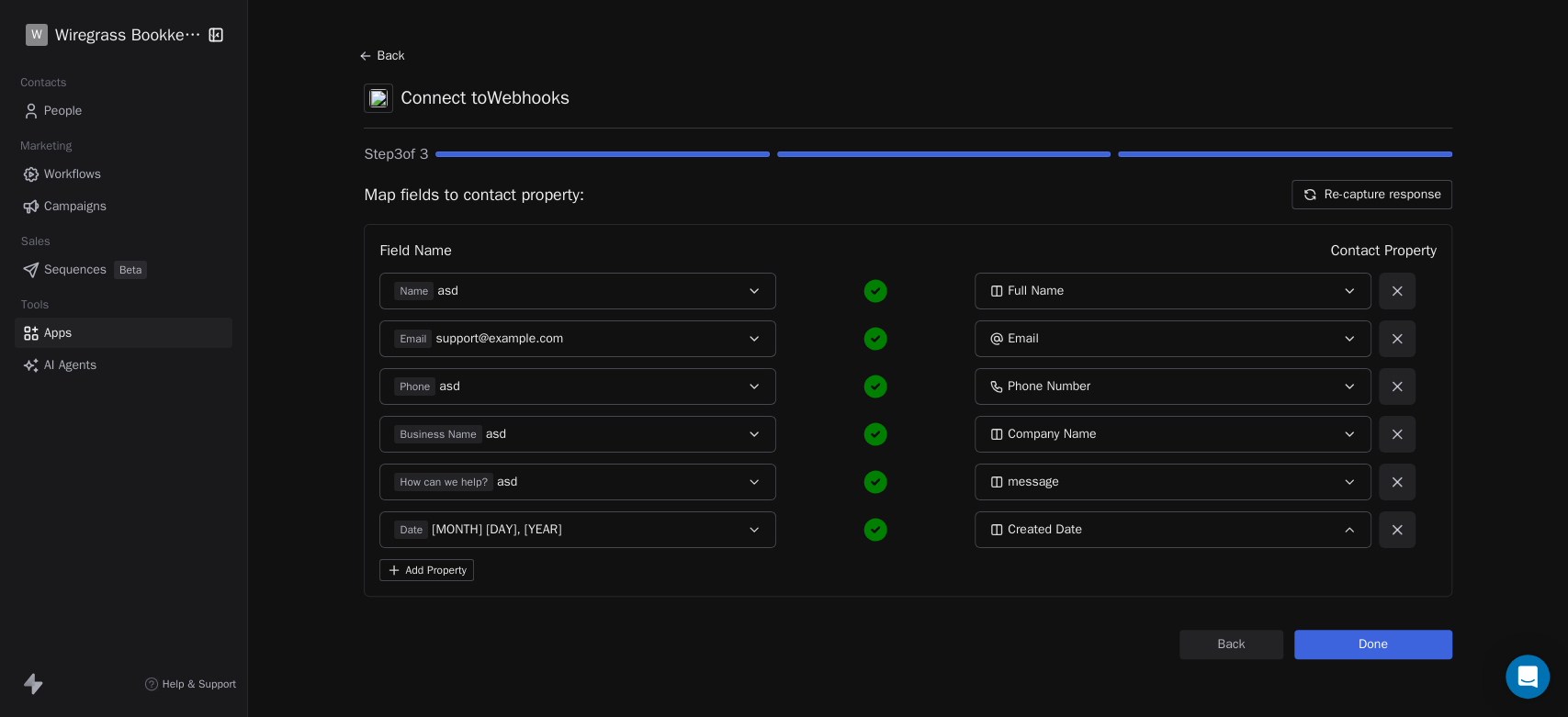 click on "Add Property" at bounding box center (426, 570) 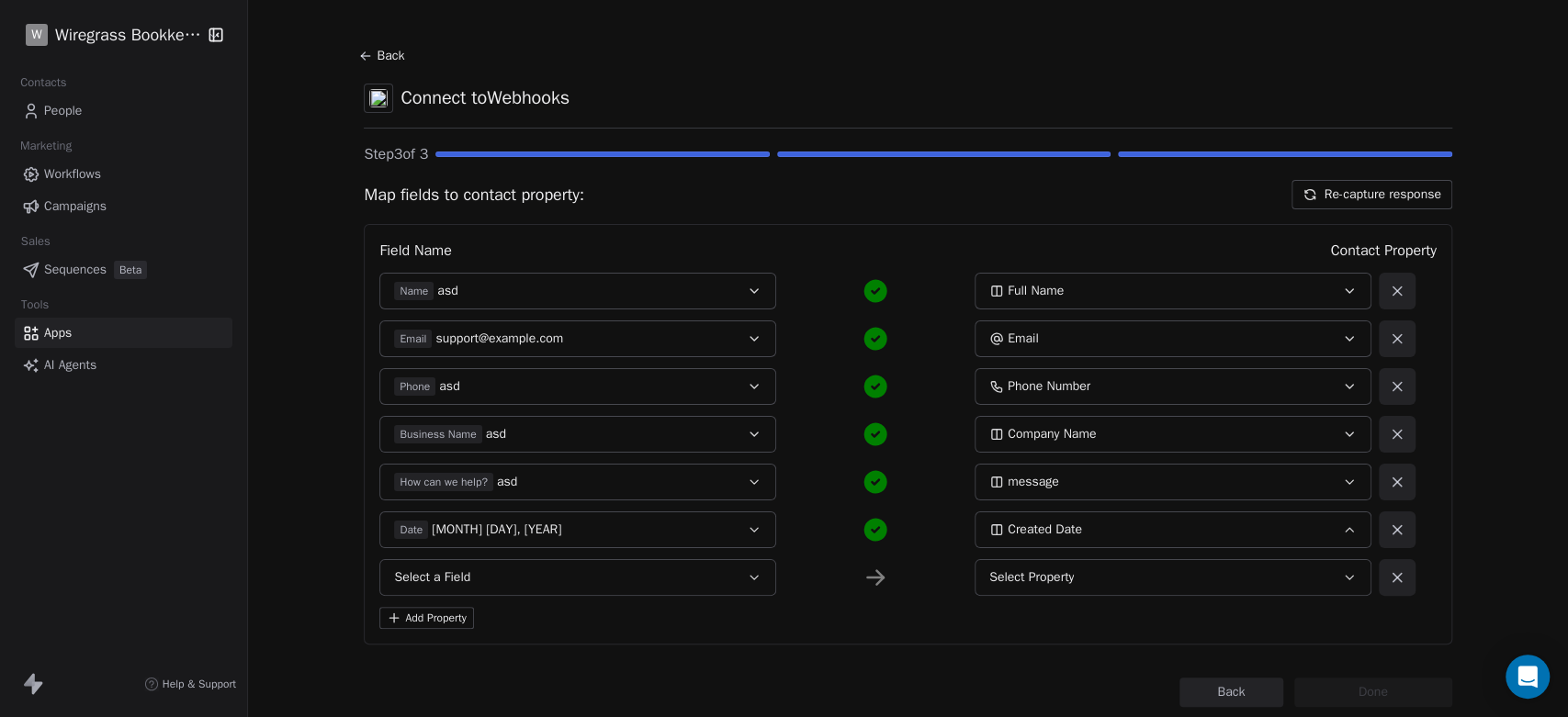 click on "Select a Field" at bounding box center (432, 577) 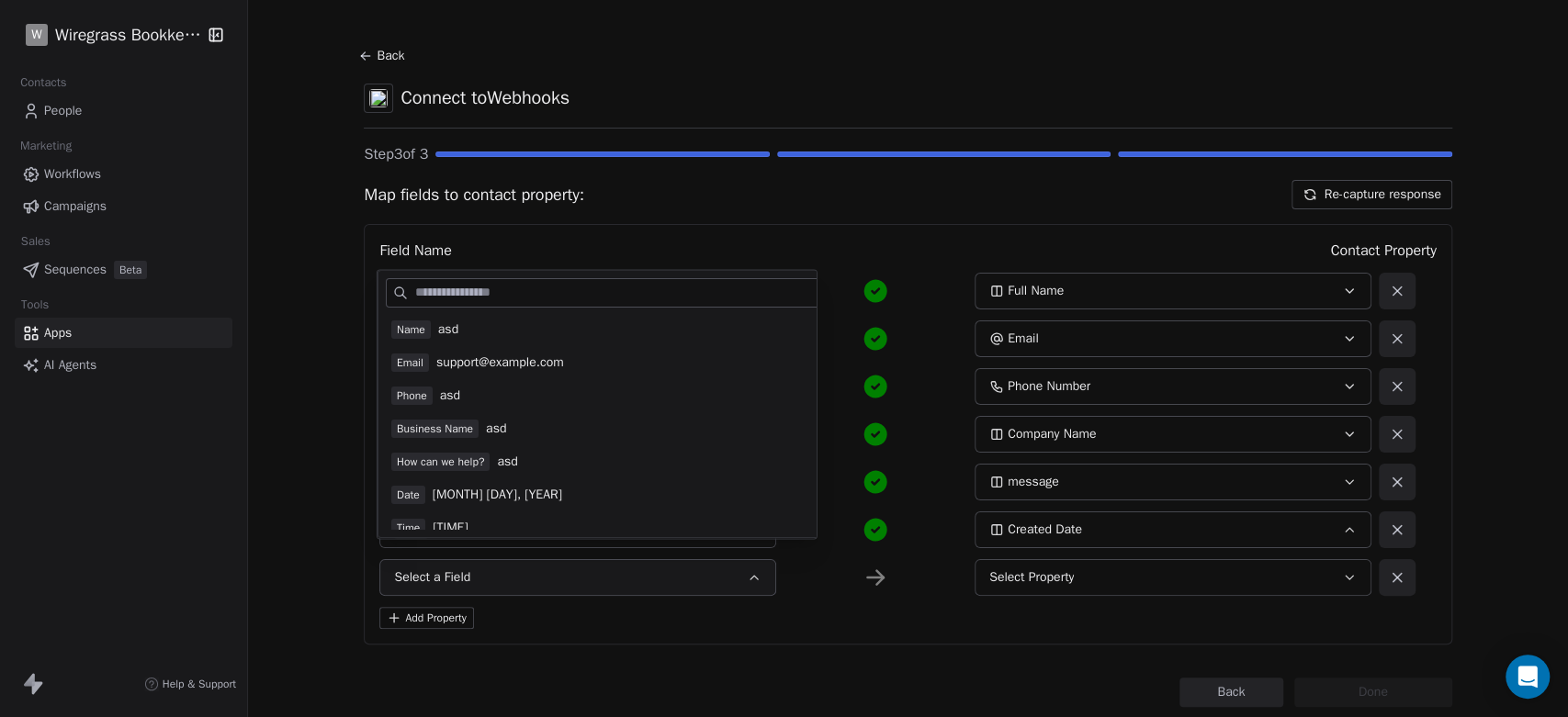 scroll, scrollTop: 102, scrollLeft: 0, axis: vertical 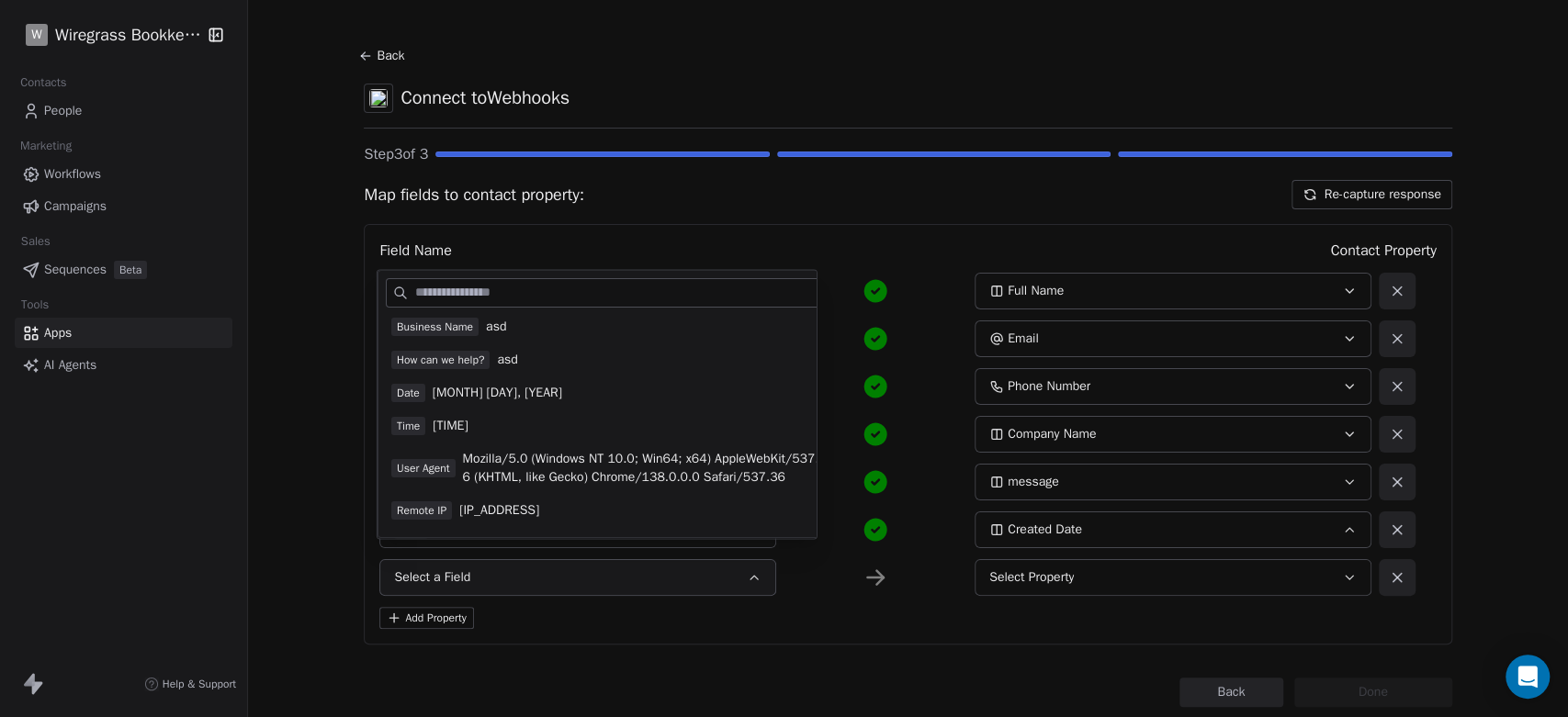 click on "8:12 am" at bounding box center [450, 426] 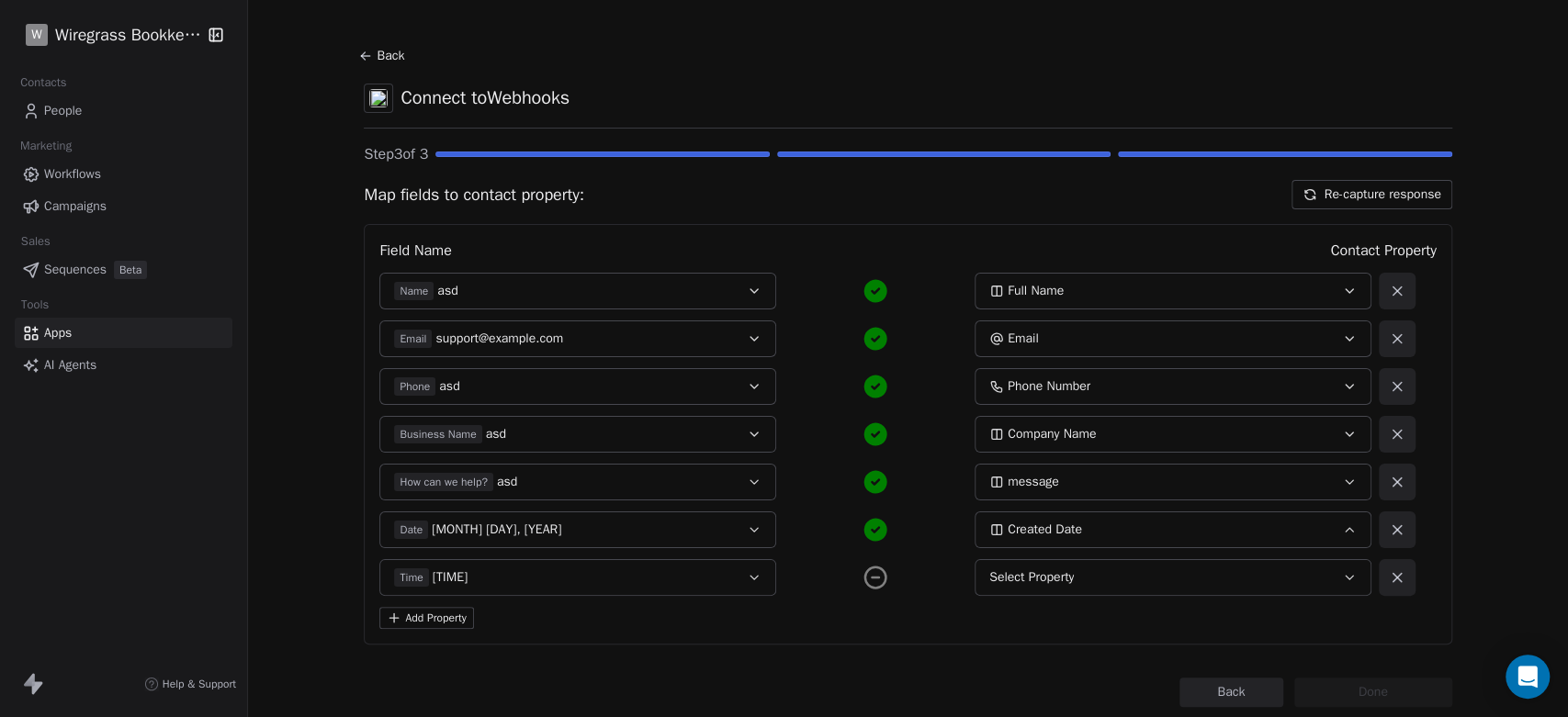 click 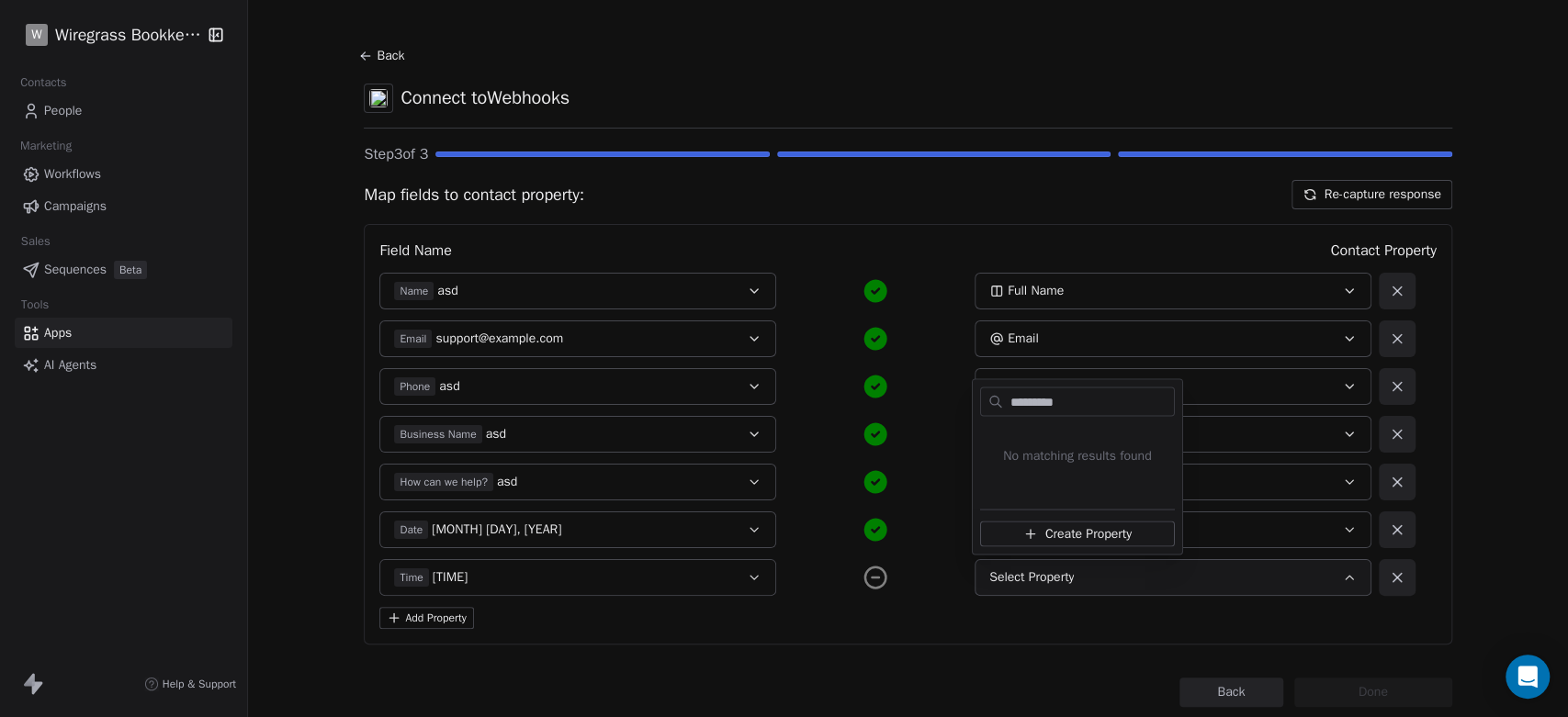 type on "*********" 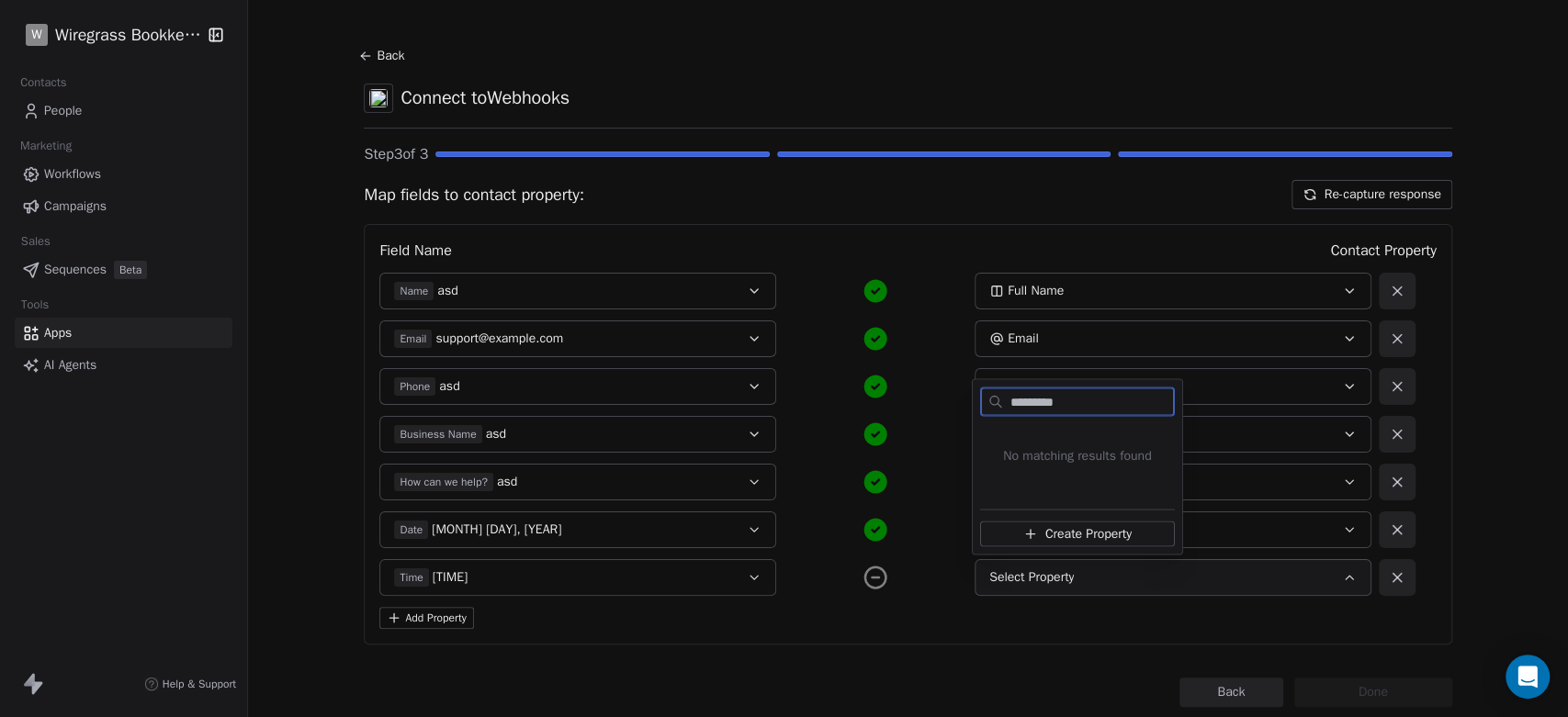 click on "Create Property" at bounding box center [1077, 533] 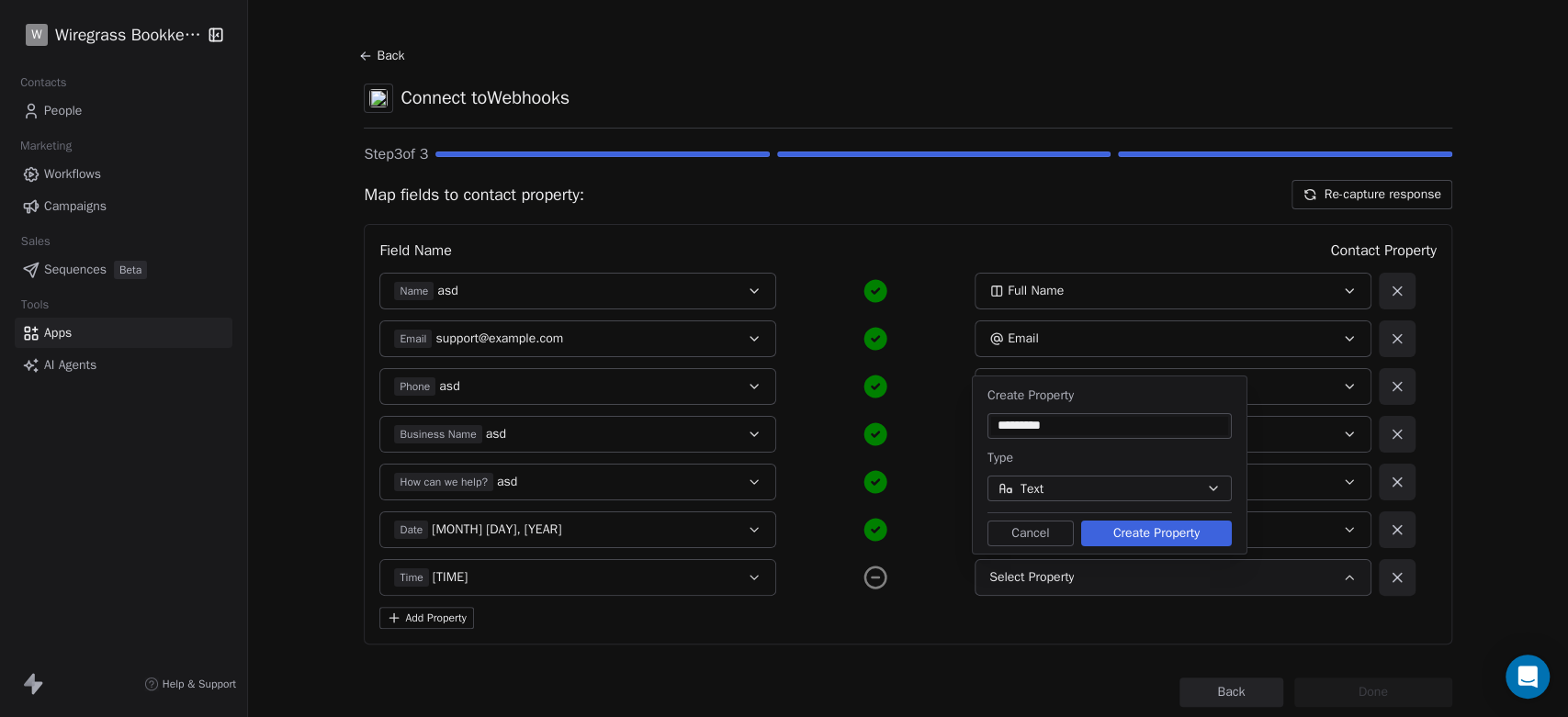 click 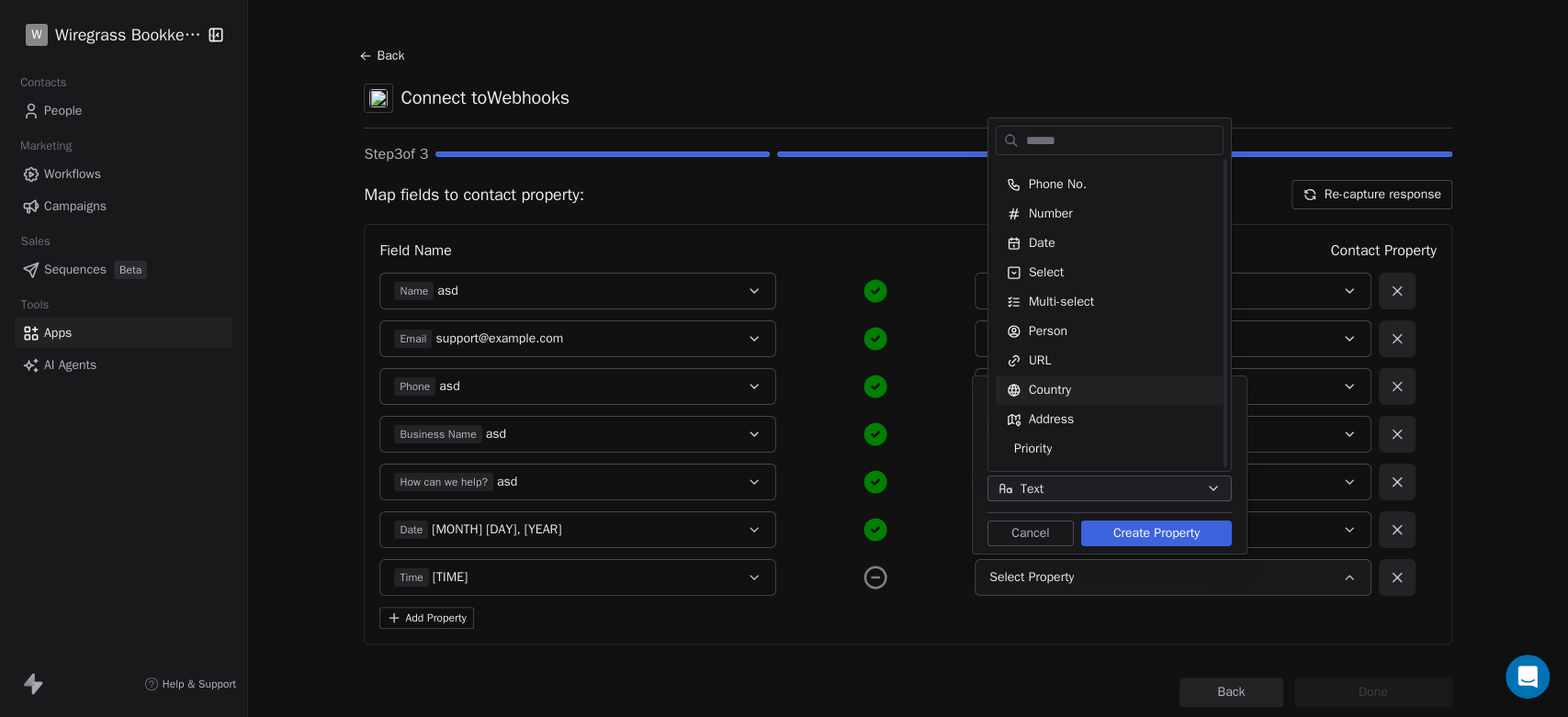 scroll, scrollTop: 0, scrollLeft: 0, axis: both 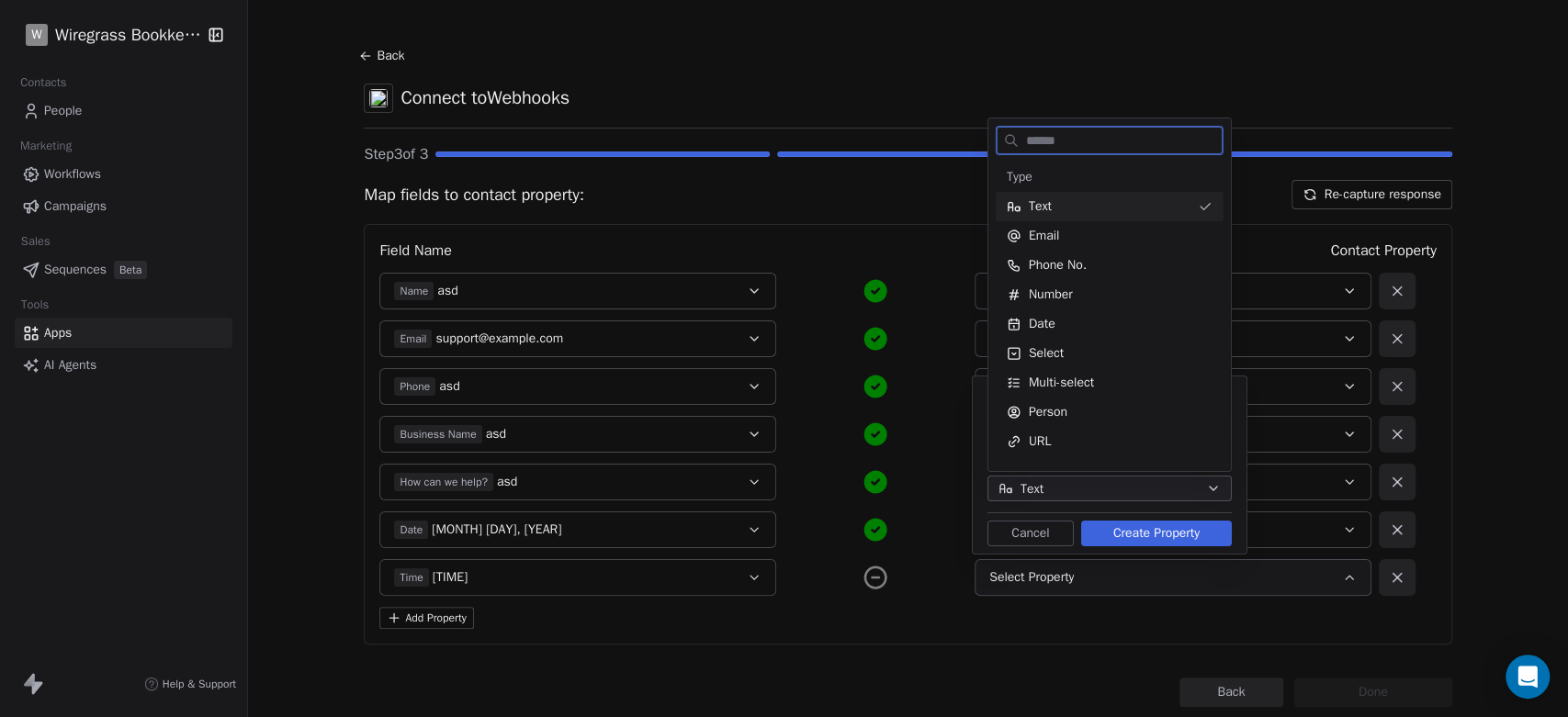 click on "Text" at bounding box center [1099, 207] 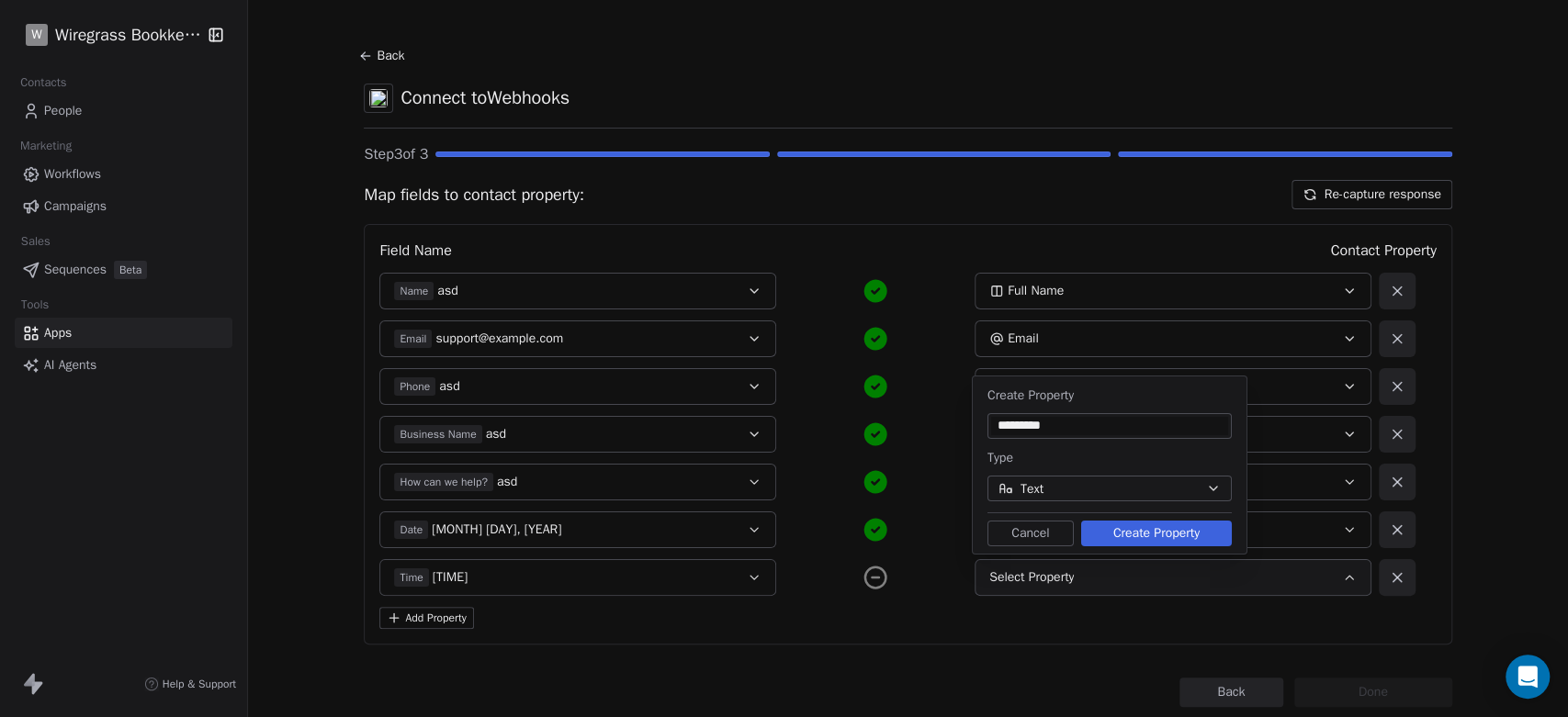 click on "Create Property" at bounding box center (1156, 533) 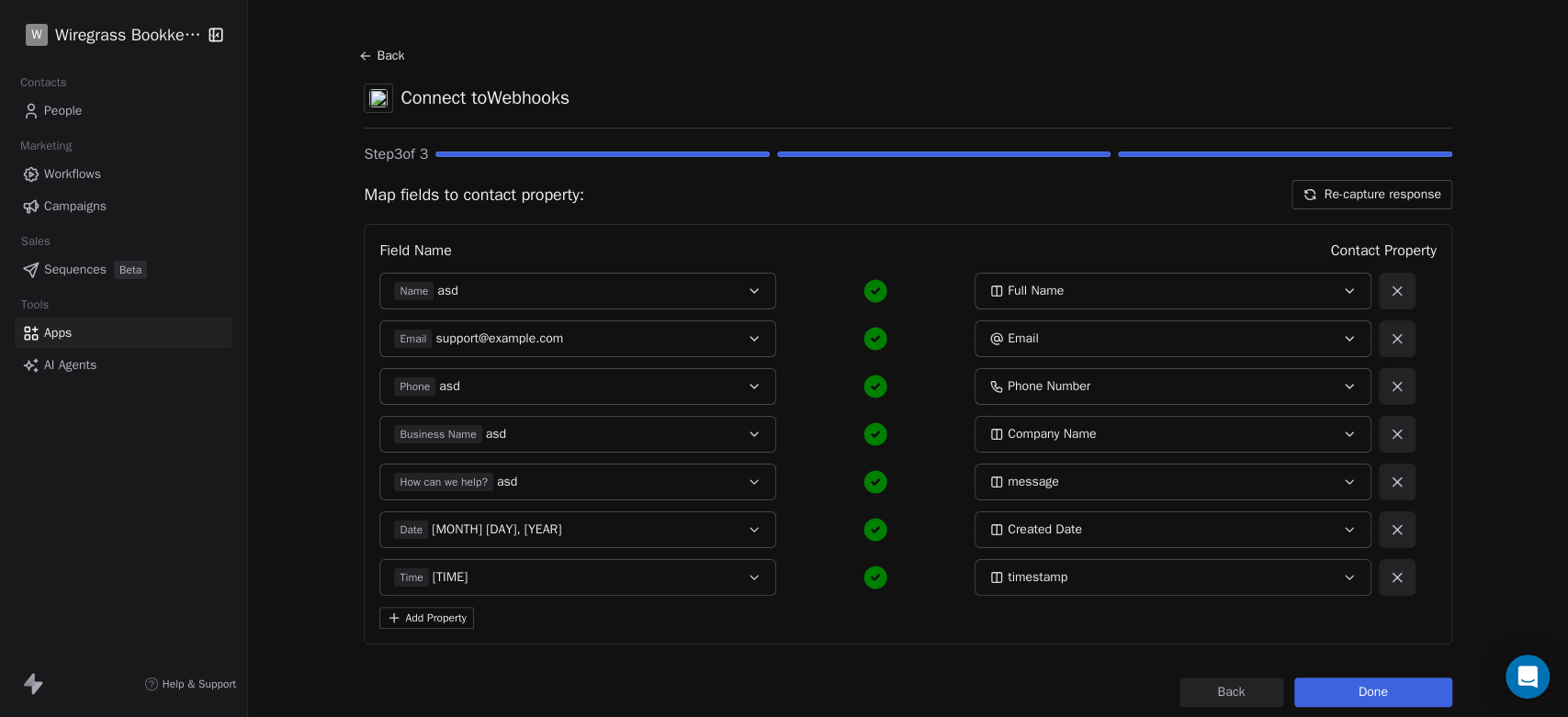 click on "Add Property" at bounding box center [426, 618] 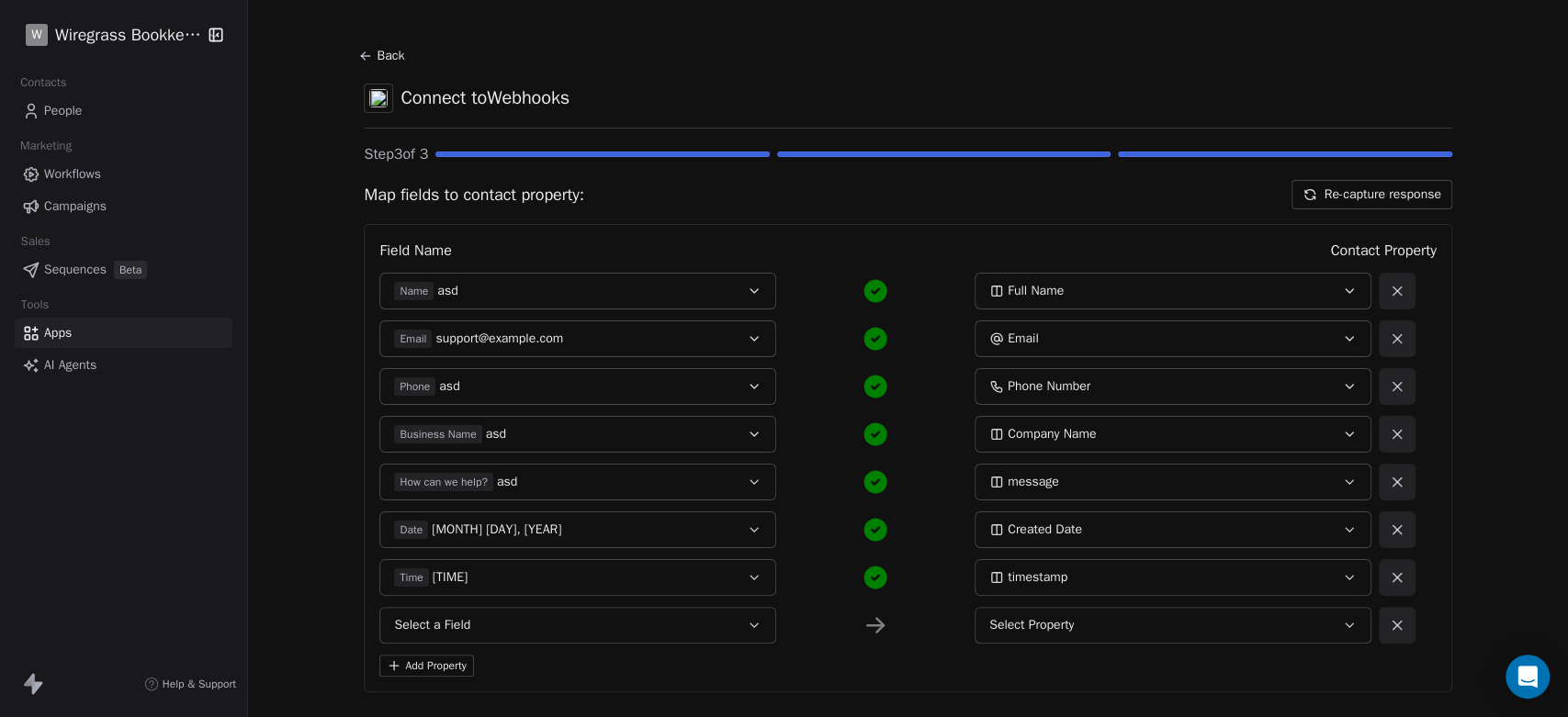 scroll, scrollTop: 111, scrollLeft: 0, axis: vertical 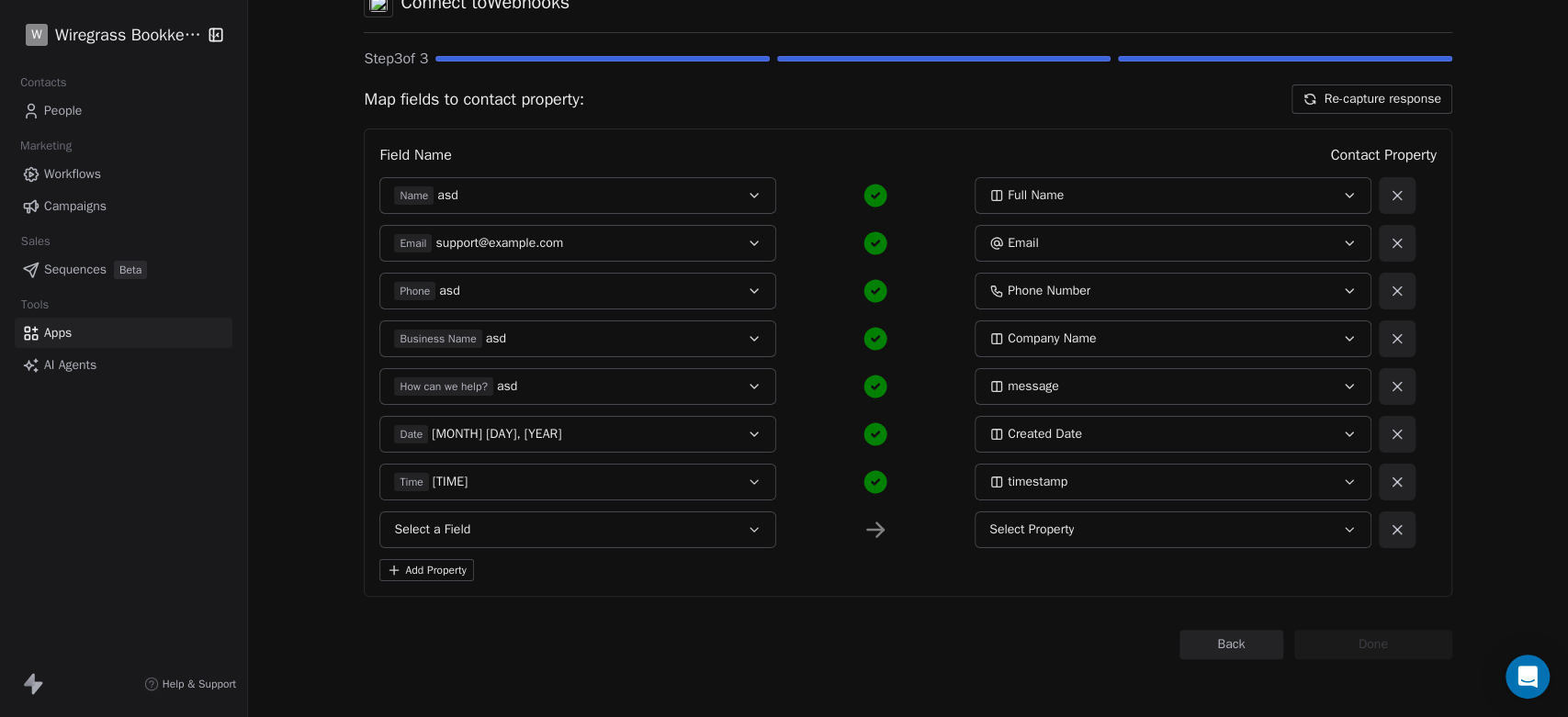 click on "Back Connect to  Webhooks Step  3  of 3 Map fields to contact property:  Re-capture response Field Name Contact Property Name asd Full Name Email asd@bracingmedia.com Email Phone asd Phone Number Business Name asd Company Name How can we help? asd message Date August 8, 2025 Created Date Time 8:12 am timestamp Select a Field Select Property  Add Property Back Done" at bounding box center (908, 303) 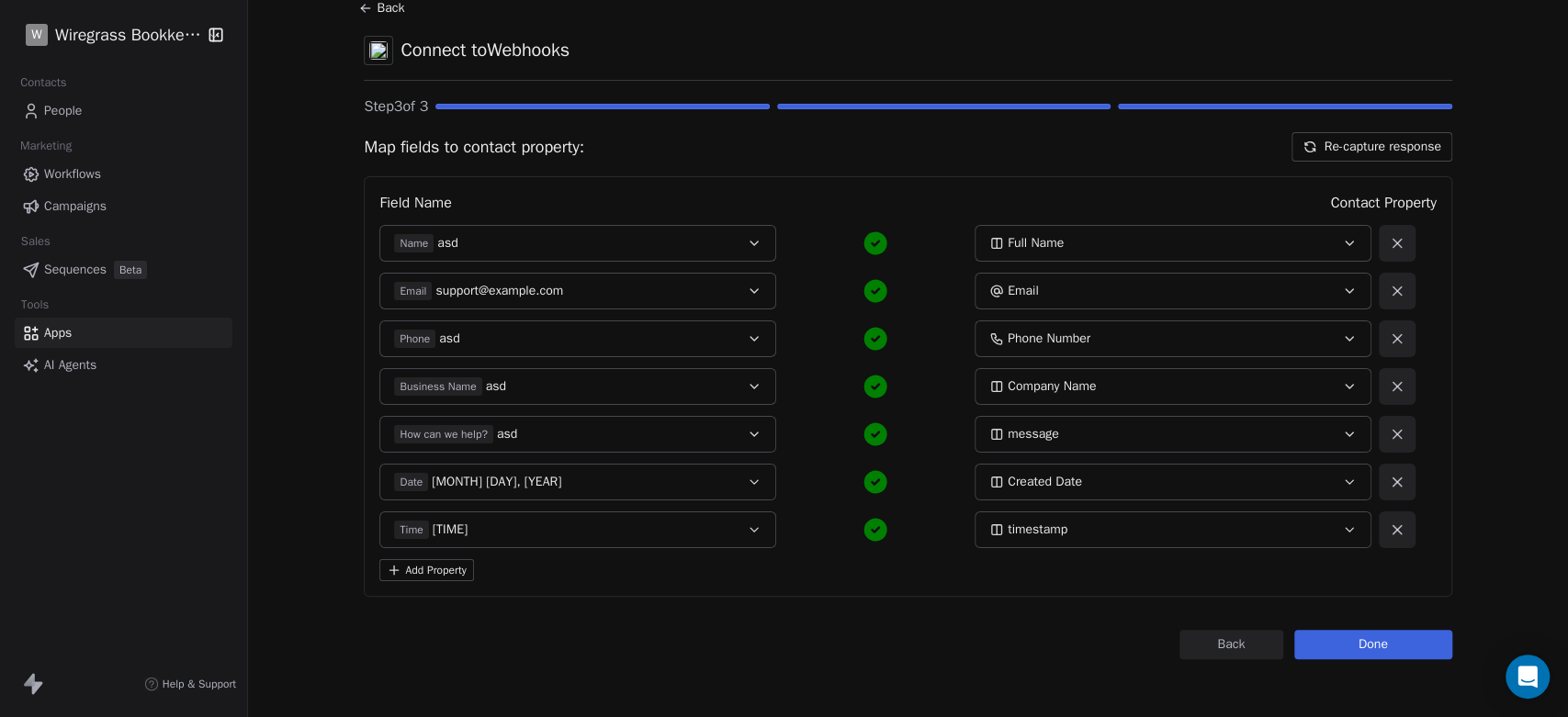 click on "Done" at bounding box center (1373, 644) 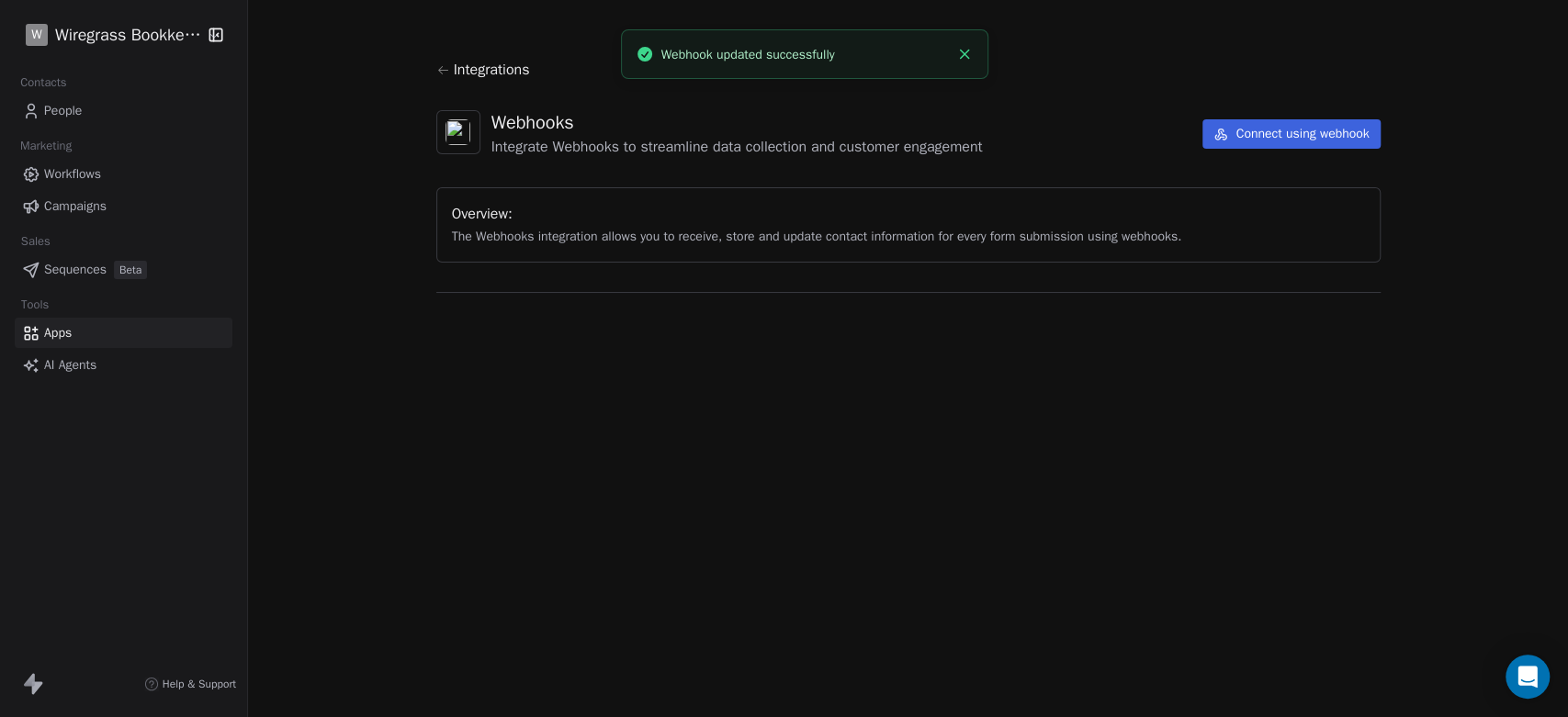 scroll, scrollTop: 0, scrollLeft: 0, axis: both 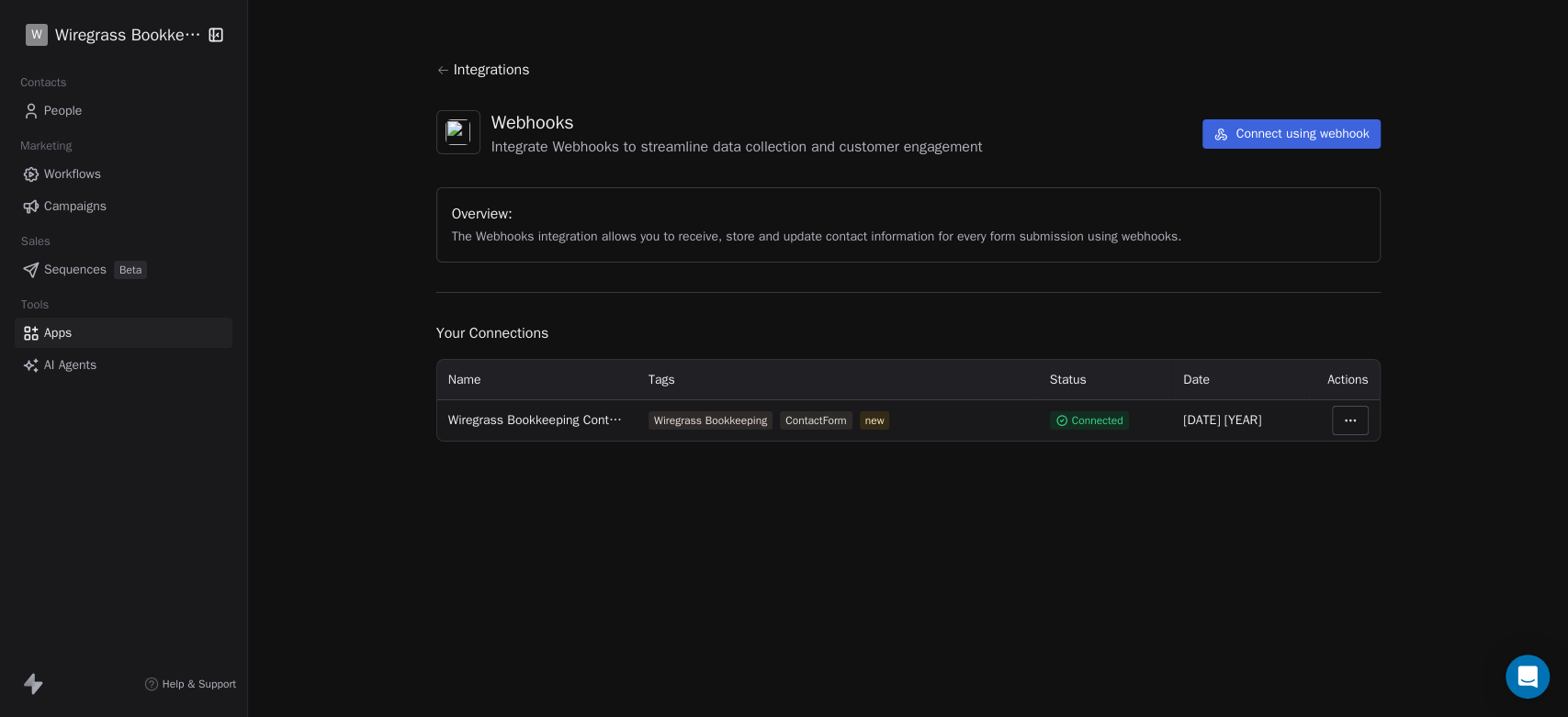 click on "W Wiregrass Bookkeeping Contacts People Marketing Workflows Campaigns Sales Sequences Beta Tools Apps AI Agents Help & Support Integrations Webhooks Integrate Webhooks to streamline data collection and customer engagement Connect using webhook Overview: The Webhooks integration allows you to receive, store and update contact information for every form submission using webhooks. Your Connections Name Tags Status Date Actions Wiregrass Bookkeeping ContactUs Lead Wiregrass Bookkeeping ContactForm new Connected 08 Aug 2025" at bounding box center (784, 358) 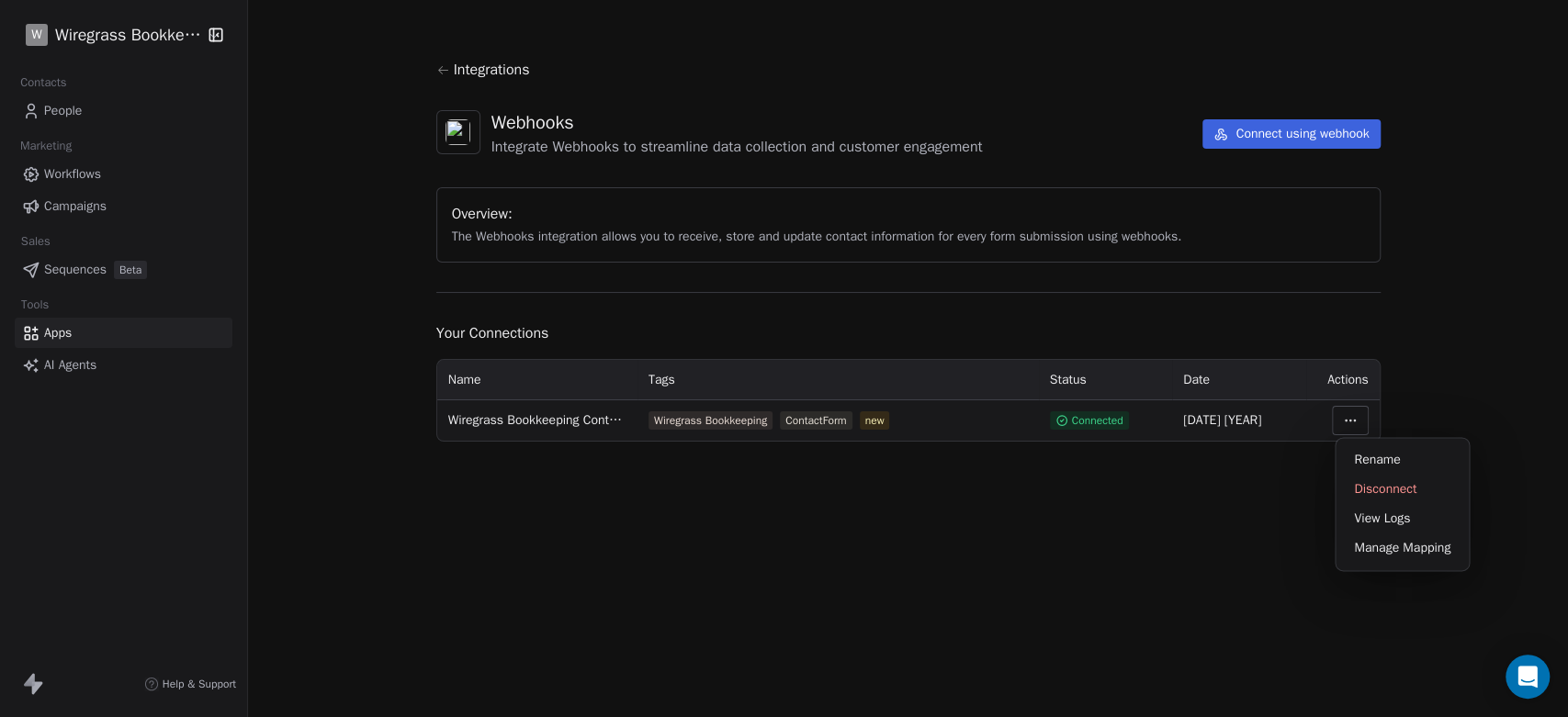 click on "W Wiregrass Bookkeeping Contacts People Marketing Workflows Campaigns Sales Sequences Beta Tools Apps AI Agents Help & Support Integrations Webhooks Integrate Webhooks to streamline data collection and customer engagement Connect using webhook Overview: The Webhooks integration allows you to receive, store and update contact information for every form submission using webhooks. Your Connections Name Tags Status Date Actions Wiregrass Bookkeeping ContactUs Lead Wiregrass Bookkeeping ContactForm new Connected 08 Aug 2025
Rename Disconnect View Logs Manage Mapping" at bounding box center (784, 358) 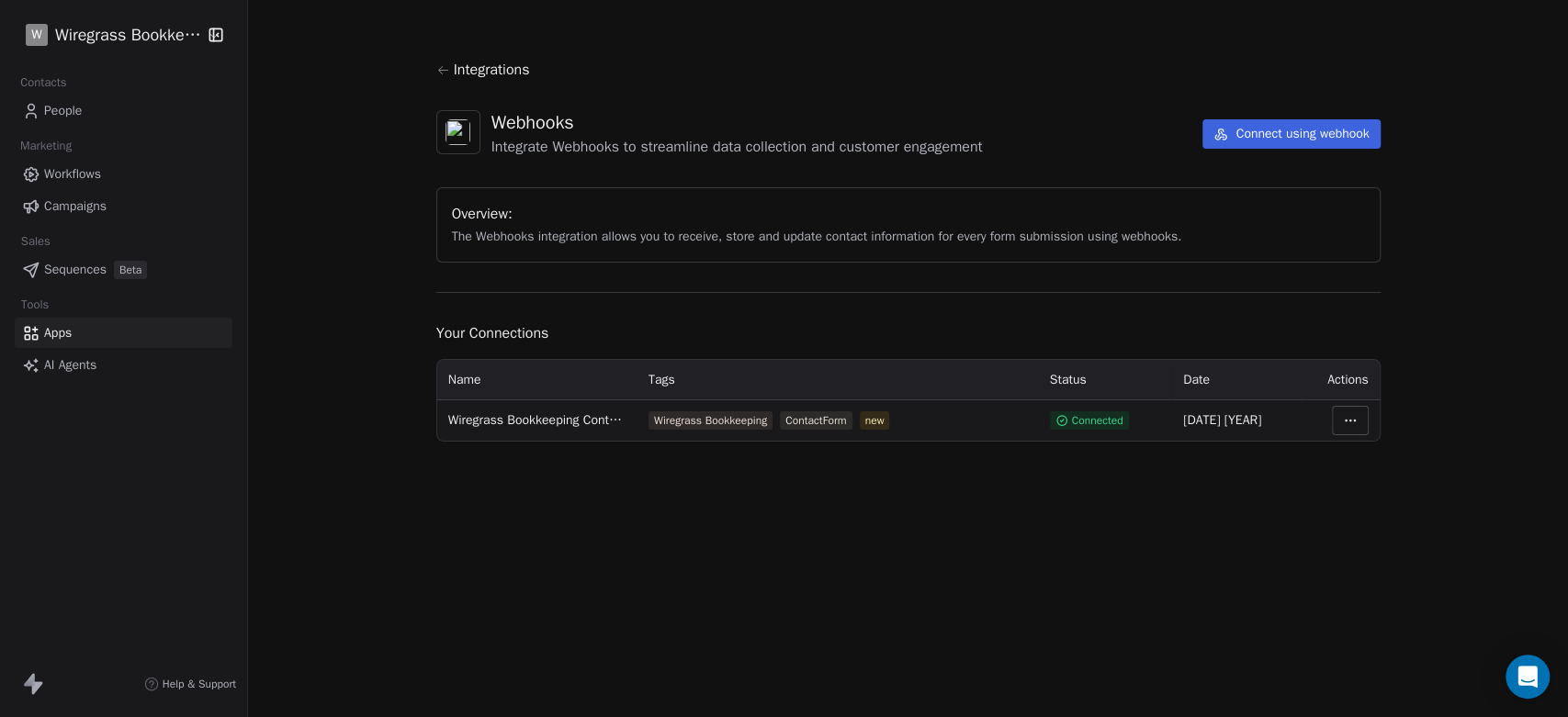 click on "Connect using webhook" at bounding box center [1291, 134] 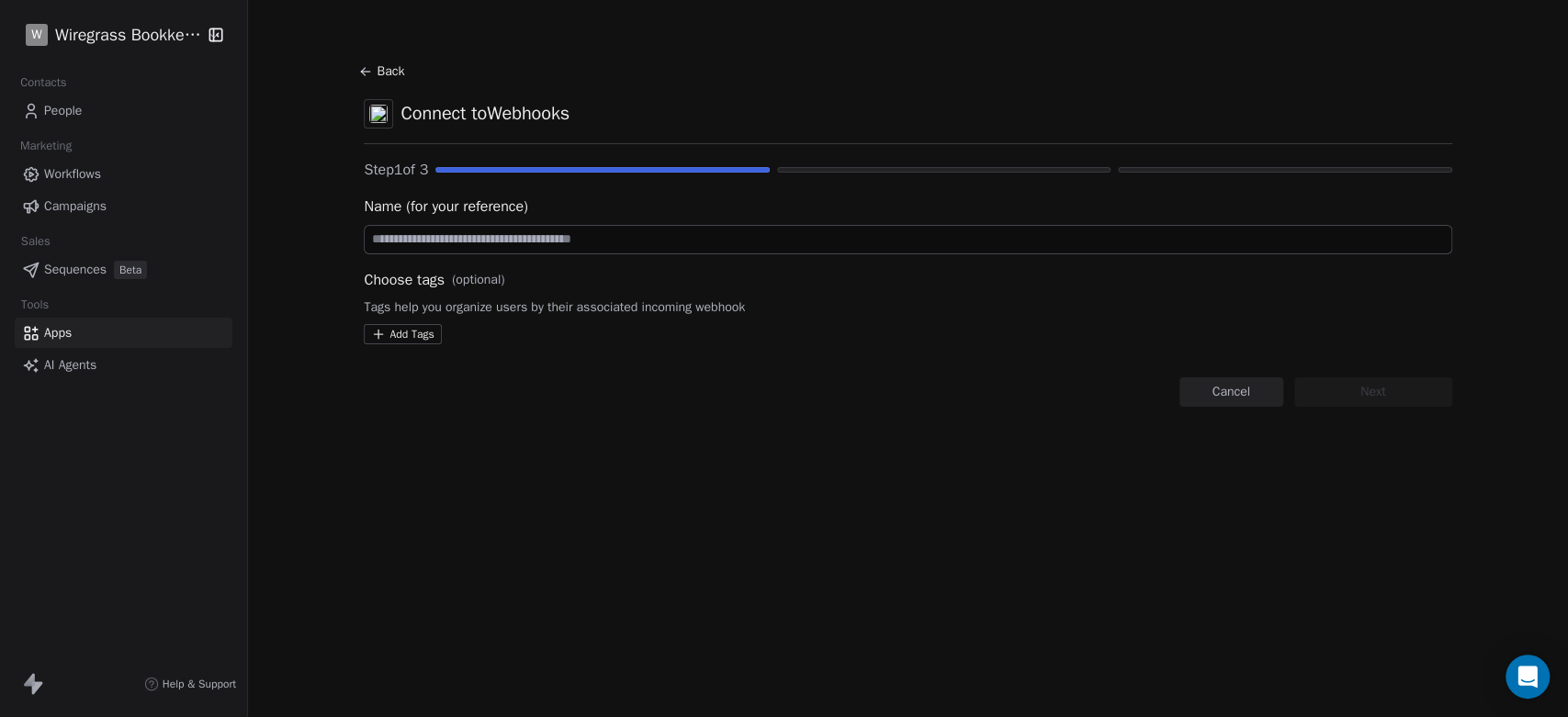 click on "People" at bounding box center [123, 110] 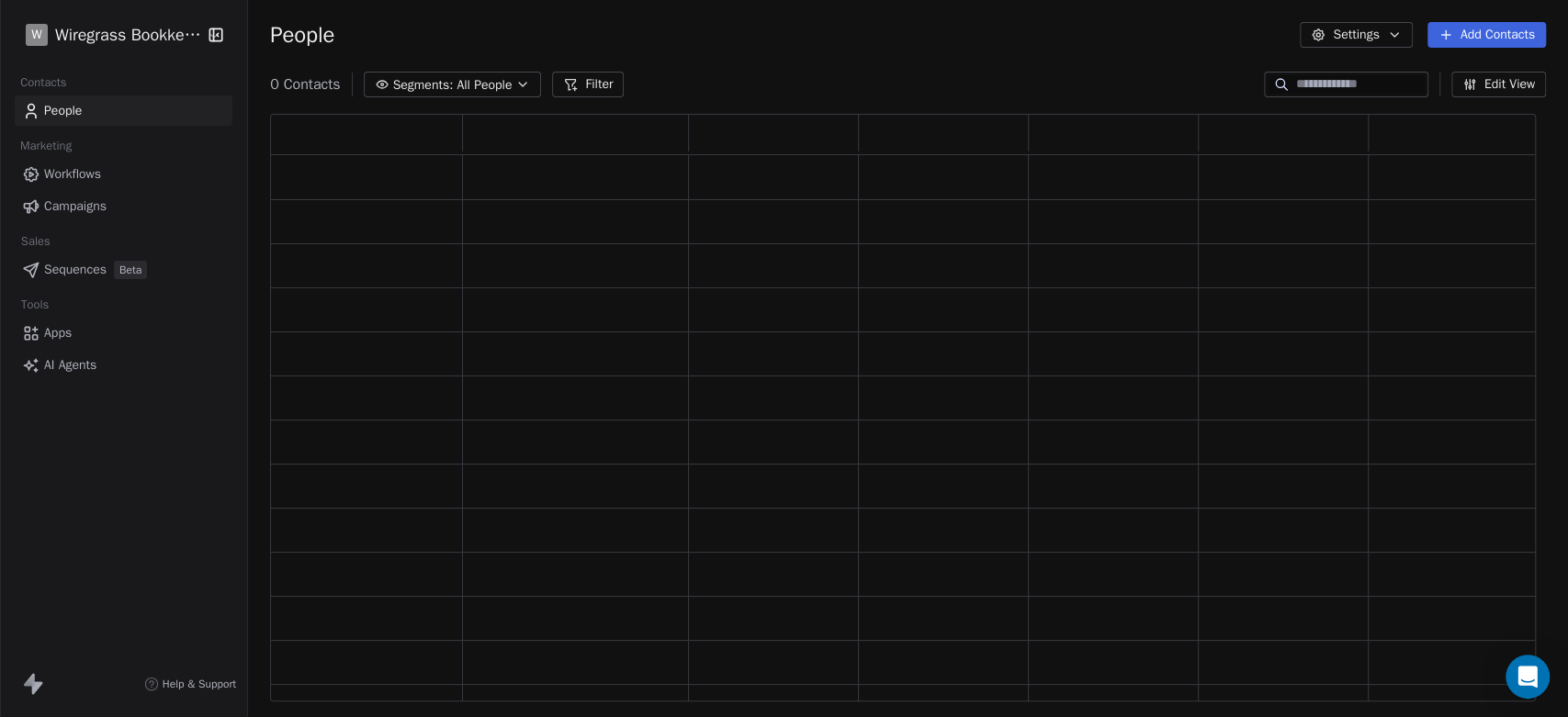 scroll, scrollTop: 16, scrollLeft: 15, axis: both 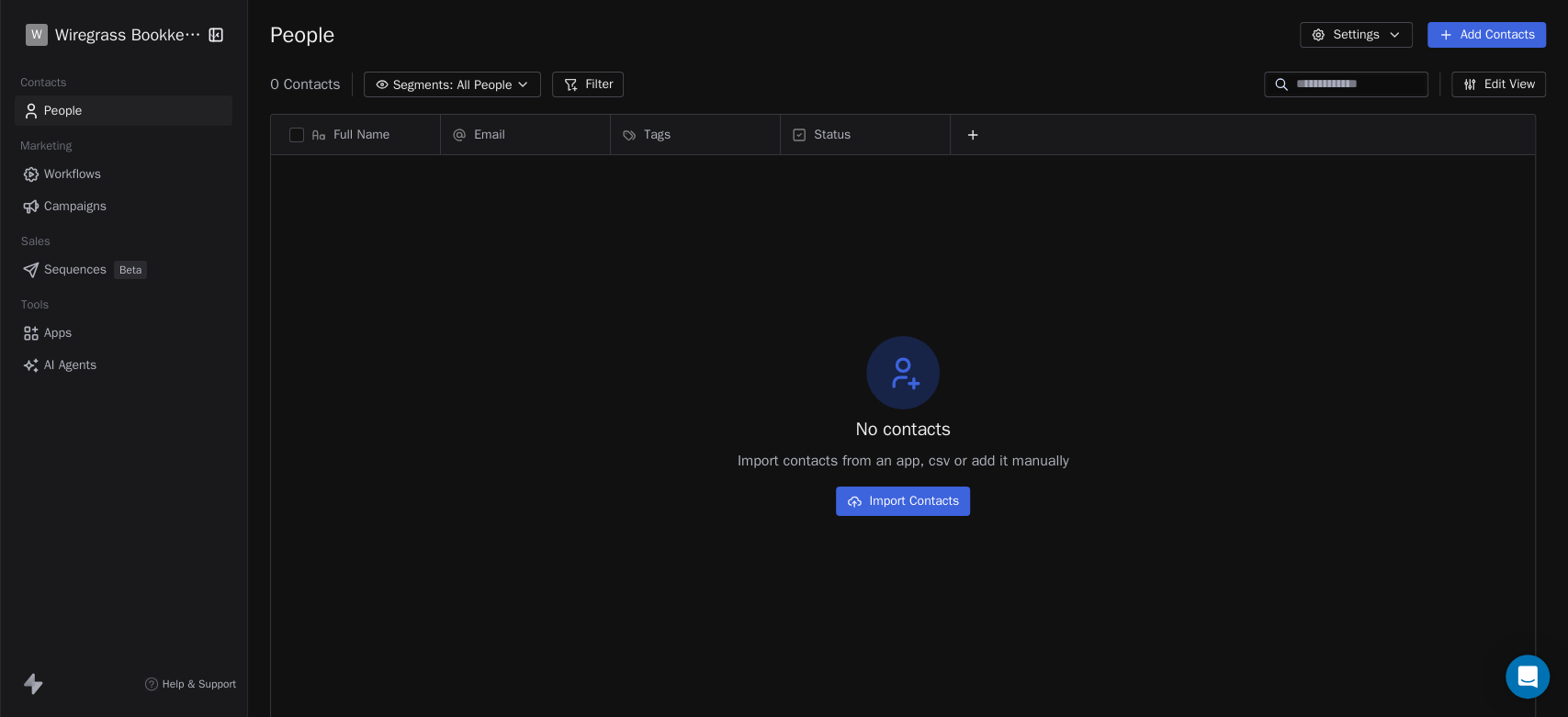 click on "Workflows" at bounding box center (73, 174) 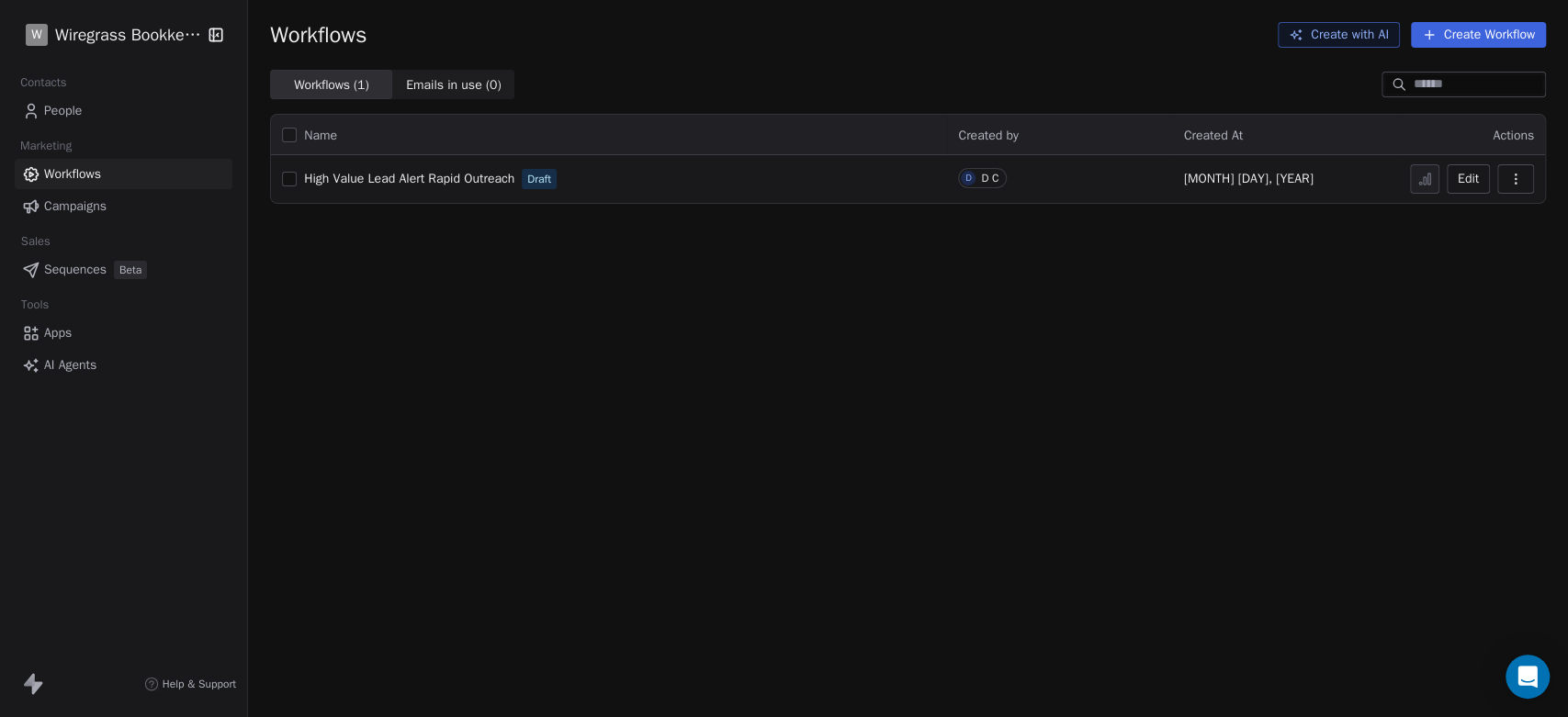 click on "High Value Lead Alert Rapid Outreach" at bounding box center [409, 178] 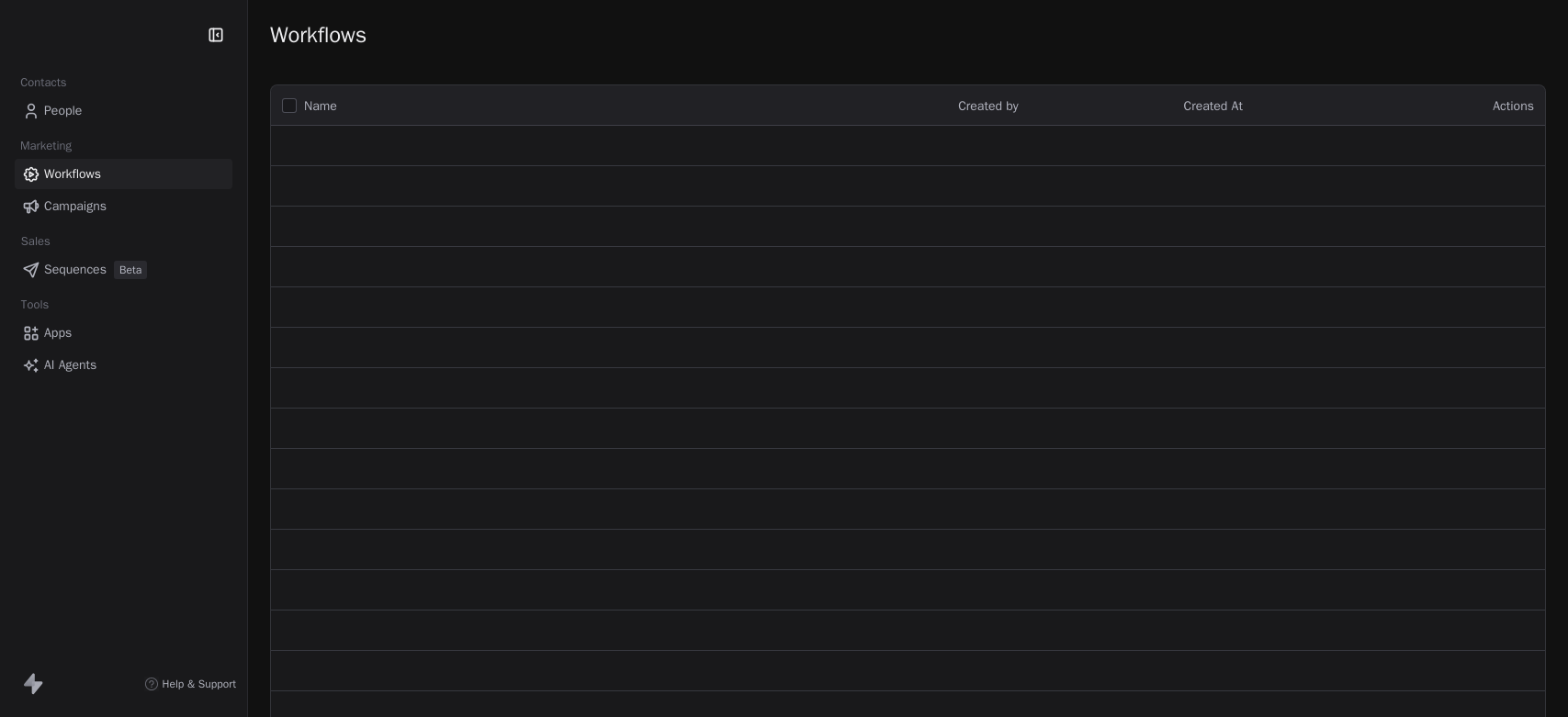 scroll, scrollTop: 0, scrollLeft: 0, axis: both 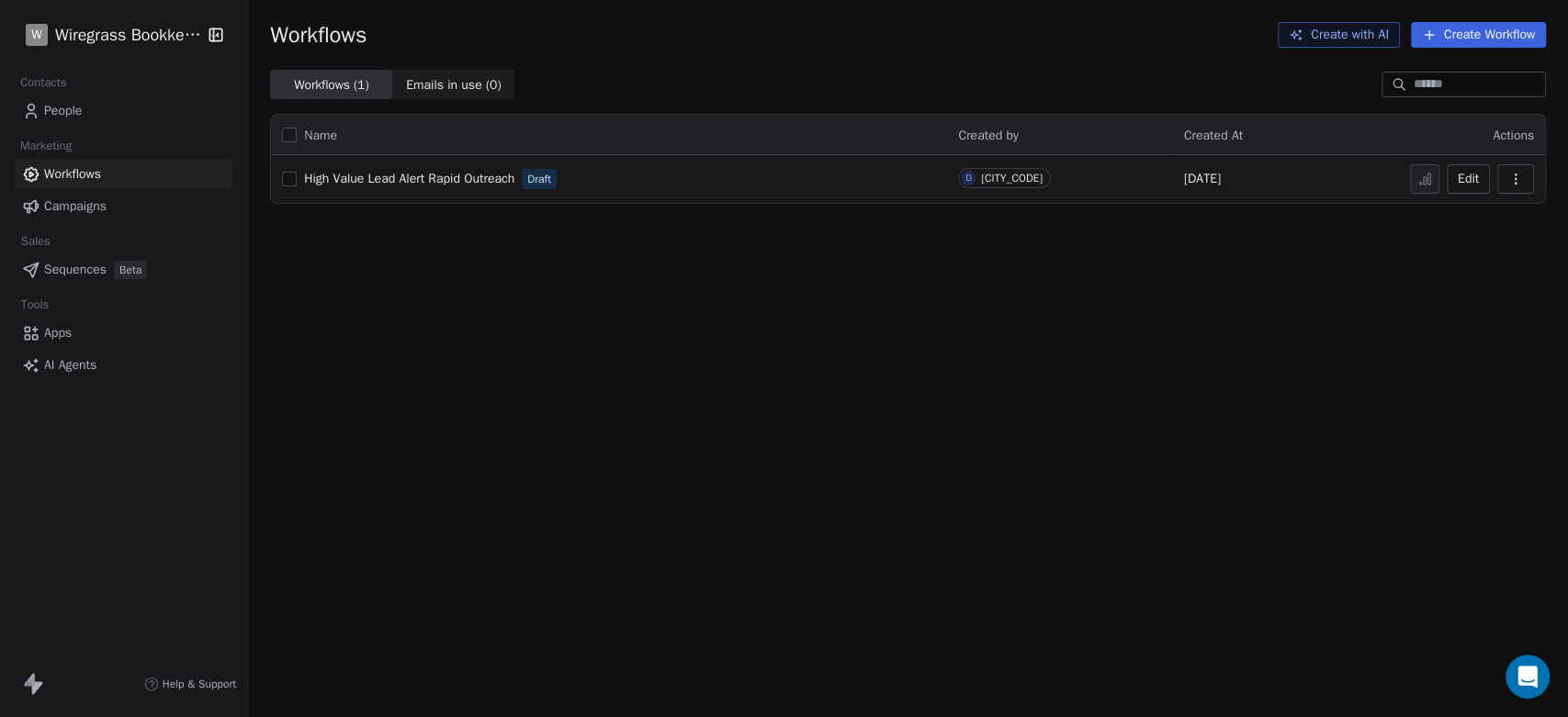 click on "High Value Lead Alert Rapid Outreach" at bounding box center (409, 178) 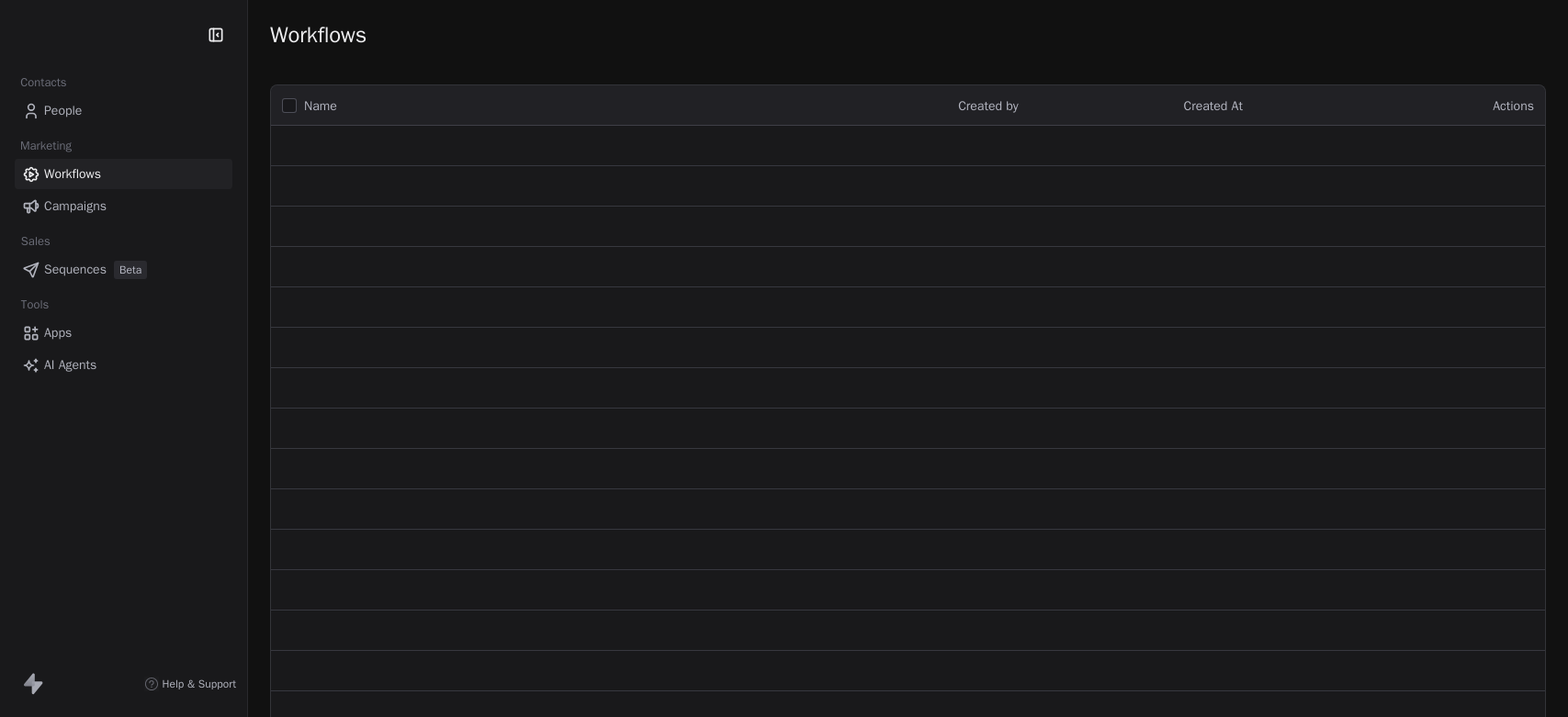 scroll, scrollTop: 0, scrollLeft: 0, axis: both 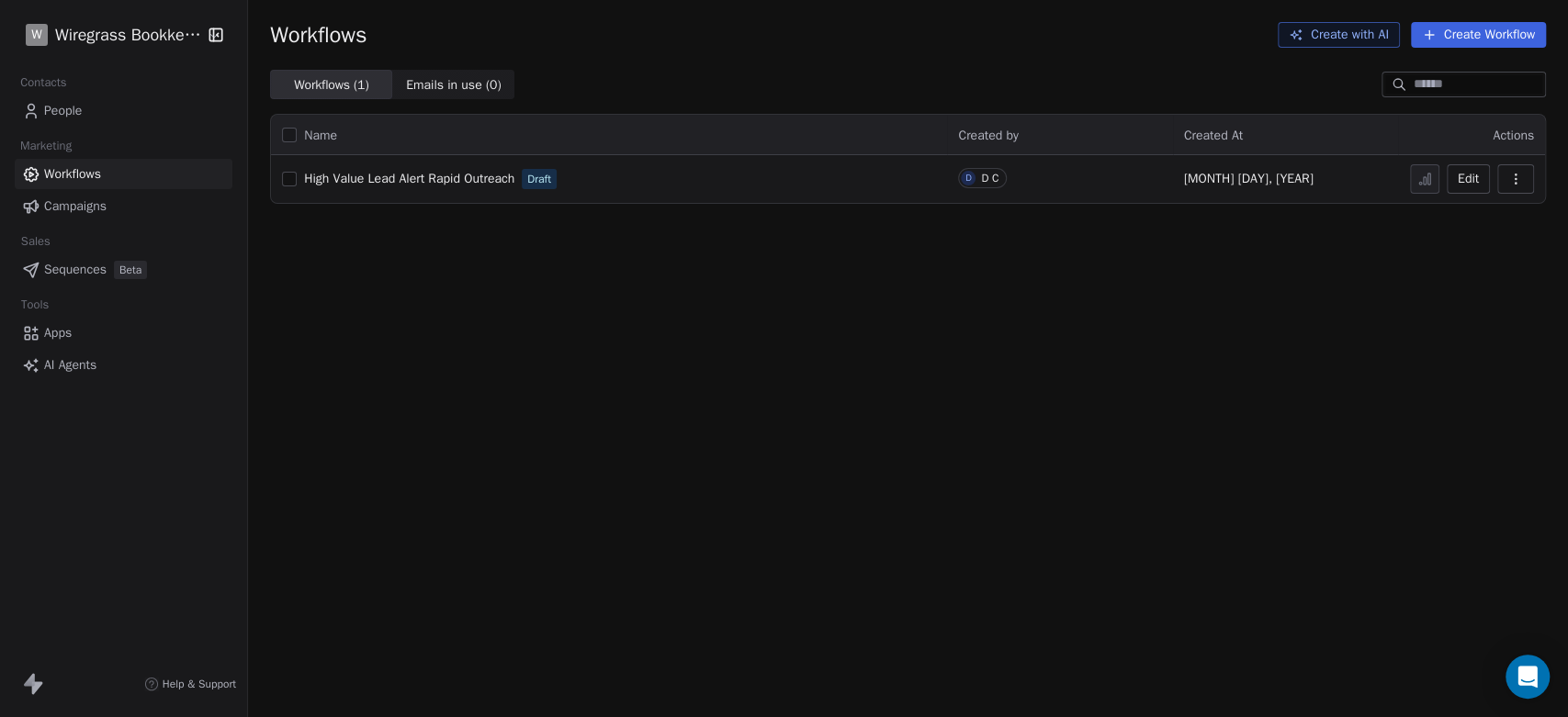 click 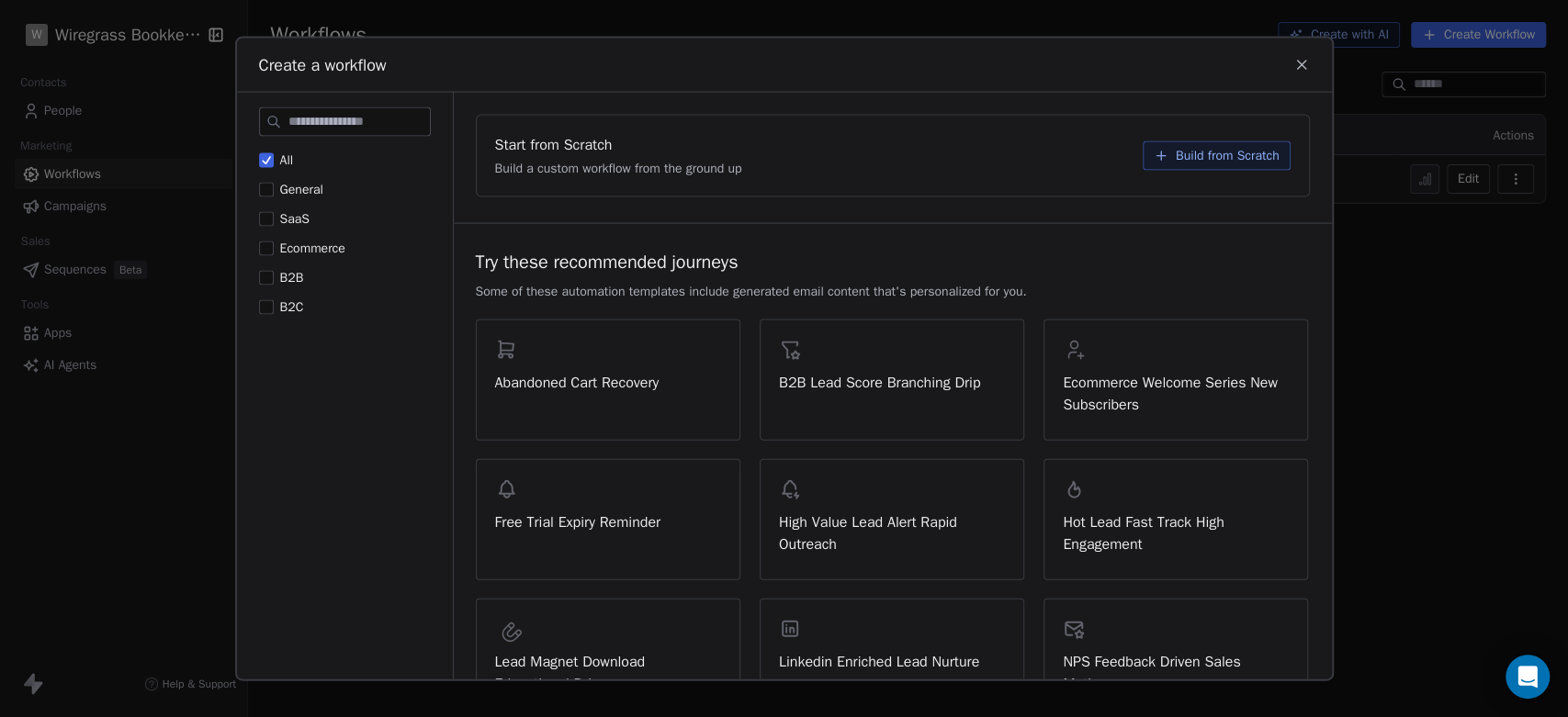 click on "B2B" at bounding box center [266, 277] 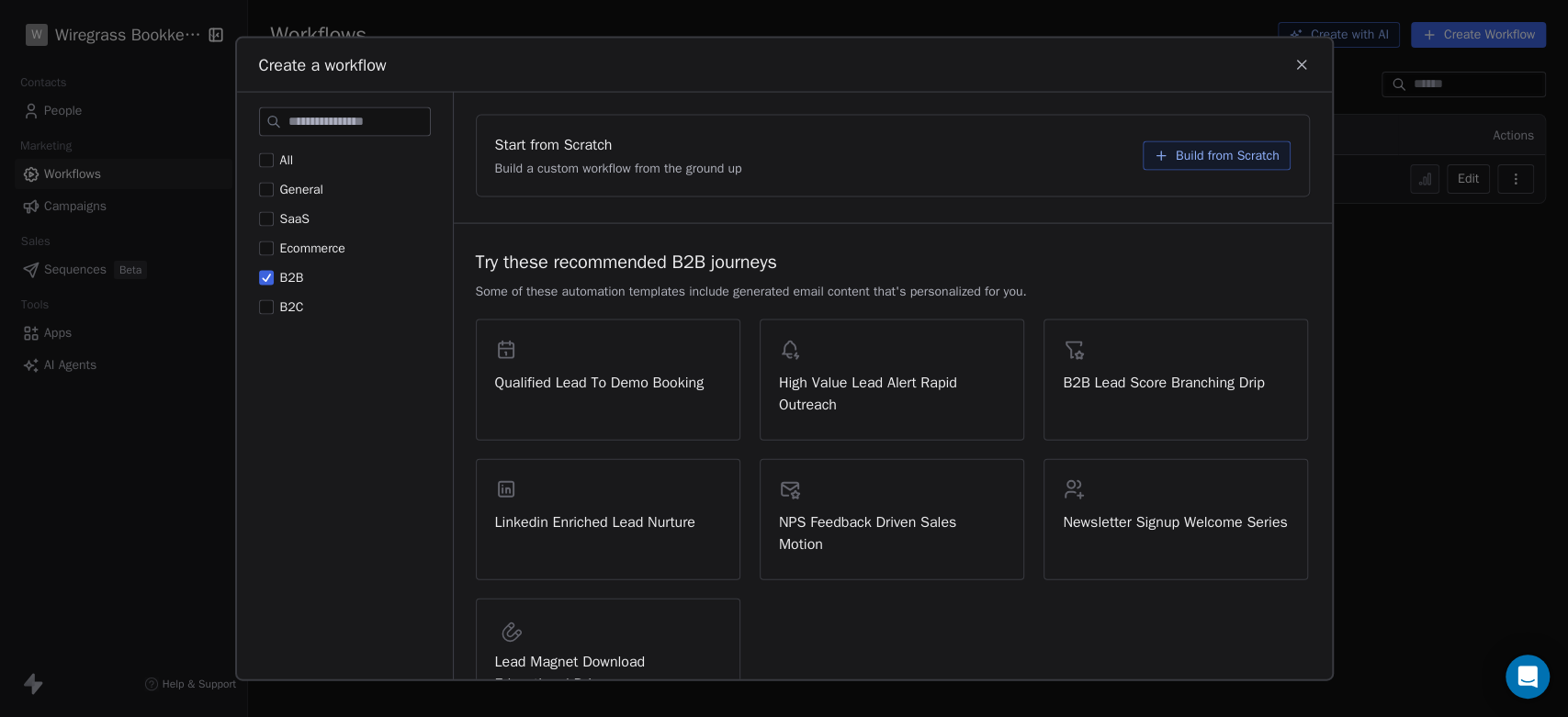 click 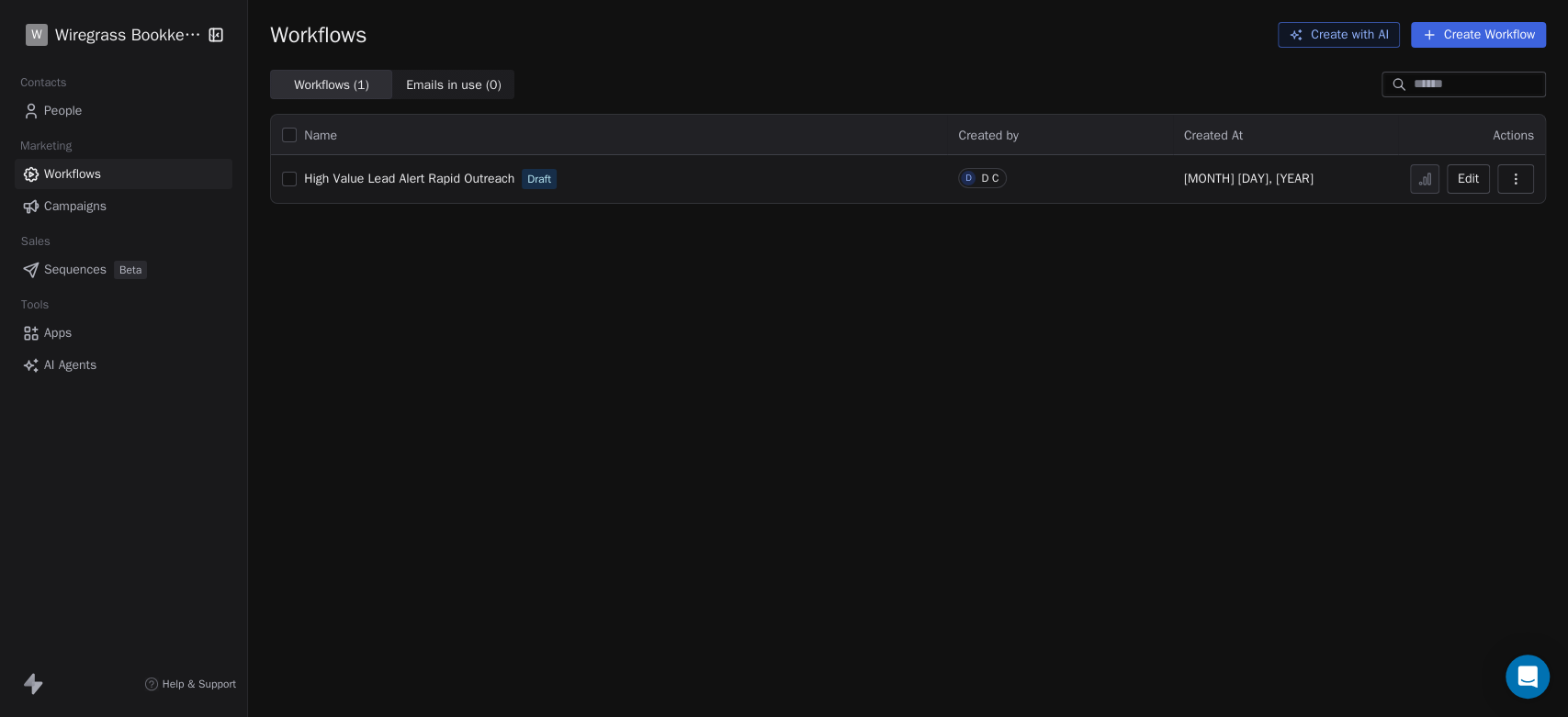 click 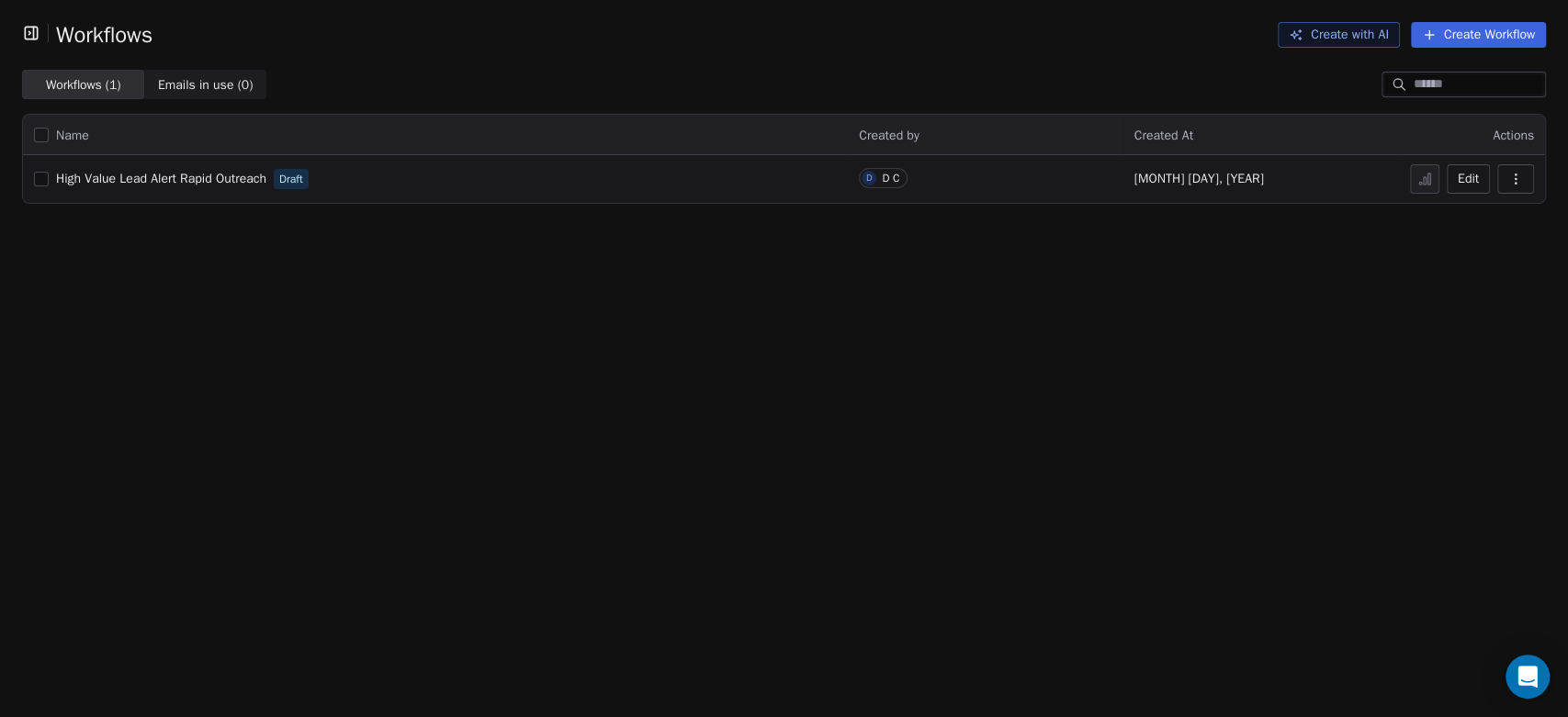 click 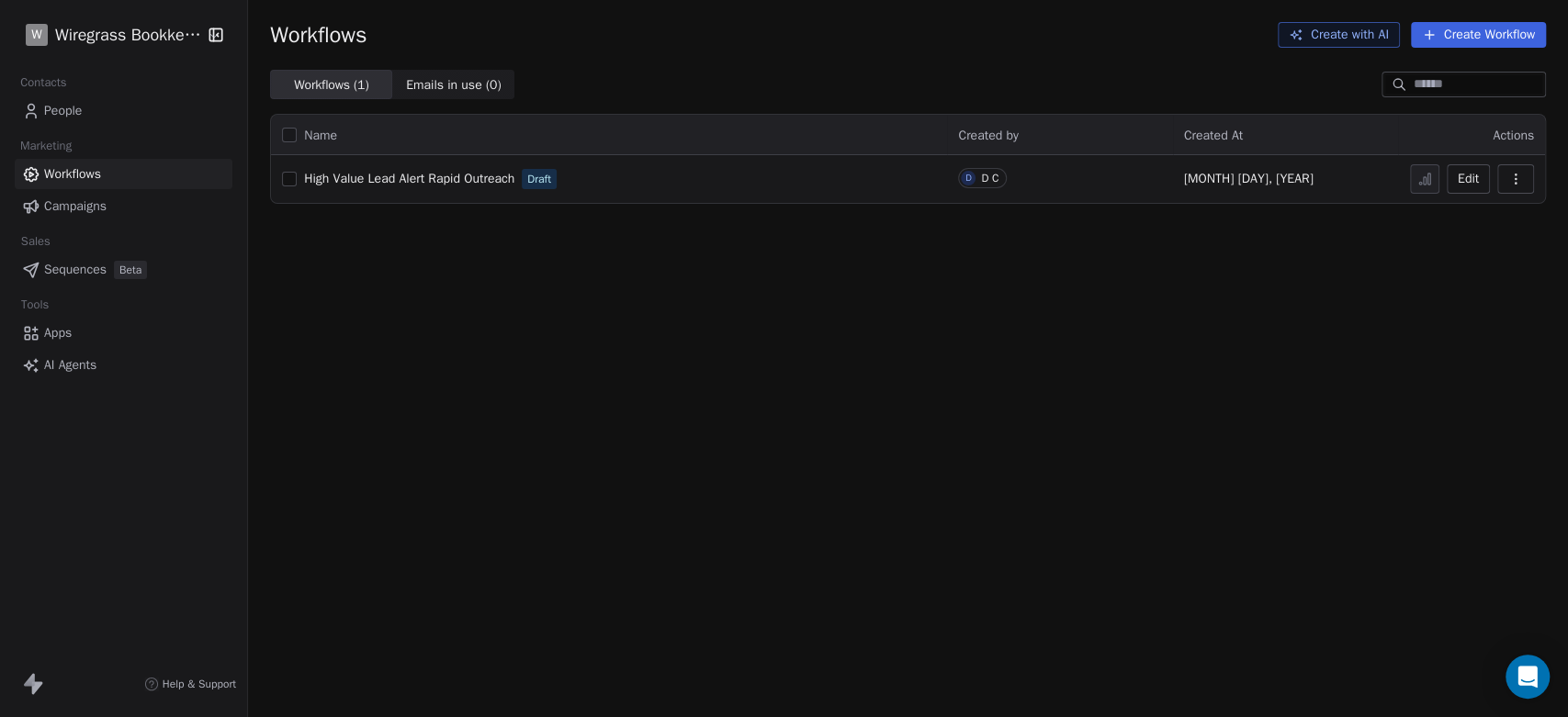 click on "People" at bounding box center [62, 110] 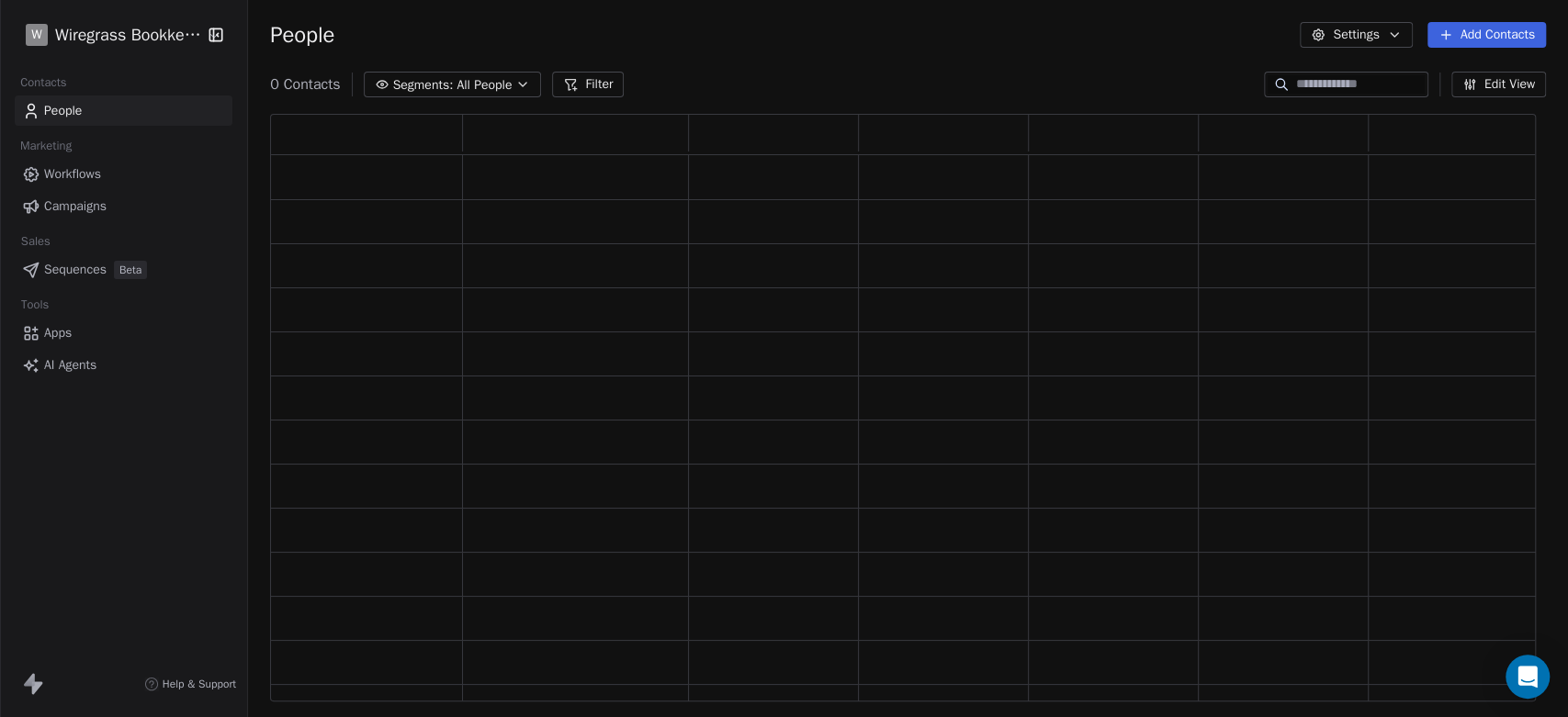 scroll, scrollTop: 16, scrollLeft: 15, axis: both 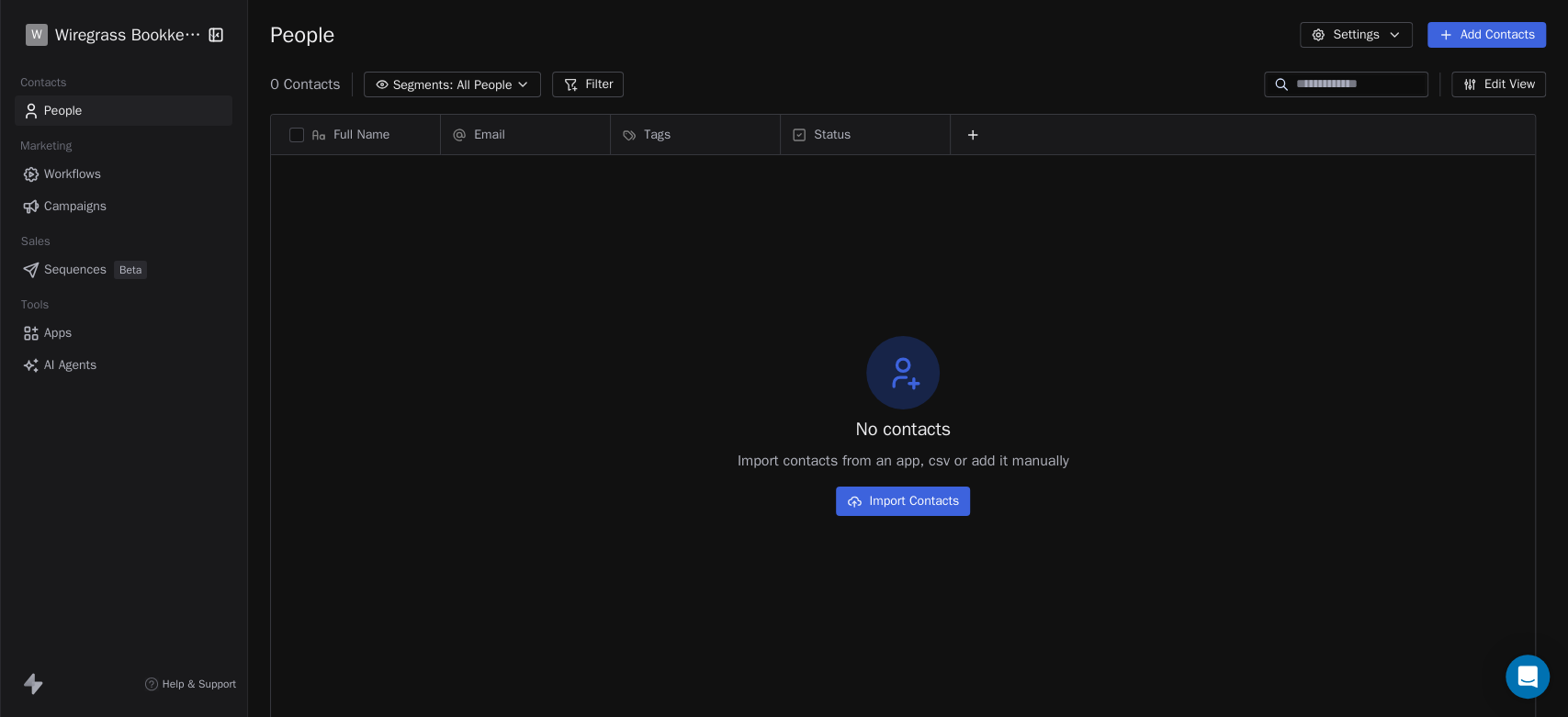 click 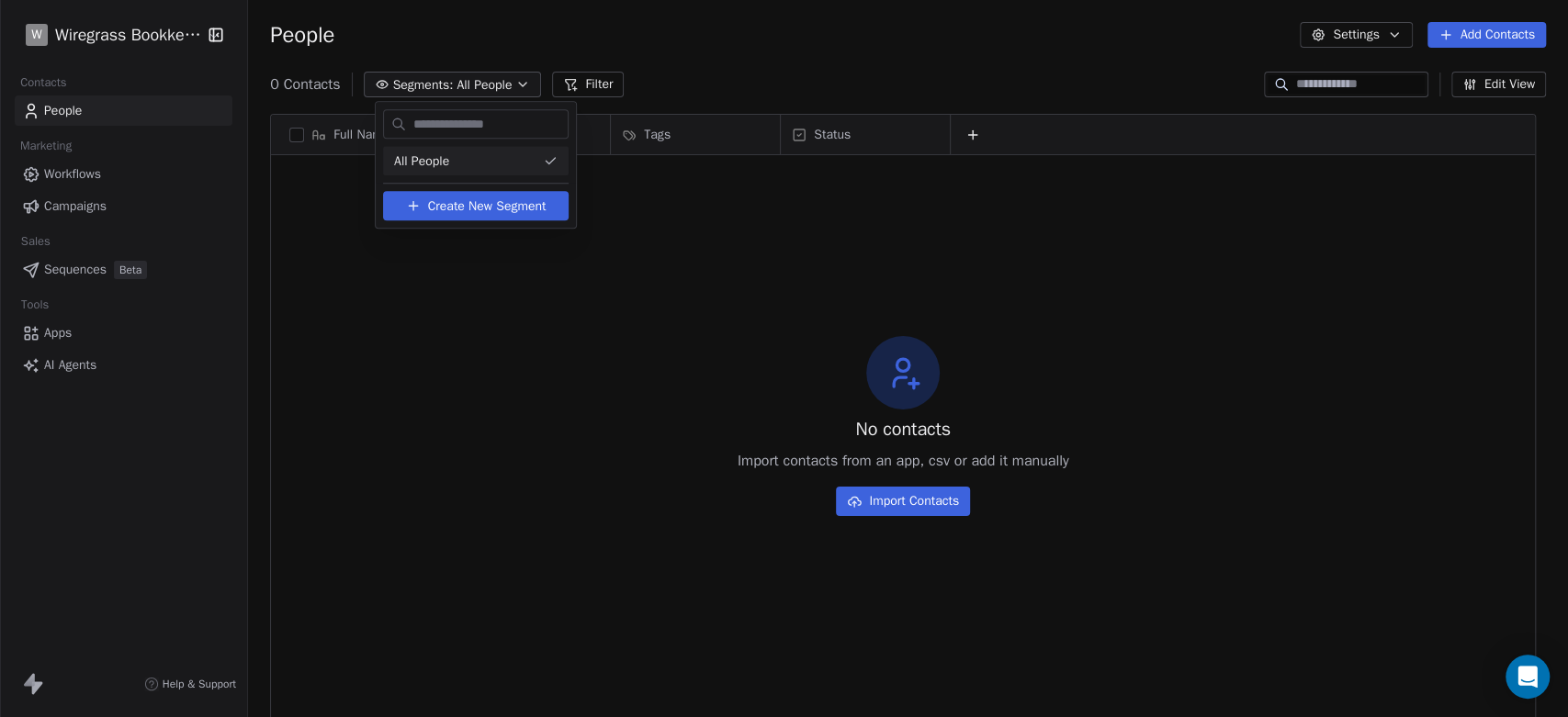click on "W Wiregrass Bookkeeping Contacts People Marketing Workflows Campaigns Sales Sequences Beta Tools Apps AI Agents Help & Support People Settings  Add Contacts 0 Contacts Segments: All People Filter  Edit View Tag Add to Sequence Export Full Name Email Tags Status
To pick up a draggable item, press the space bar.
While dragging, use the arrow keys to move the item.
Press space again to drop the item in its new position, or press escape to cancel.
No contacts Import contacts from an app, csv or add it manually   Import Contacts
All People Create New Segment" at bounding box center [784, 358] 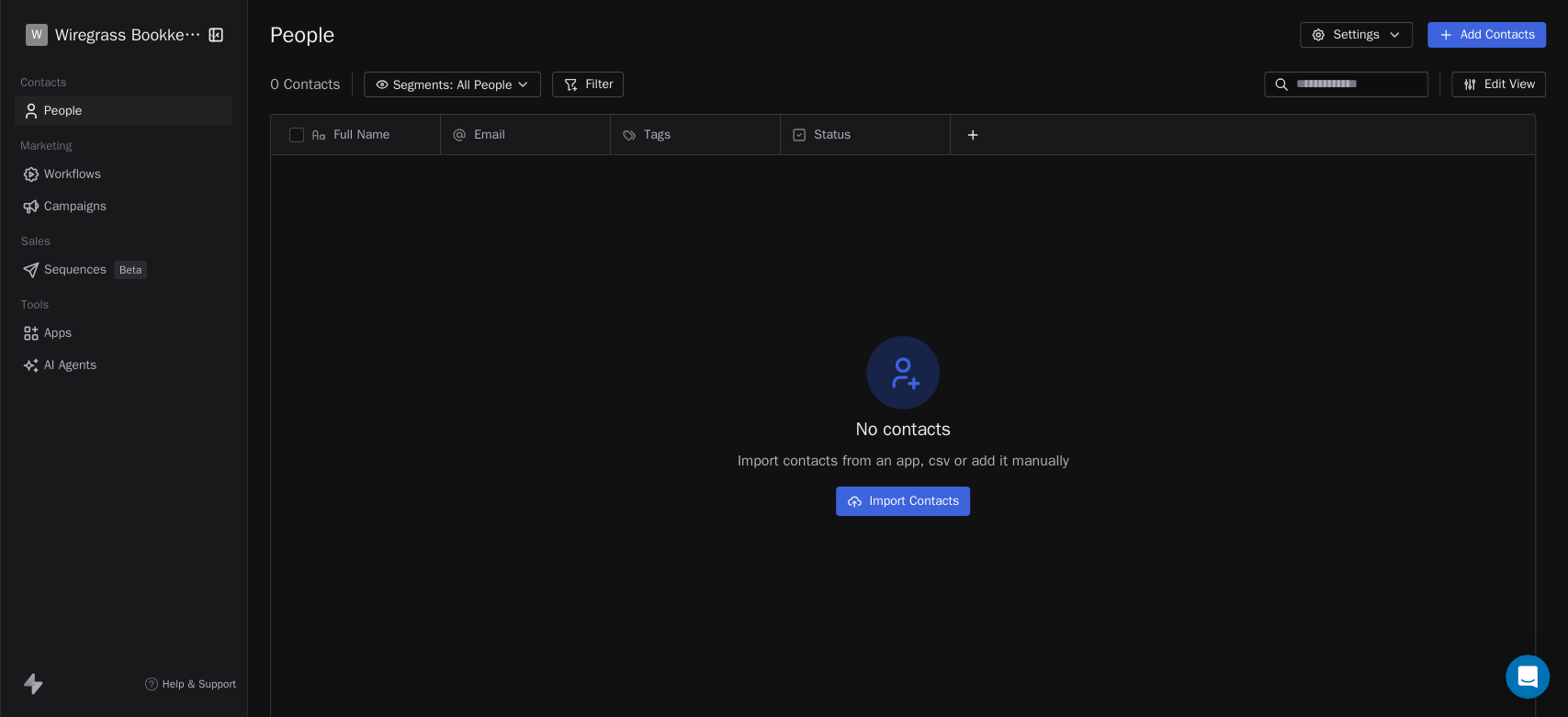 click on "Campaigns" at bounding box center [75, 206] 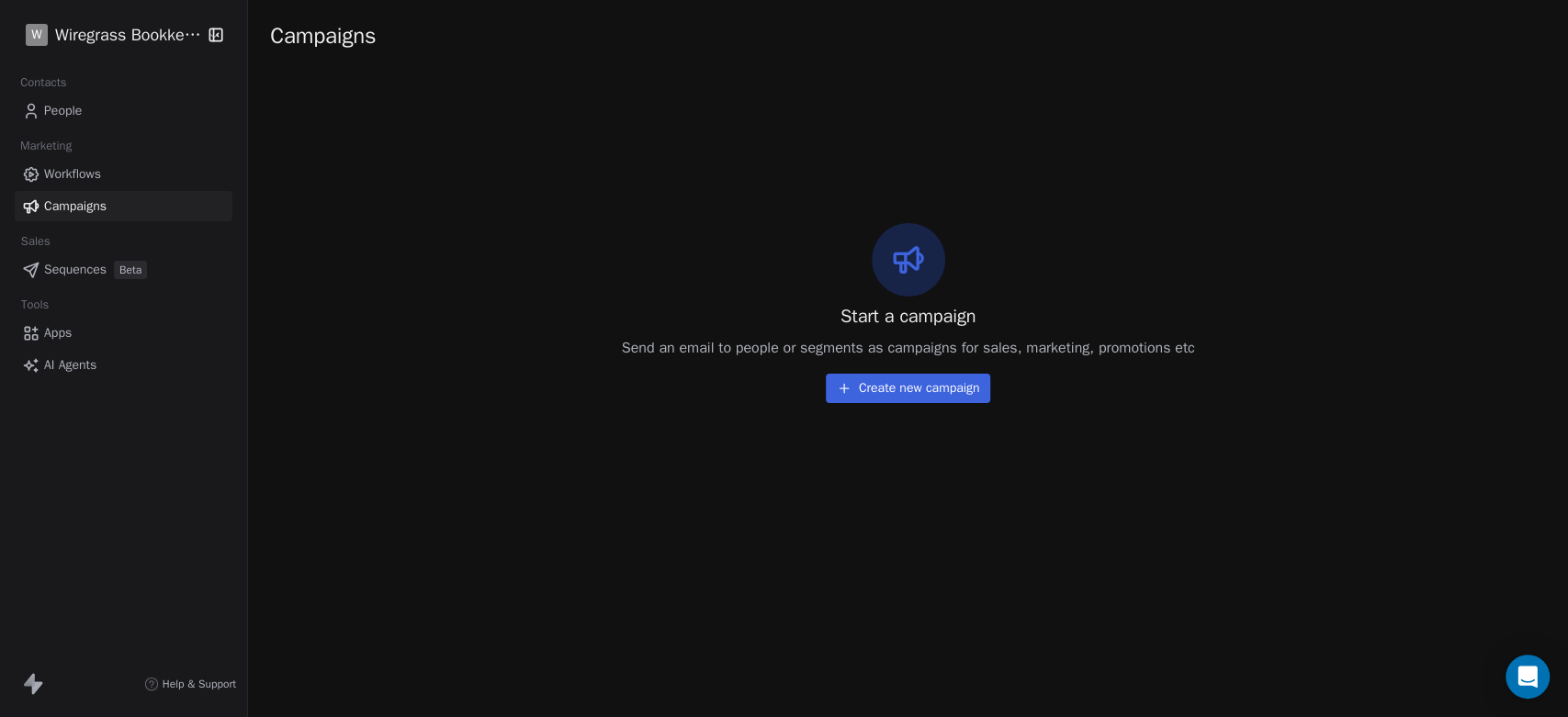 click on "Apps" at bounding box center [58, 332] 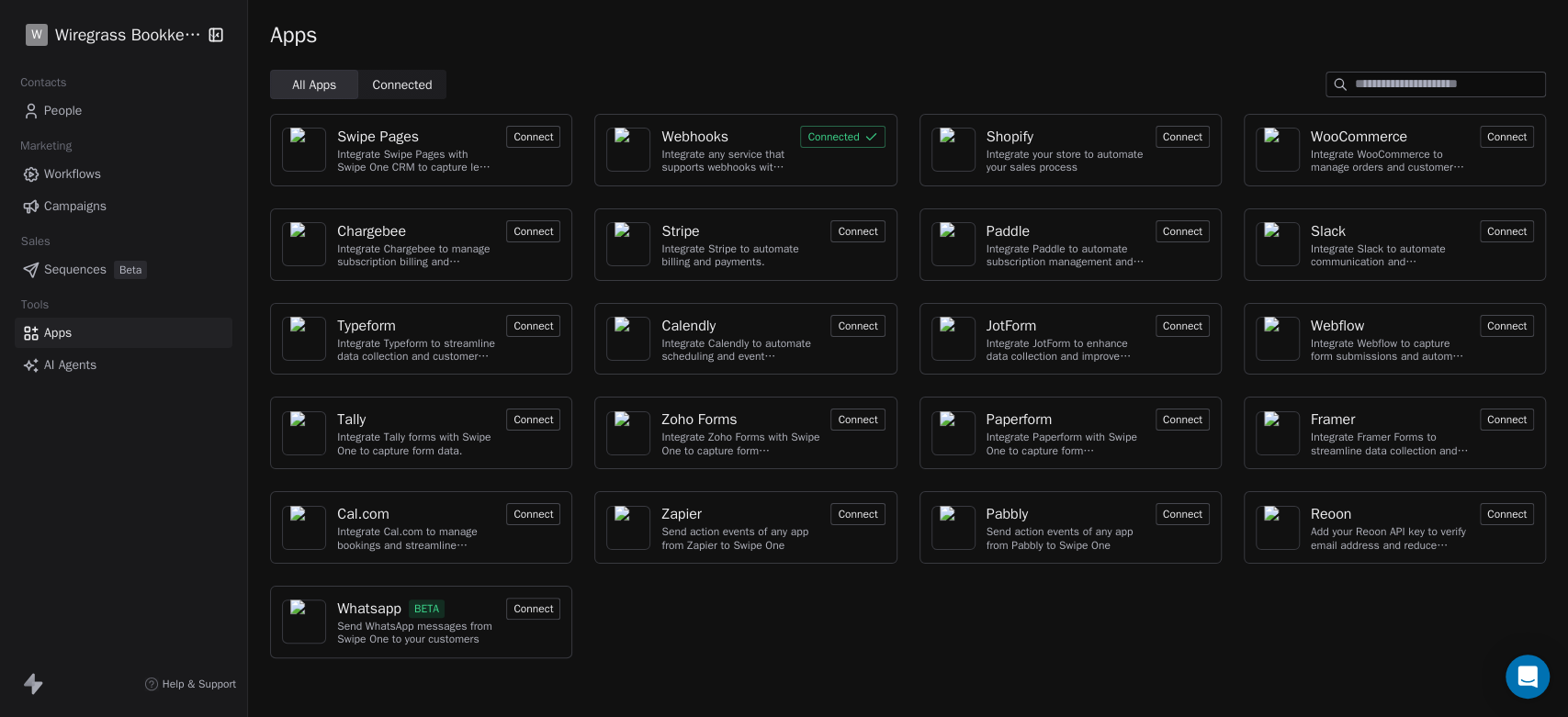 click on "Webhooks" at bounding box center [694, 137] 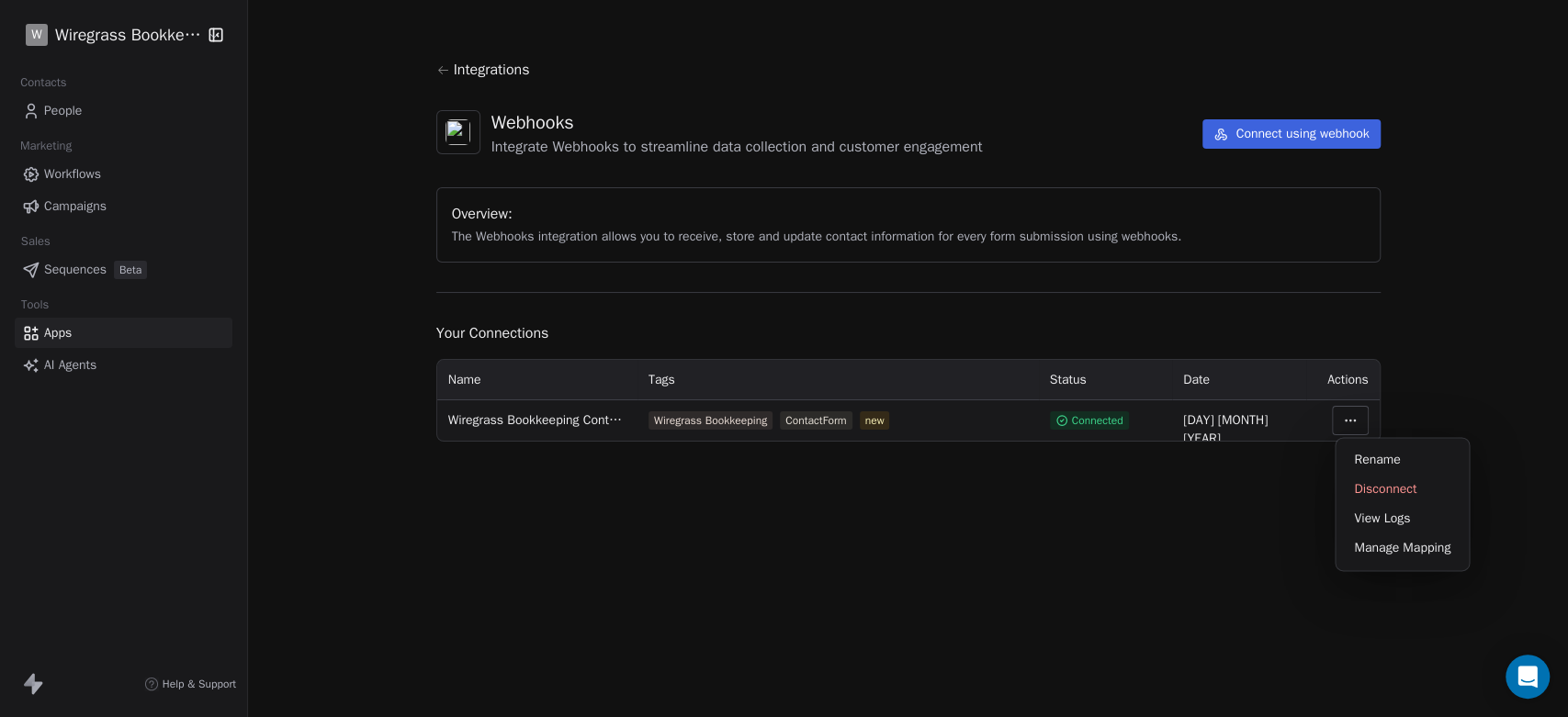 click on "W Wiregrass Bookkeeping Contacts People Marketing Workflows Campaigns Sales Sequences Beta Tools Apps AI Agents Help & Support Integrations Webhooks Integrate Webhooks to streamline data collection and customer engagement Connect using webhook Overview: The Webhooks integration allows you to receive, store and update contact information for every form submission using webhooks. Your Connections Name Tags Status Date Actions Wiregrass Bookkeeping ContactUs Lead Wiregrass Bookkeeping ContactForm new Connected 08 Aug 2025
Rename Disconnect View Logs Manage Mapping" at bounding box center [784, 358] 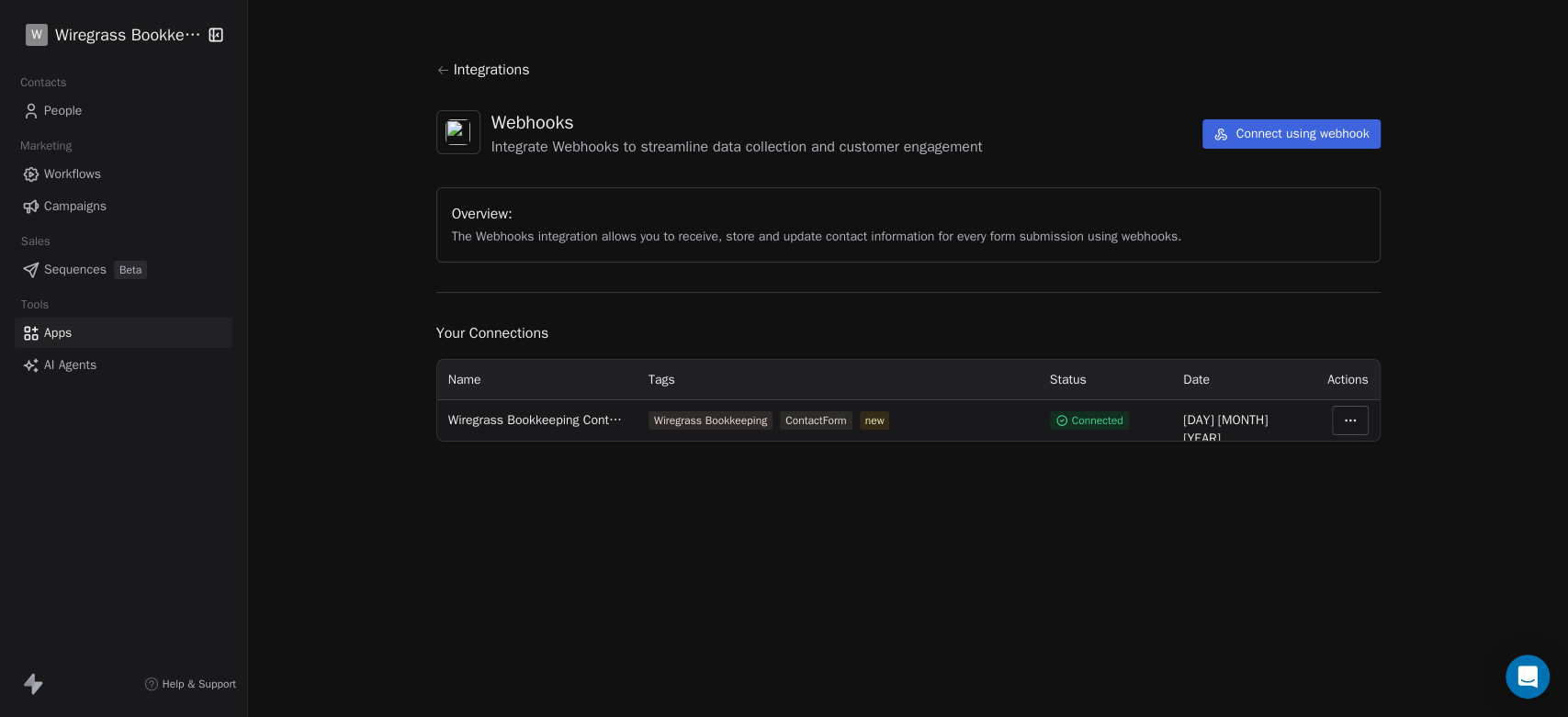 click on "Workflows" at bounding box center (73, 174) 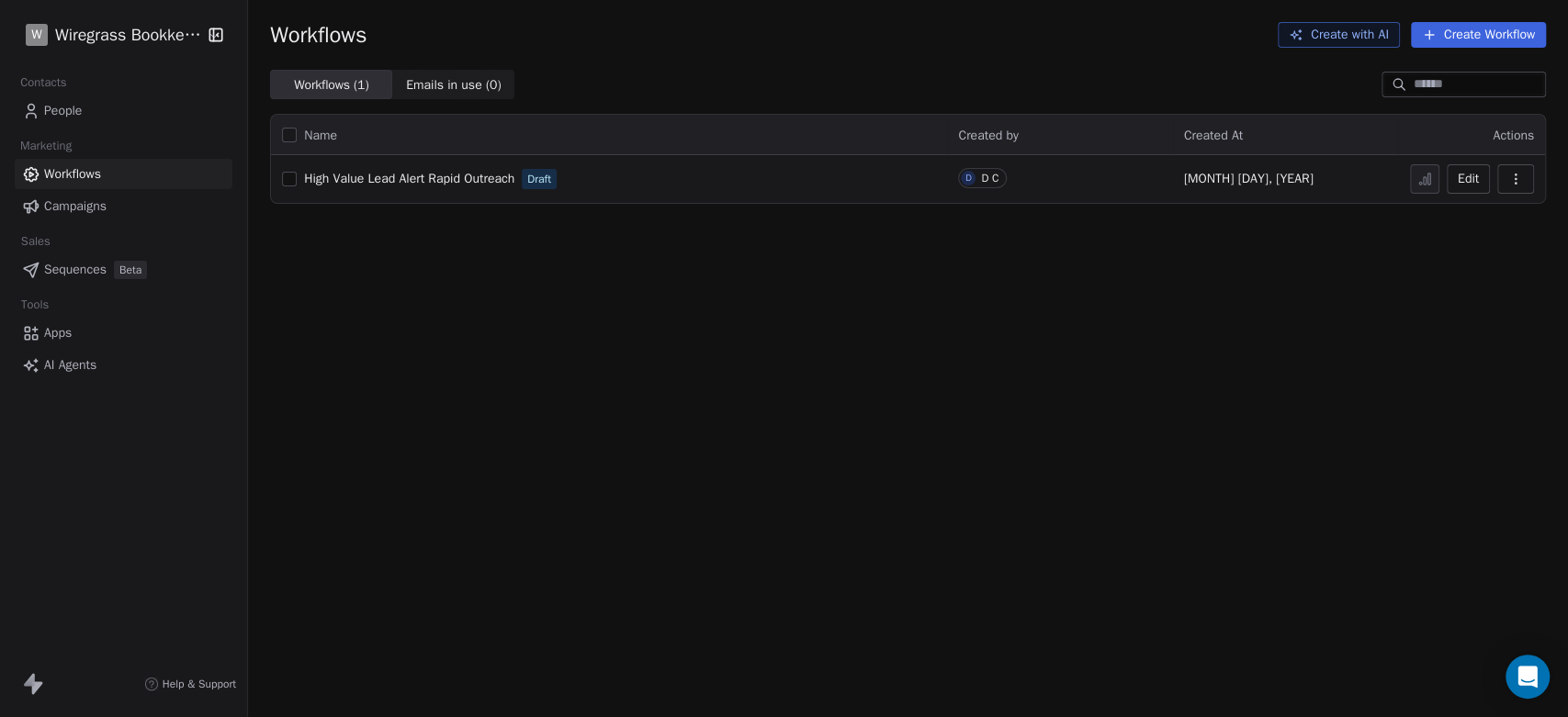 click on "High Value Lead Alert Rapid Outreach" at bounding box center [409, 178] 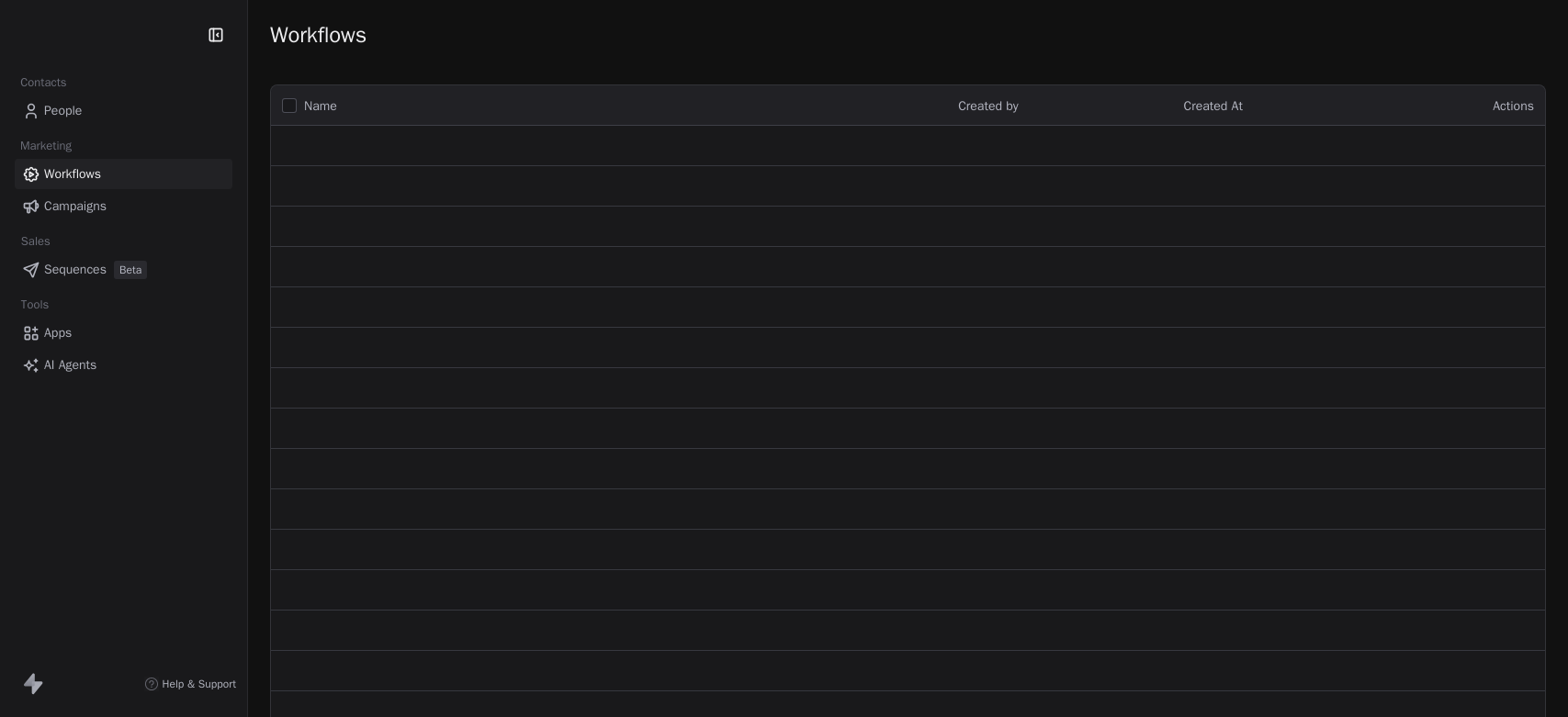 scroll, scrollTop: 0, scrollLeft: 0, axis: both 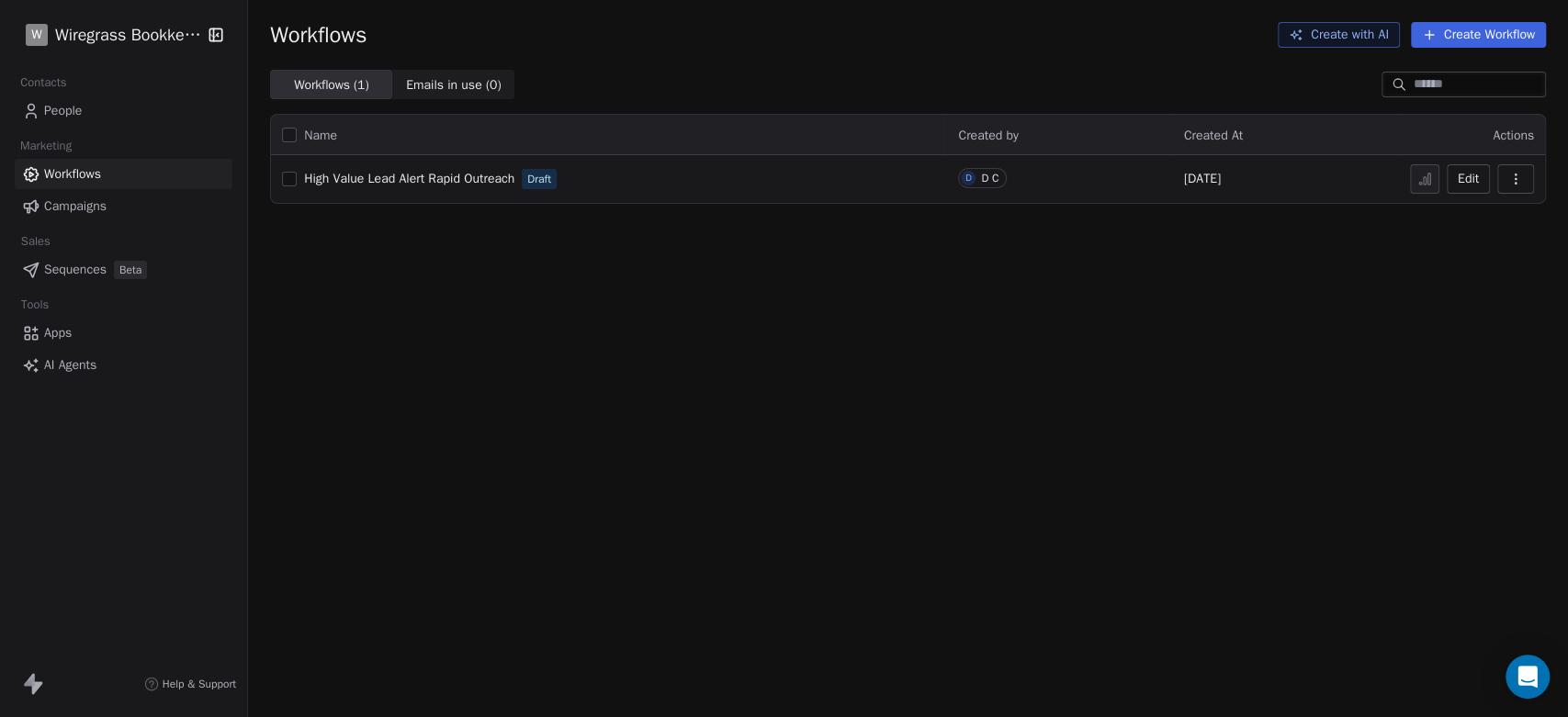 click on "Workflows" at bounding box center (73, 174) 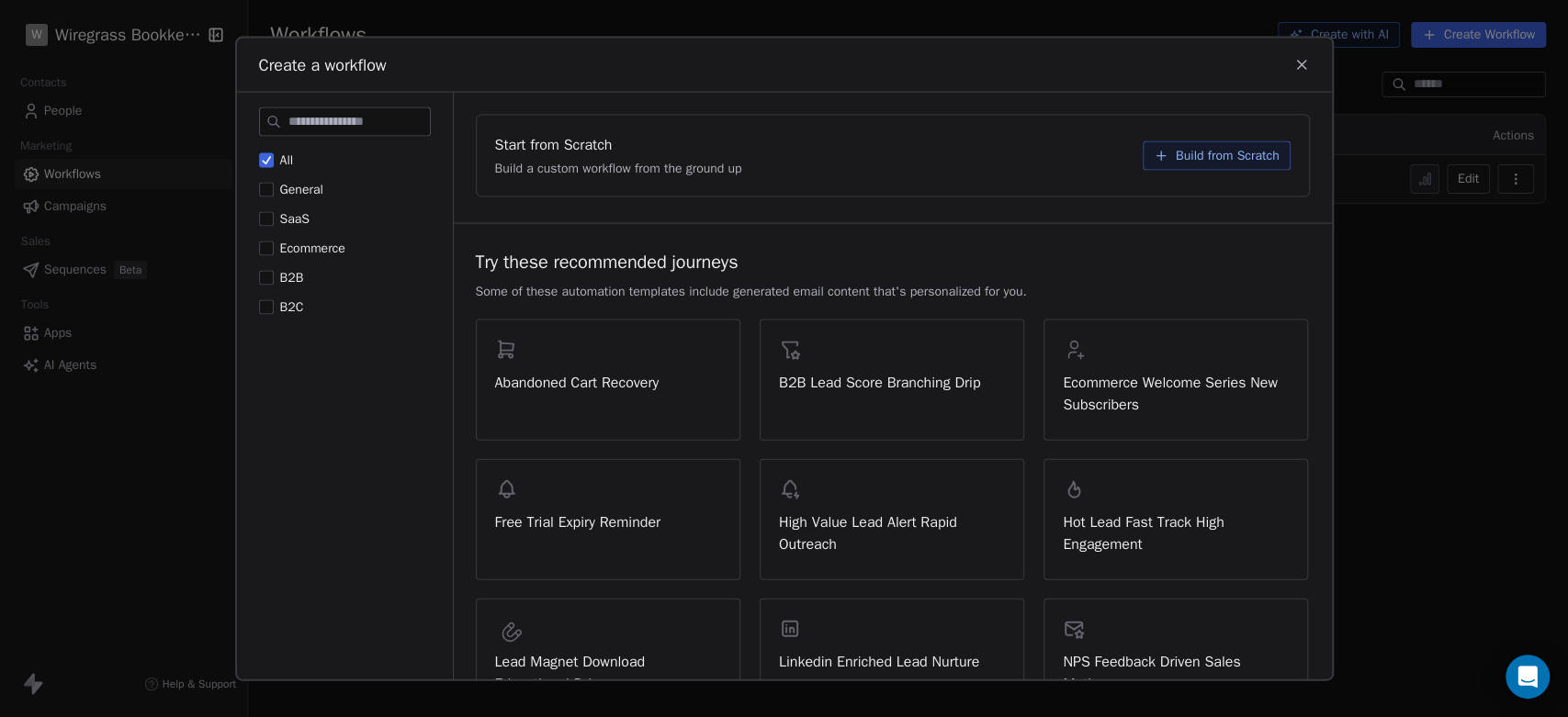 click on "B2B" at bounding box center (266, 277) 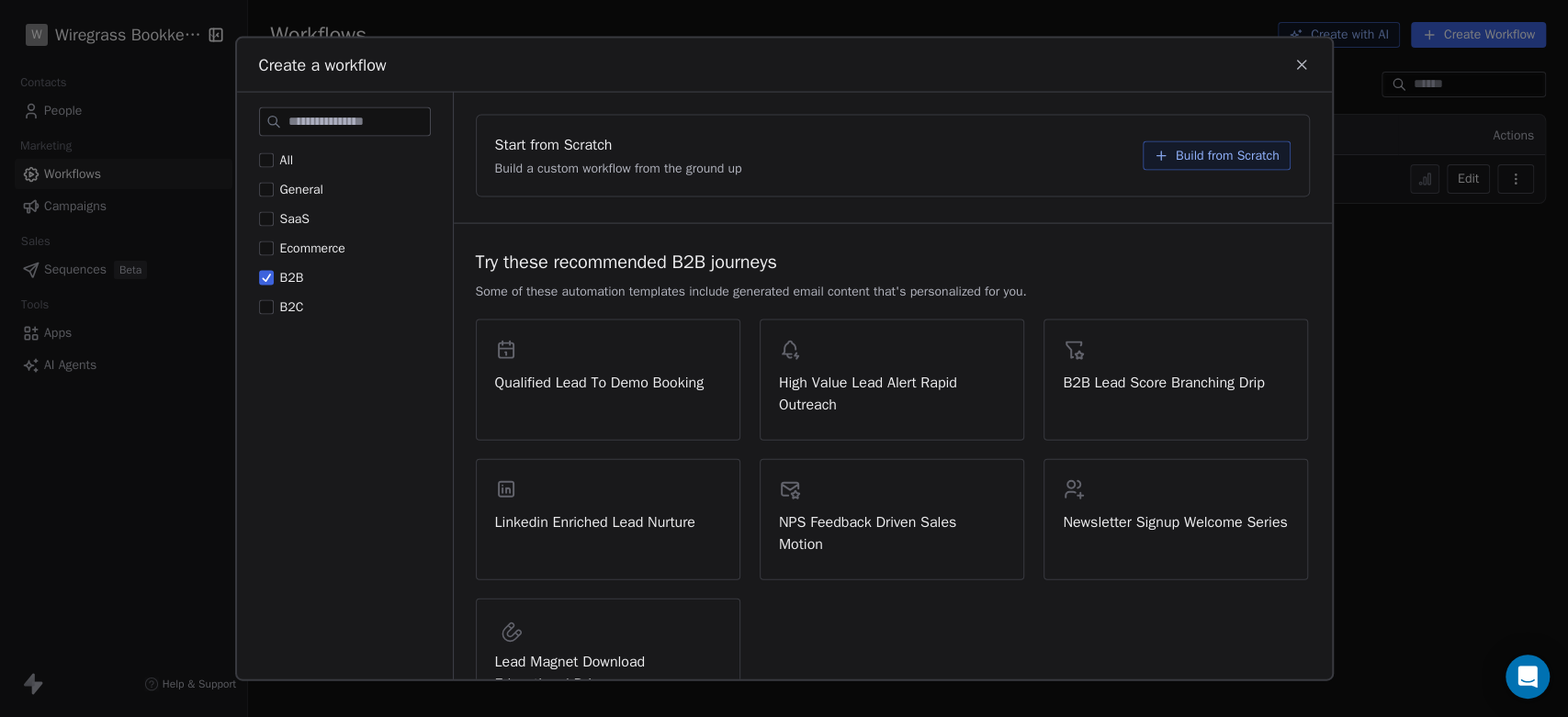 click on "Build from Scratch" at bounding box center (1227, 155) 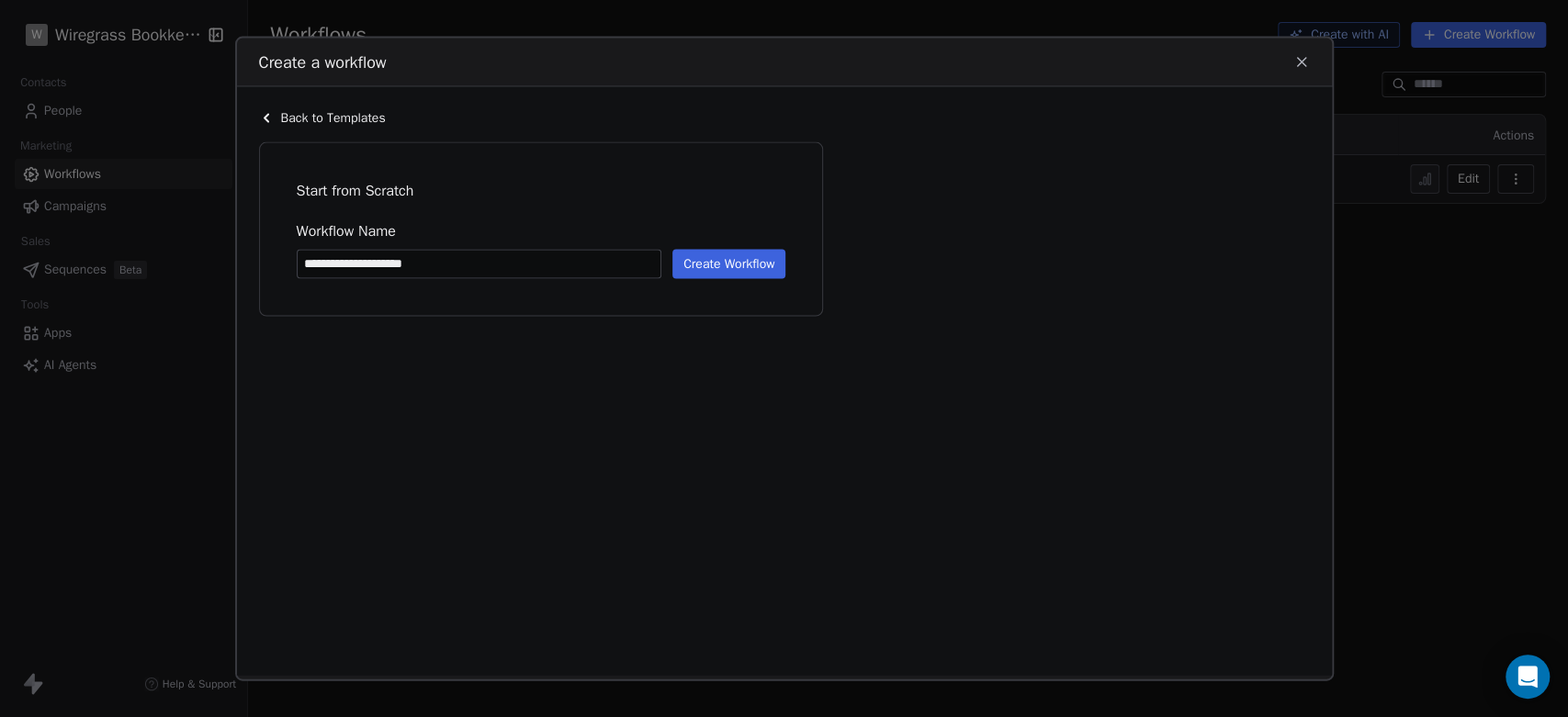 type on "**********" 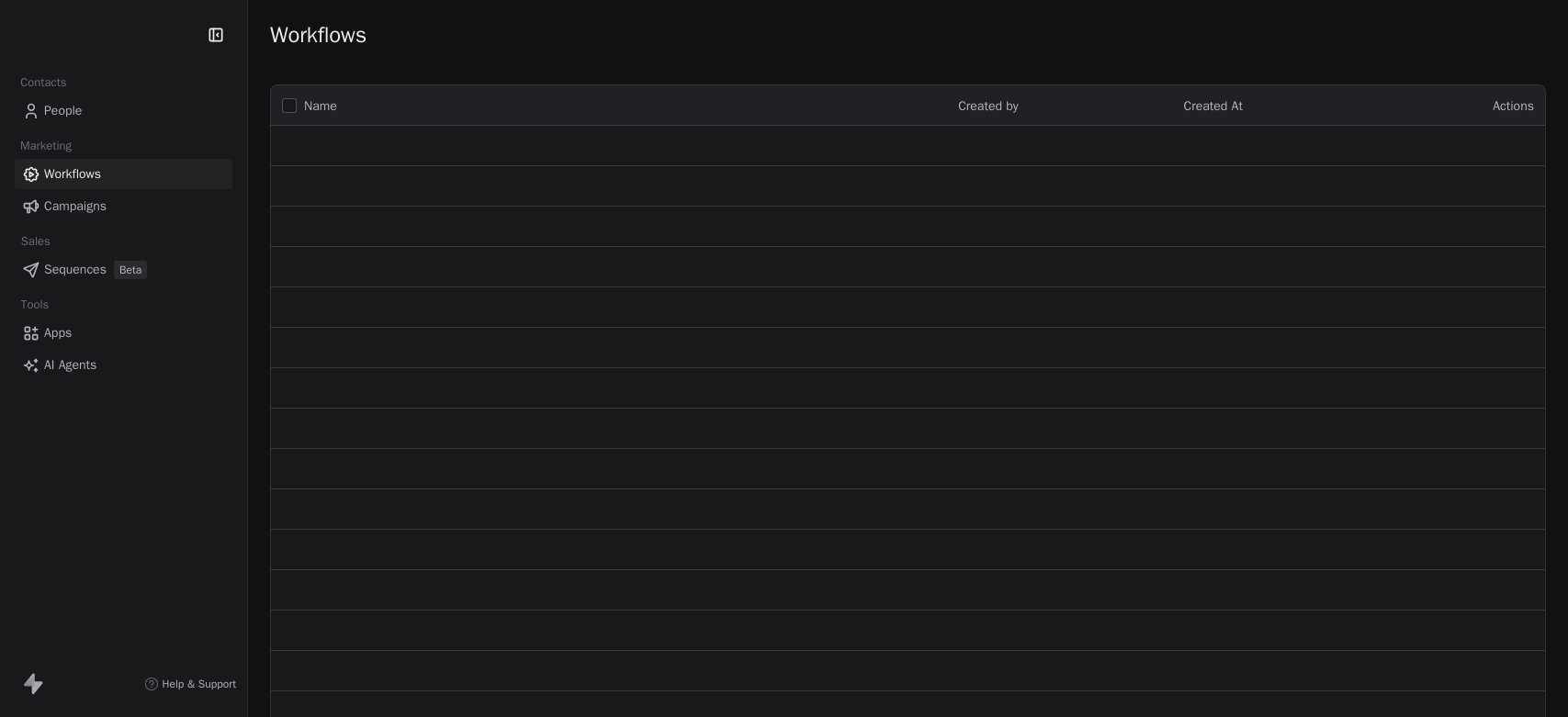 scroll, scrollTop: 0, scrollLeft: 0, axis: both 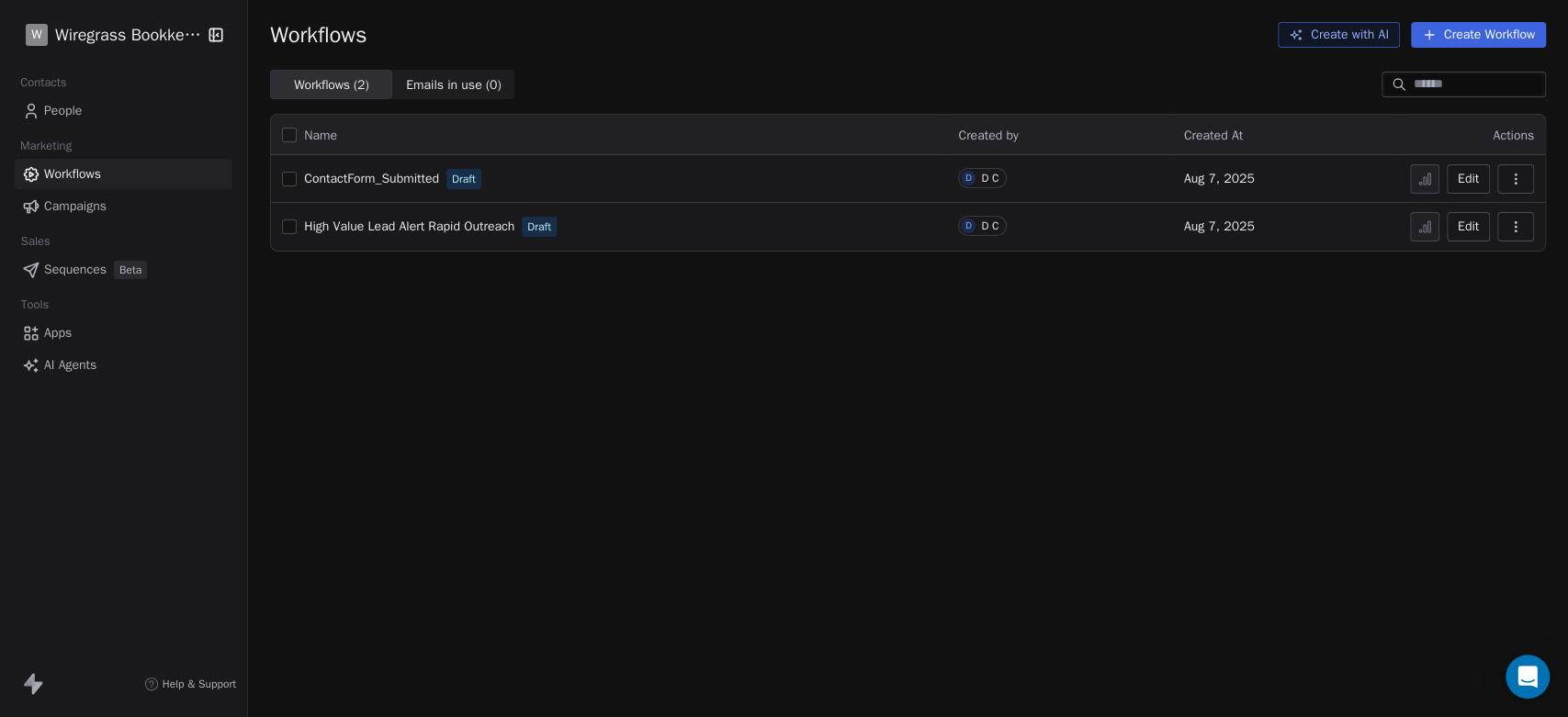 click on "People" at bounding box center [62, 110] 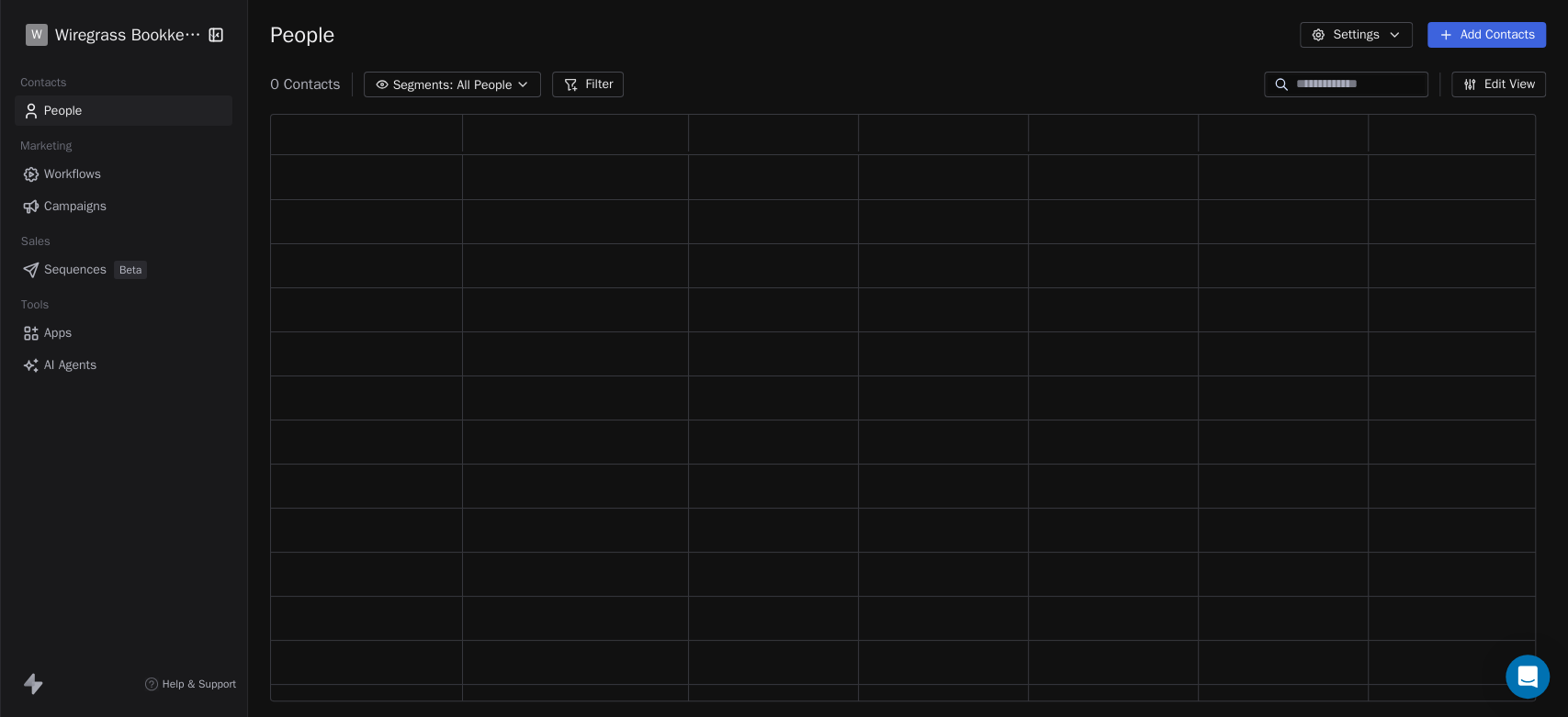 scroll, scrollTop: 16, scrollLeft: 15, axis: both 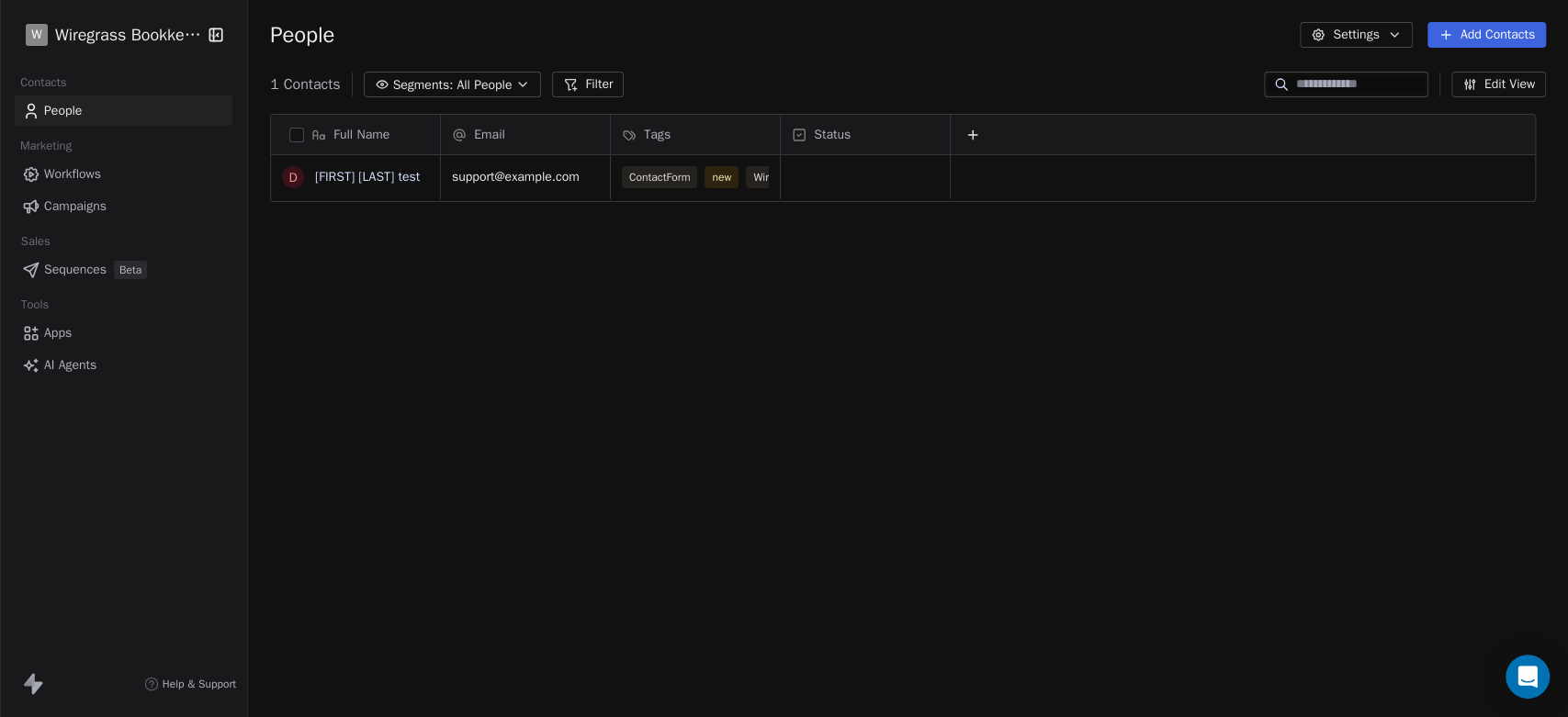 click on "Workflows" at bounding box center (73, 174) 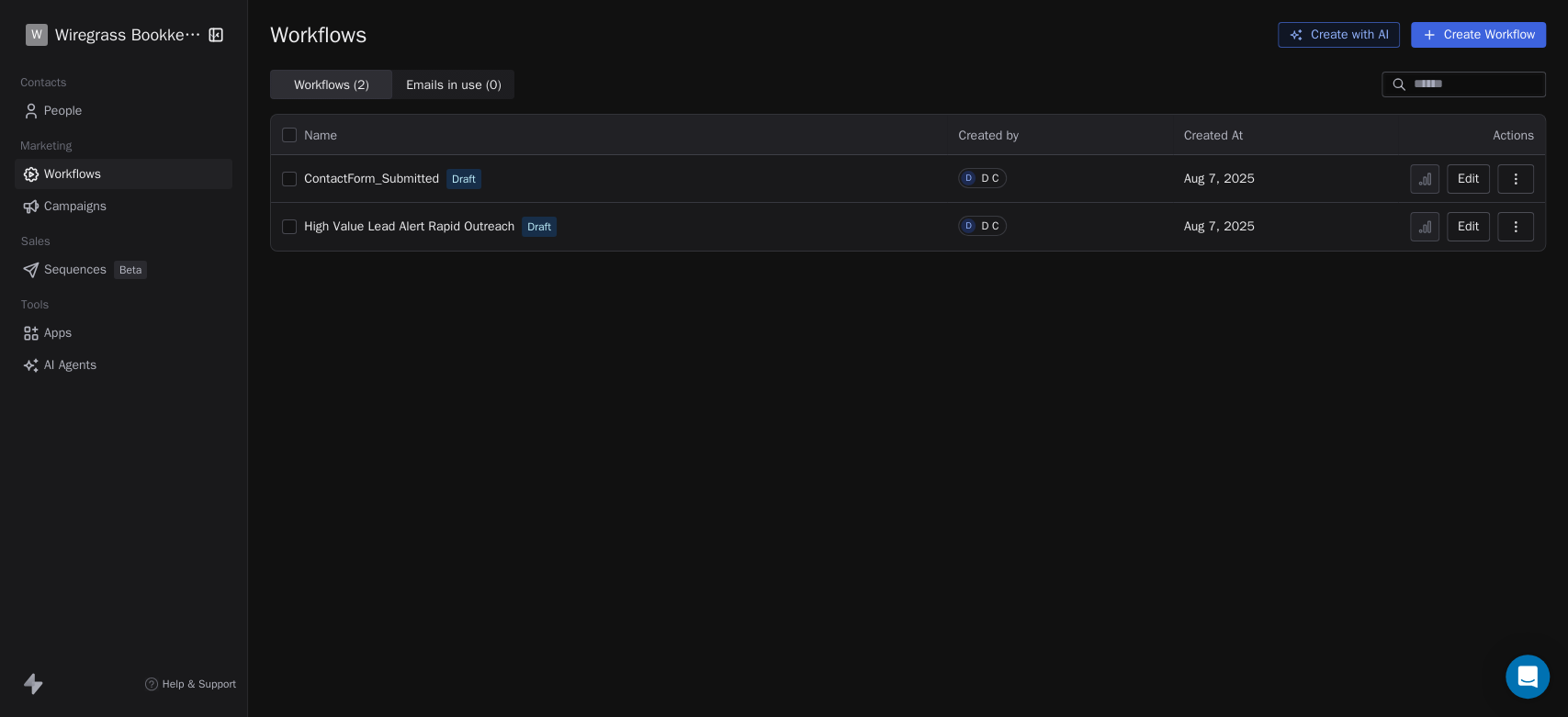 click on "Edit" at bounding box center [1468, 179] 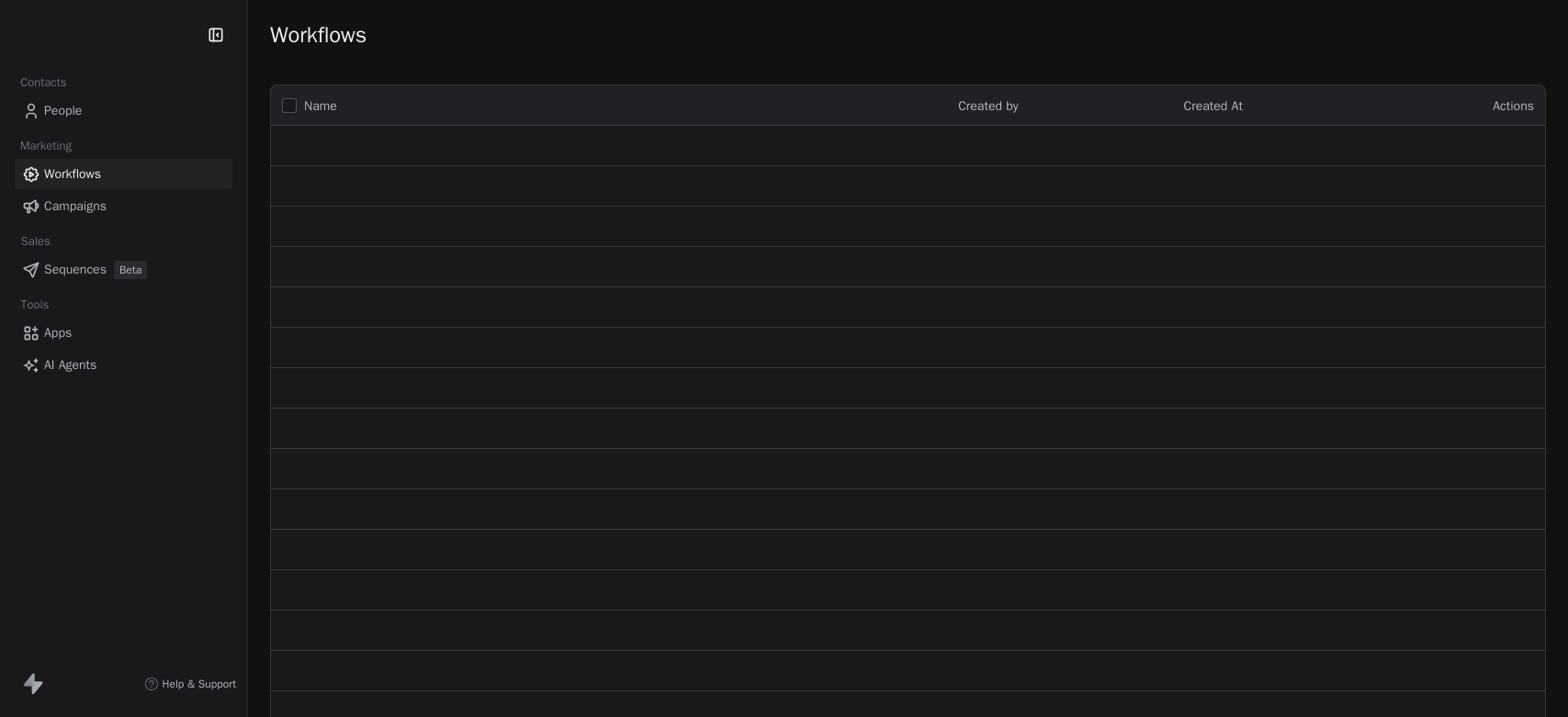 scroll, scrollTop: 0, scrollLeft: 0, axis: both 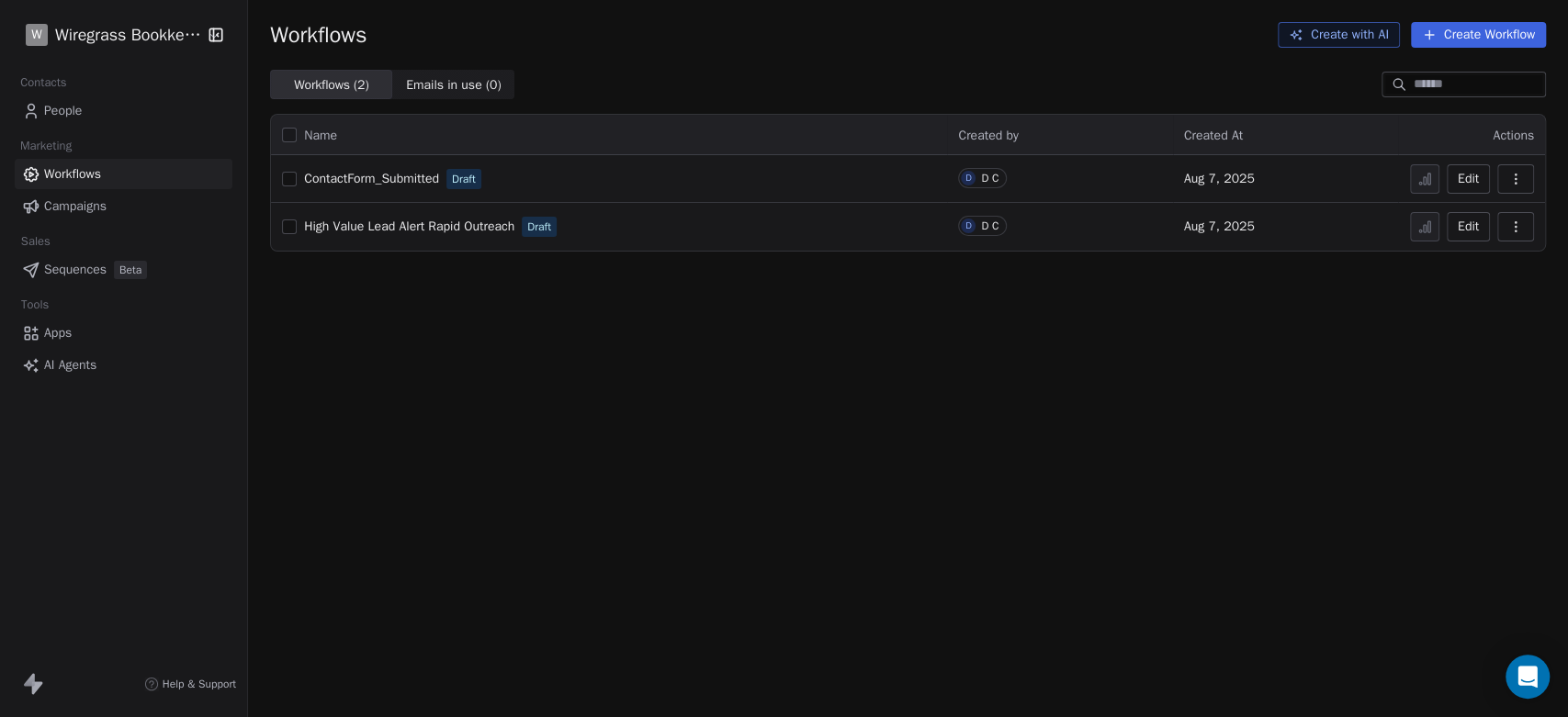click on "Campaigns" at bounding box center (75, 206) 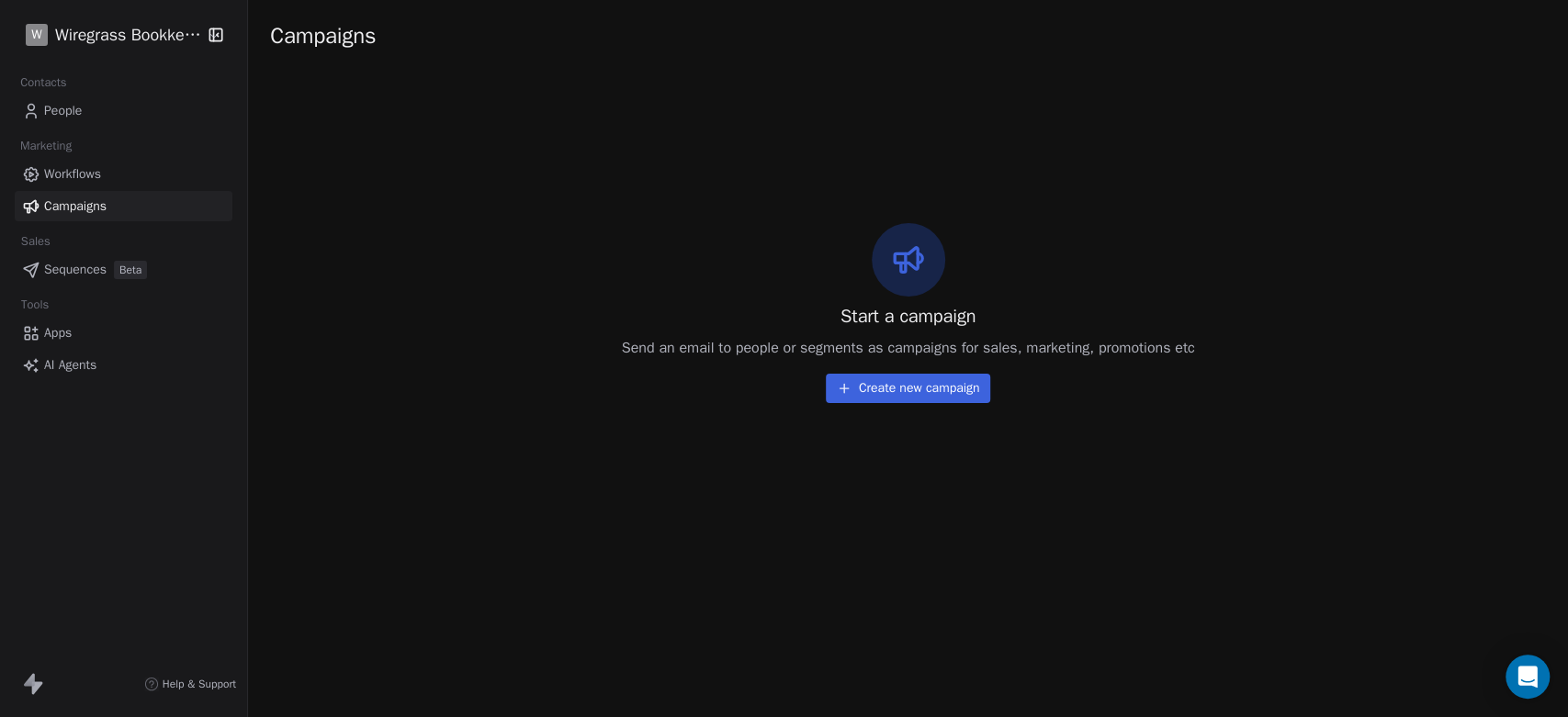 click on "People" at bounding box center (62, 110) 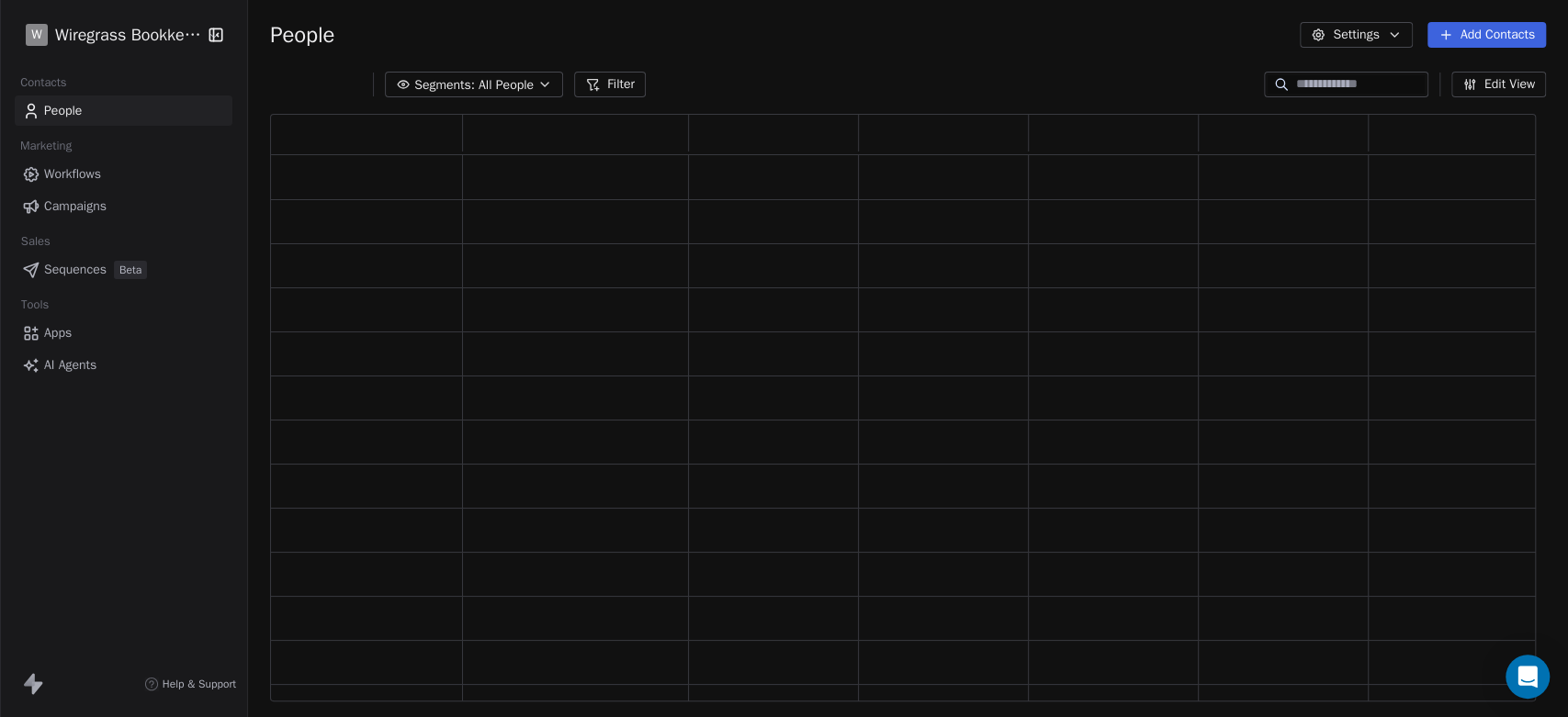 scroll, scrollTop: 16, scrollLeft: 15, axis: both 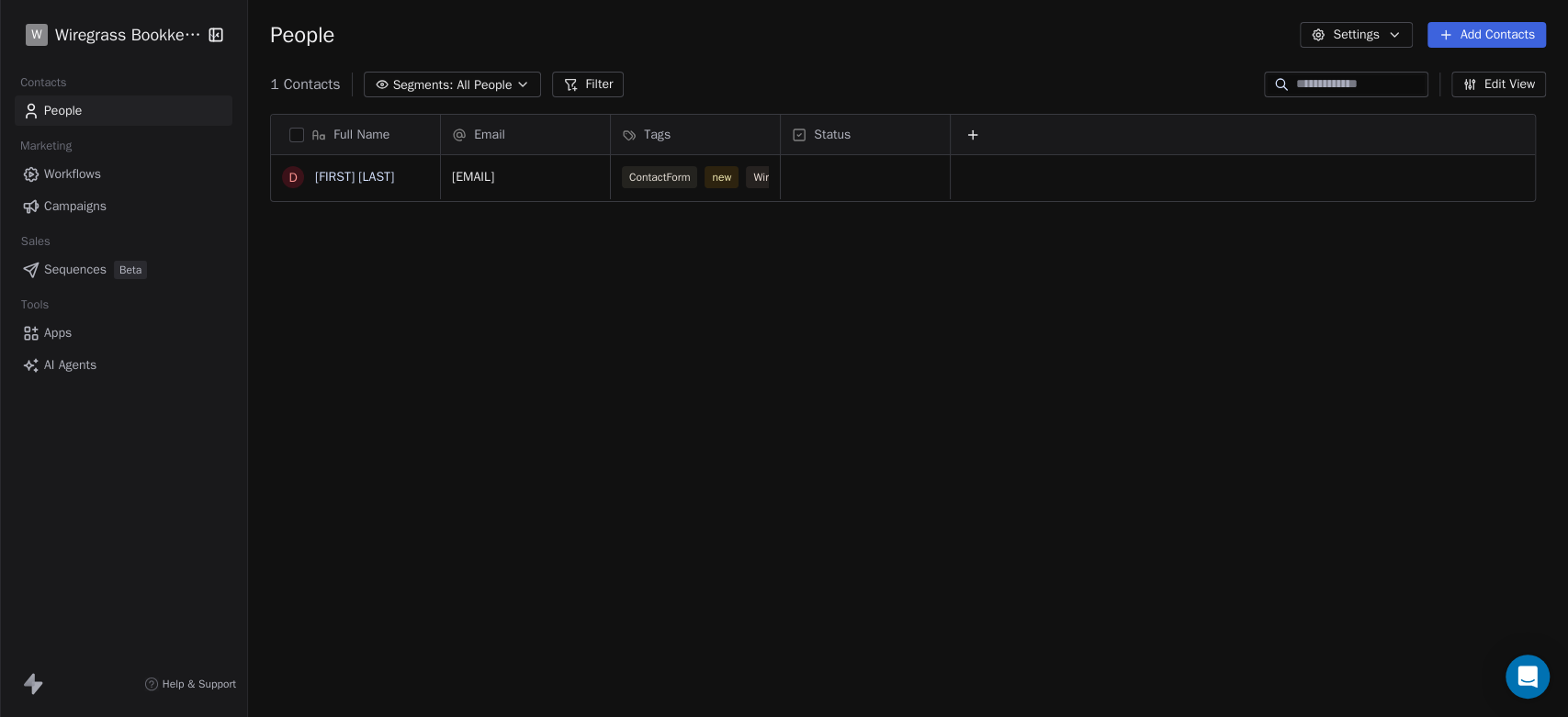 click on "Settings" at bounding box center (1356, 35) 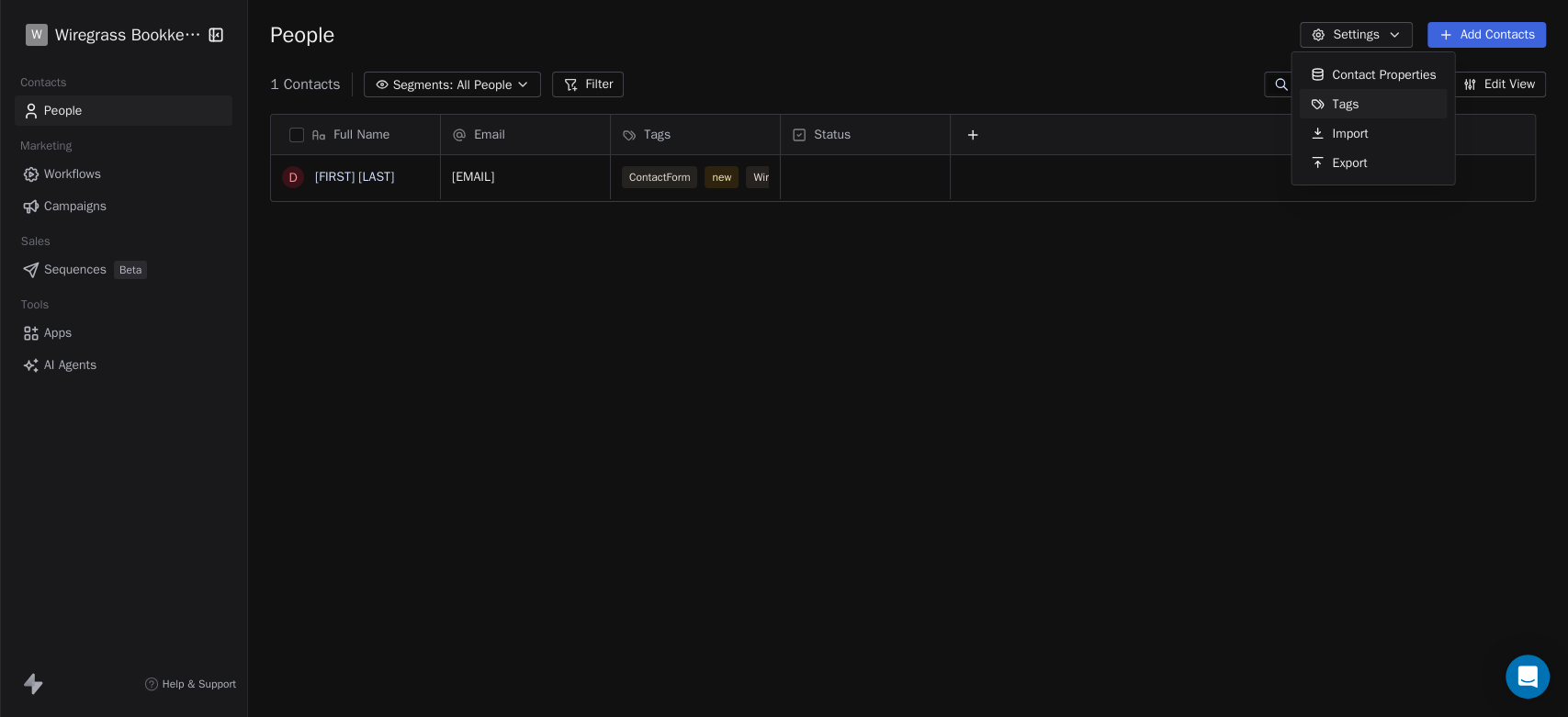 click on "Tags" at bounding box center (1345, 104) 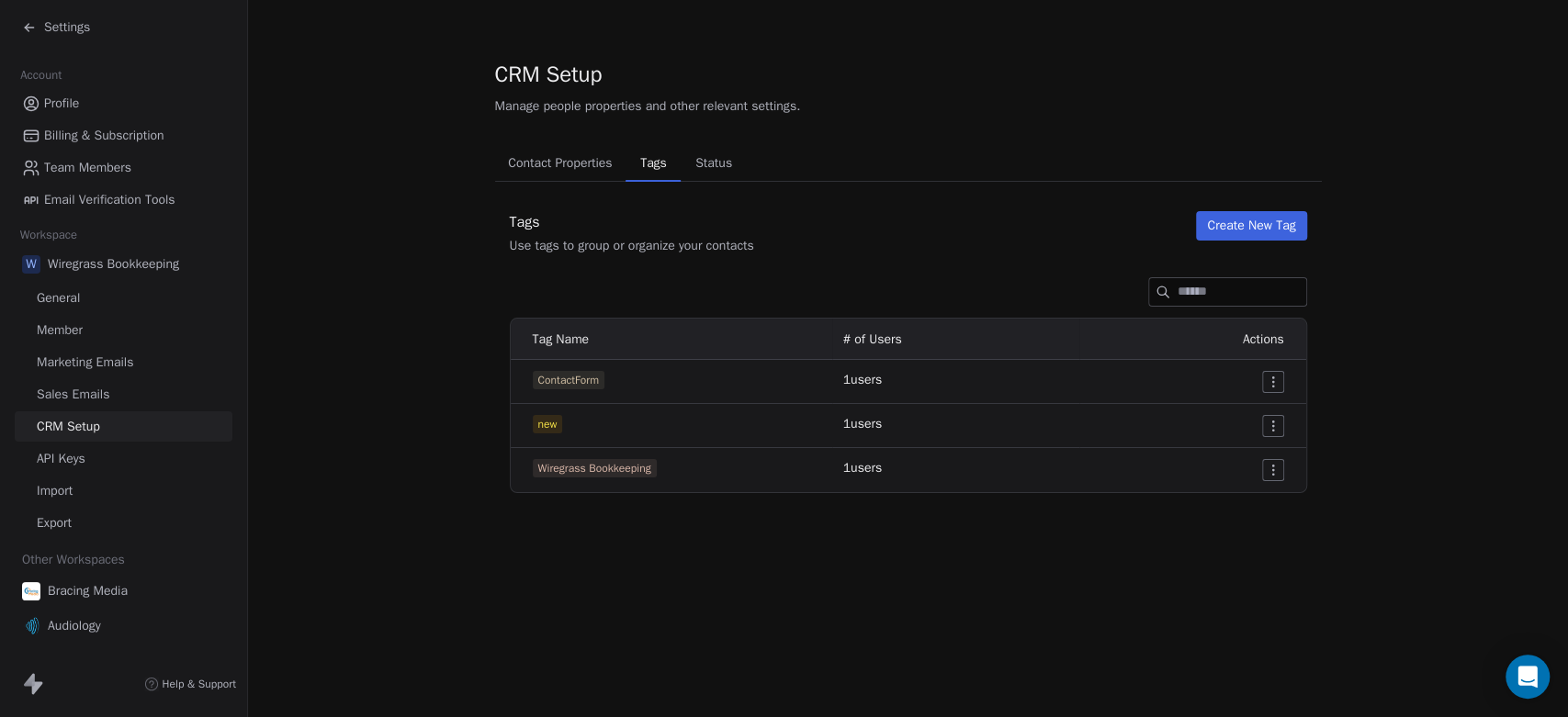 click at bounding box center [1242, 292] 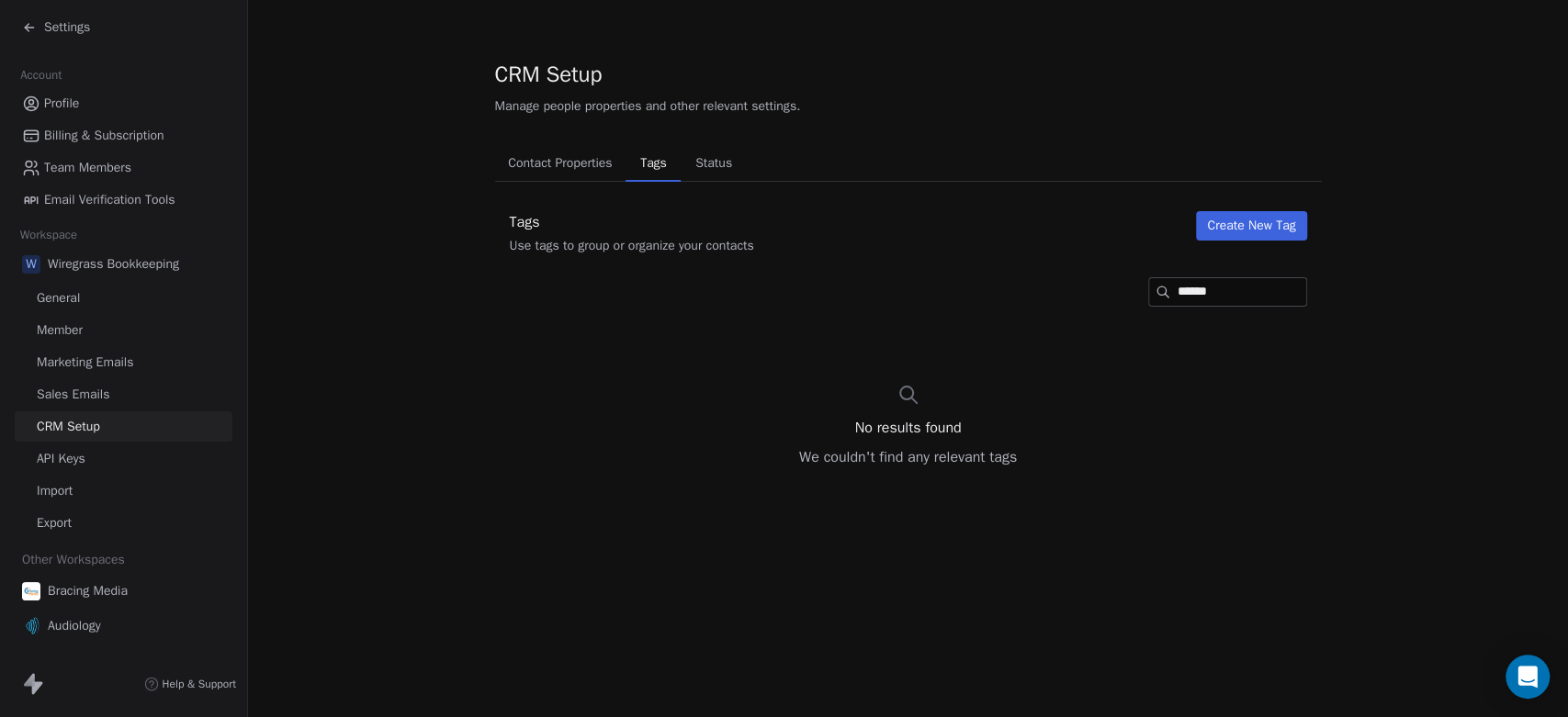type on "******" 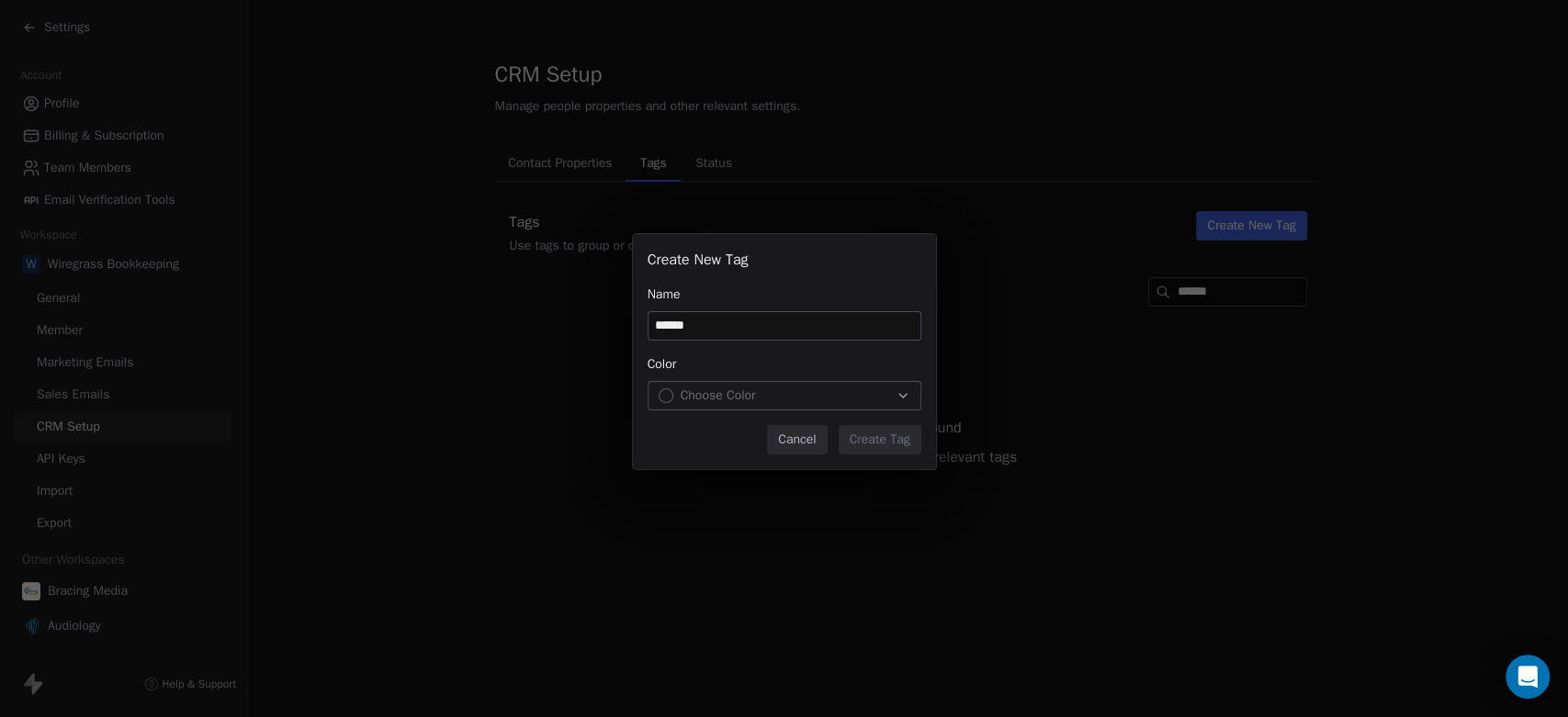 type on "******" 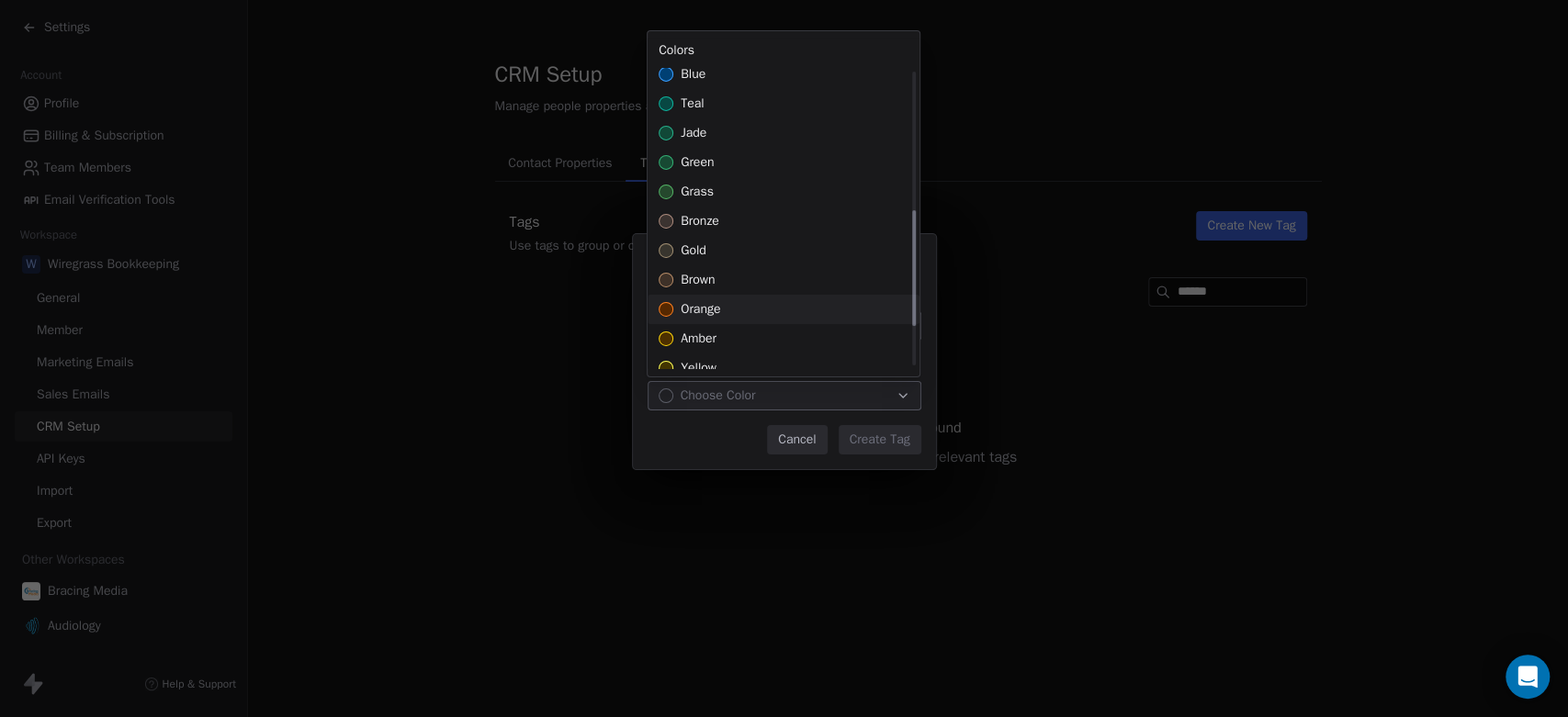 scroll, scrollTop: 360, scrollLeft: 0, axis: vertical 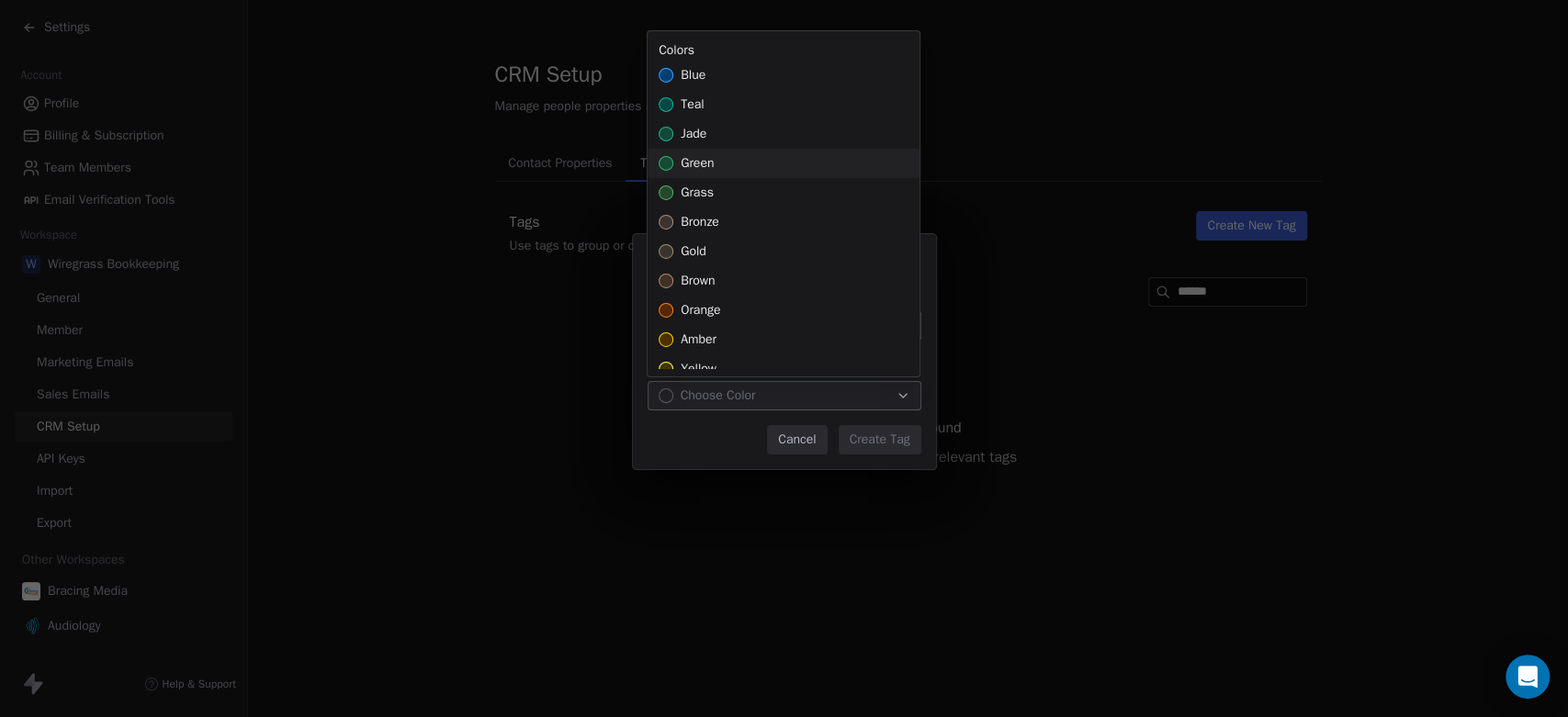 click on "green" at bounding box center [697, 163] 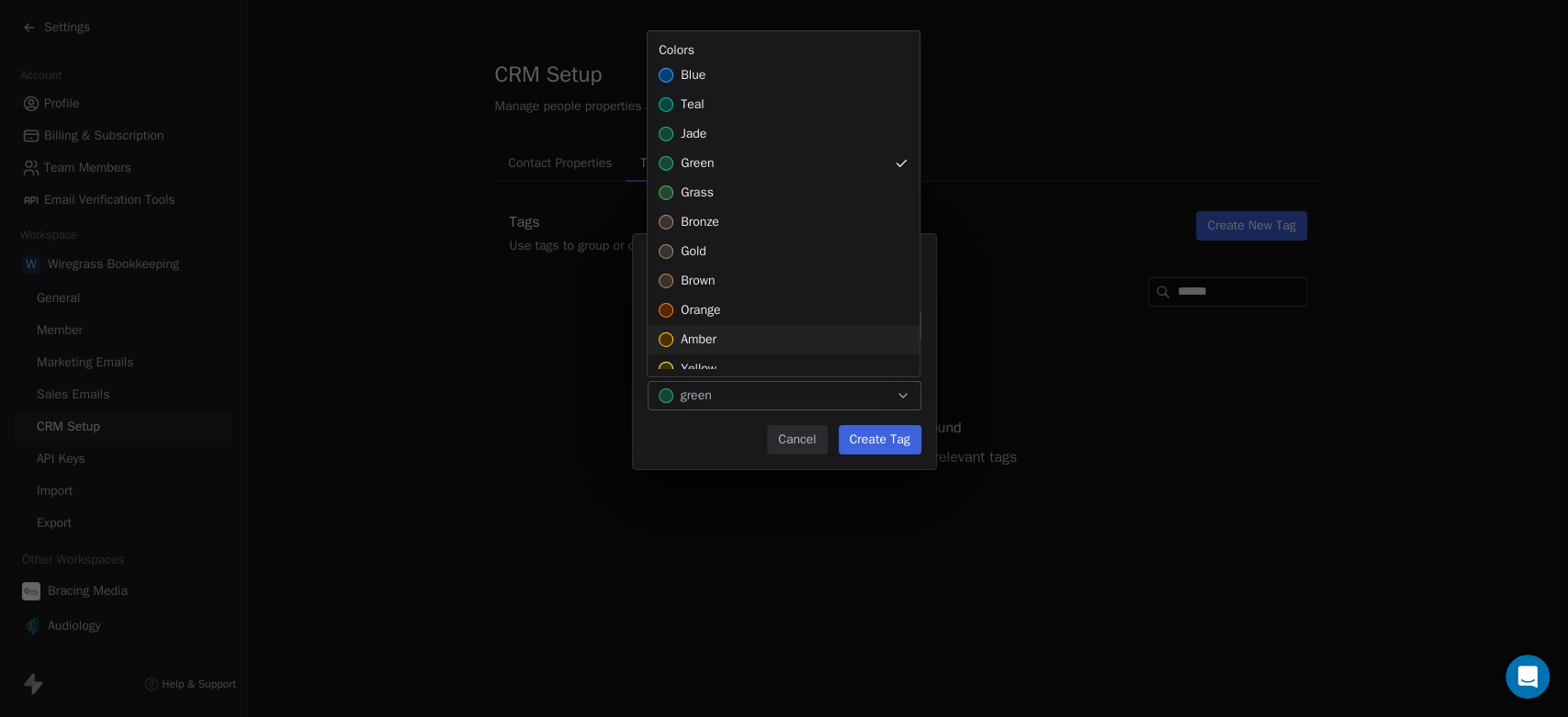 click on "Create New Tag Name ****** Color green Cancel Create Tag" at bounding box center (784, 358) 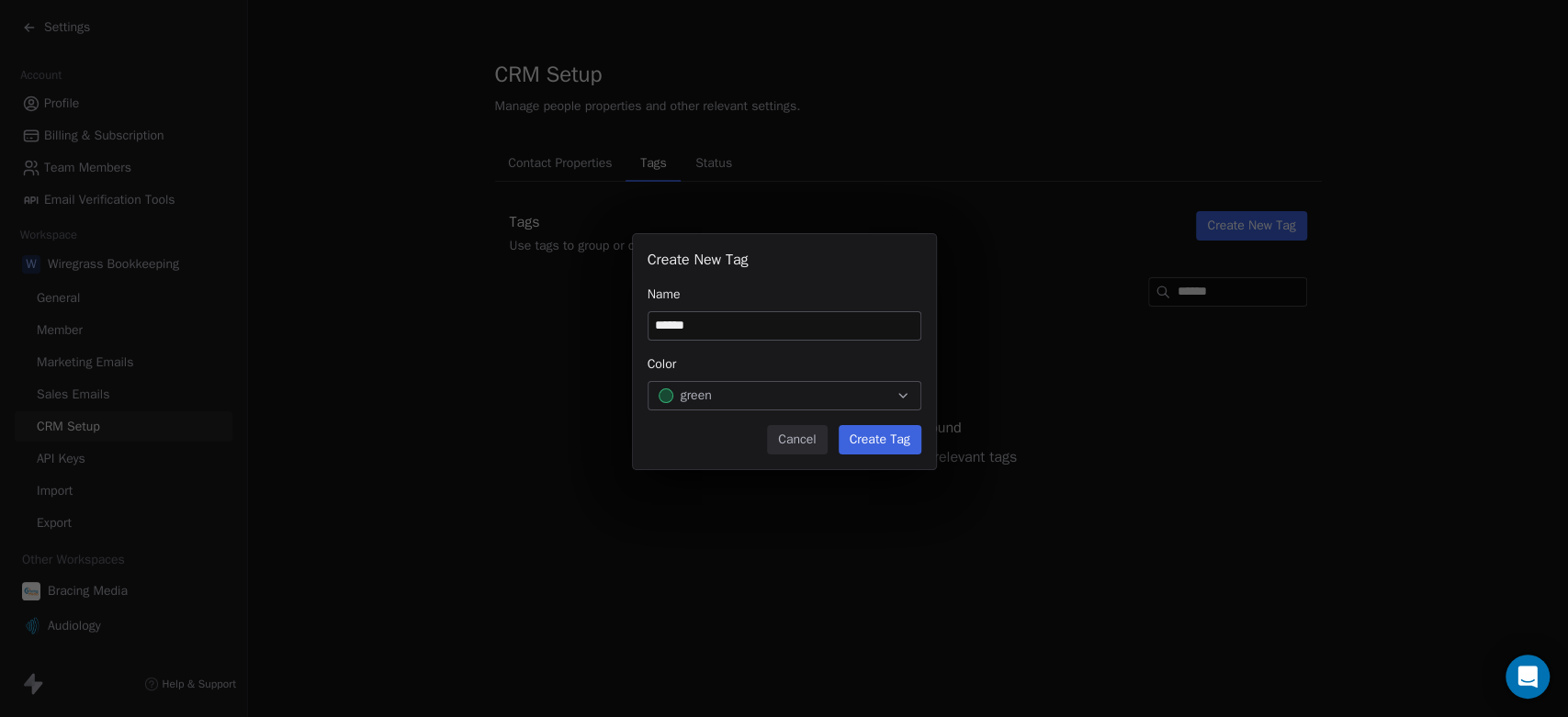 click on "green" at bounding box center (784, 396) 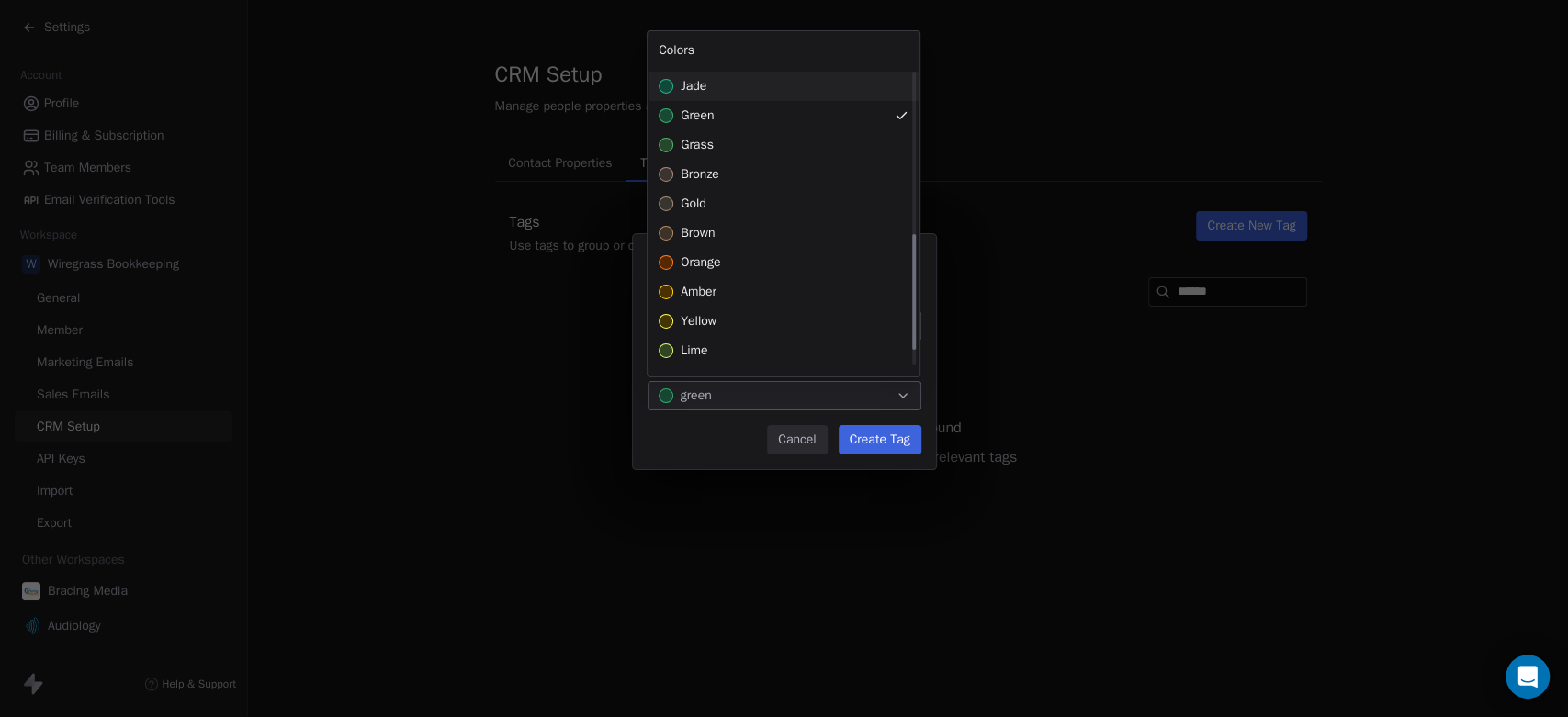 scroll, scrollTop: 463, scrollLeft: 0, axis: vertical 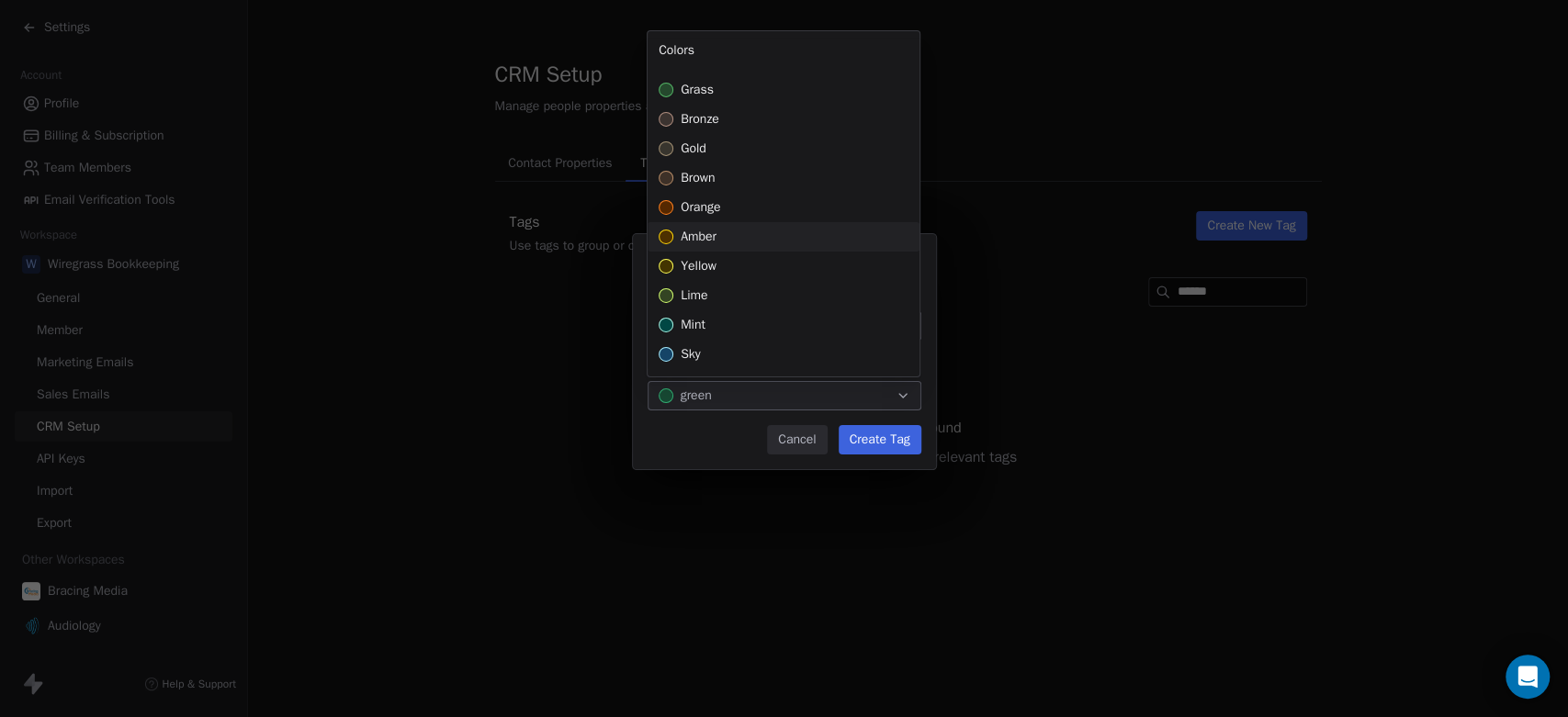 click on "amber" at bounding box center (698, 237) 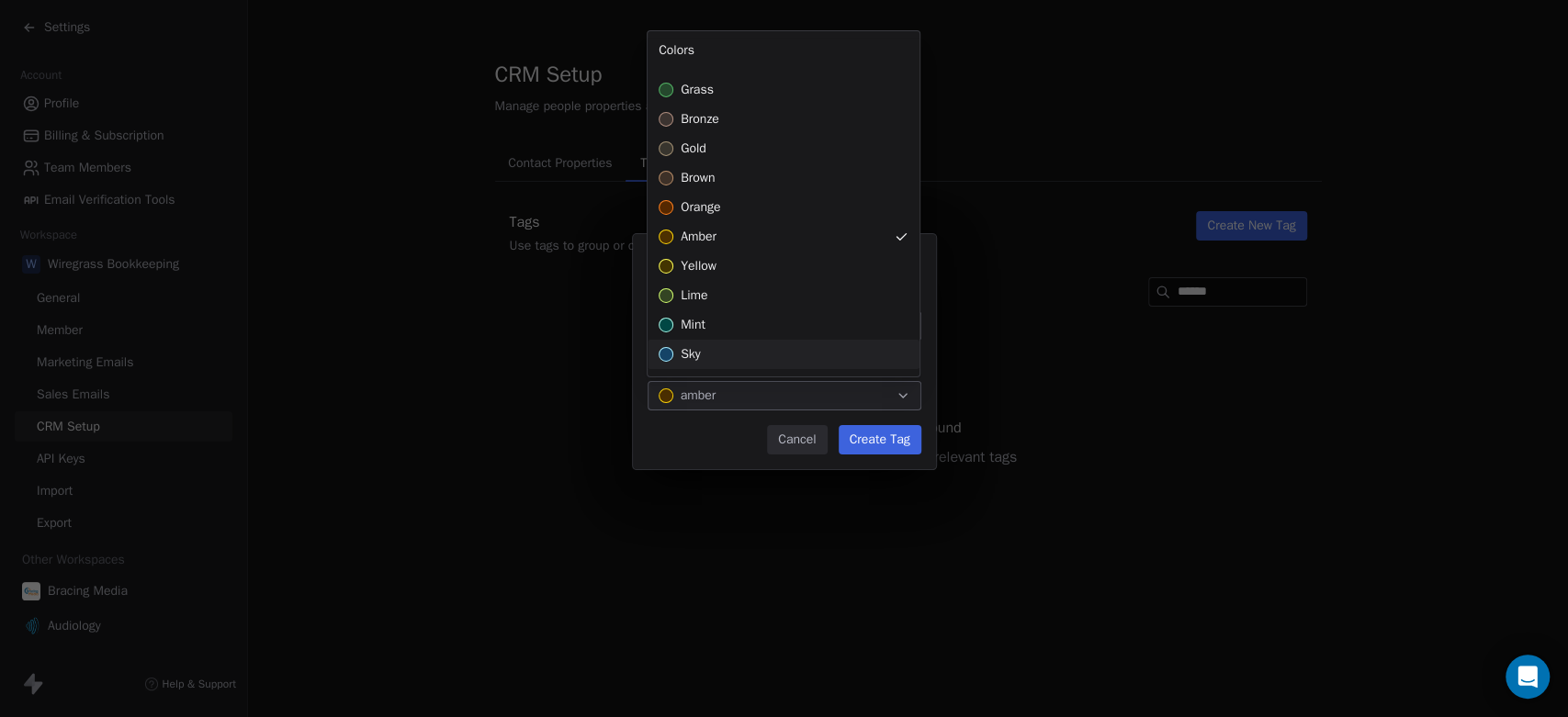 click on "Create New Tag Name ****** Color amber Cancel Create Tag" at bounding box center [784, 358] 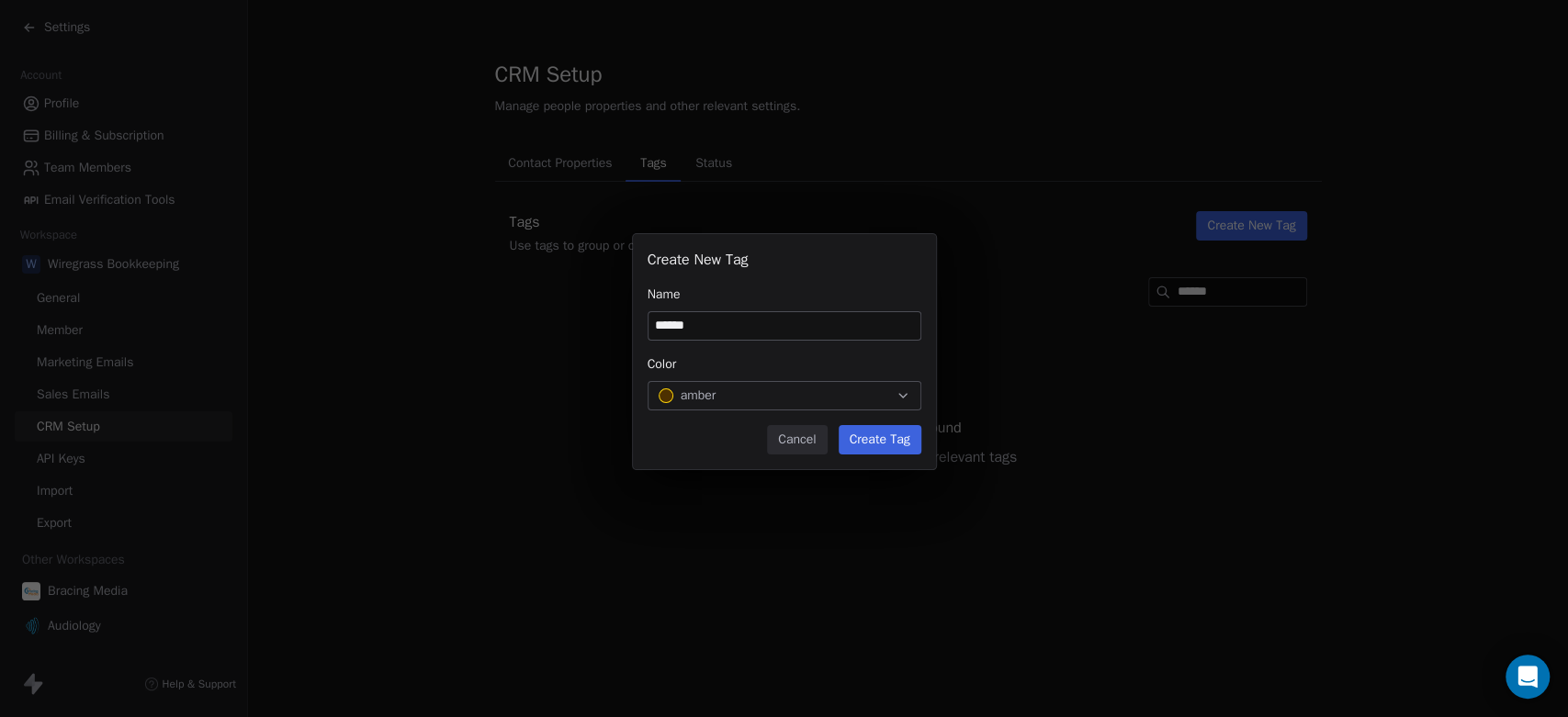 click on "Create Tag" at bounding box center [880, 440] 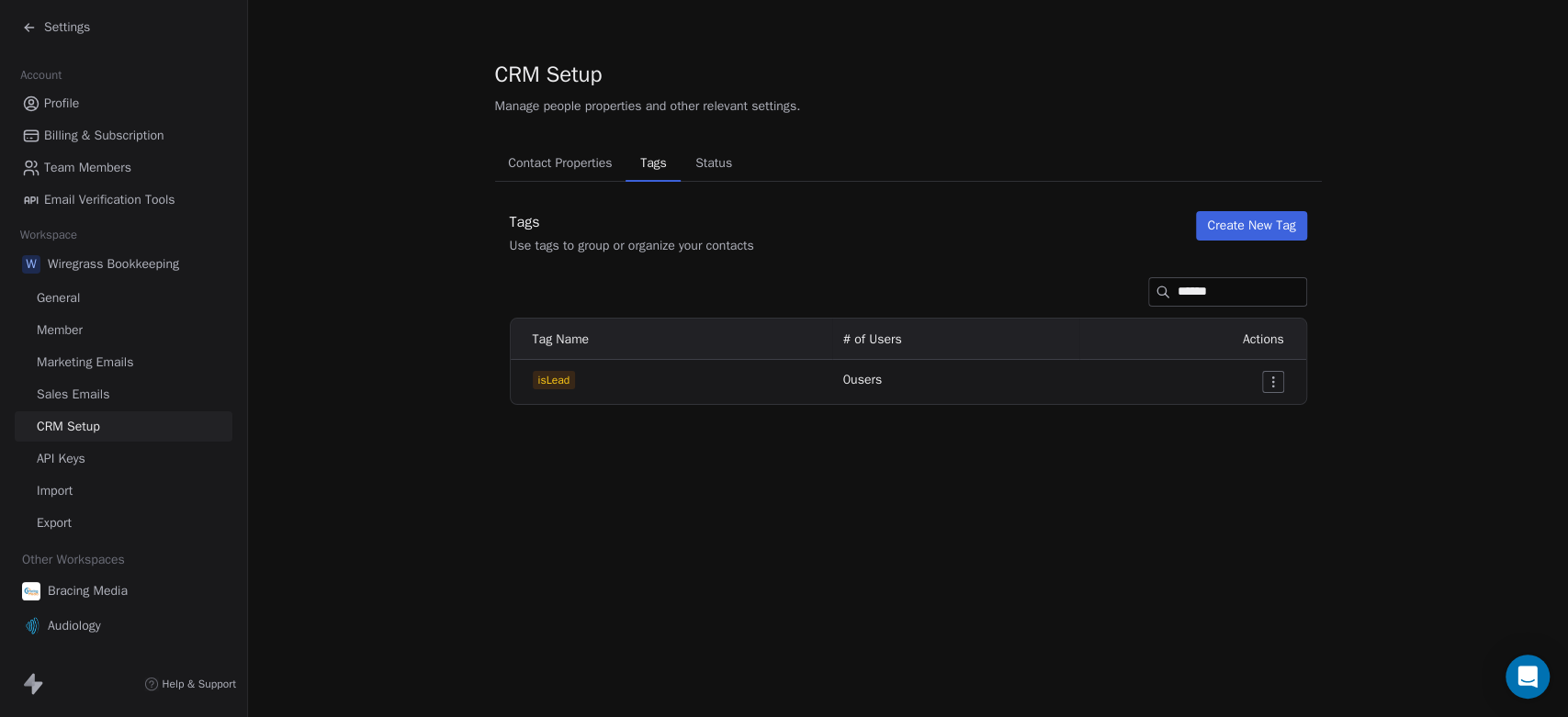 click on "Contact Properties" at bounding box center [559, 163] 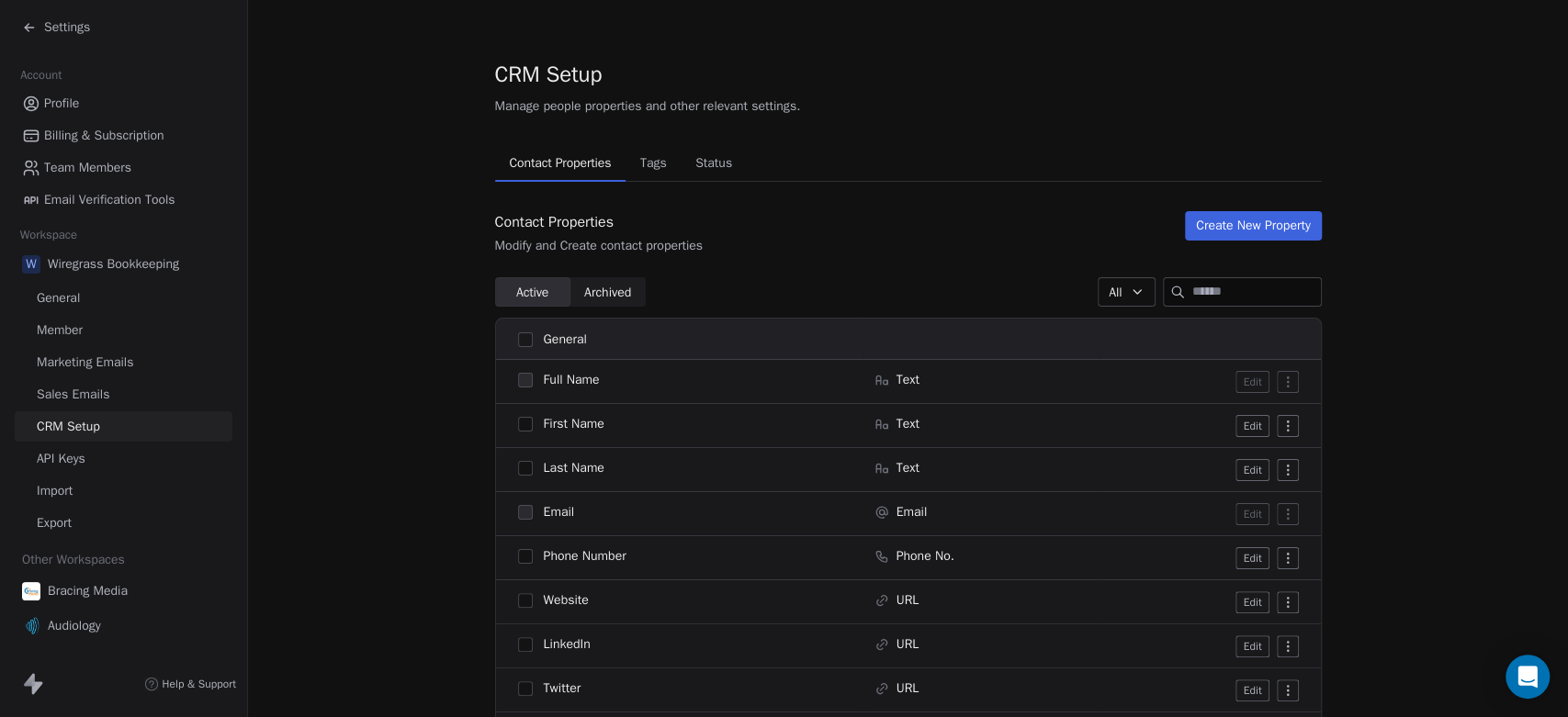 click on "Tags" at bounding box center (653, 163) 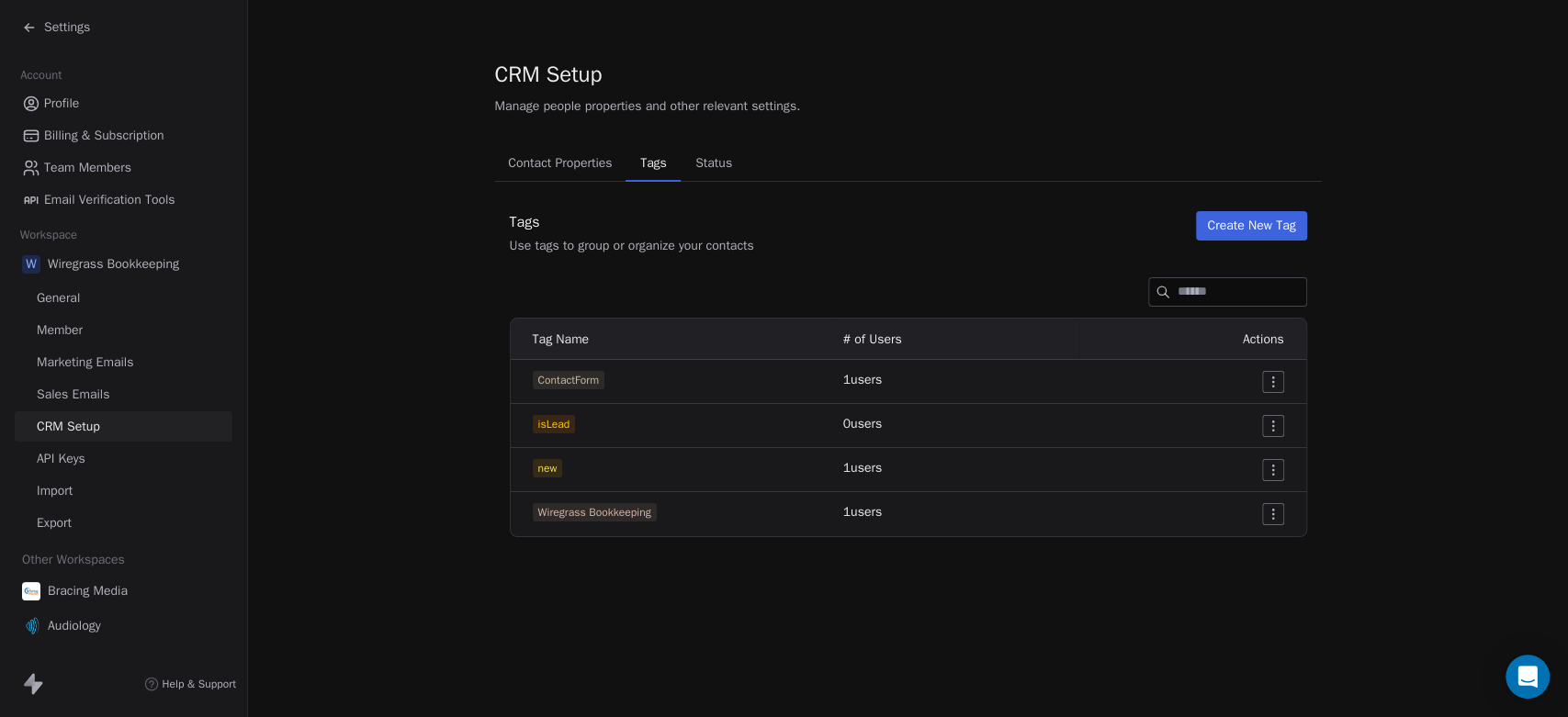 click on "Create New Tag" at bounding box center [1251, 226] 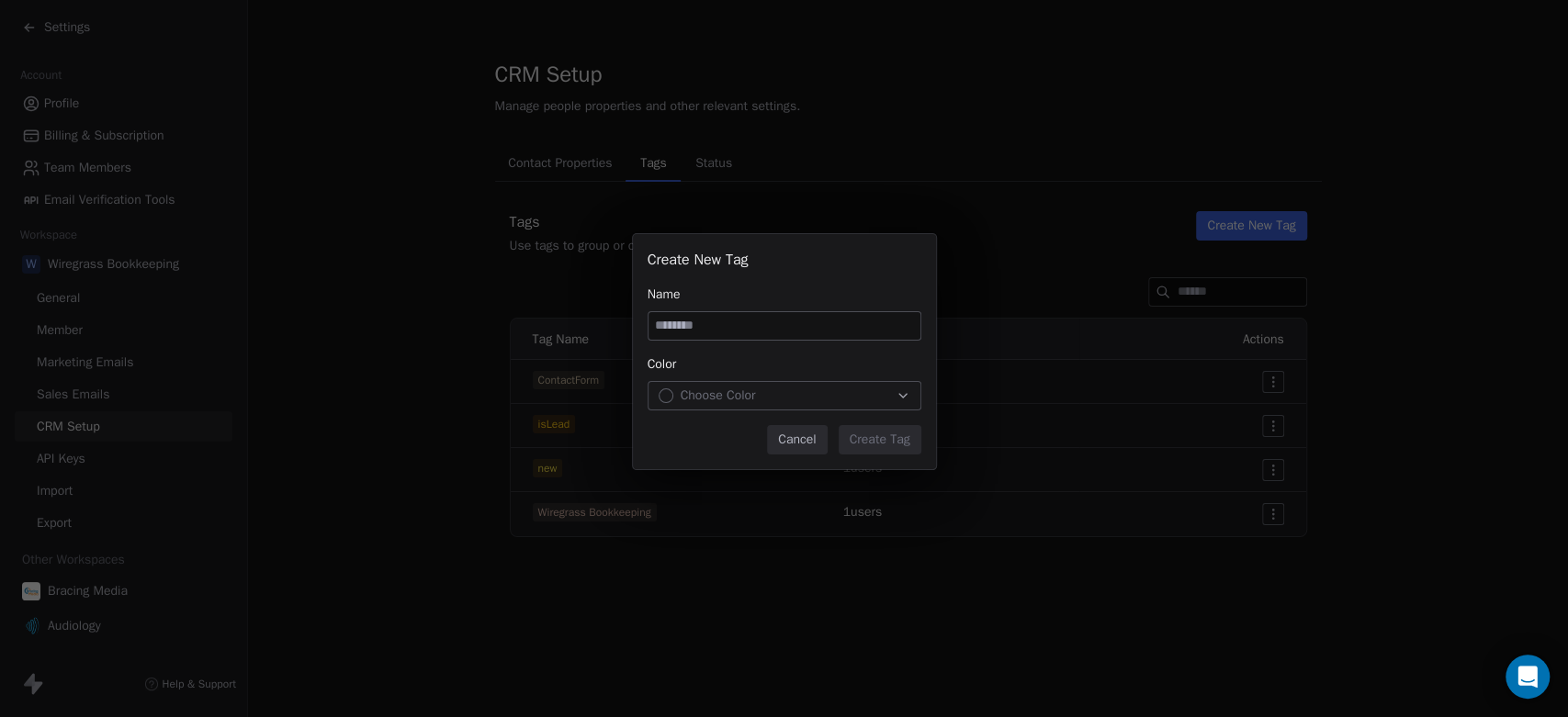 click at bounding box center [784, 326] 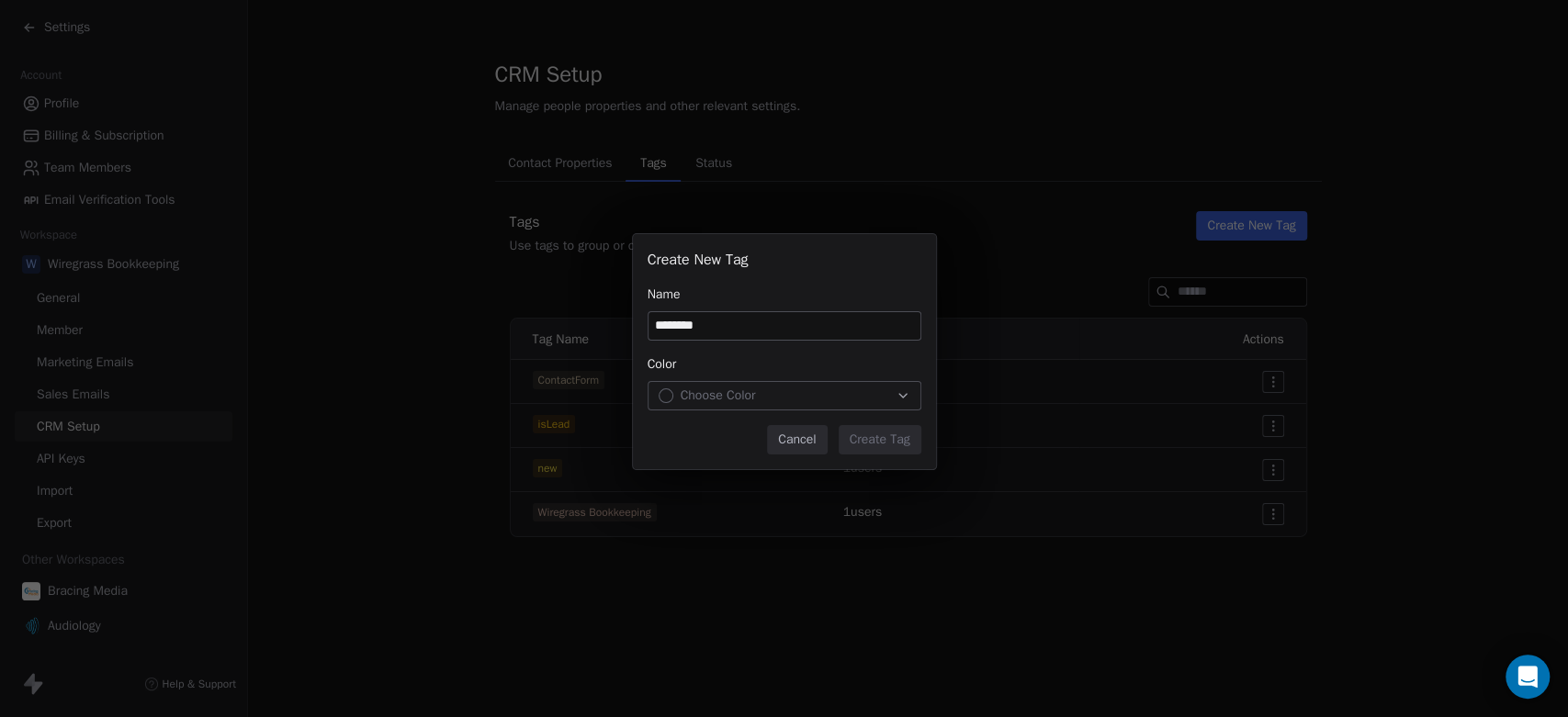 type on "********" 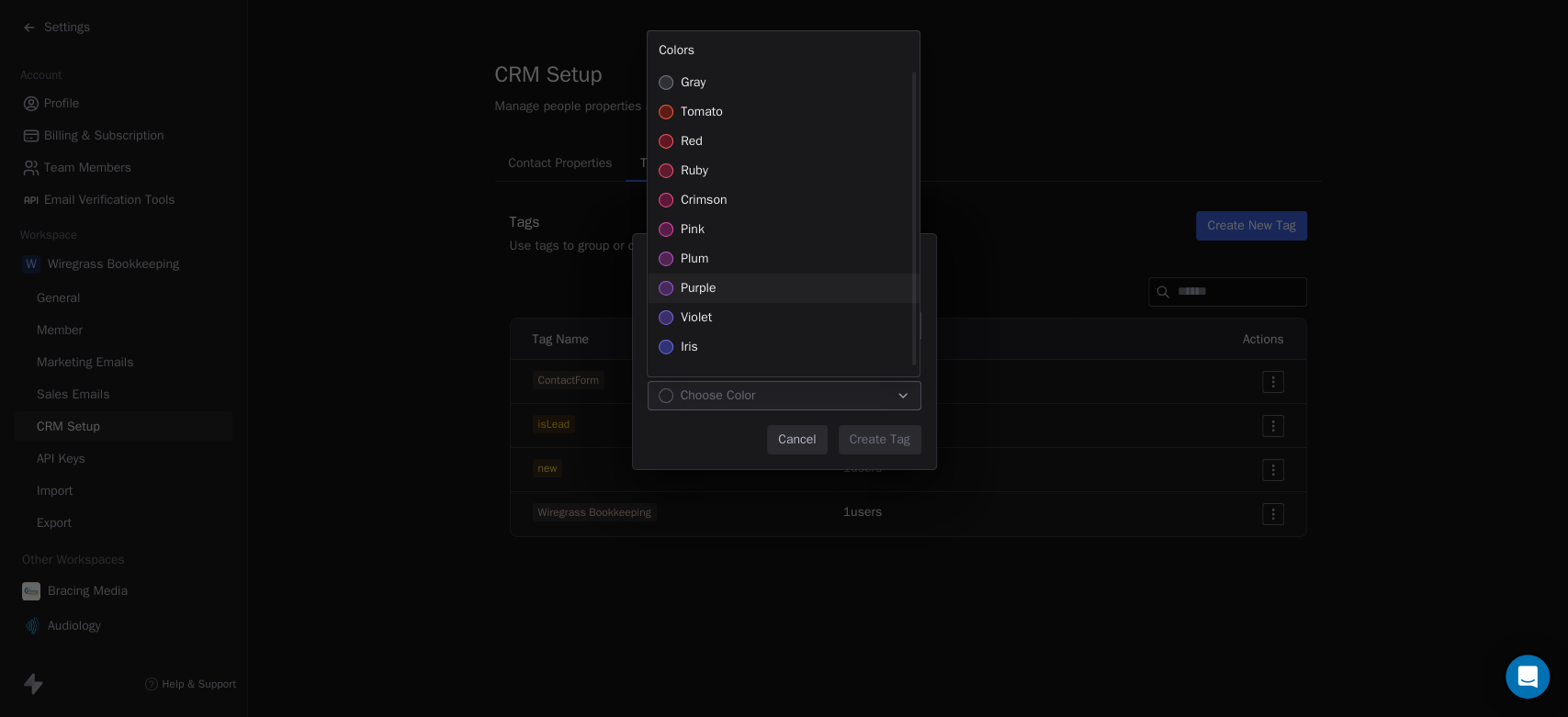 scroll, scrollTop: 306, scrollLeft: 0, axis: vertical 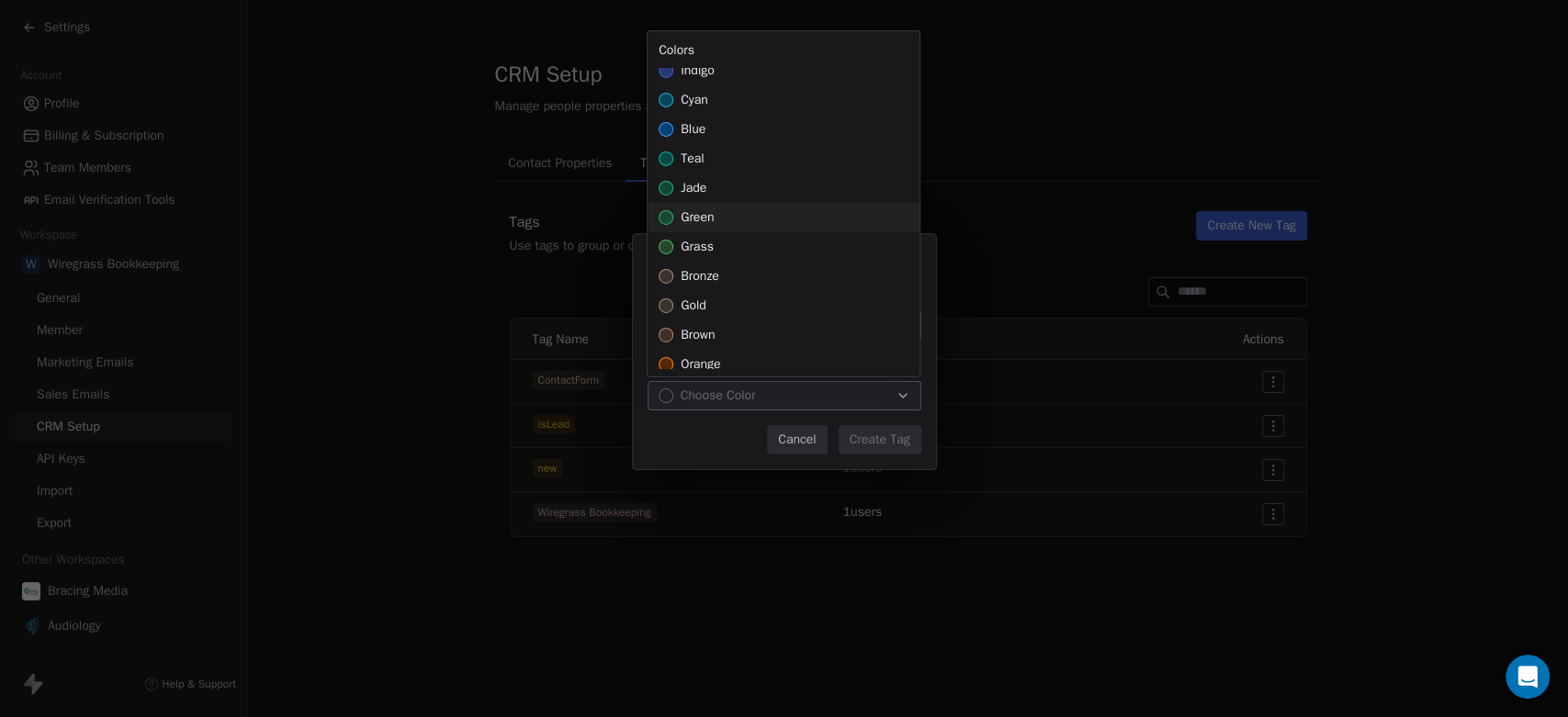 click on "green" at bounding box center (697, 218) 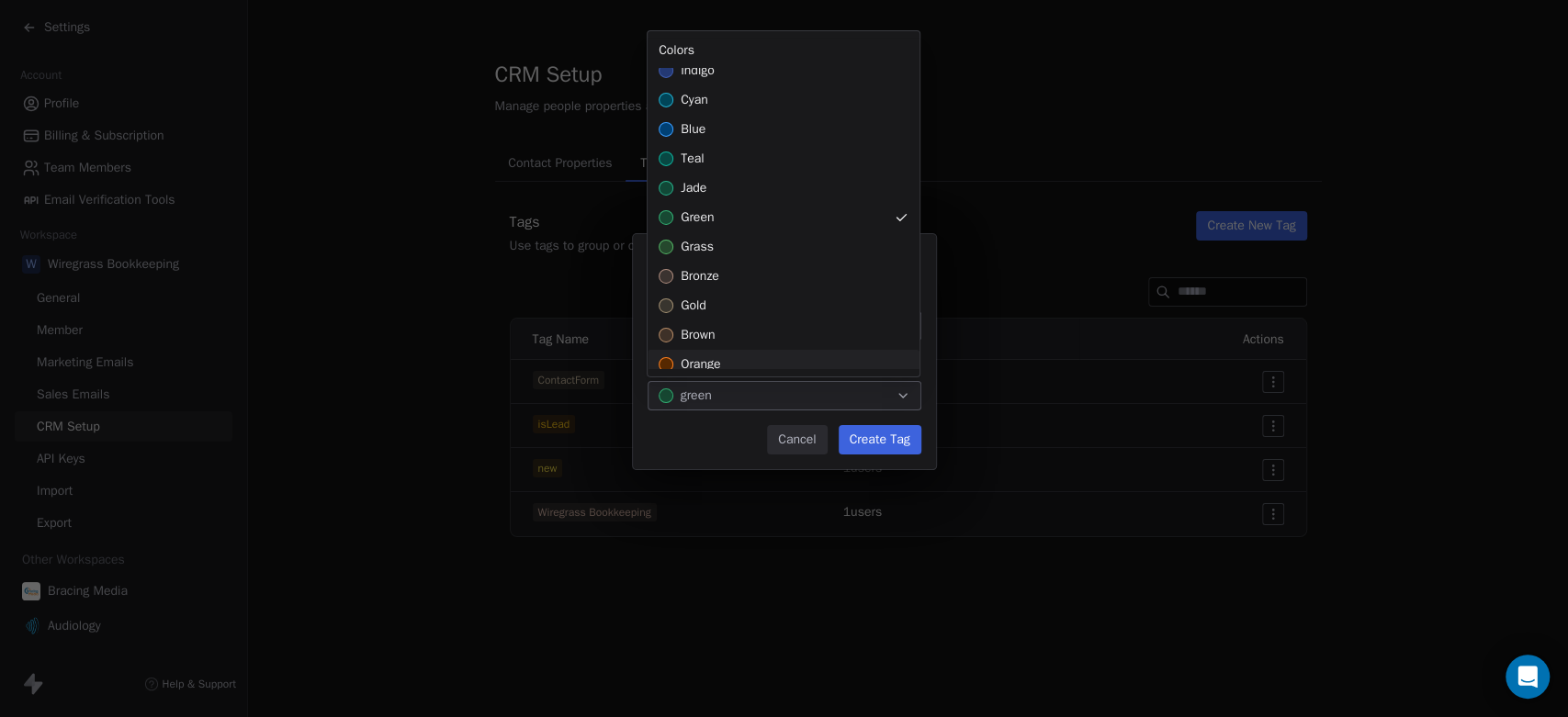 click on "Create New Tag Name ******** Color green Cancel Create Tag" at bounding box center [784, 358] 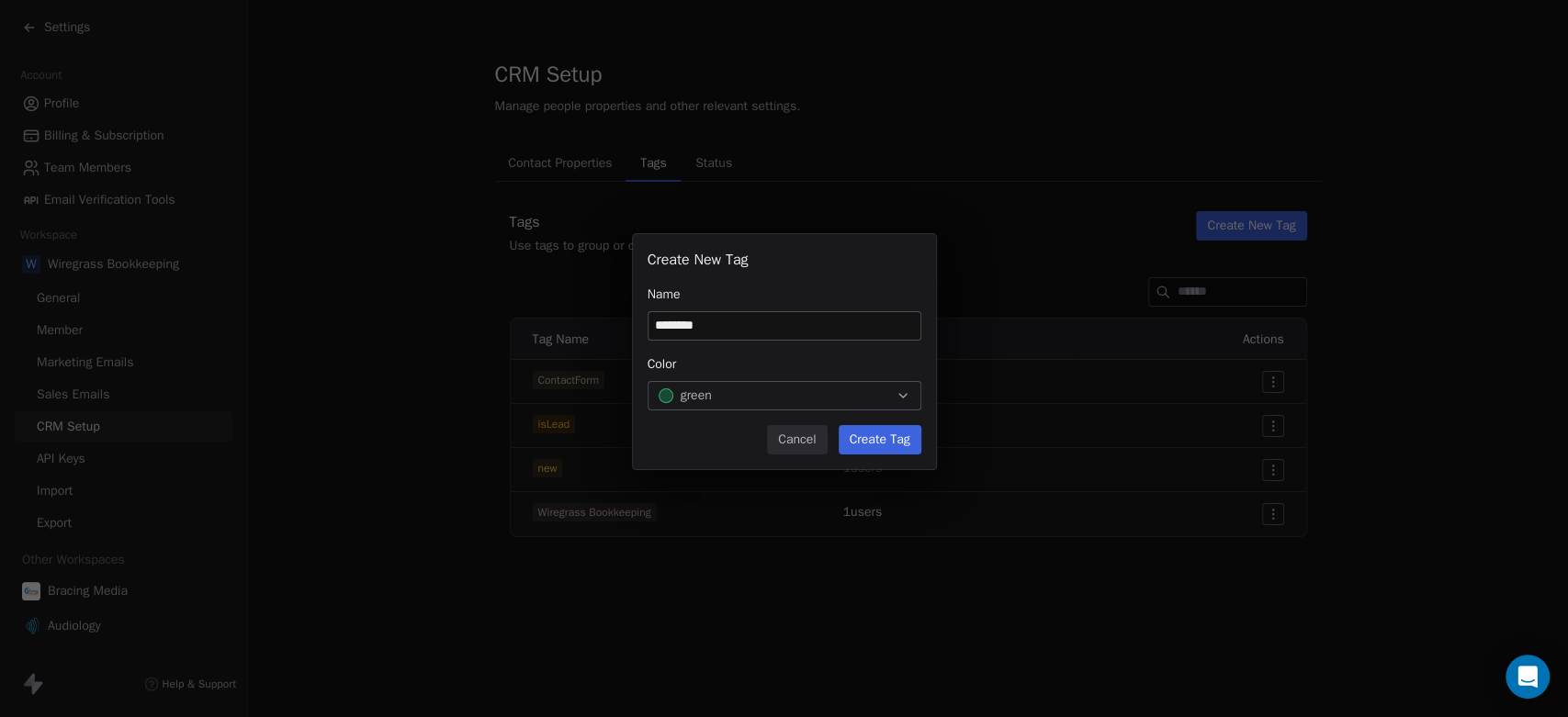 click on "Create Tag" at bounding box center (880, 440) 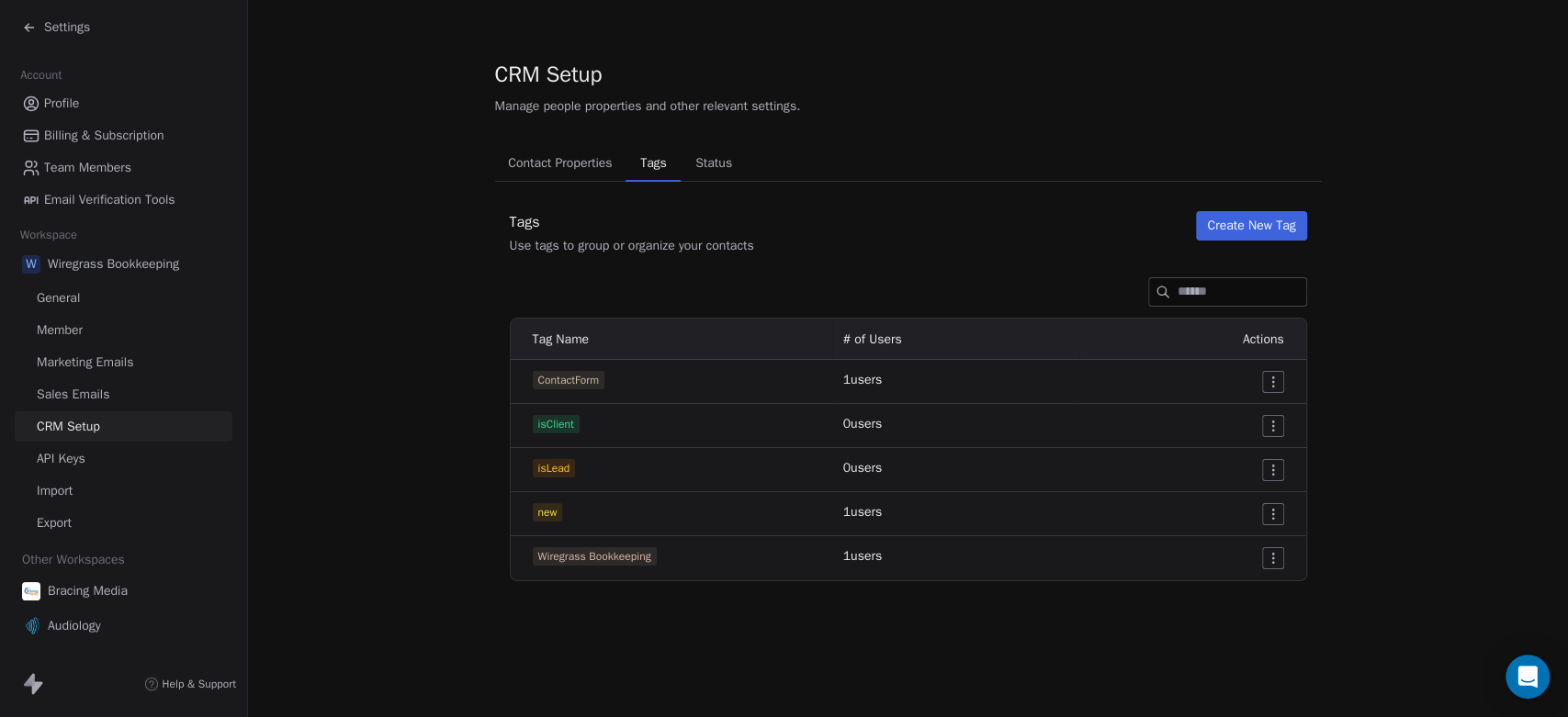 click on "Create New Tag" at bounding box center (1251, 226) 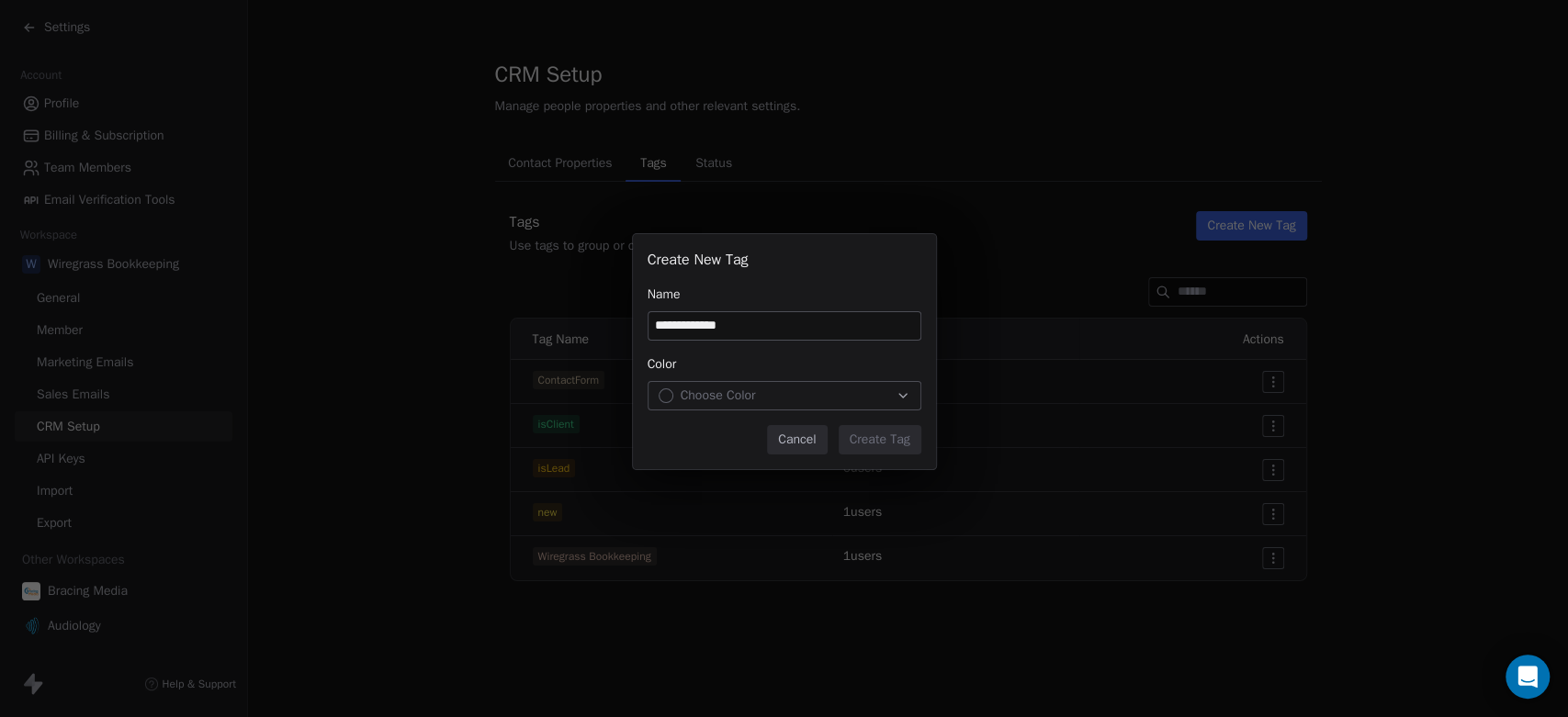 type on "**********" 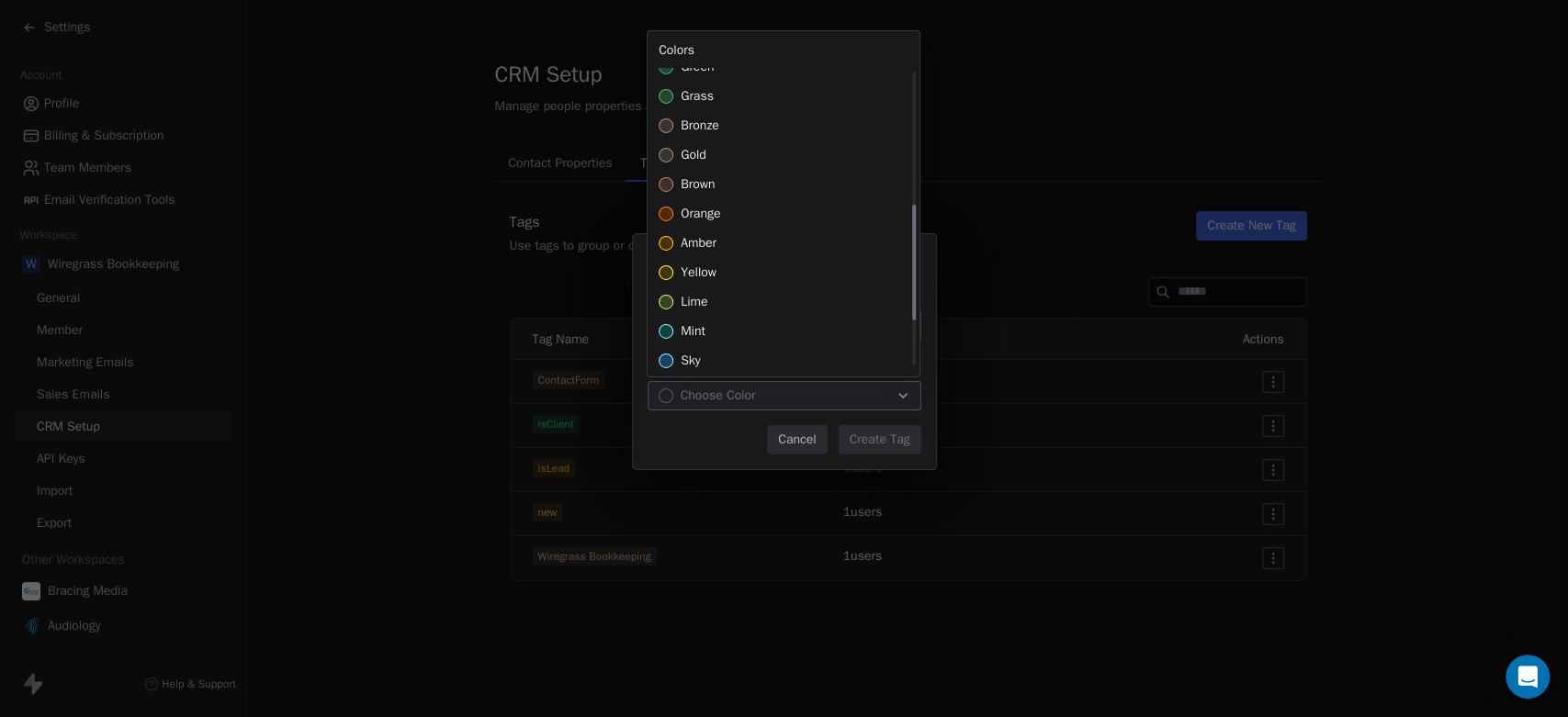 scroll, scrollTop: 463, scrollLeft: 0, axis: vertical 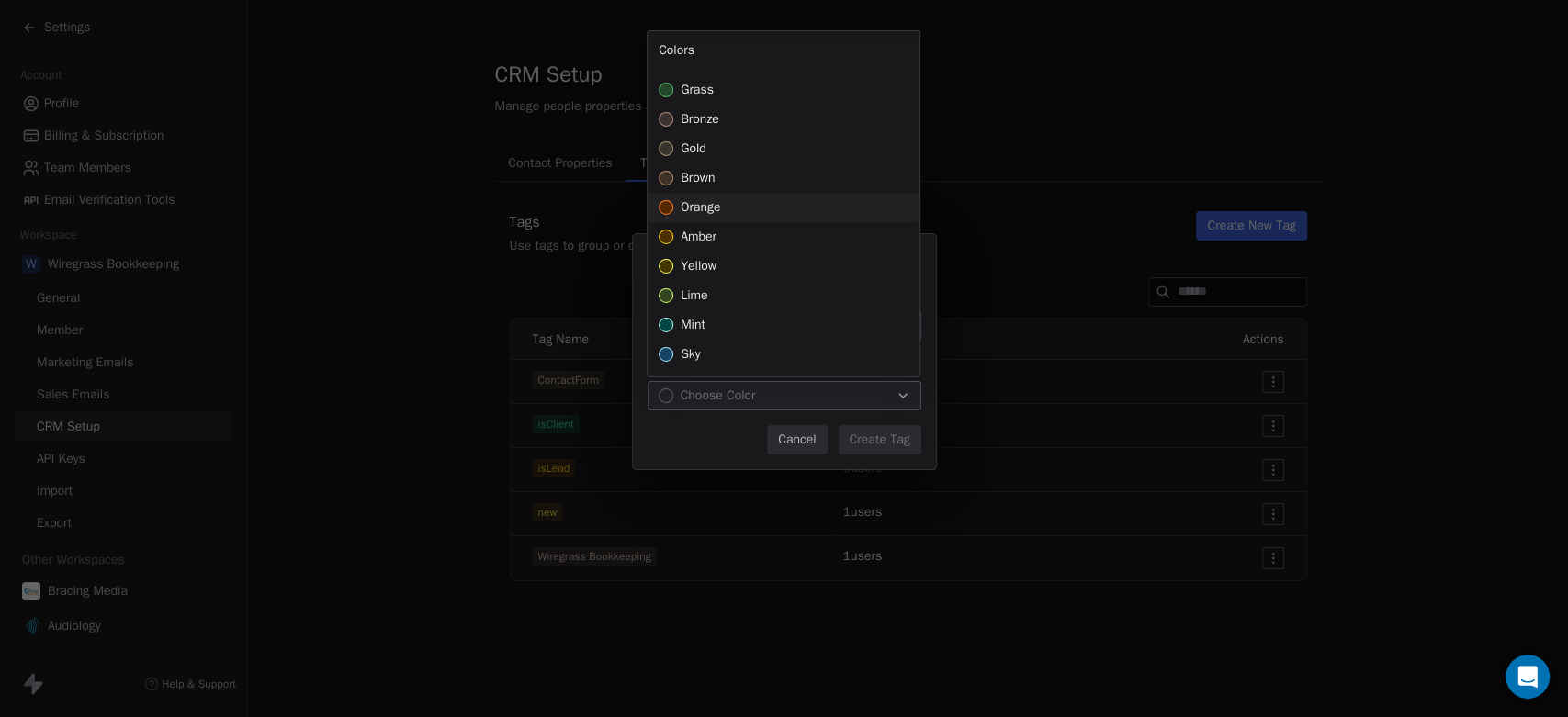 click on "orange" at bounding box center (700, 207) 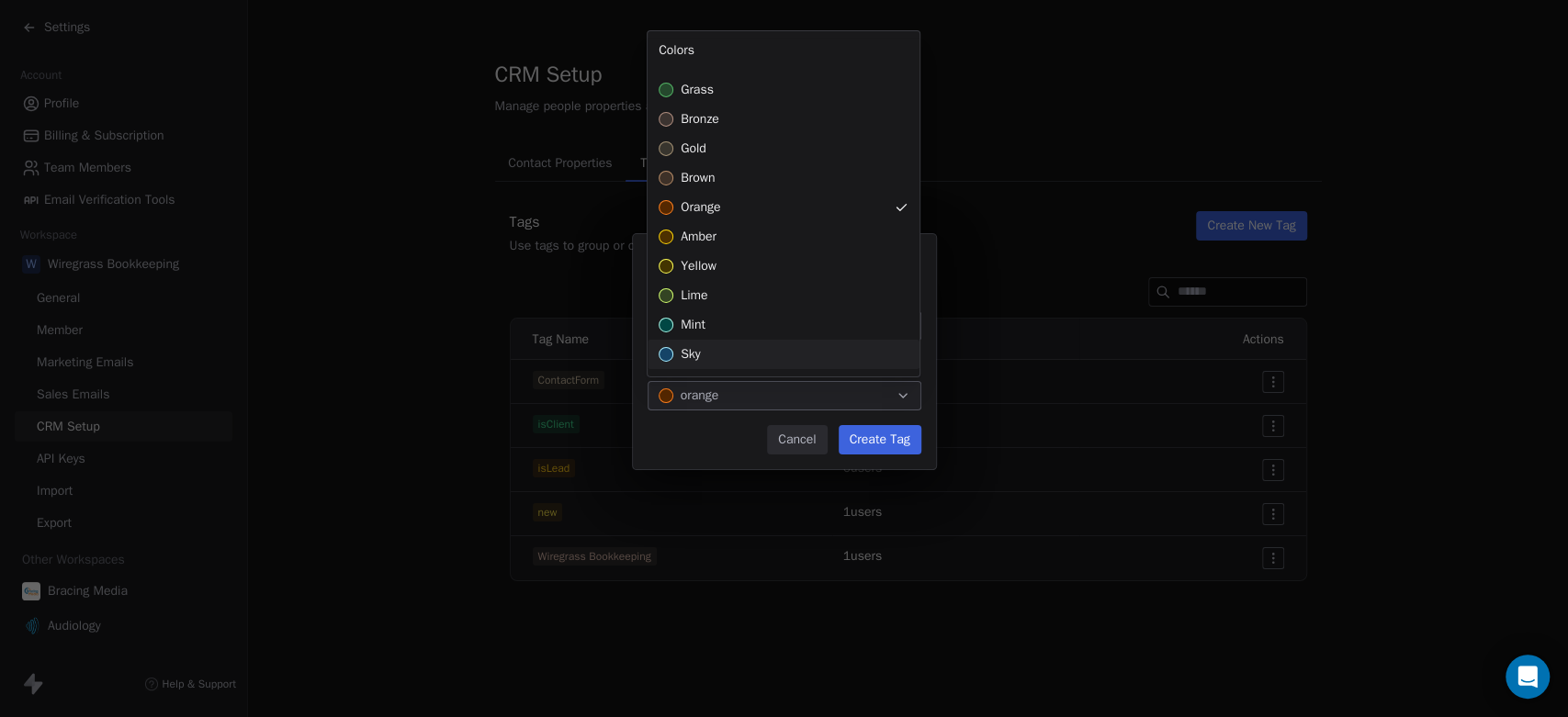 click on "**********" at bounding box center [784, 358] 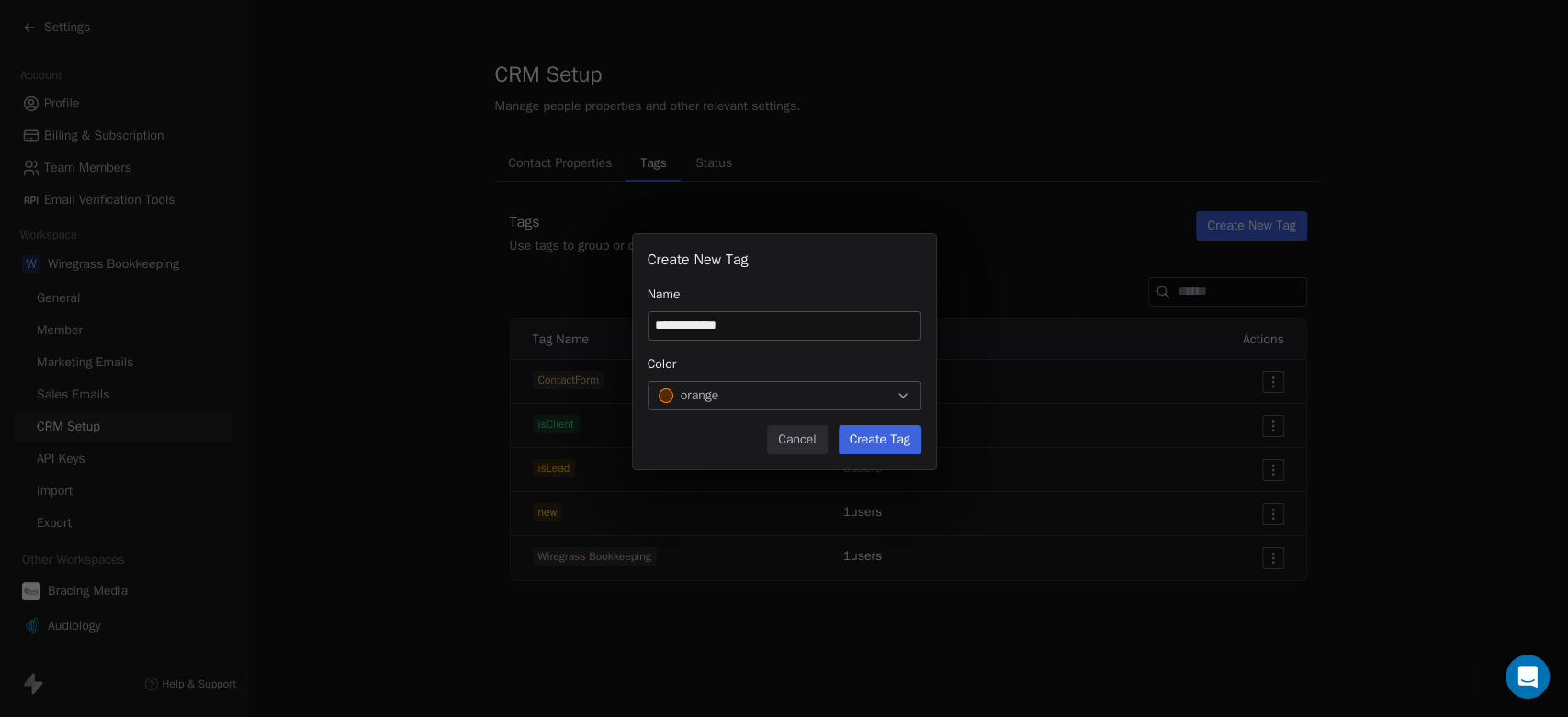 click on "Create Tag" at bounding box center [880, 440] 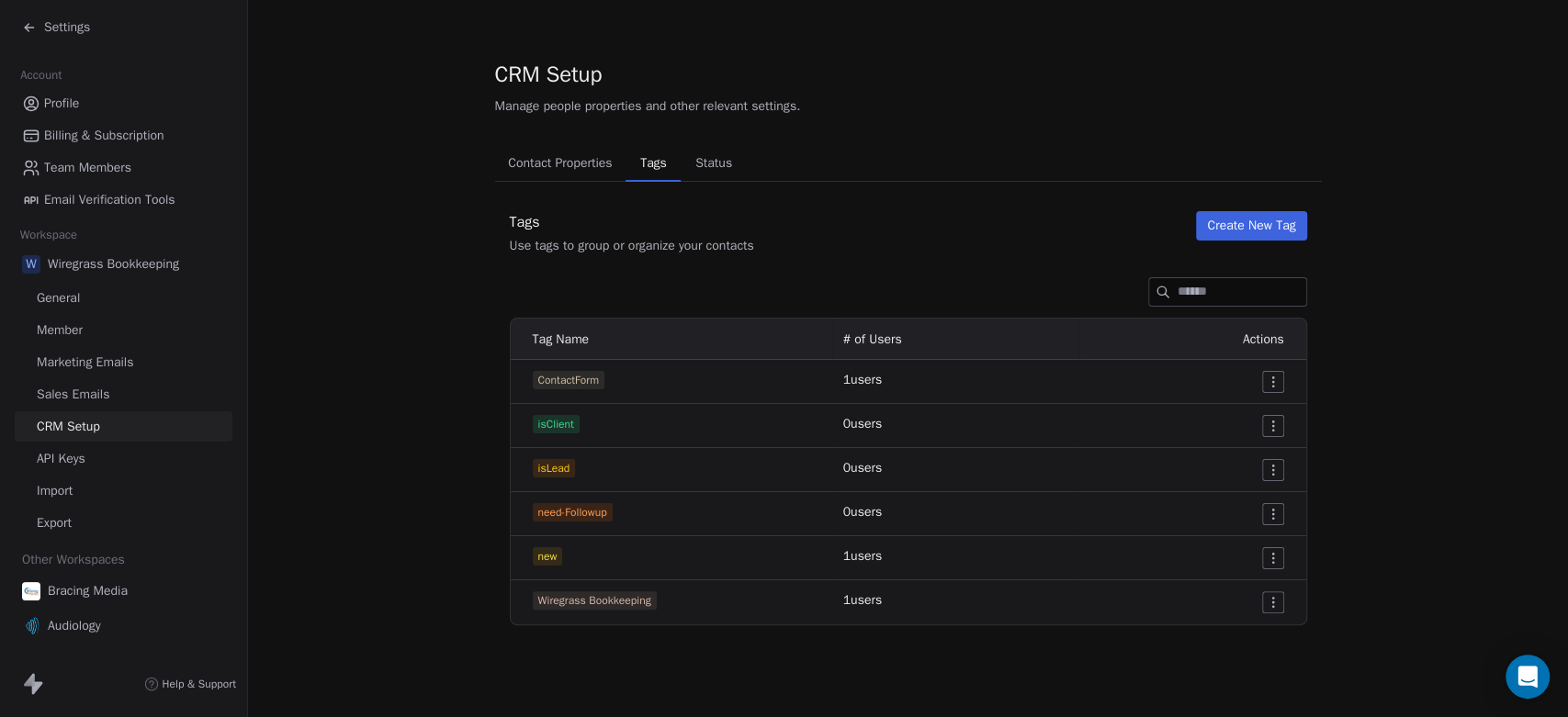 click at bounding box center [1242, 292] 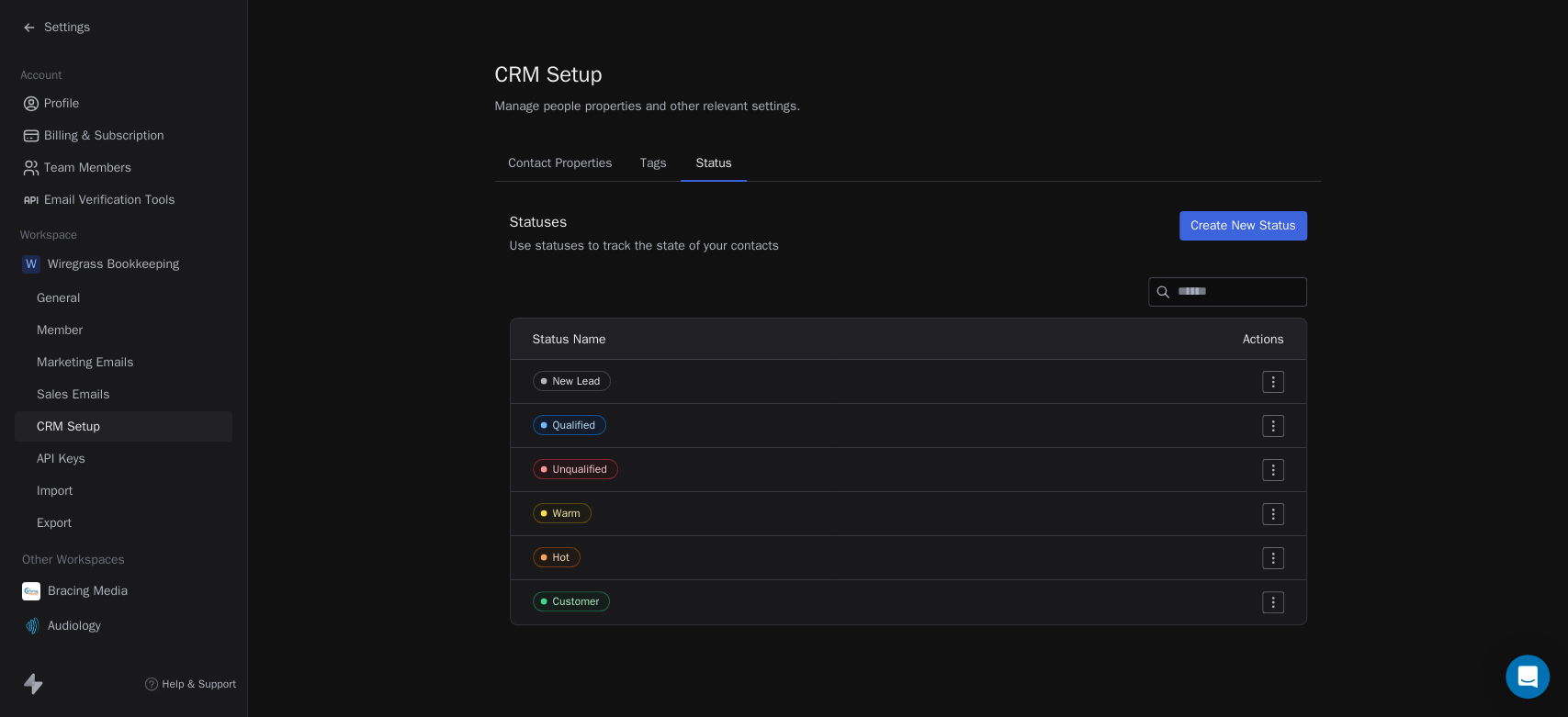 click on "Tags" at bounding box center (653, 163) 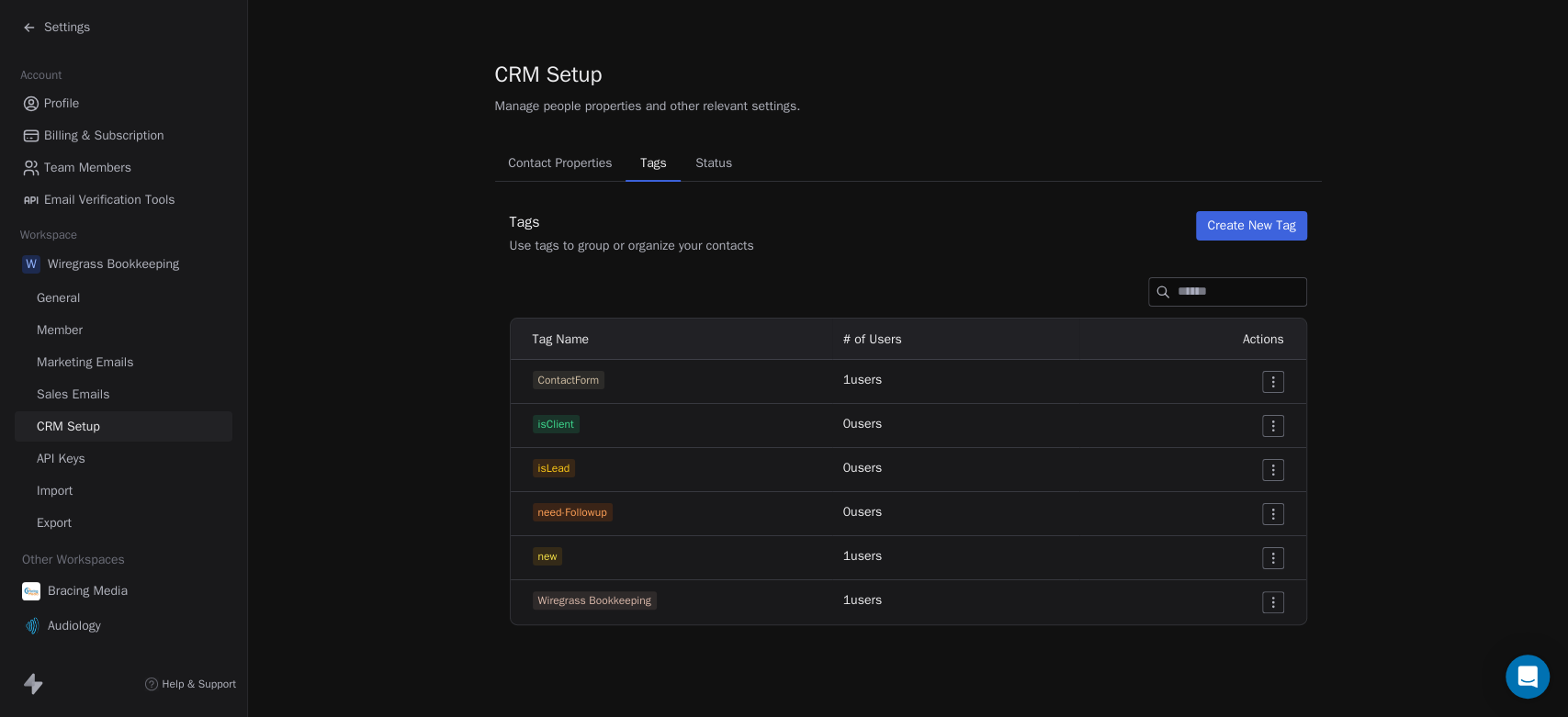 click at bounding box center (1242, 292) 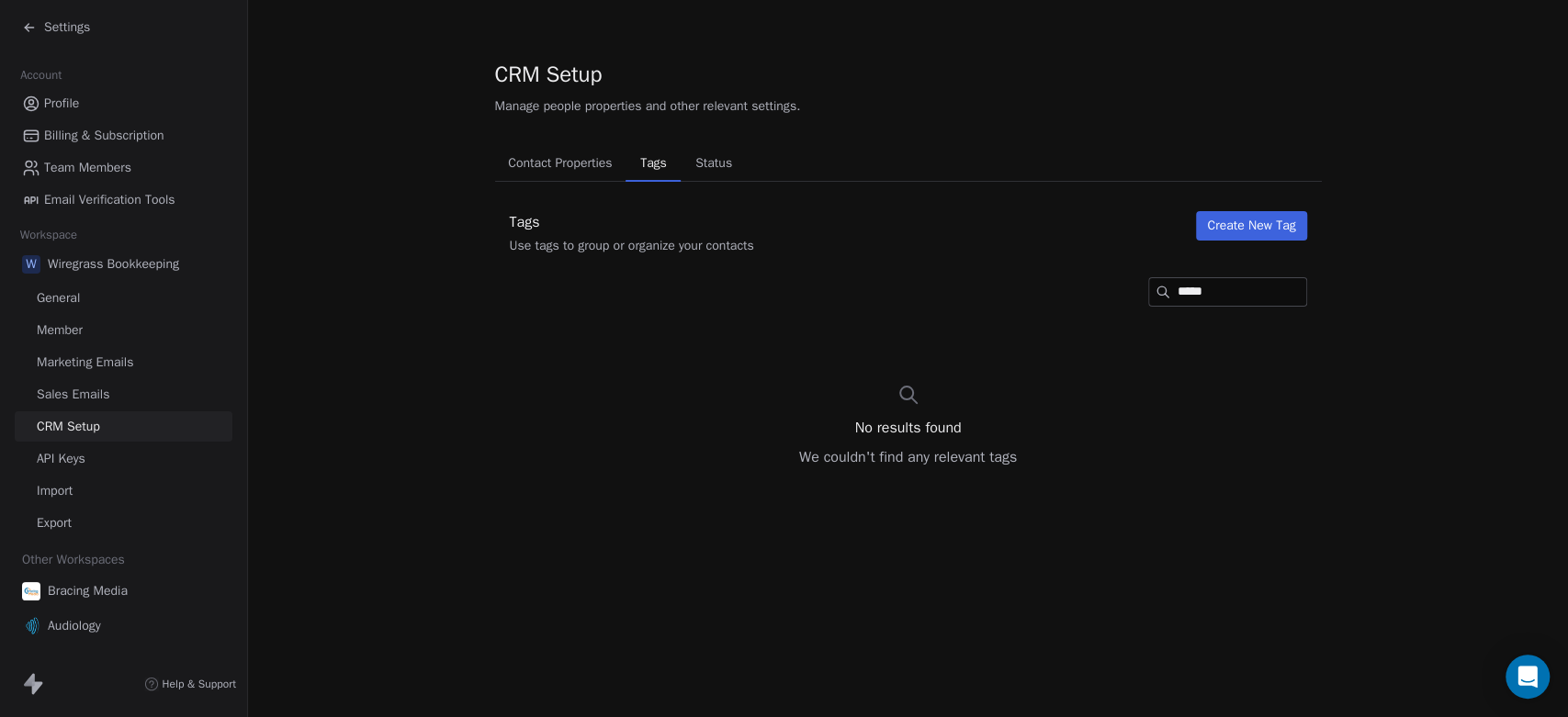 click on "*****" at bounding box center (1242, 292) 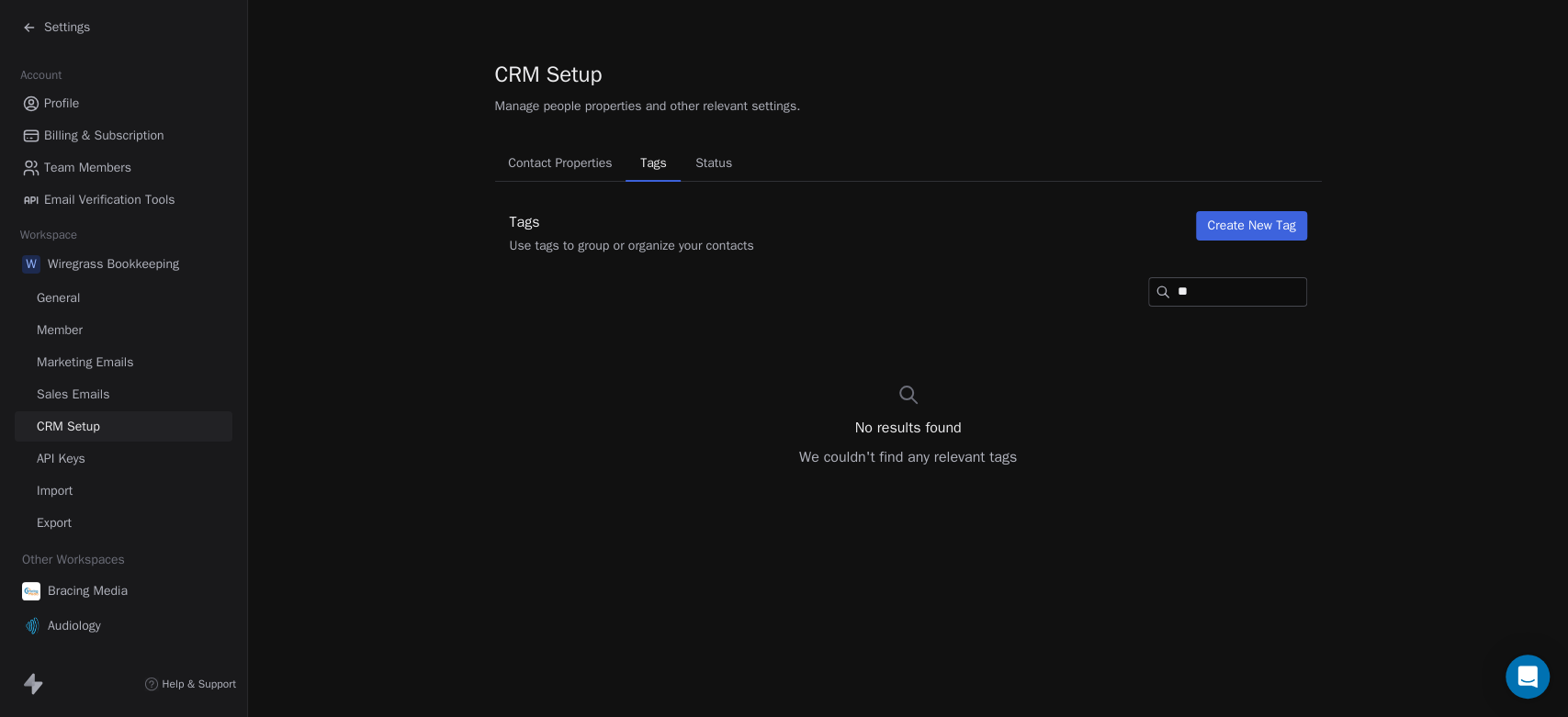 type on "*" 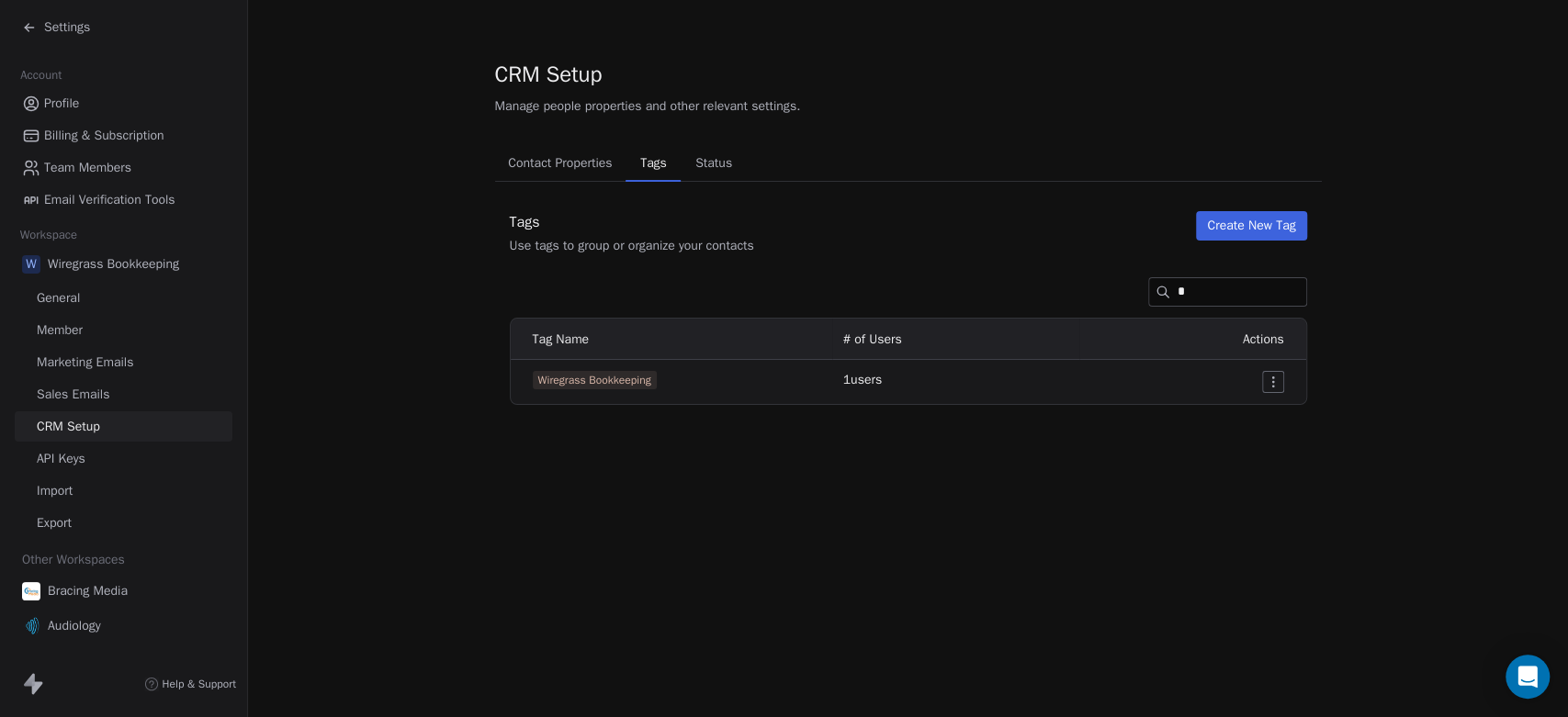 type 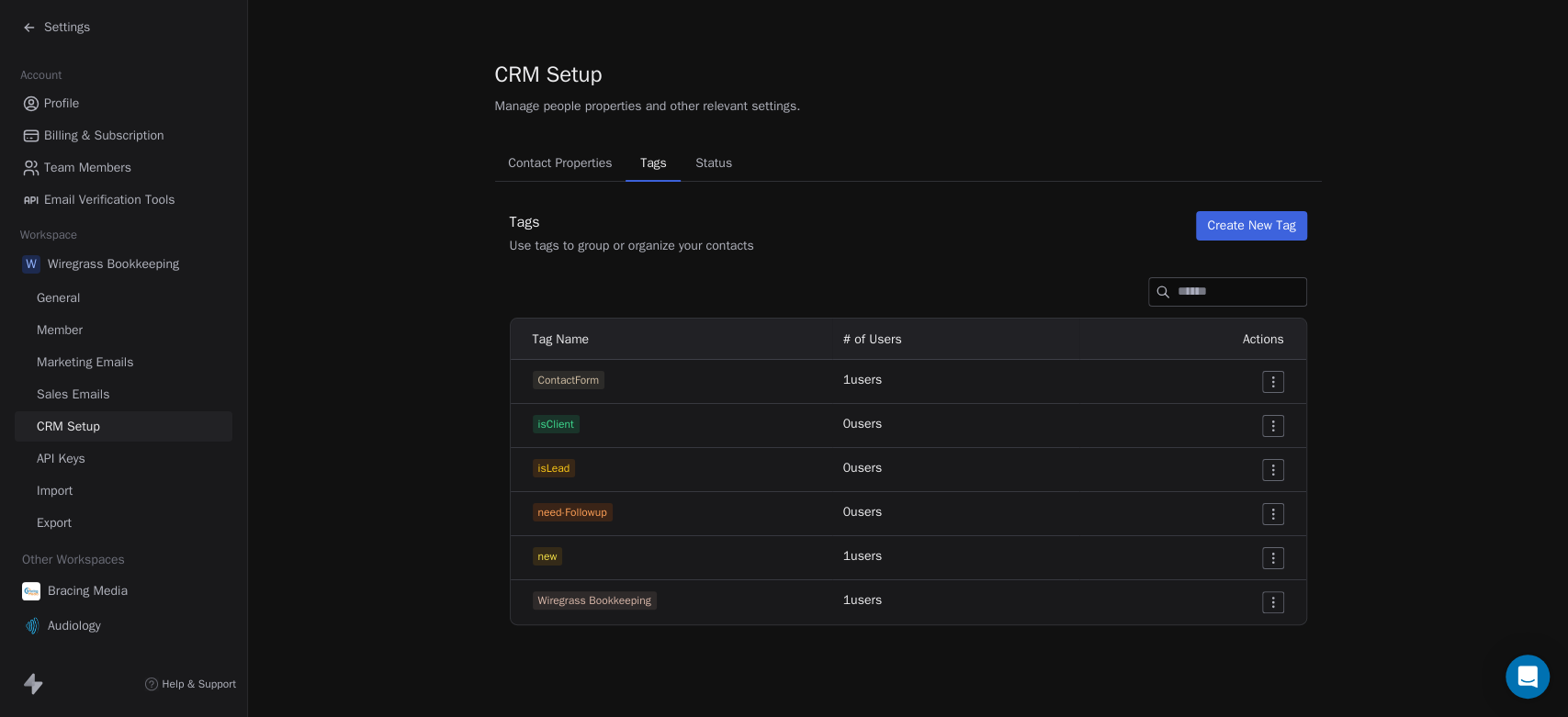 click on "Contact Properties" at bounding box center (559, 163) 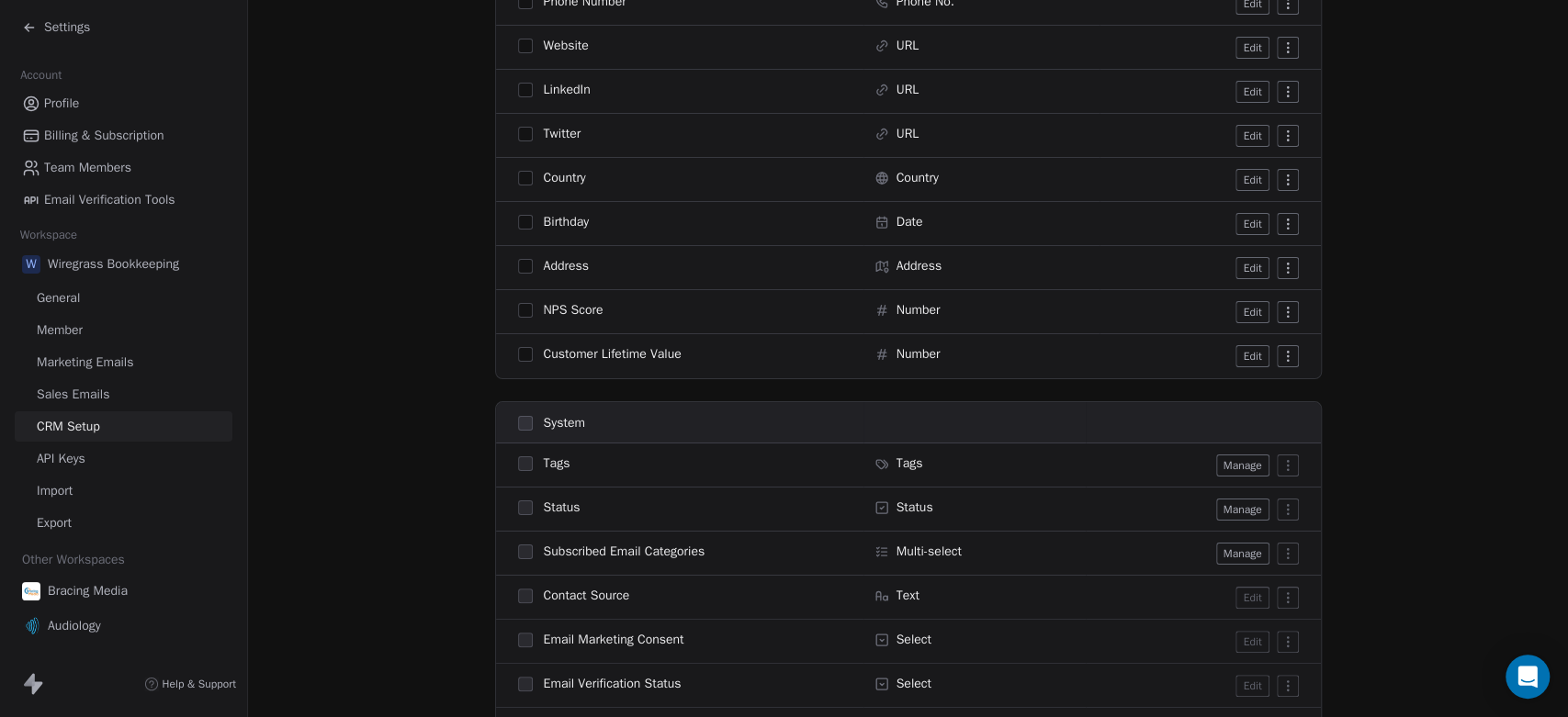 scroll, scrollTop: 611, scrollLeft: 0, axis: vertical 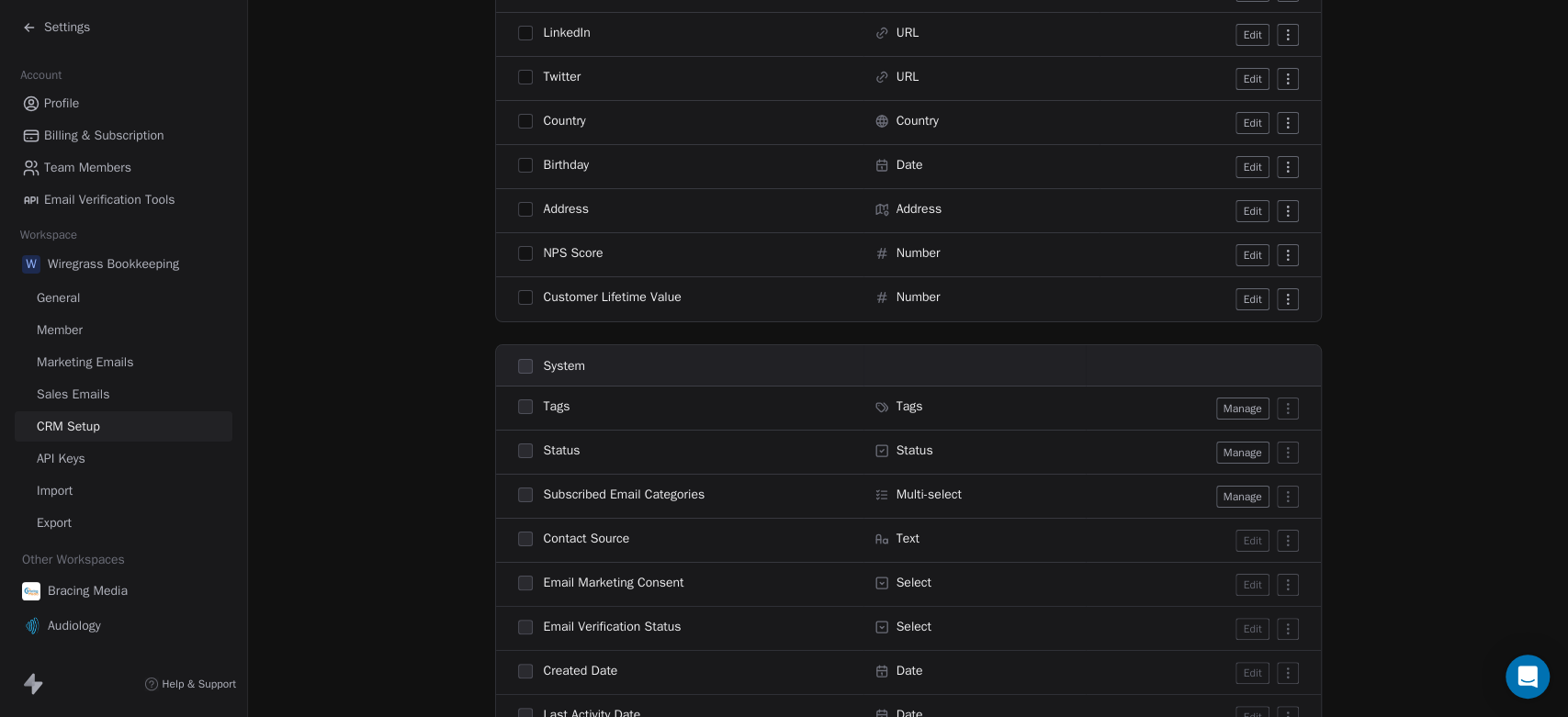 click 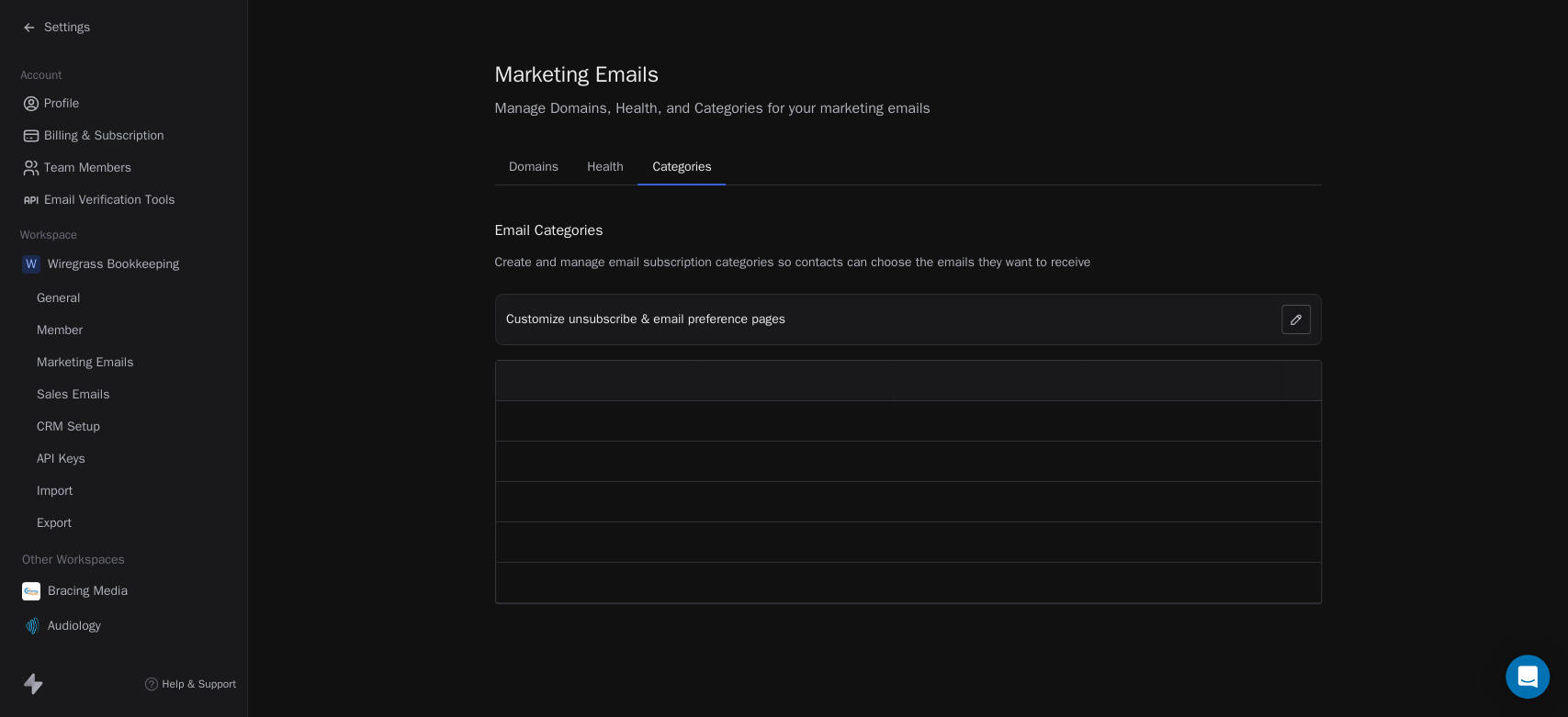 scroll, scrollTop: 0, scrollLeft: 0, axis: both 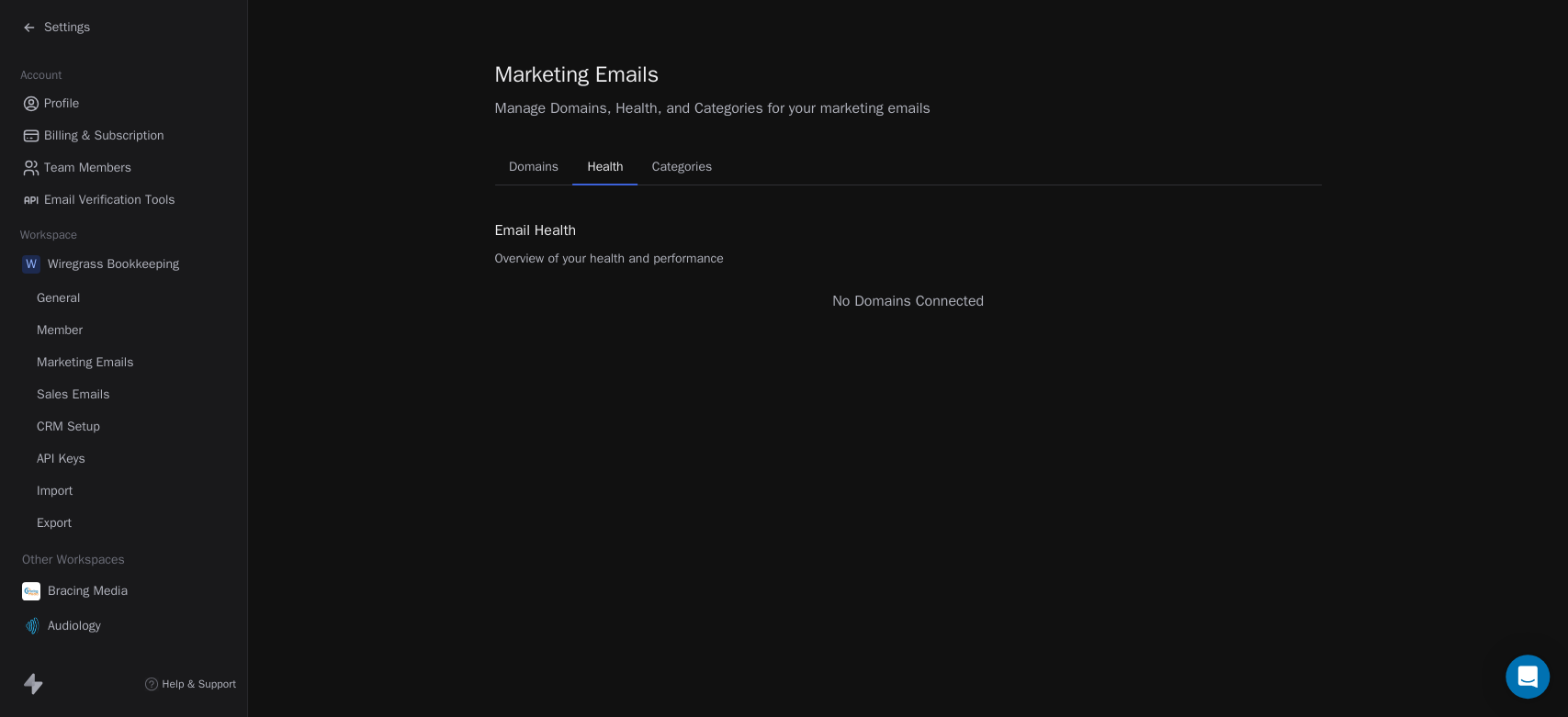 click on "Health" at bounding box center (604, 167) 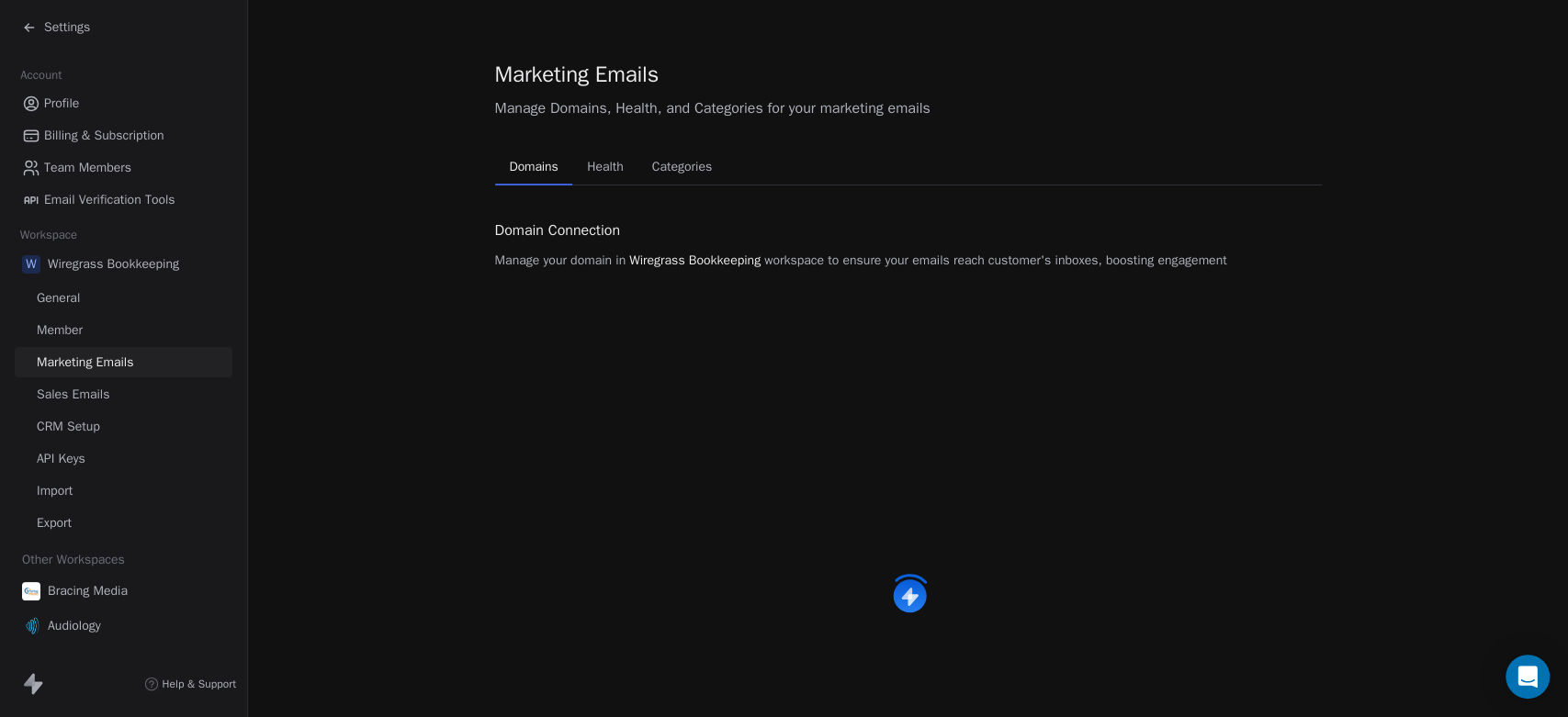 click on "Domains" at bounding box center (533, 167) 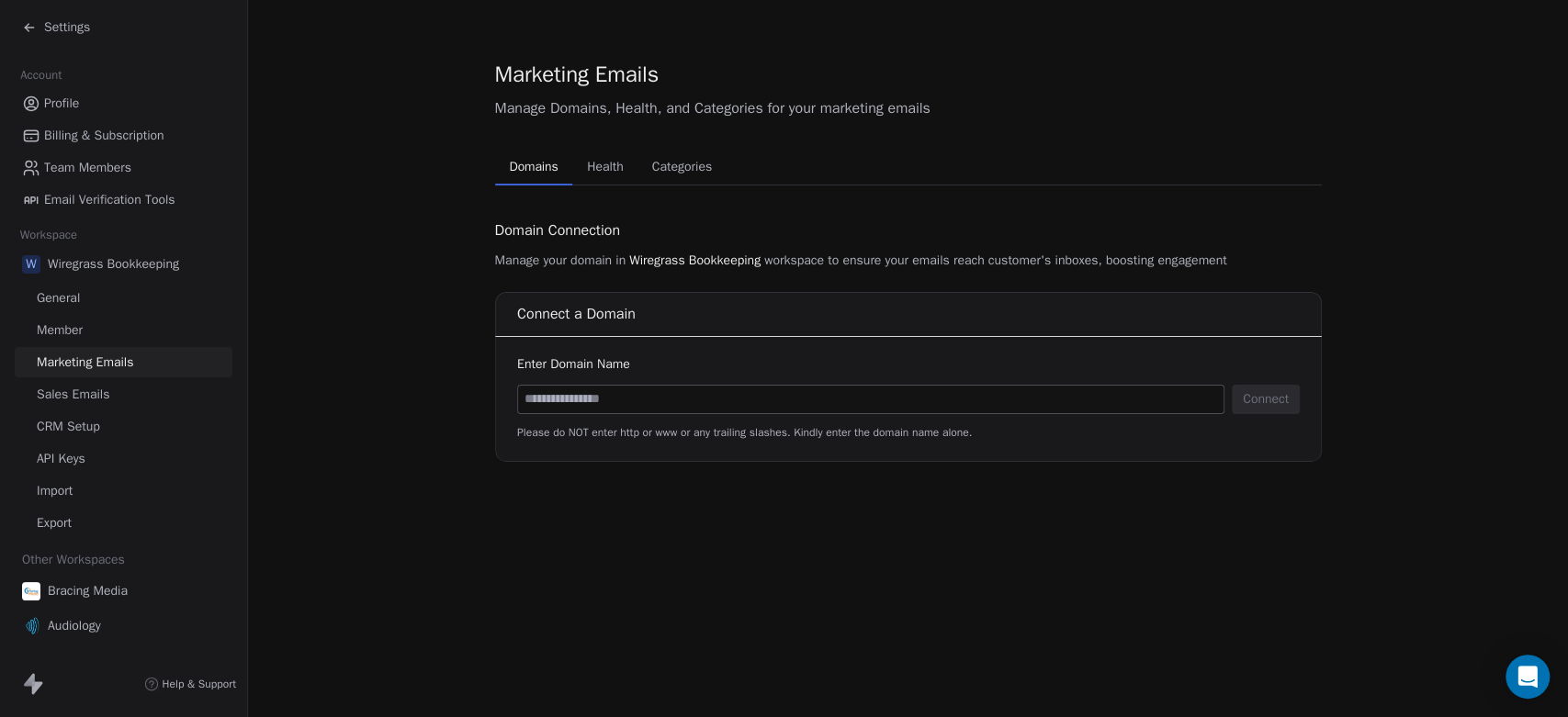 click at bounding box center (871, 399) 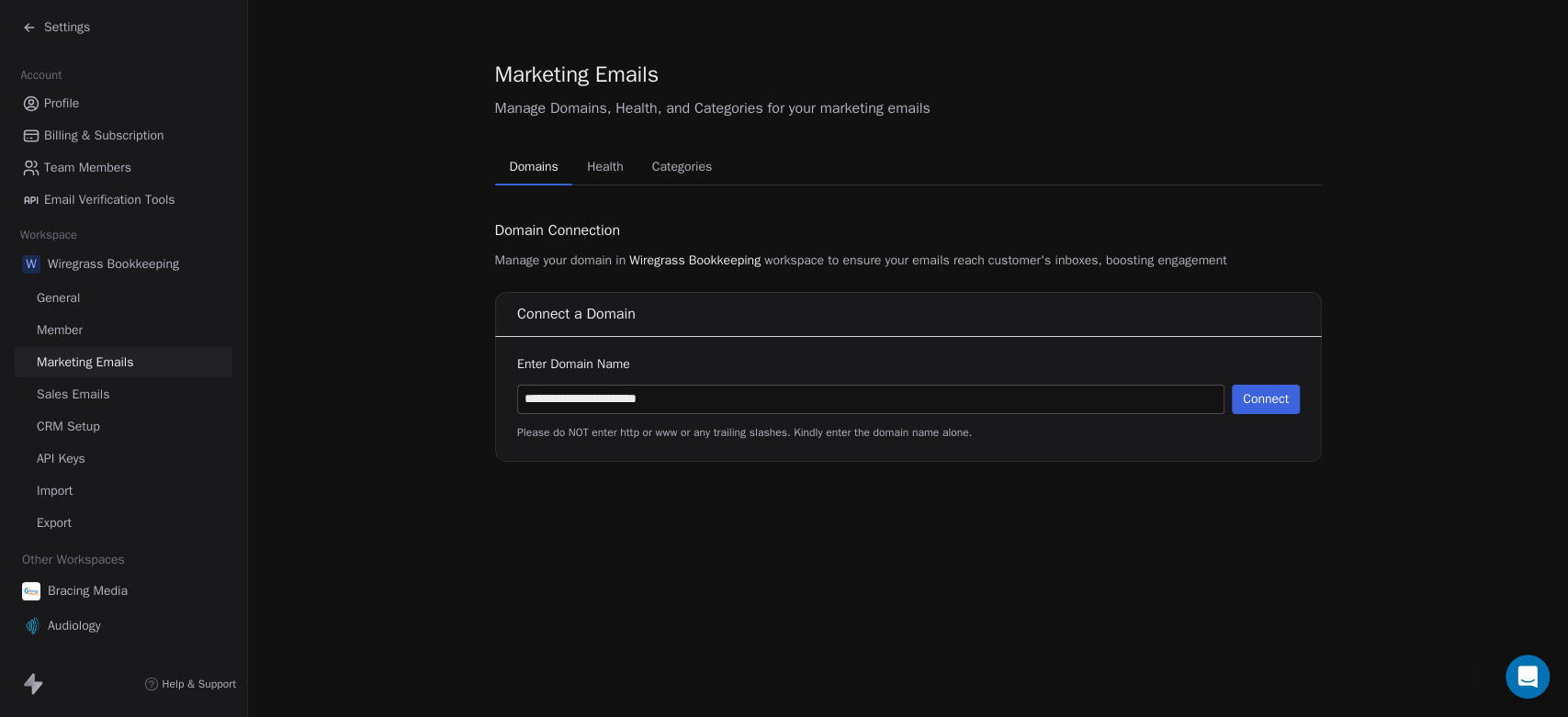 type on "**********" 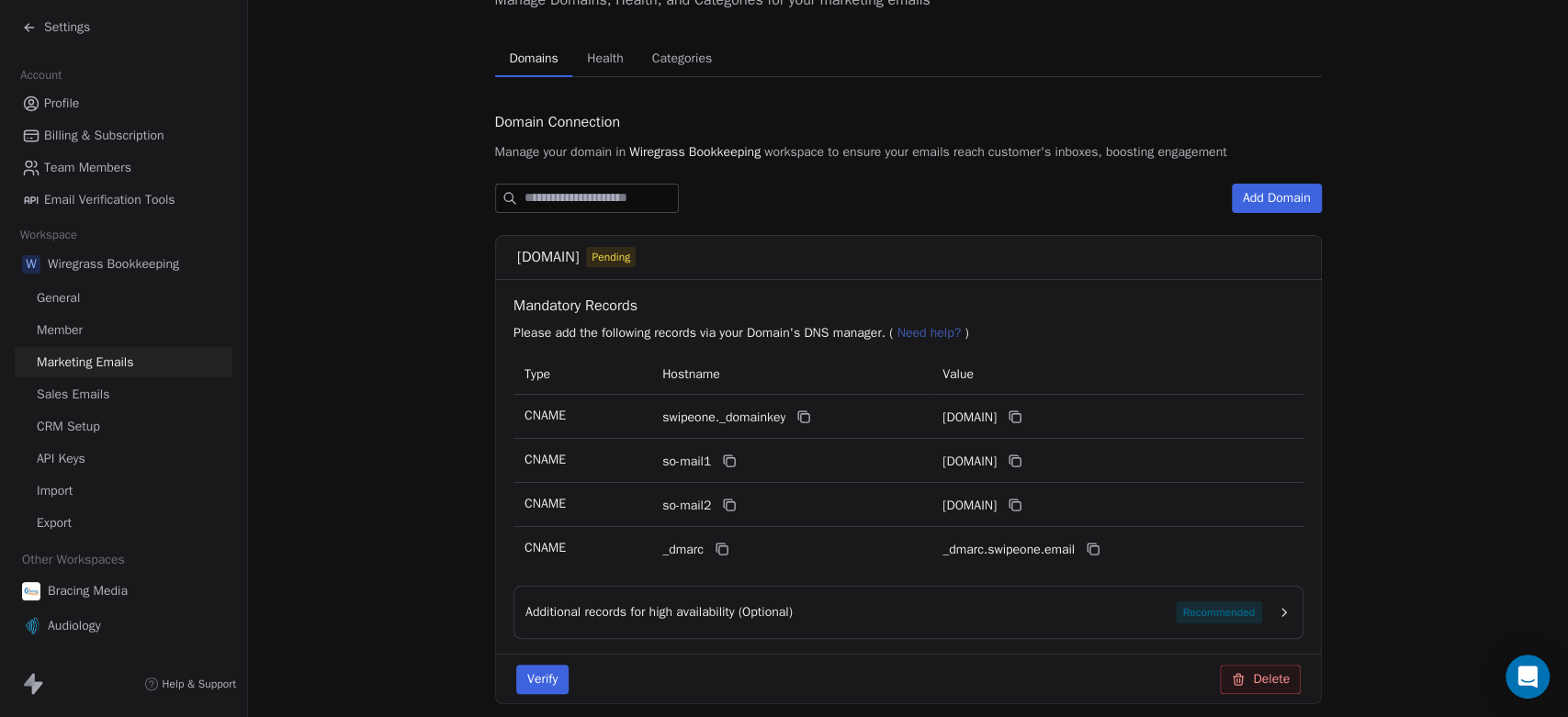 scroll, scrollTop: 183, scrollLeft: 0, axis: vertical 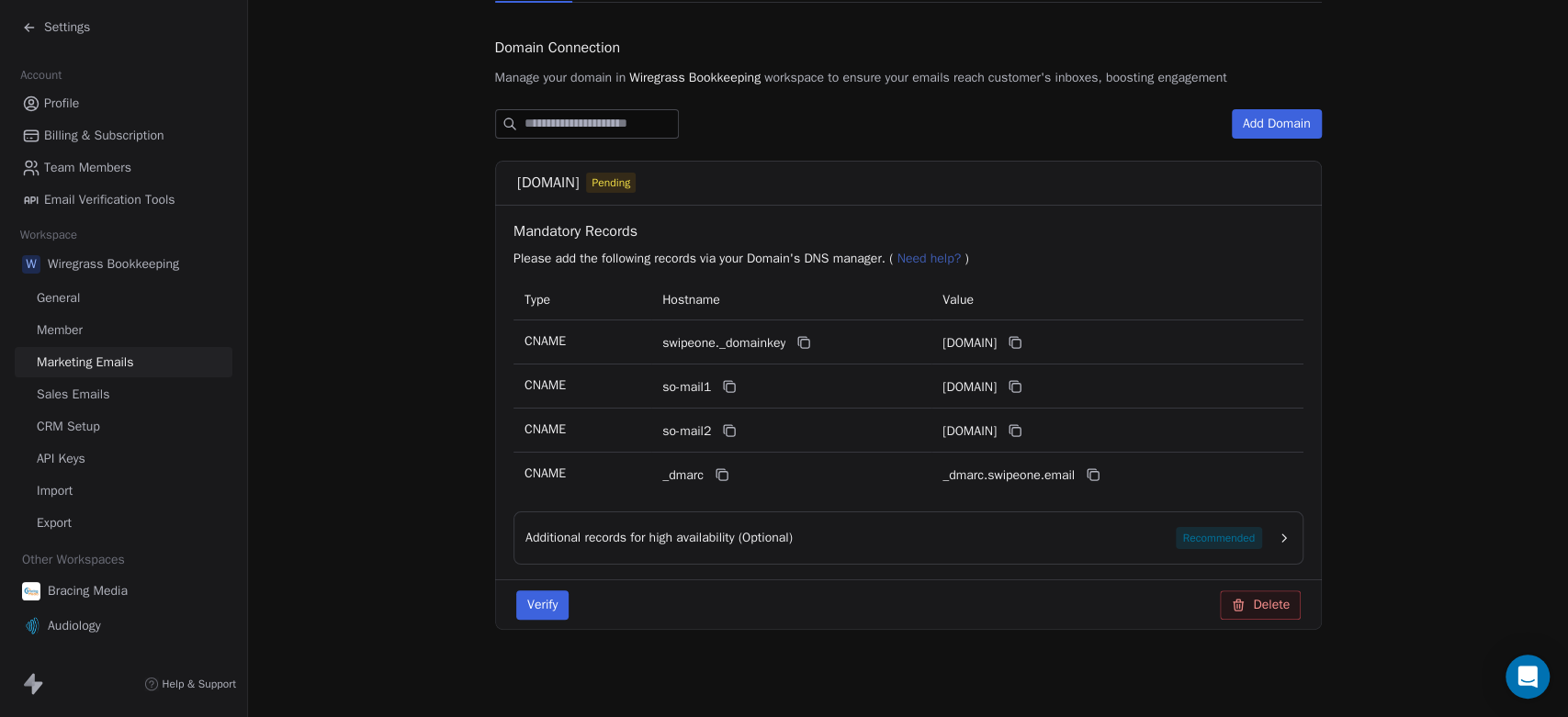 click on "Delete" at bounding box center (1260, 605) 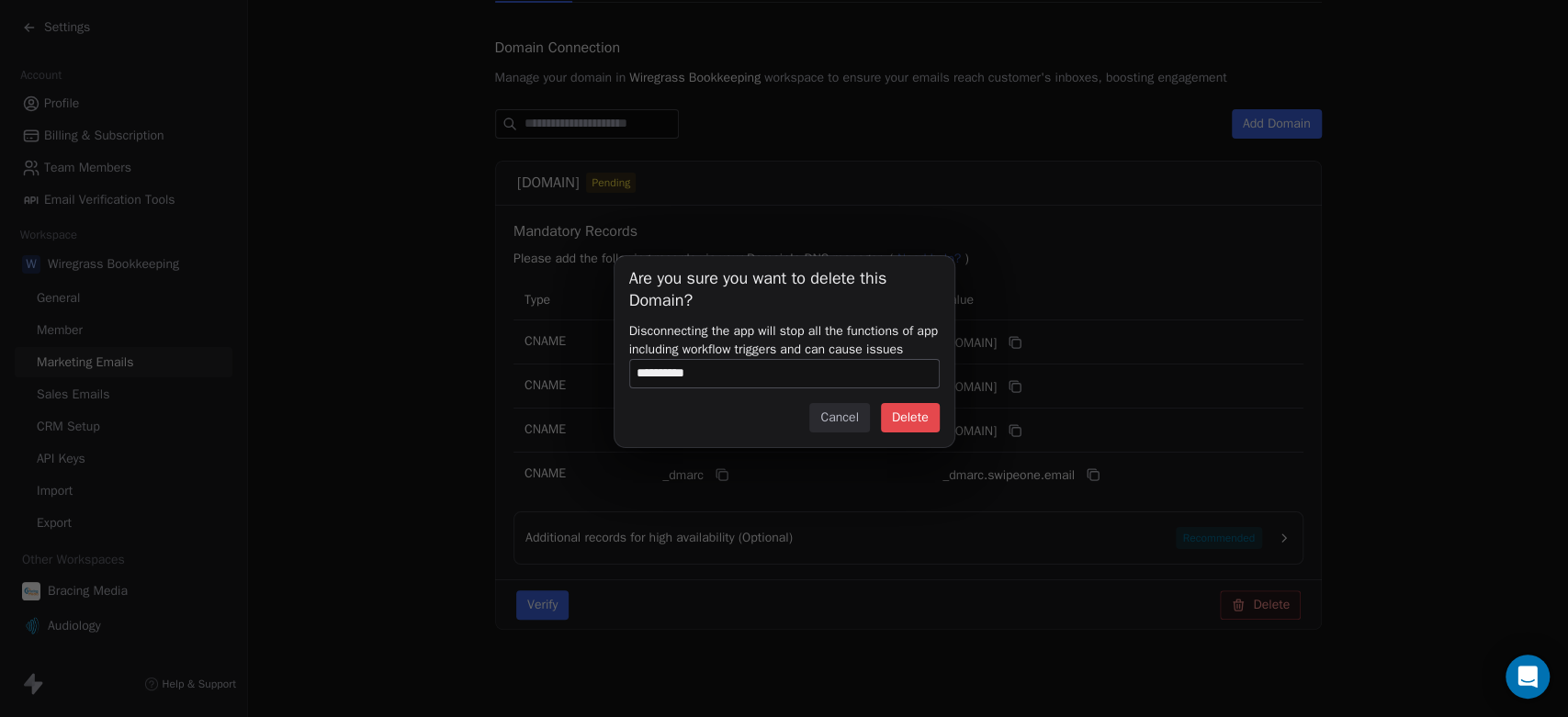 type on "**********" 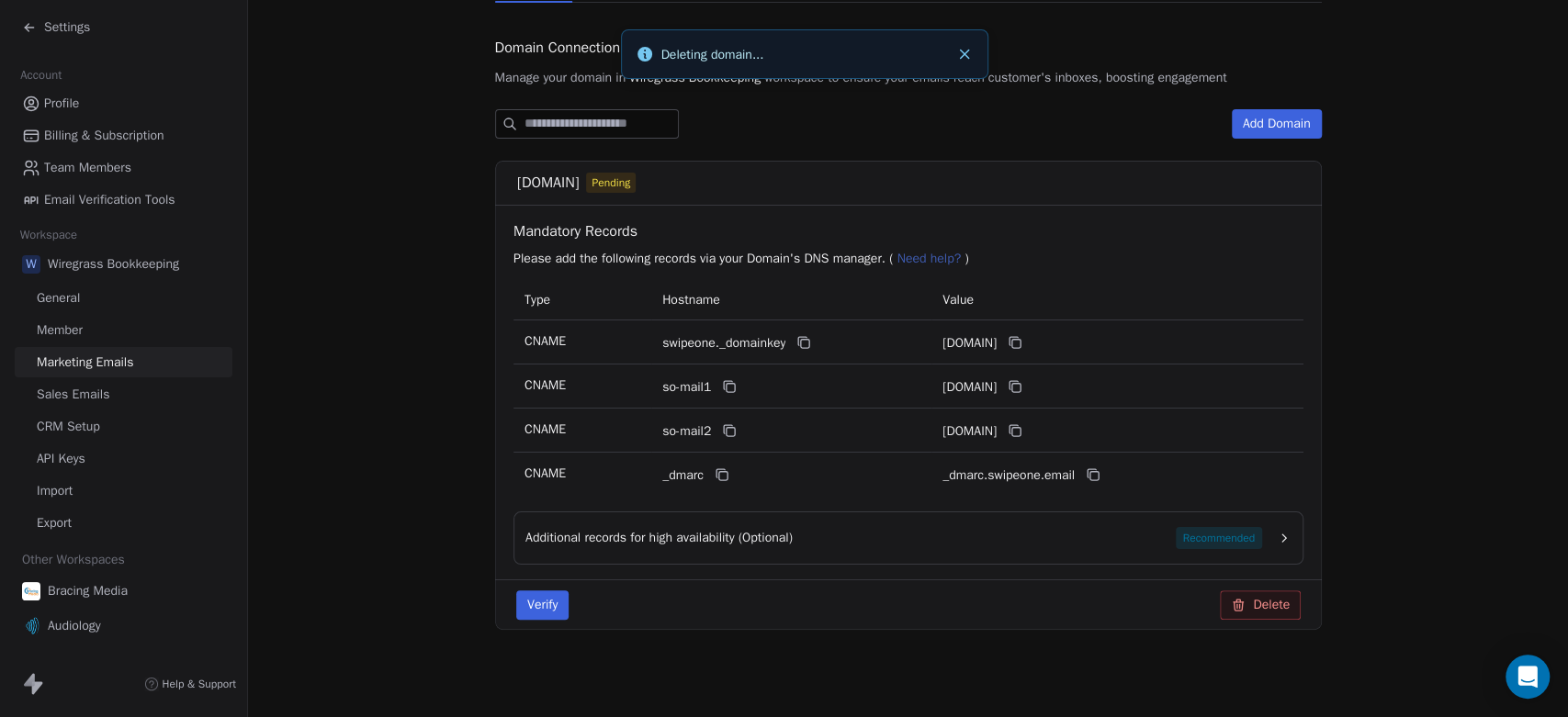scroll, scrollTop: 0, scrollLeft: 0, axis: both 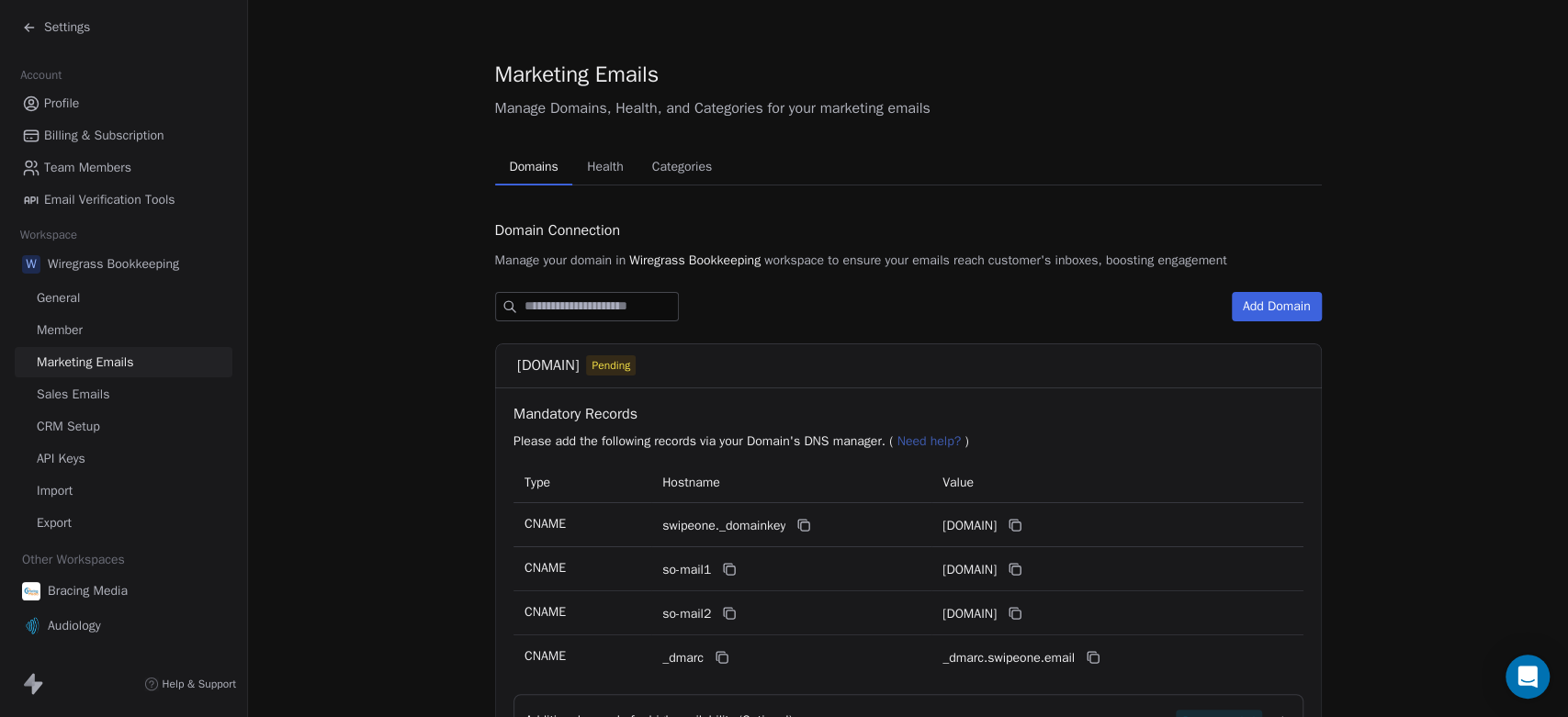 click on "Health" at bounding box center (605, 167) 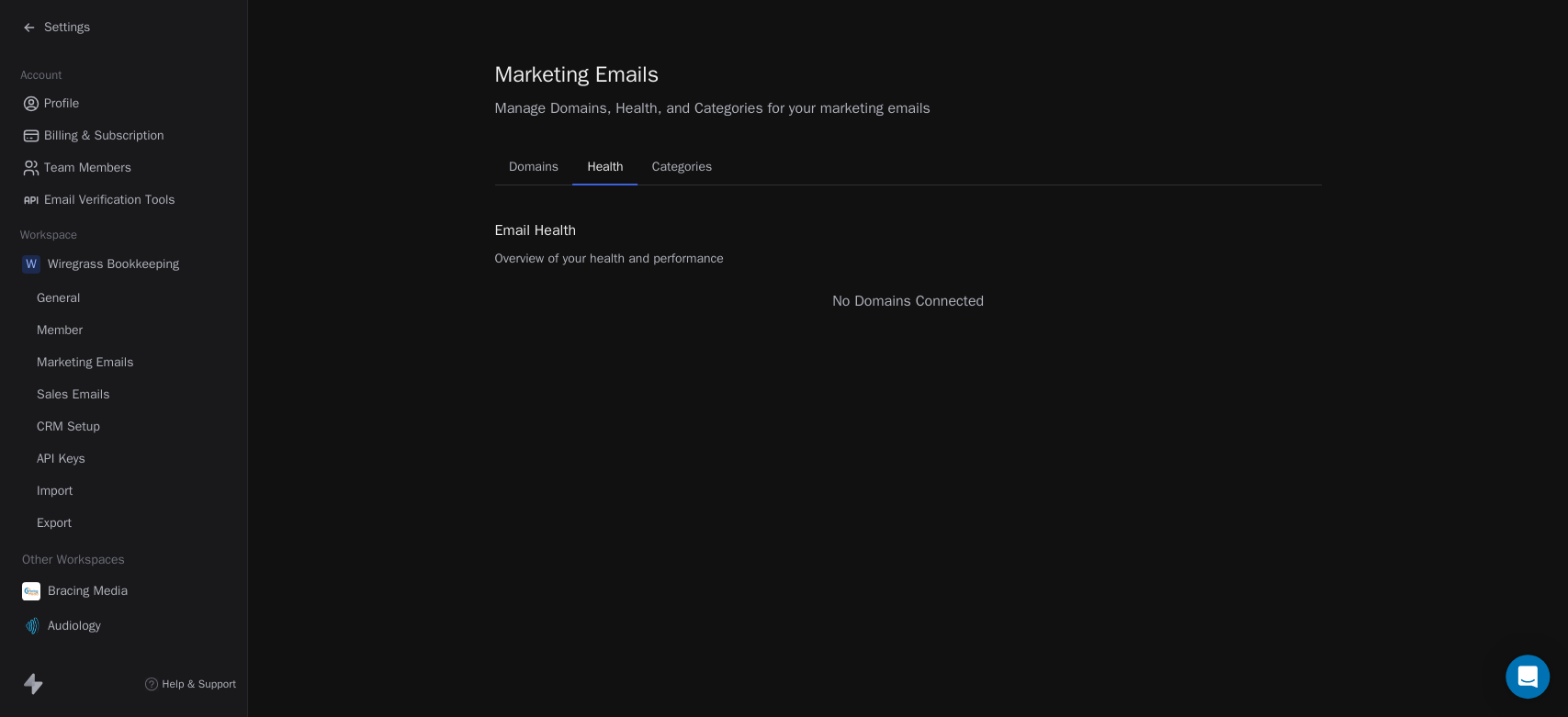 click on "Domains" at bounding box center (534, 167) 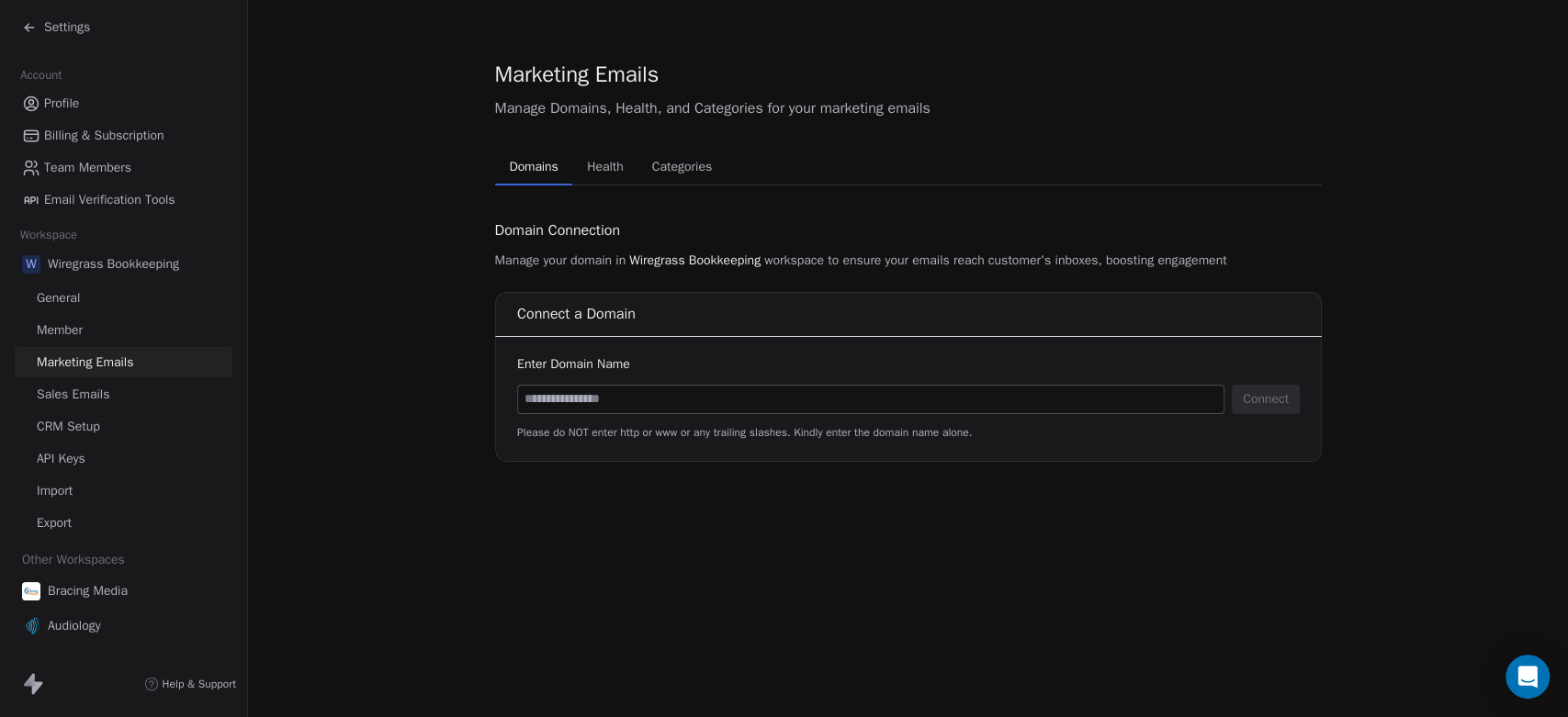 click on "Health" at bounding box center (605, 167) 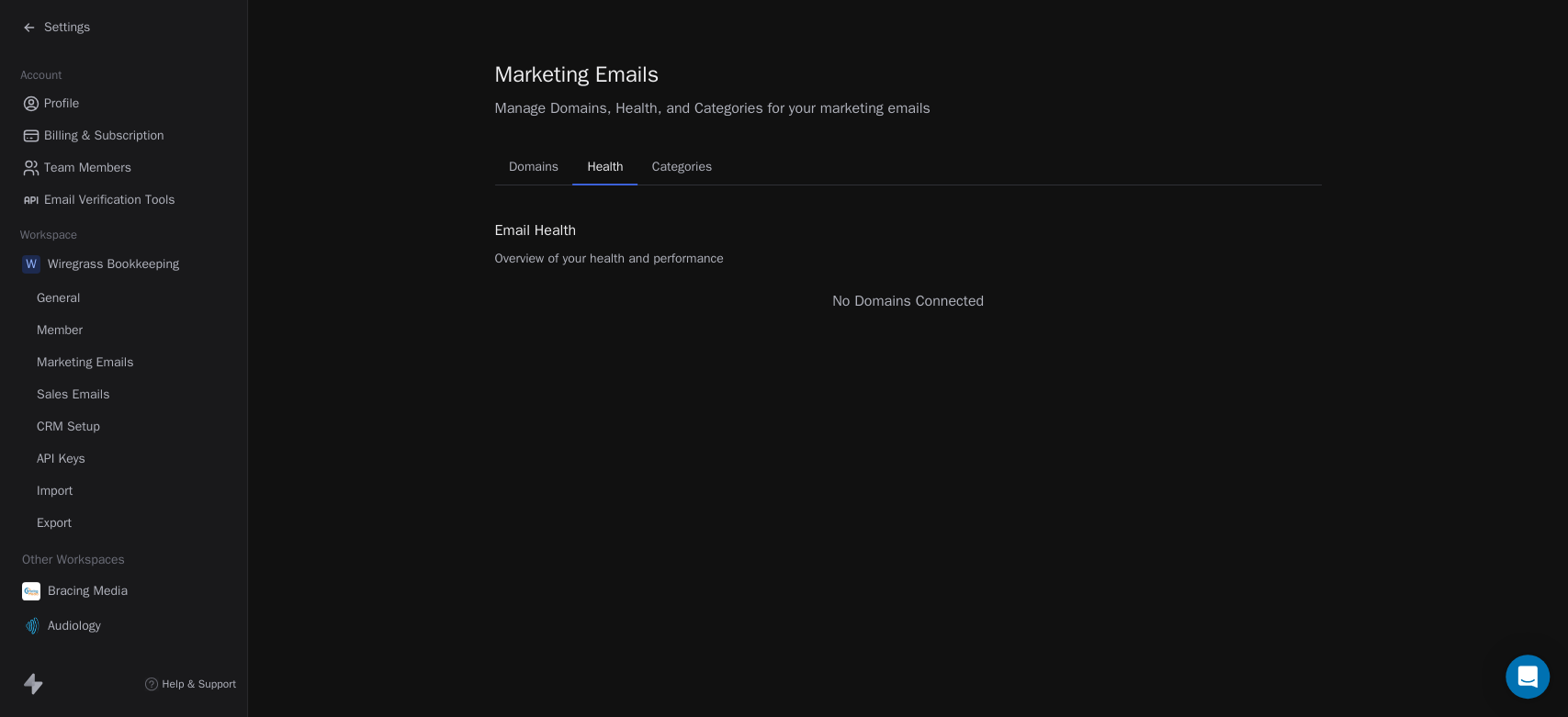 click on "Categories" at bounding box center [682, 167] 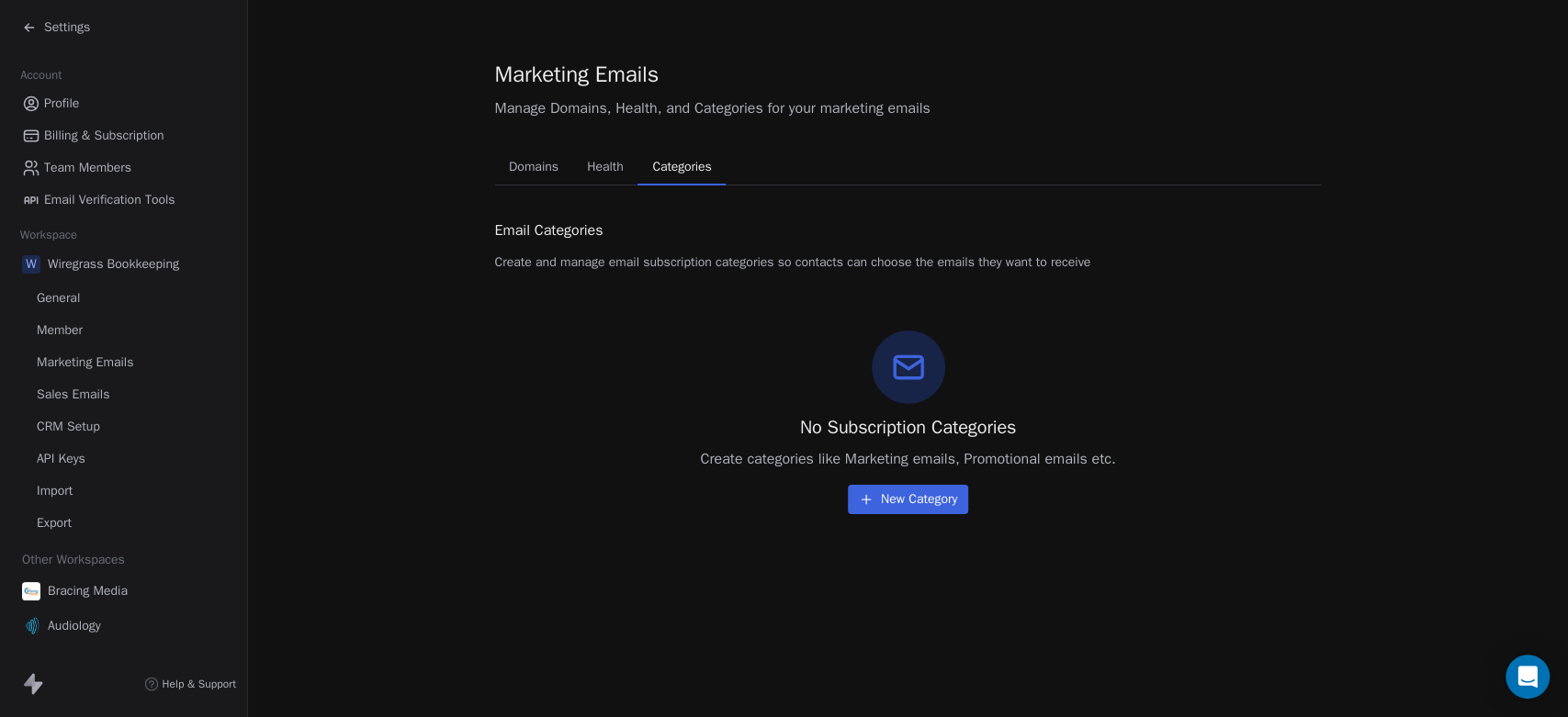 click on "Health" at bounding box center [605, 167] 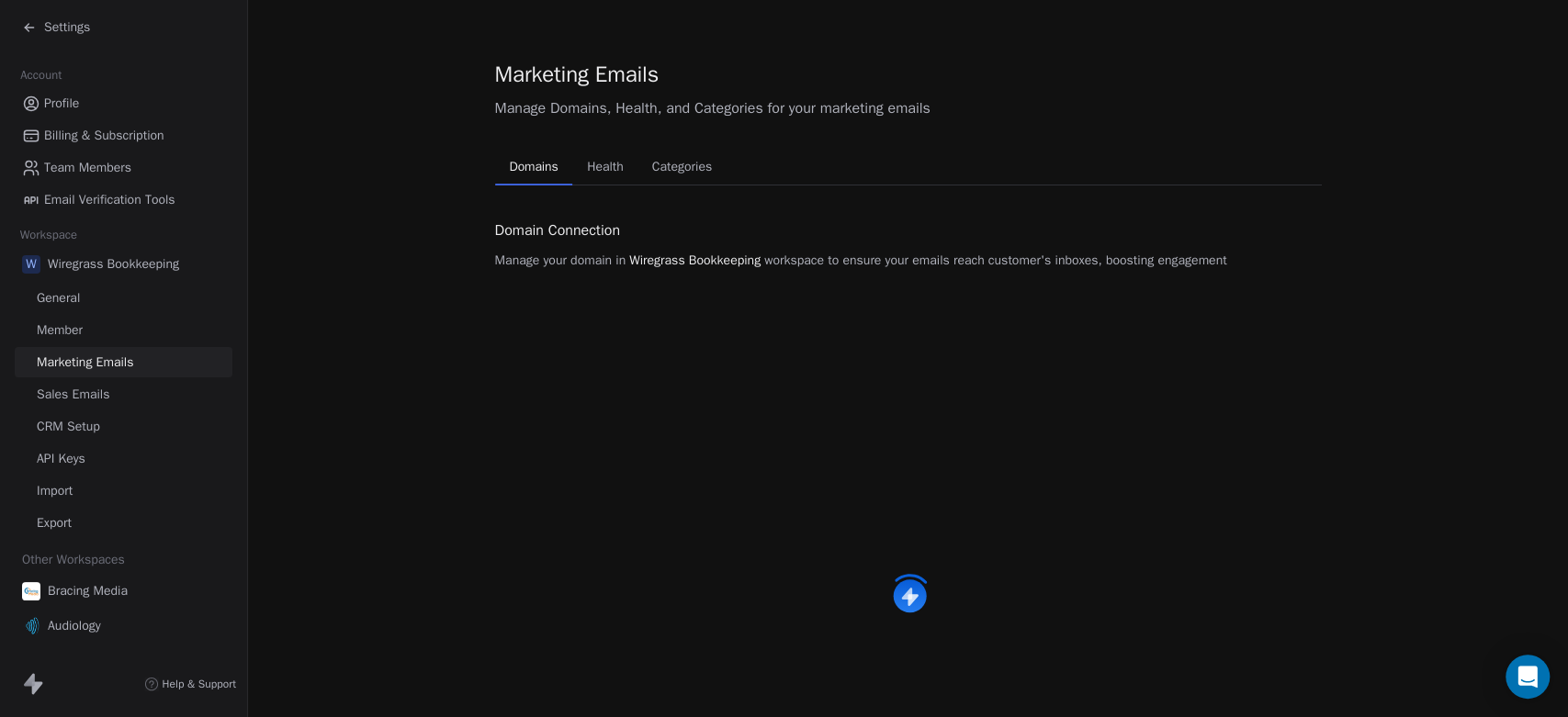 click on "Domains" at bounding box center [533, 167] 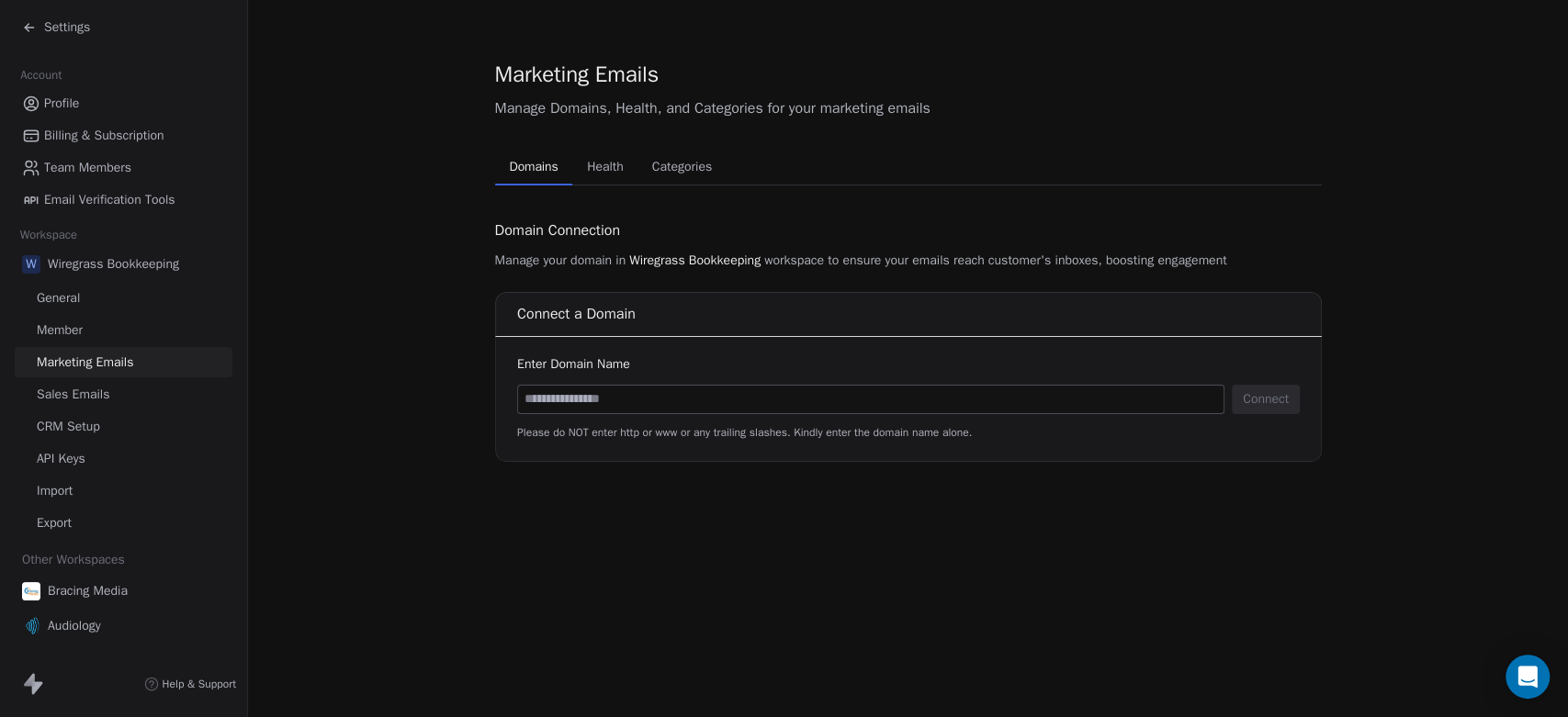 click on "Marketing Emails Manage Domains, Health, and Categories for your marketing emails Domains Domains Health Health Categories Categories Domain Connection Manage your domain in Wiregrass Bookkeeping workspace to ensure your emails reach customer's inboxes, boosting engagement Connect a Domain Enter Domain Name Connect Please do NOT enter http or www or any trailing slashes. Kindly enter the domain name alone." at bounding box center [908, 260] 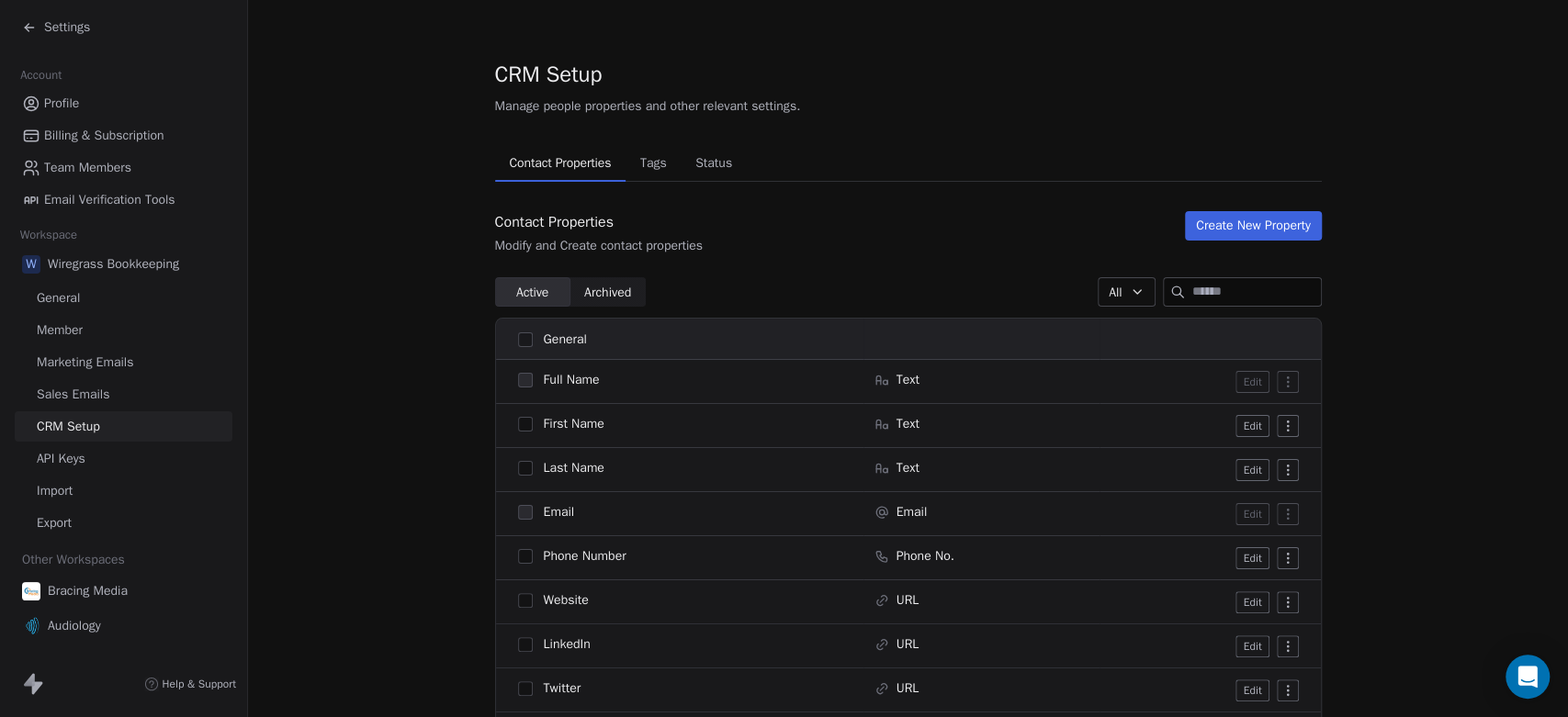 click on "Sales Emails" at bounding box center (73, 394) 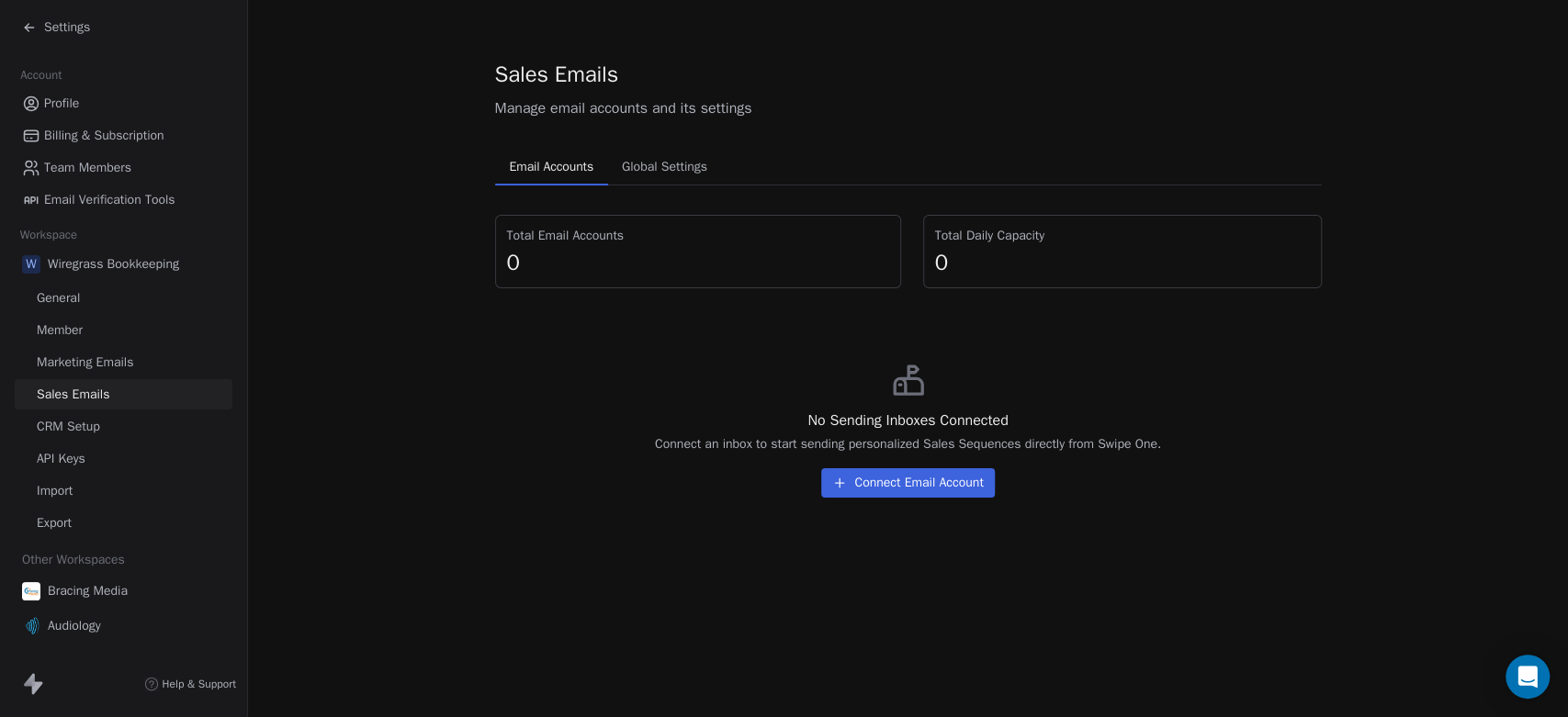 click on "Import" at bounding box center [54, 490] 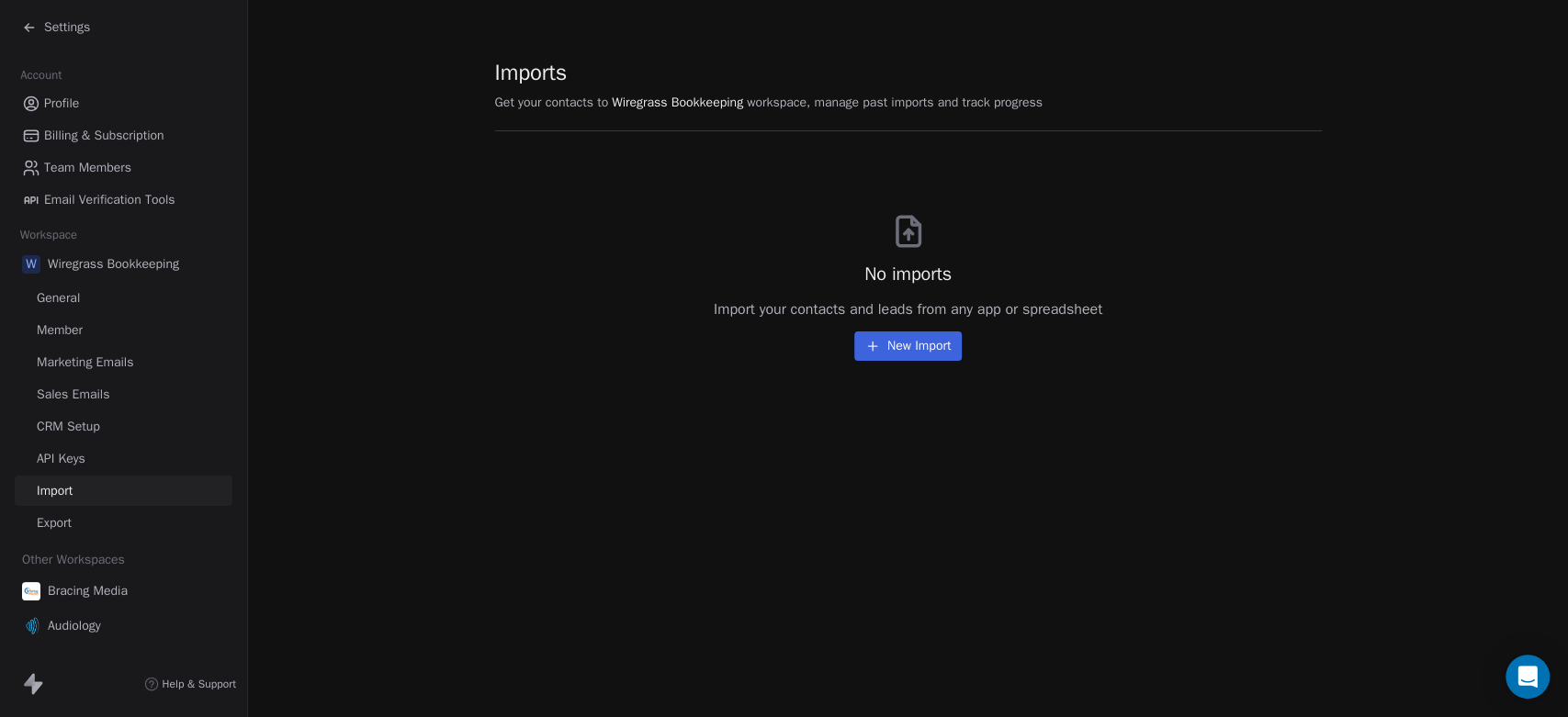 click on "Marketing Emails" at bounding box center (85, 362) 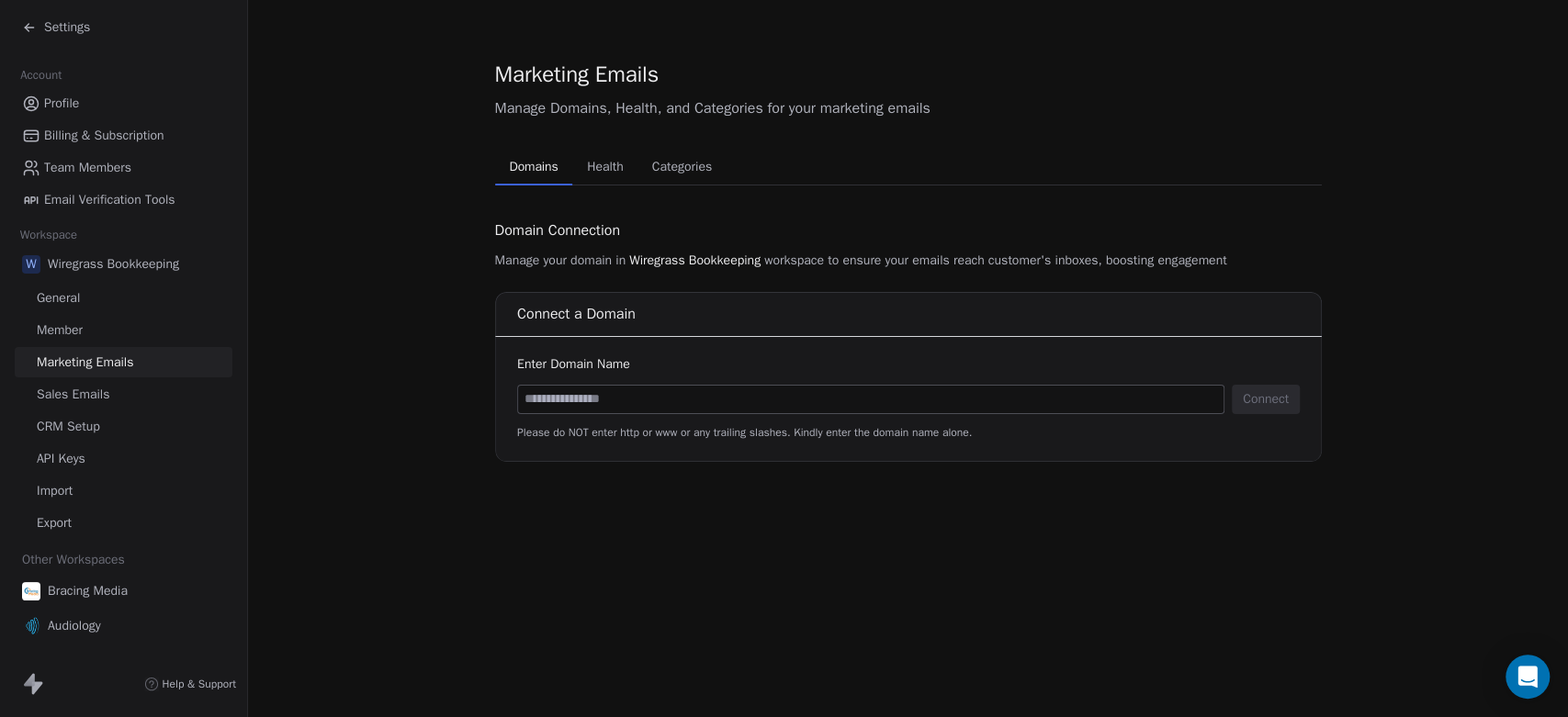 click at bounding box center [871, 399] 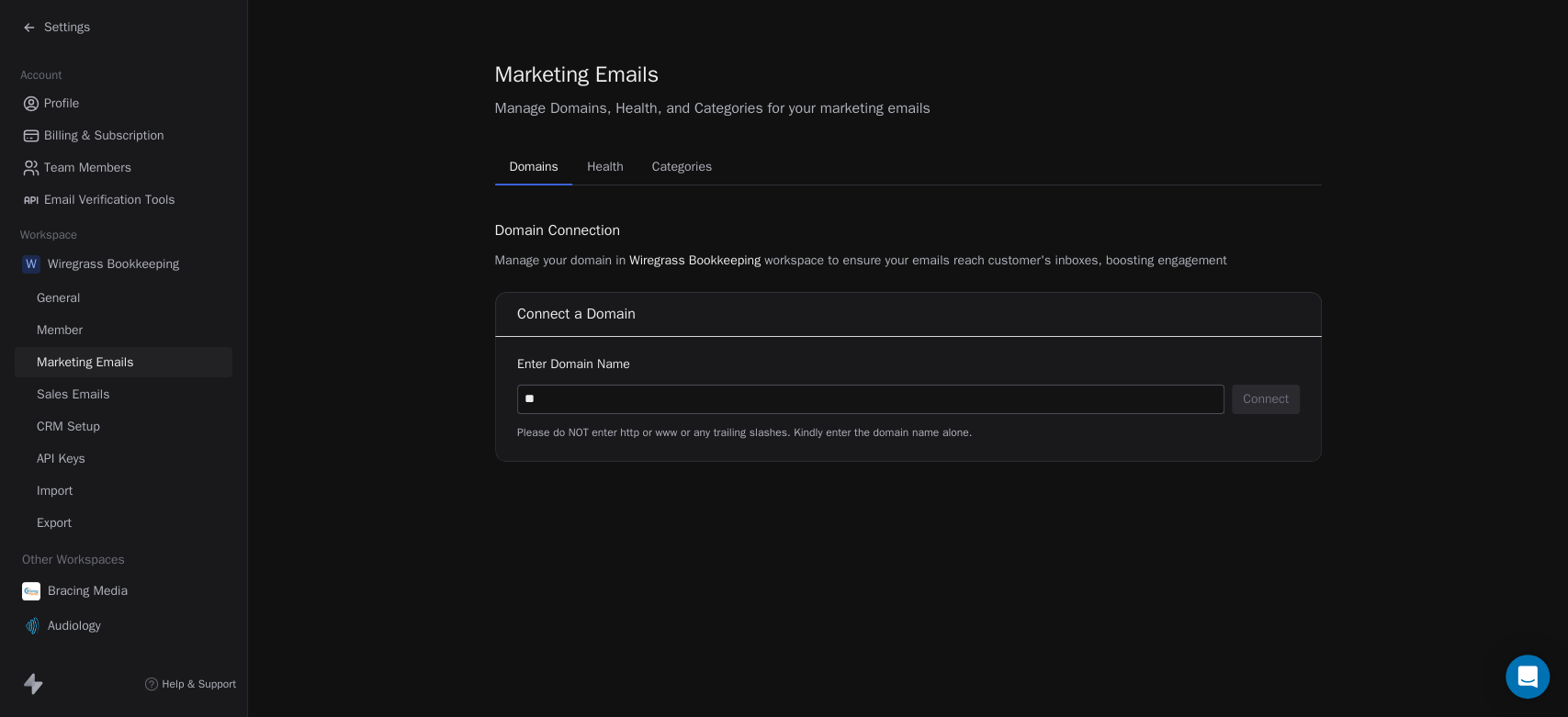 type on "*" 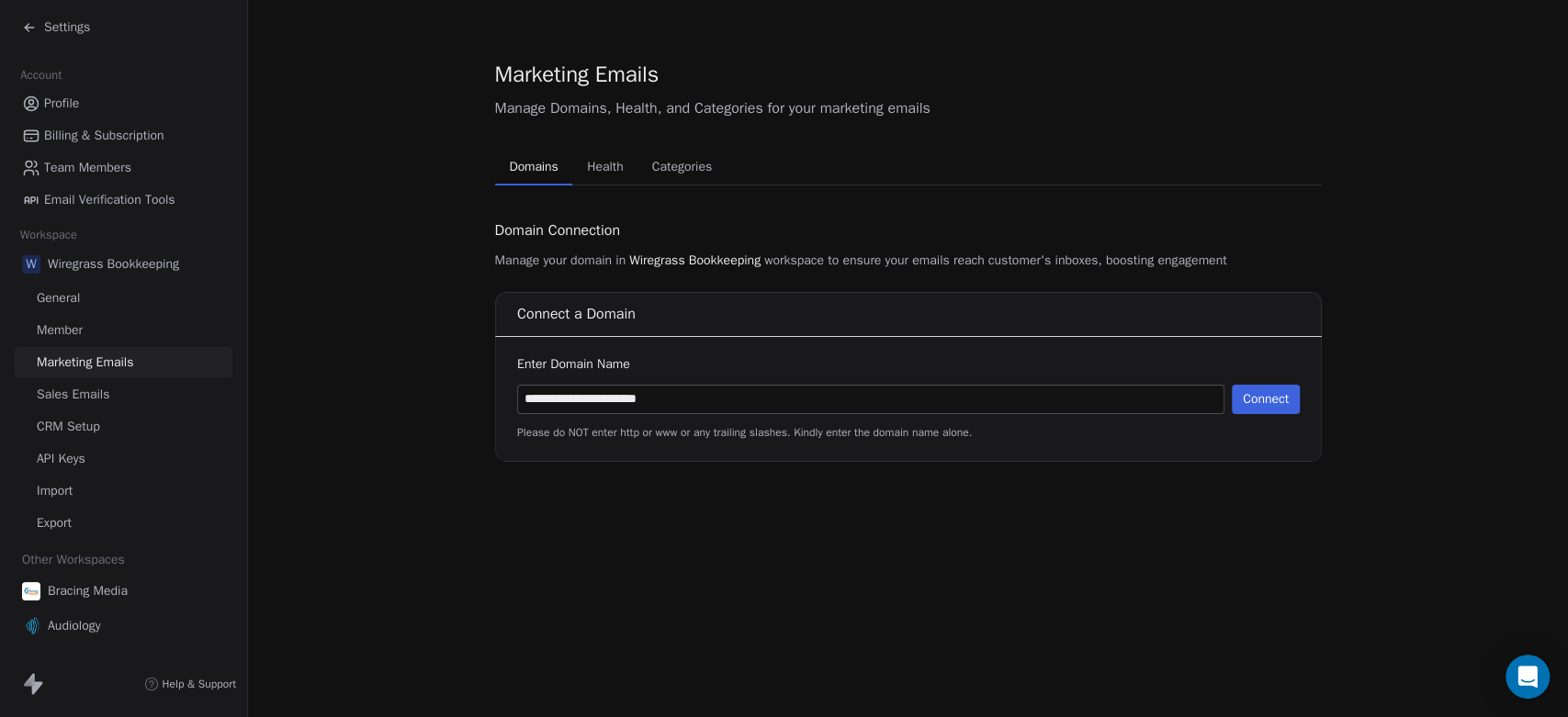 type on "**********" 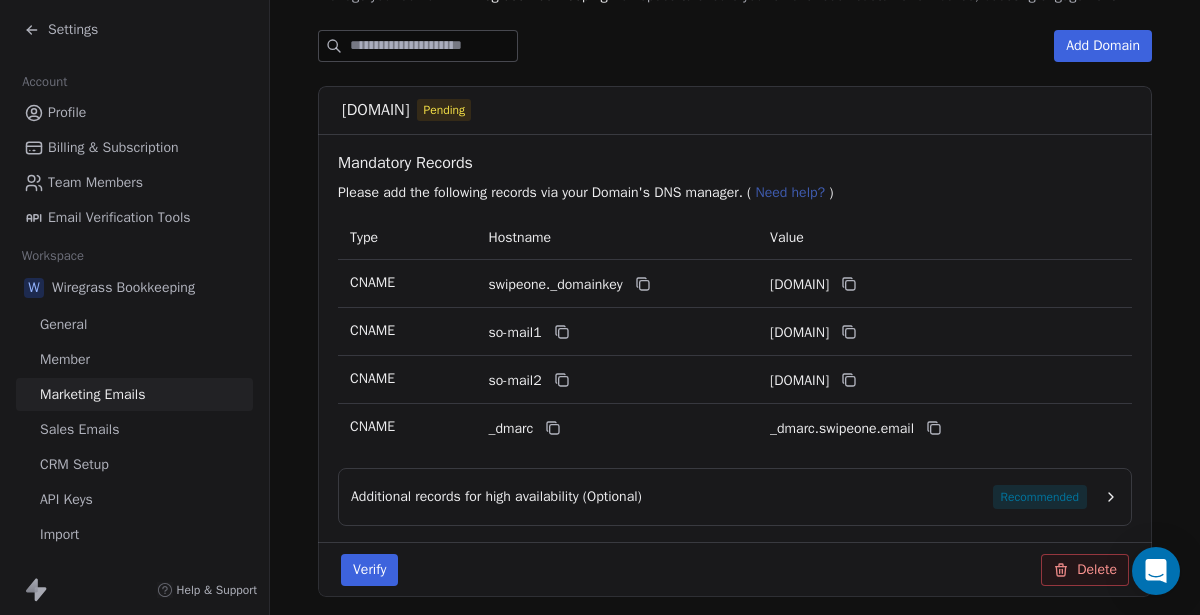 scroll, scrollTop: 310, scrollLeft: 0, axis: vertical 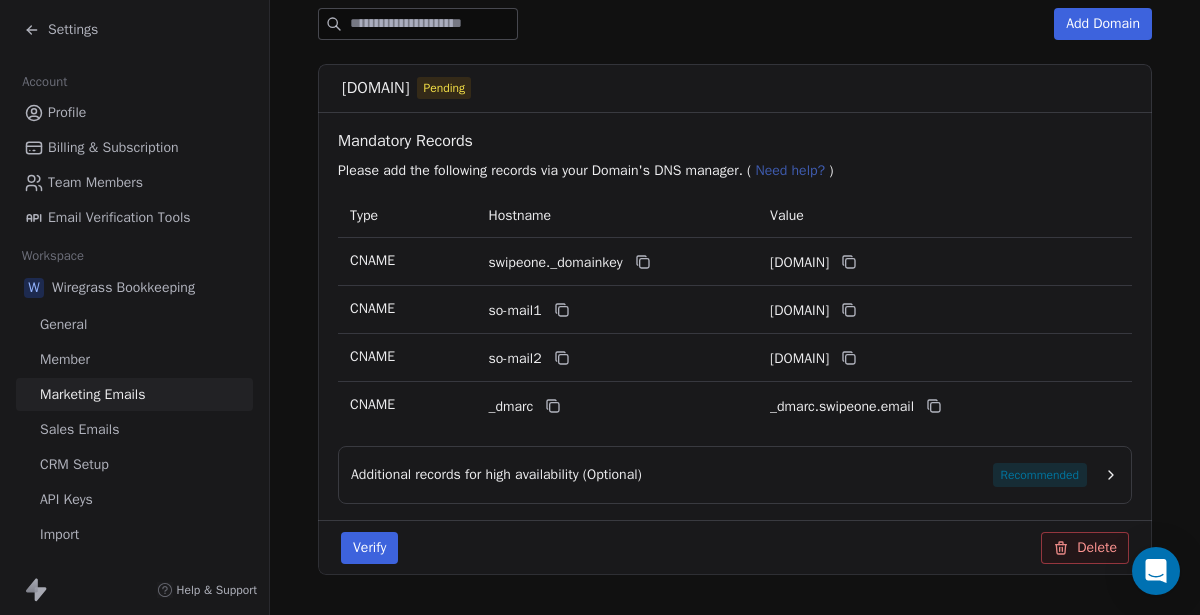 click on "swipeone._domainkey" at bounding box center (598, 262) 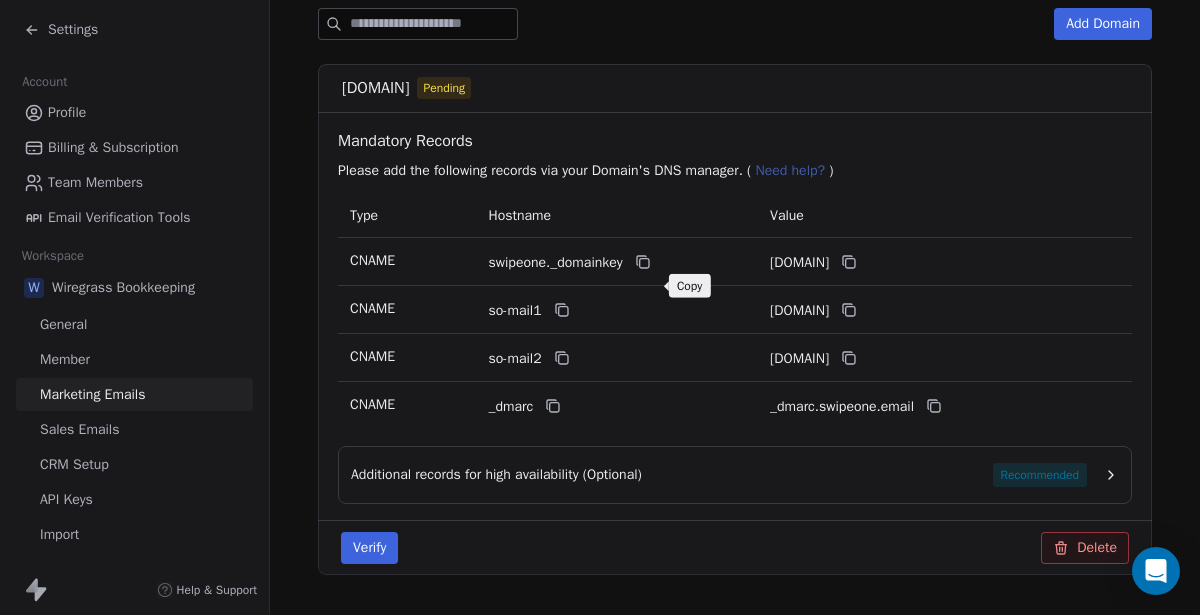 click 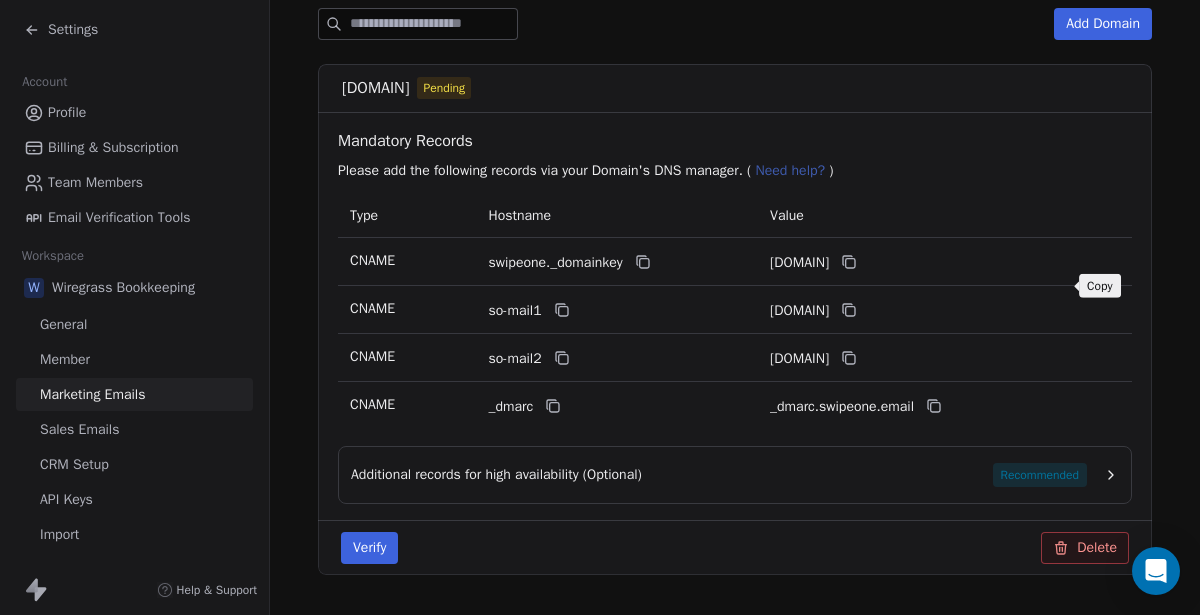 click 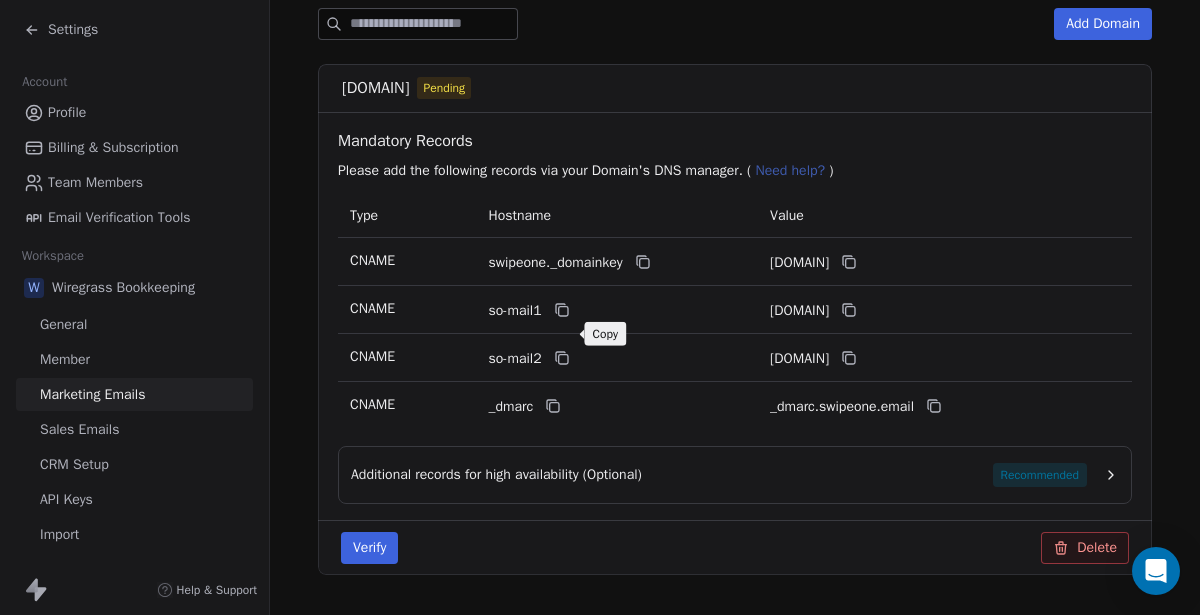 click 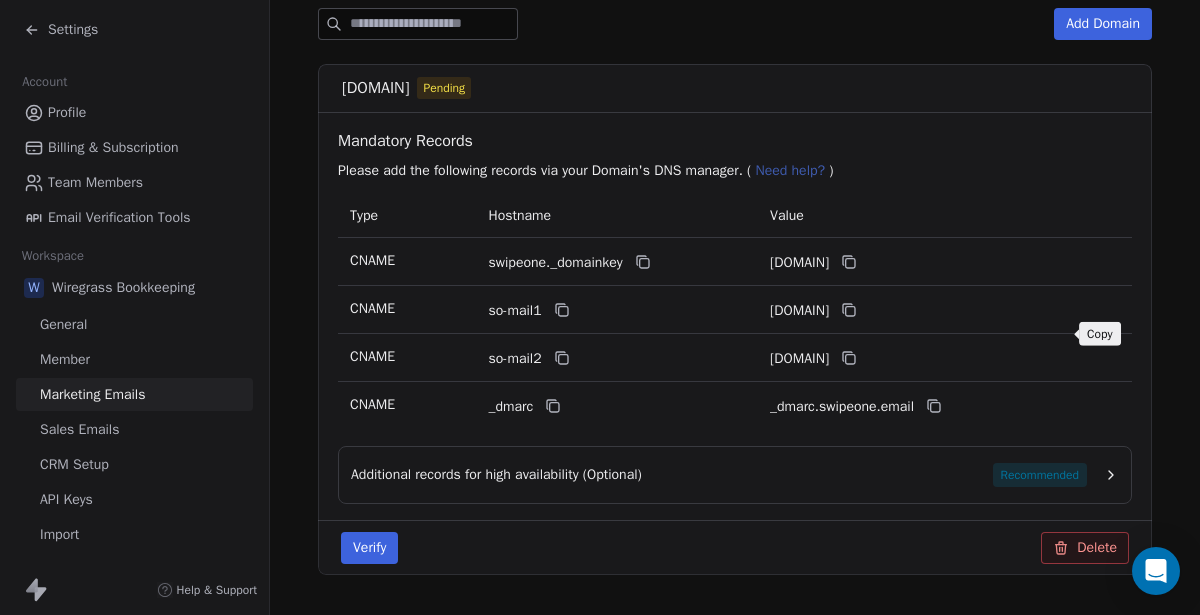click 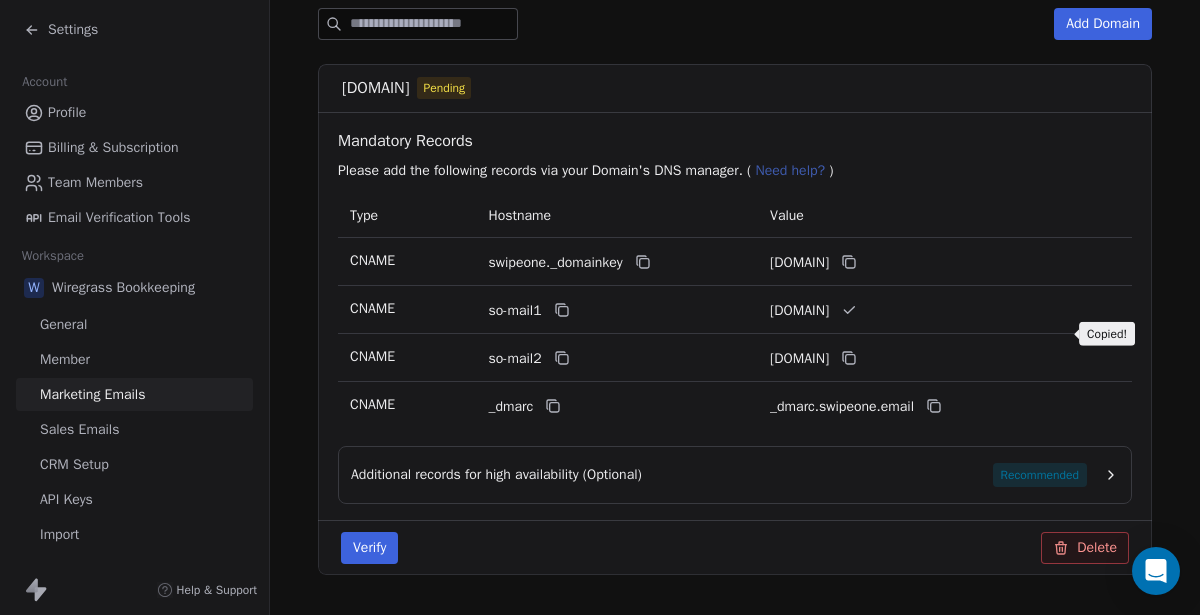 type 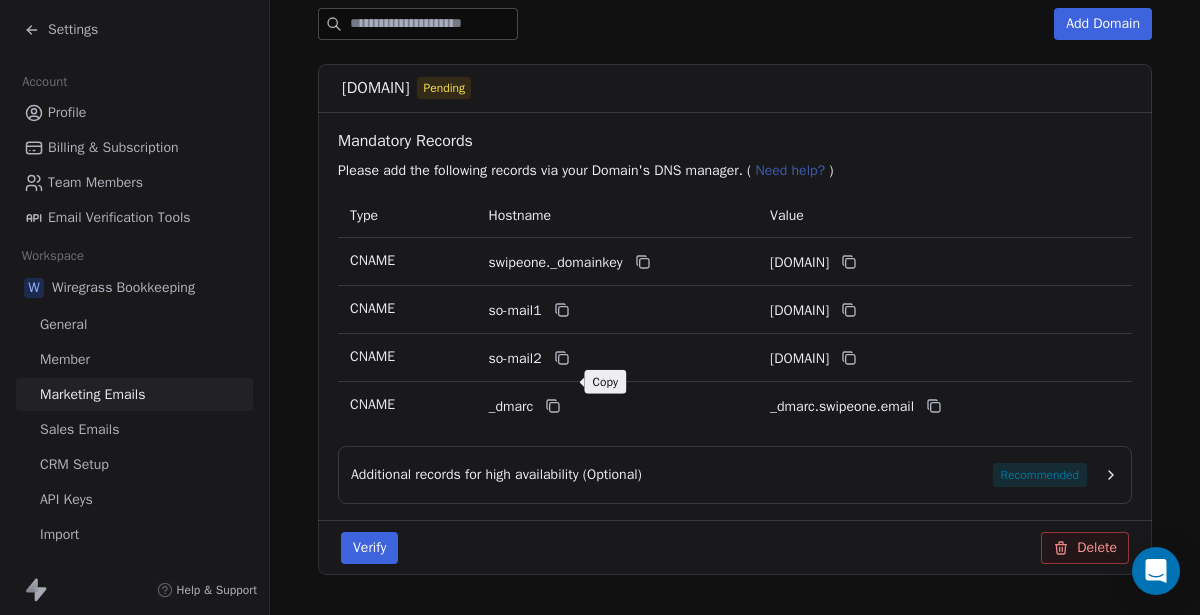 click 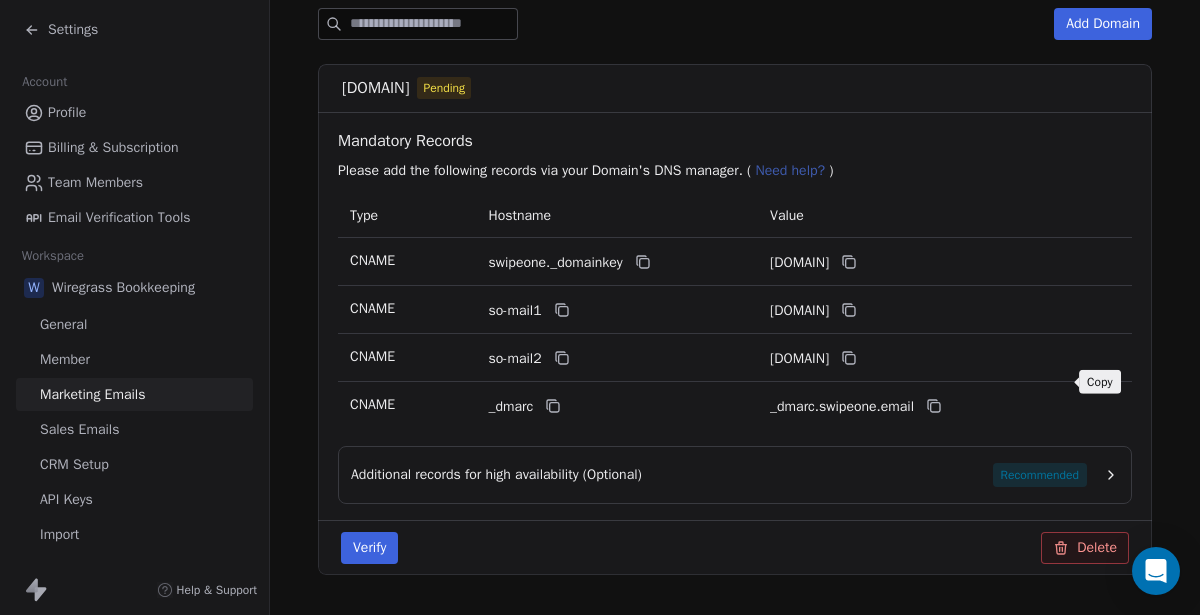 click 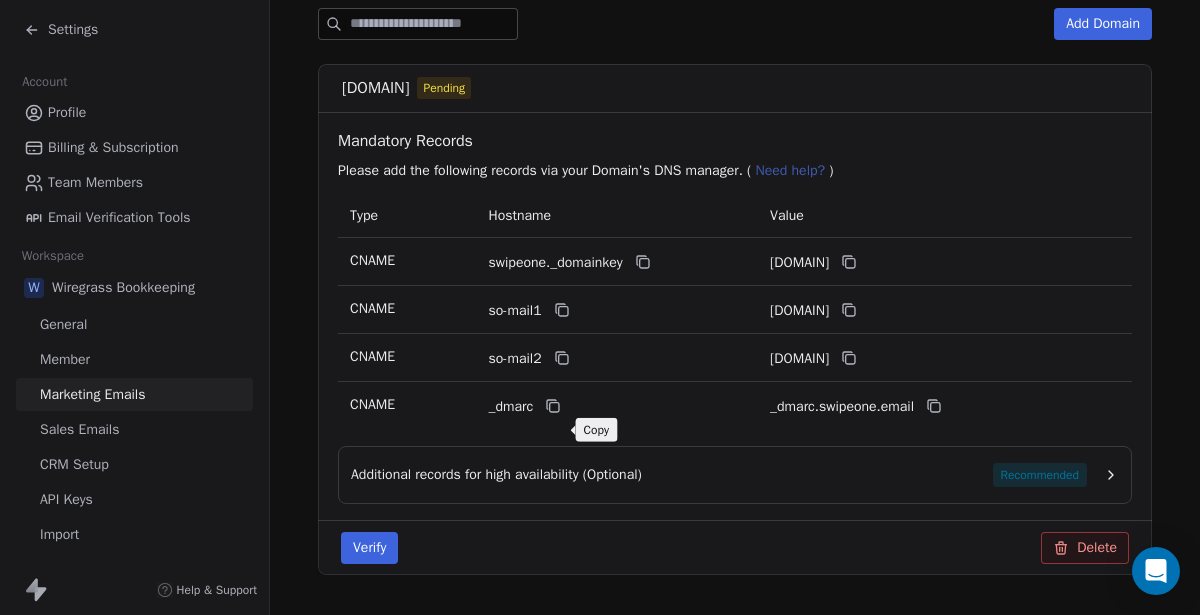 click 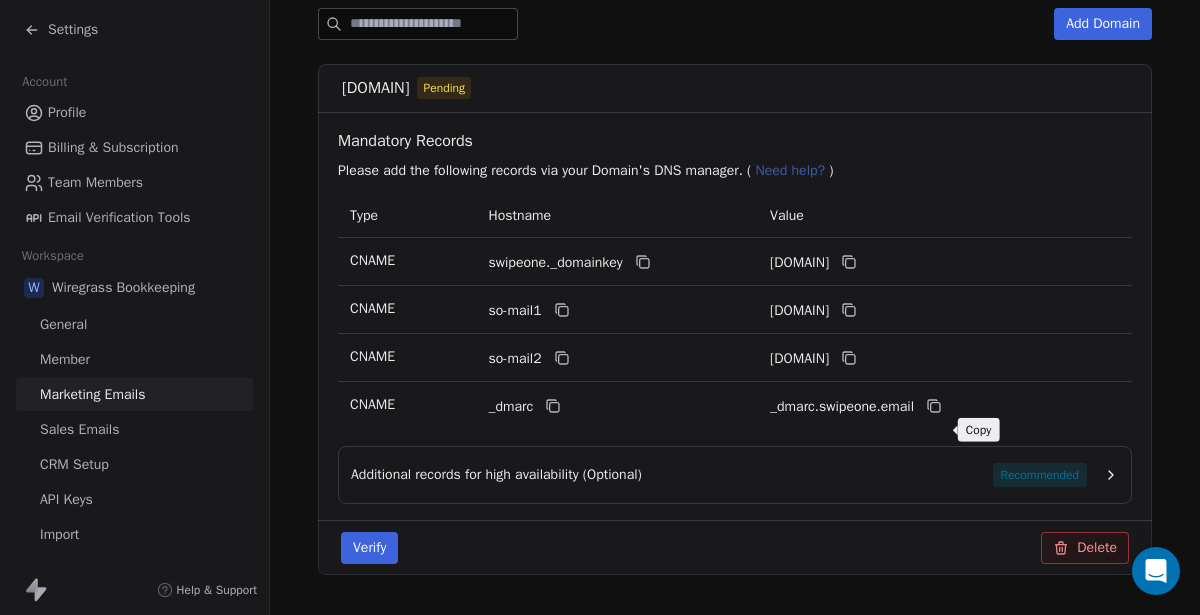 click 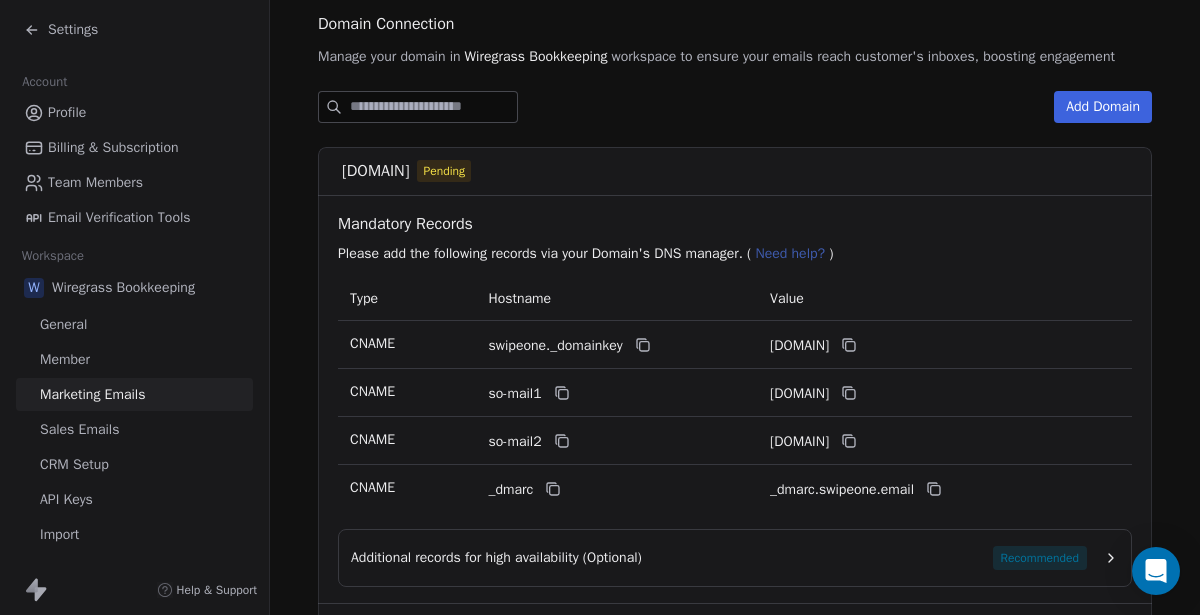 scroll, scrollTop: 372, scrollLeft: 0, axis: vertical 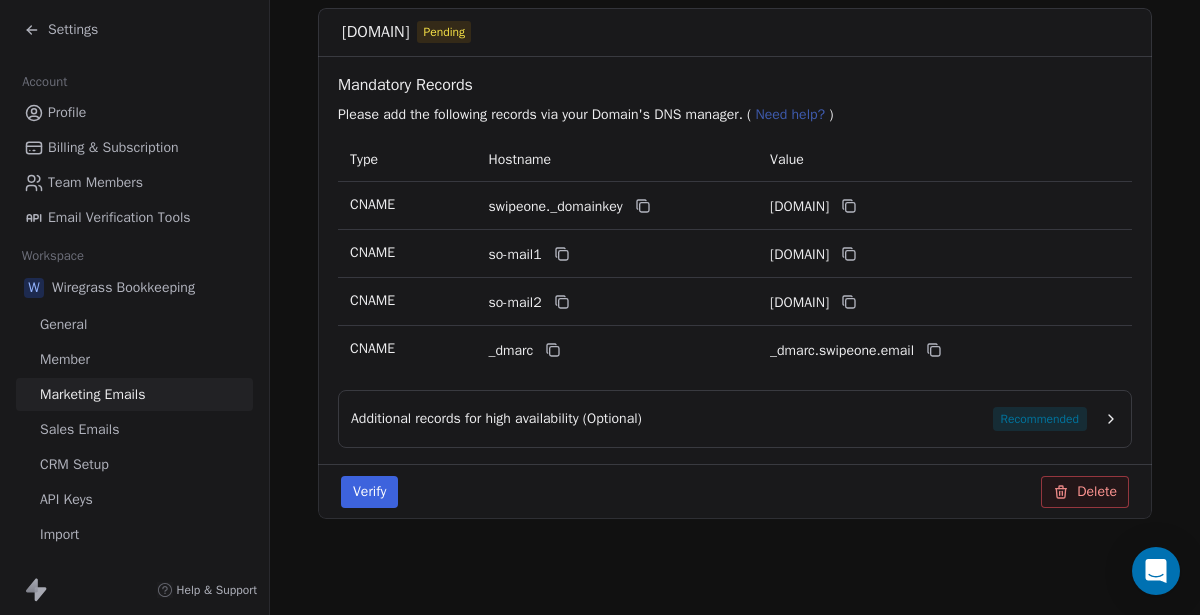 click 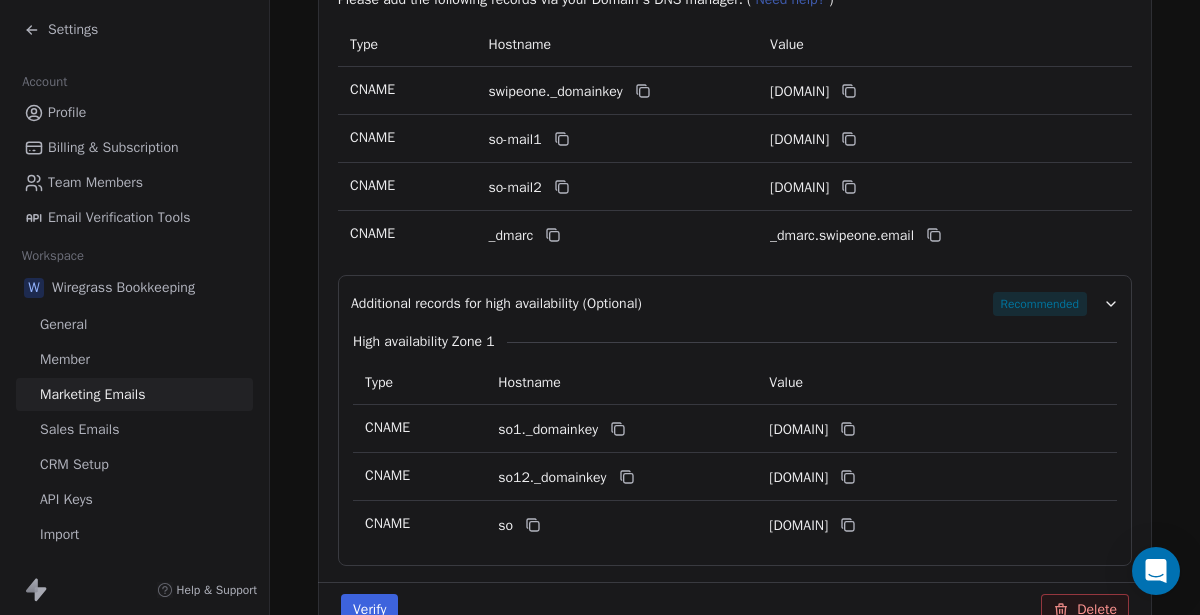 scroll, scrollTop: 605, scrollLeft: 0, axis: vertical 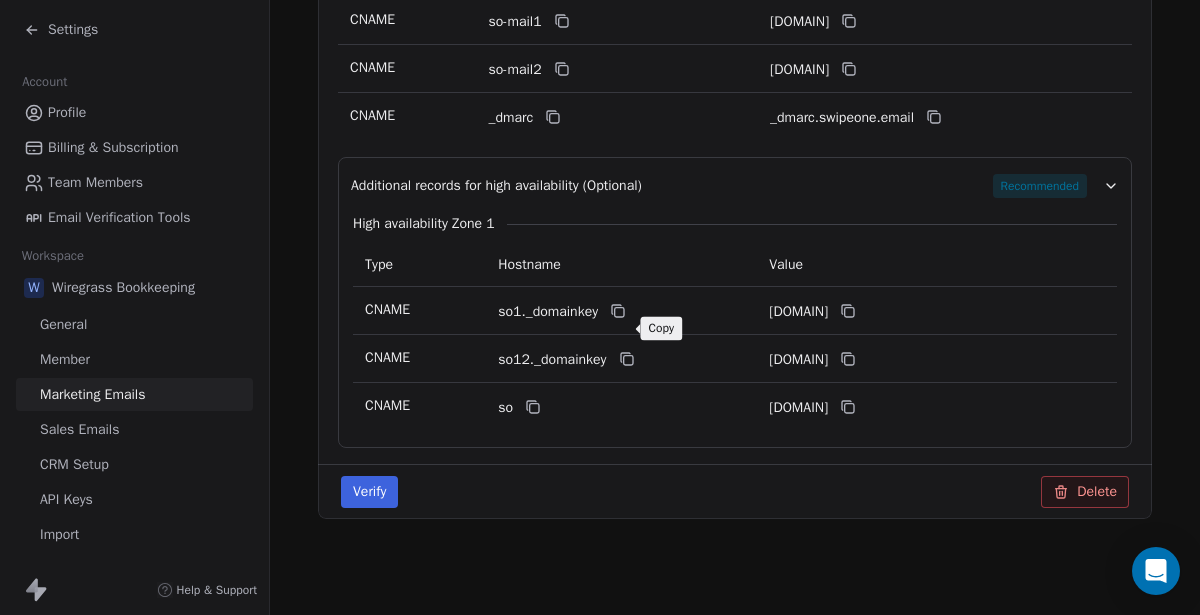 click 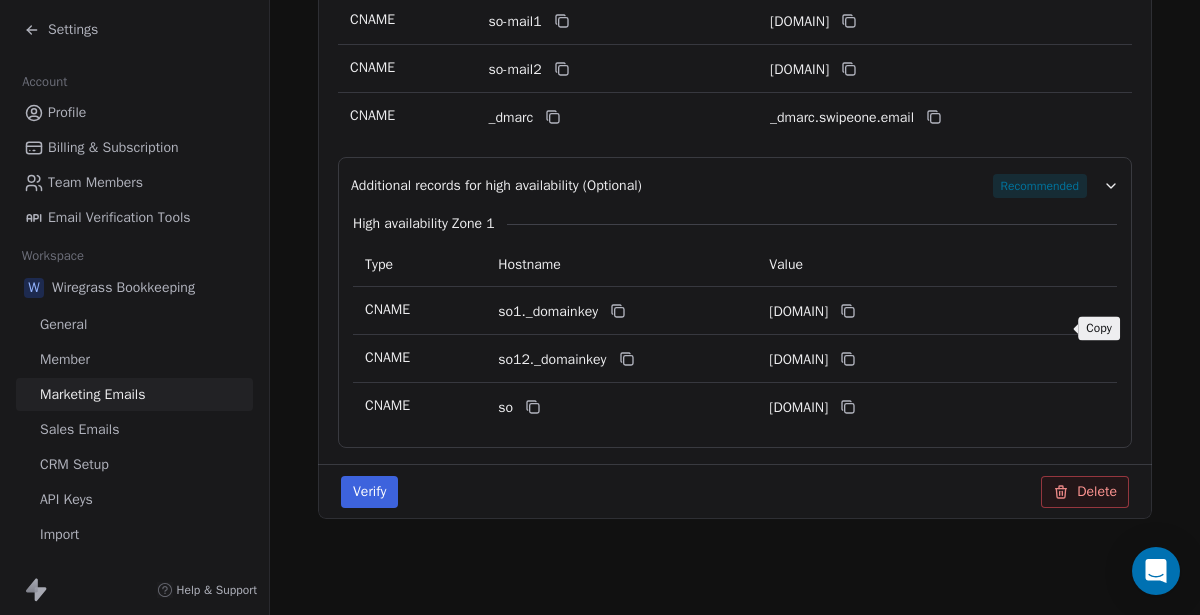click 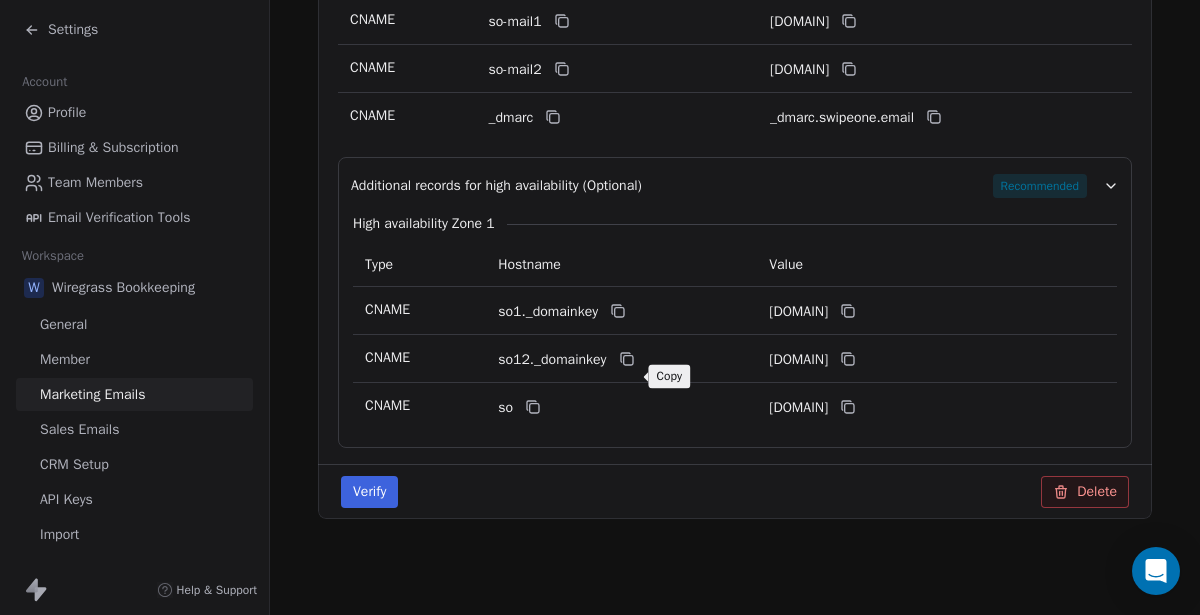 click 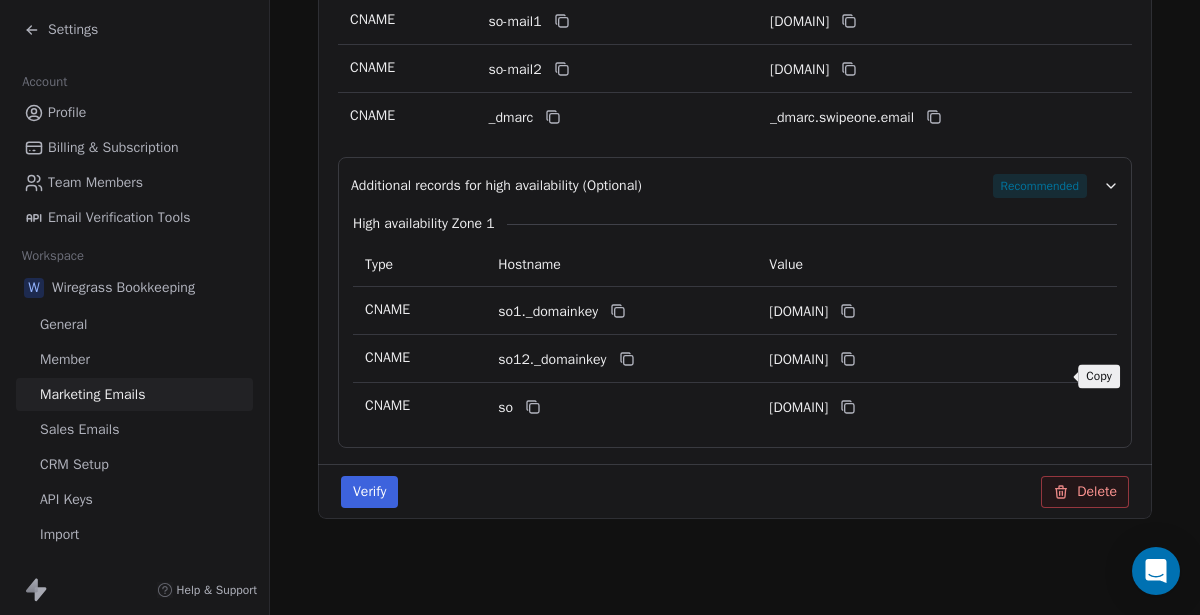 click 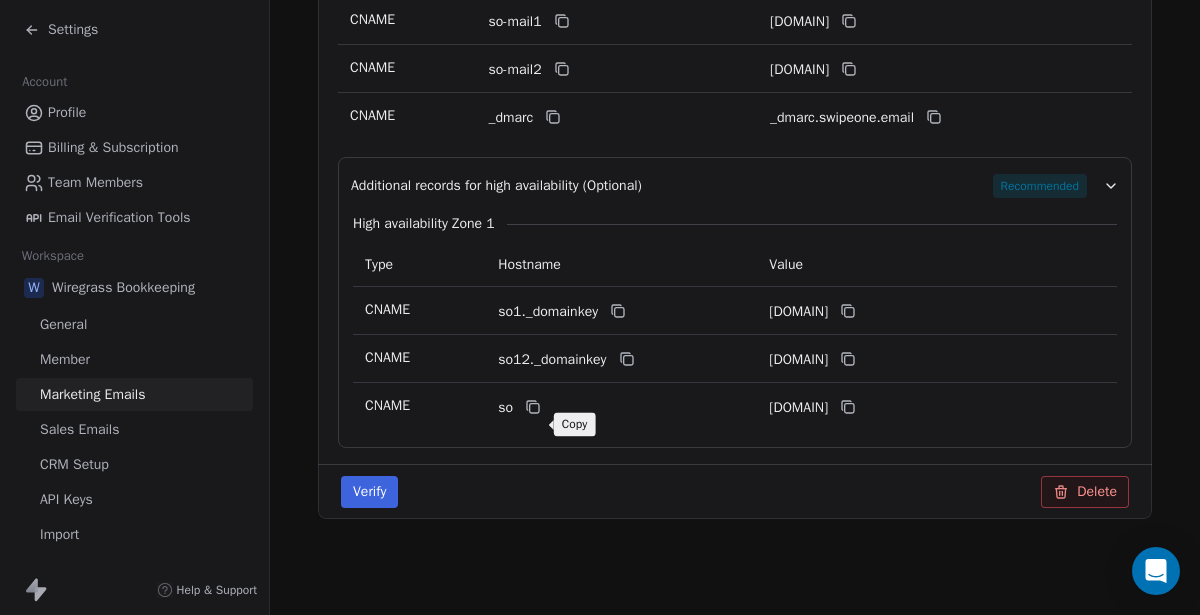 click 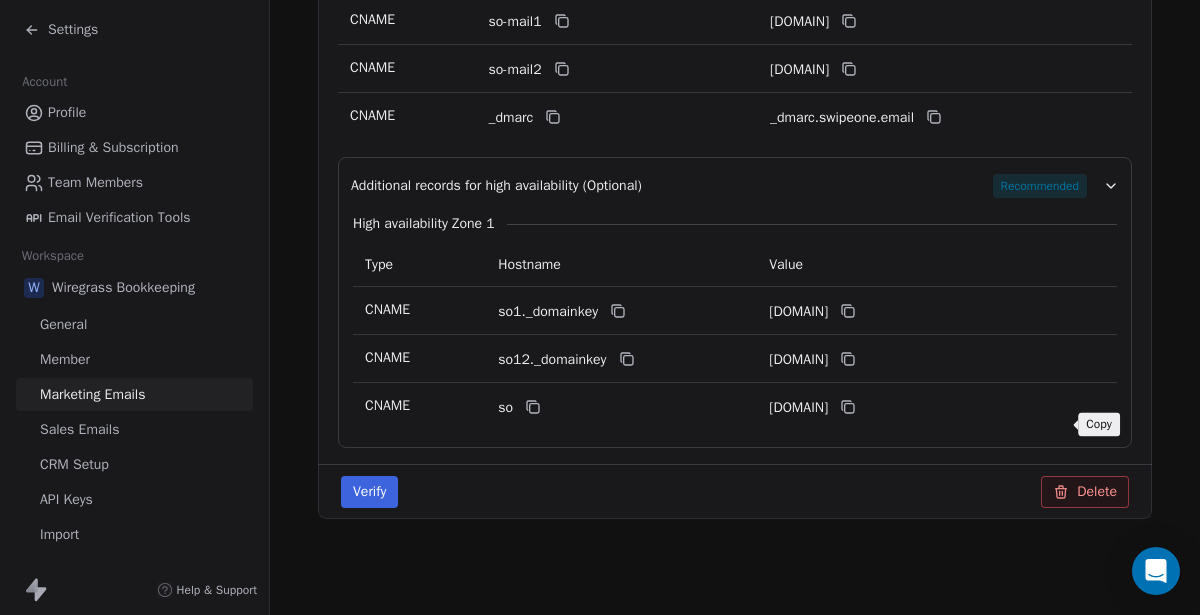 click 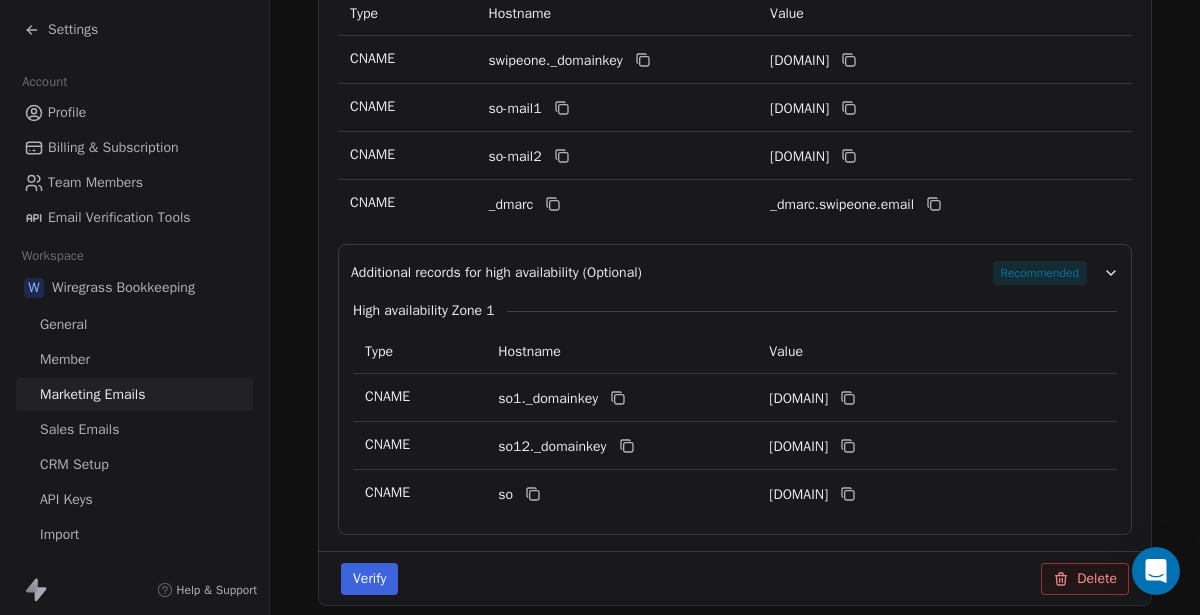scroll, scrollTop: 494, scrollLeft: 0, axis: vertical 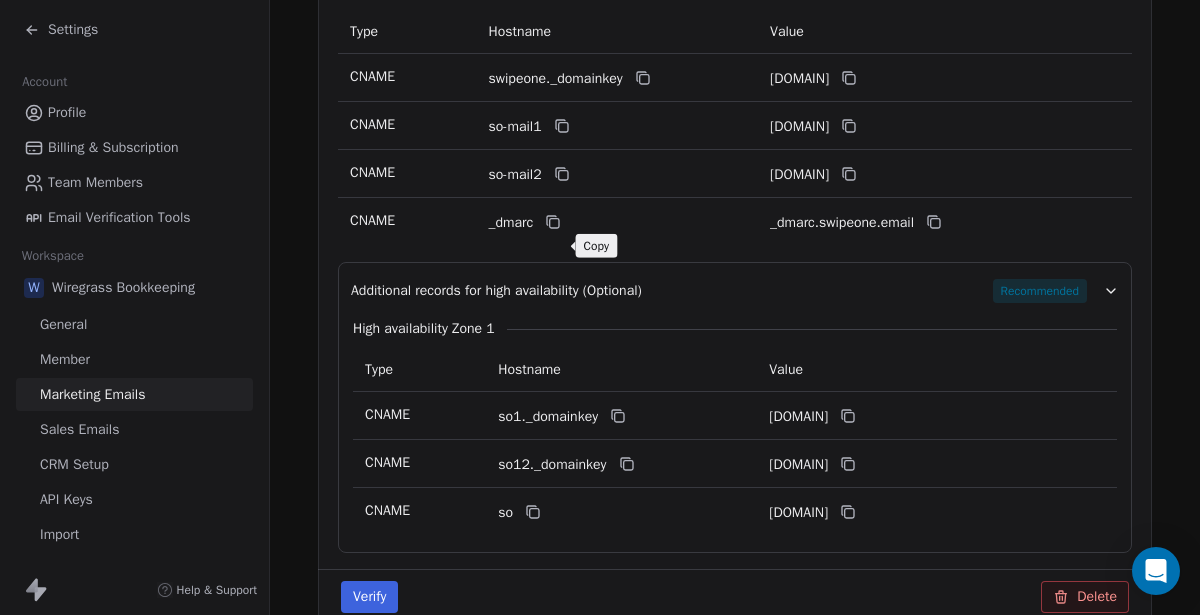 click 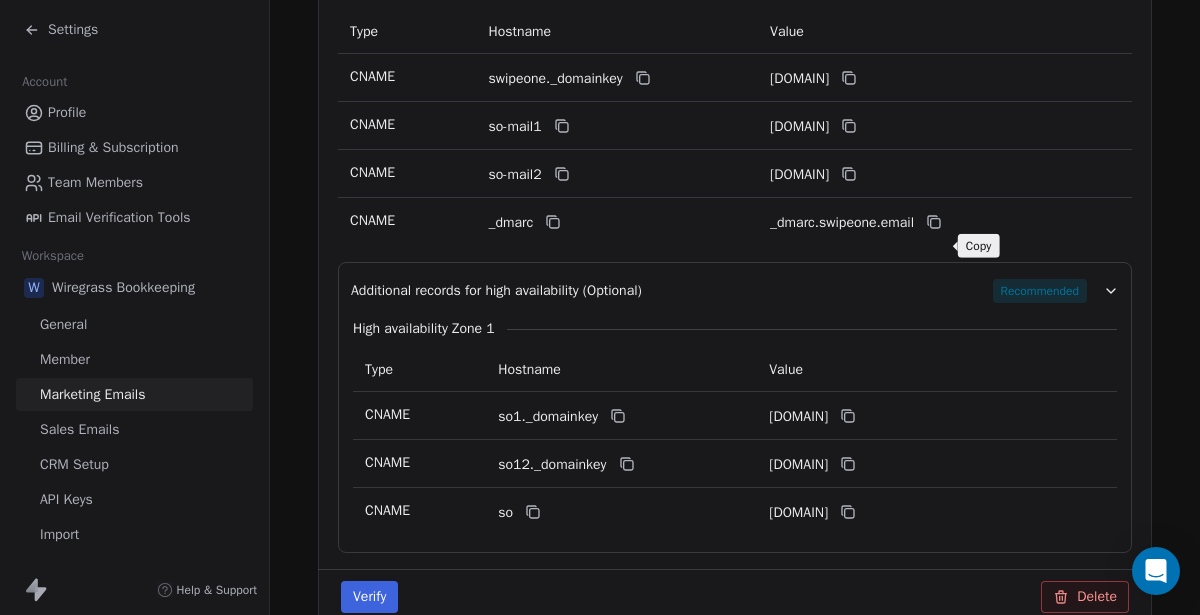 click 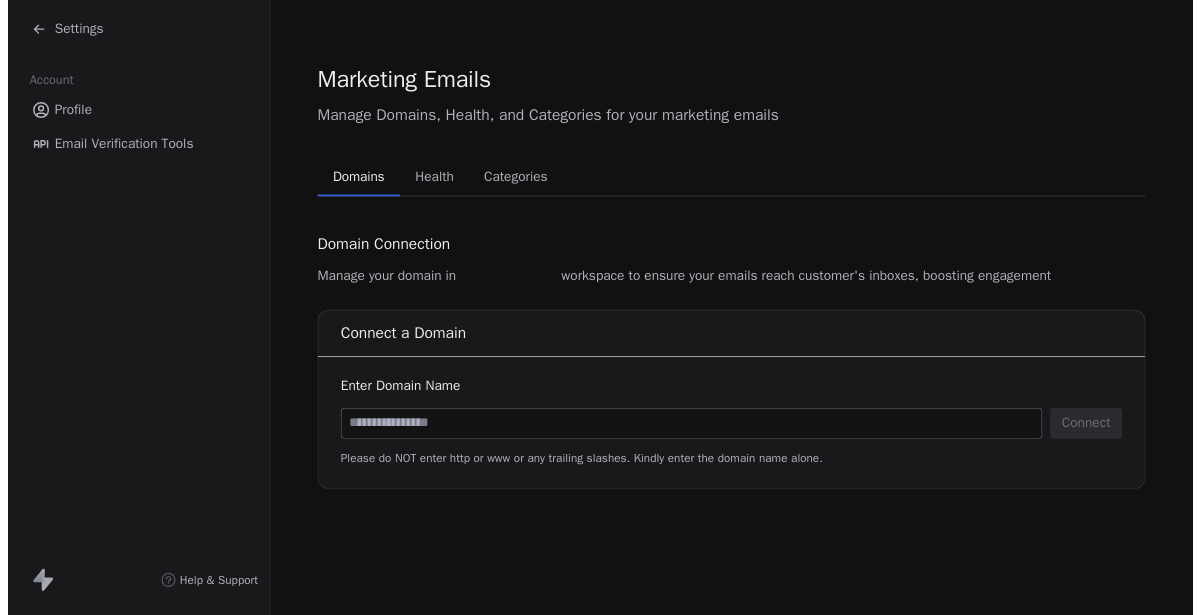 scroll, scrollTop: 0, scrollLeft: 0, axis: both 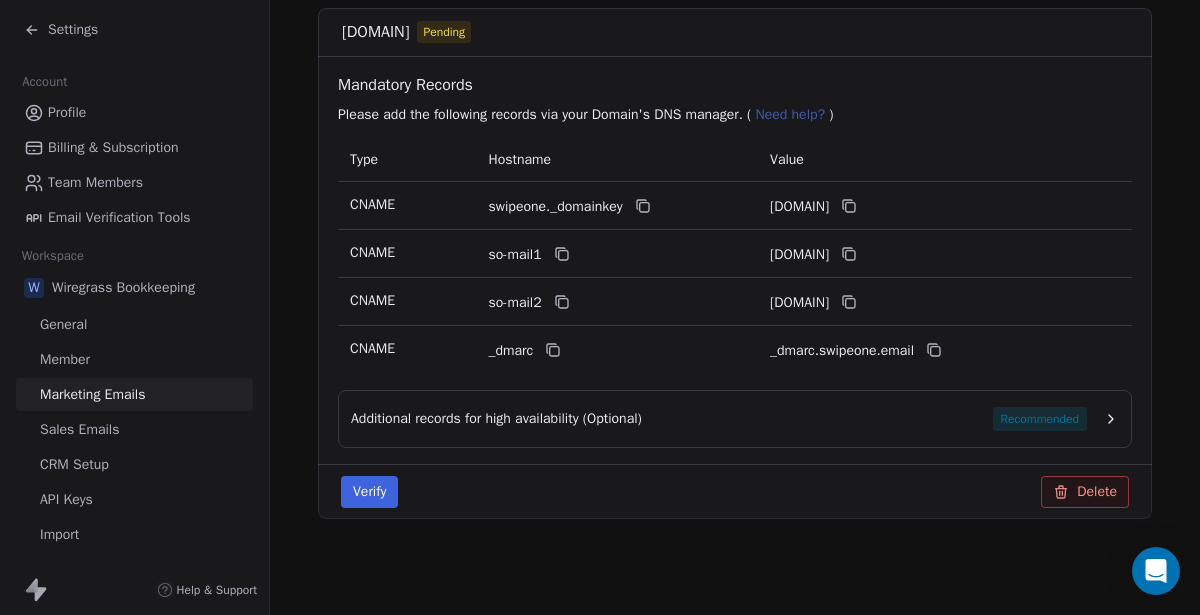 click on "Verify" at bounding box center (369, 492) 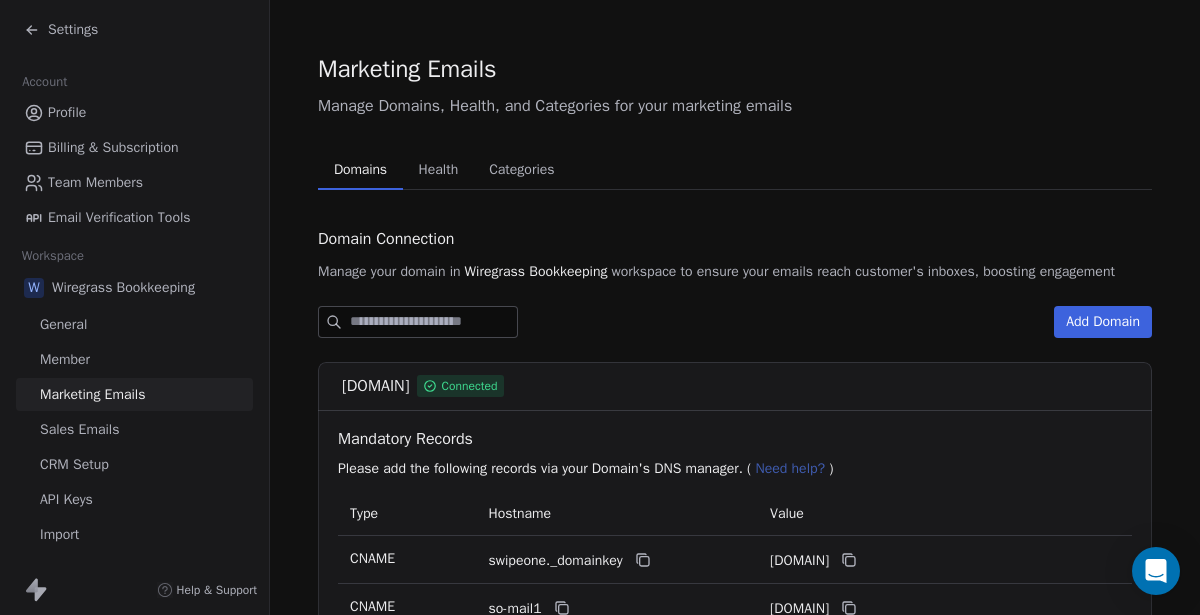 scroll, scrollTop: 0, scrollLeft: 0, axis: both 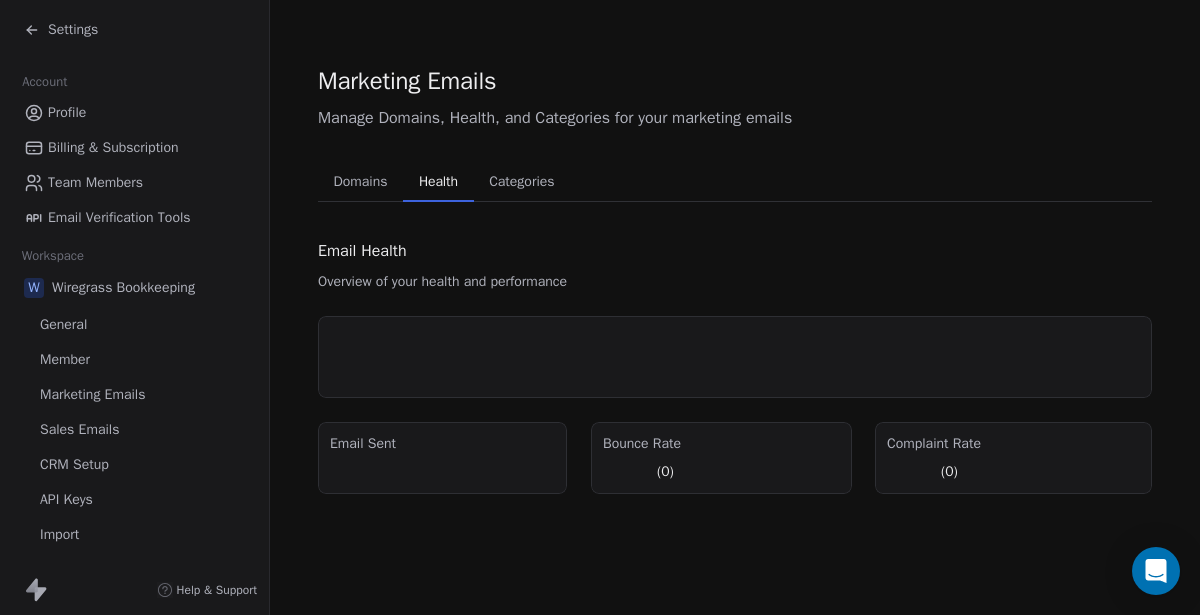 click on "Health" at bounding box center [438, 182] 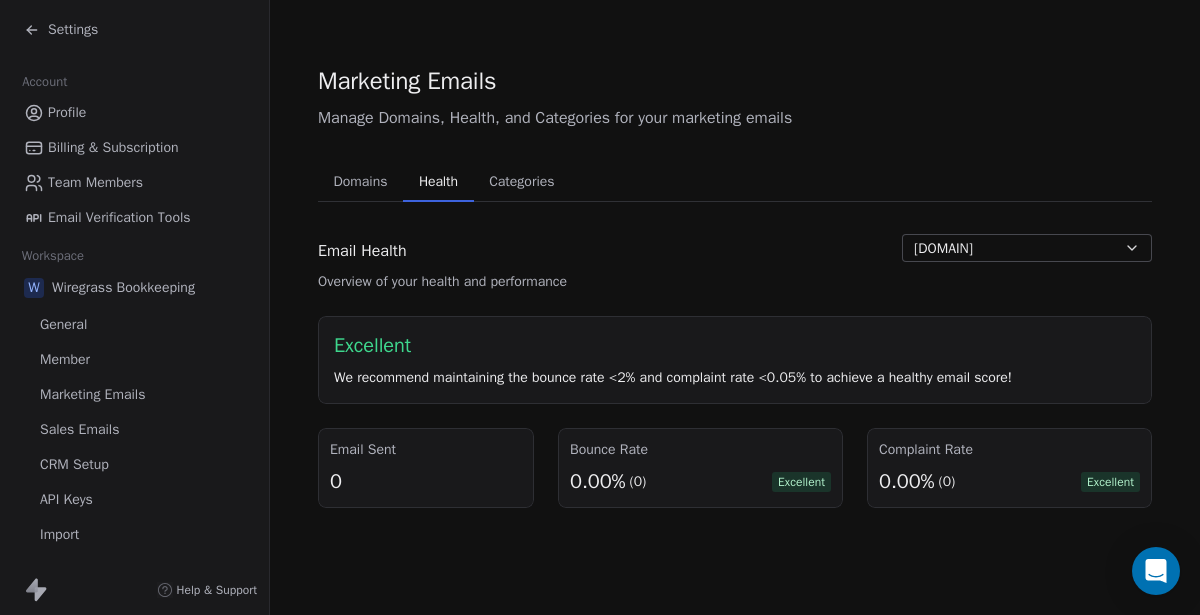 click on "Categories" at bounding box center (521, 182) 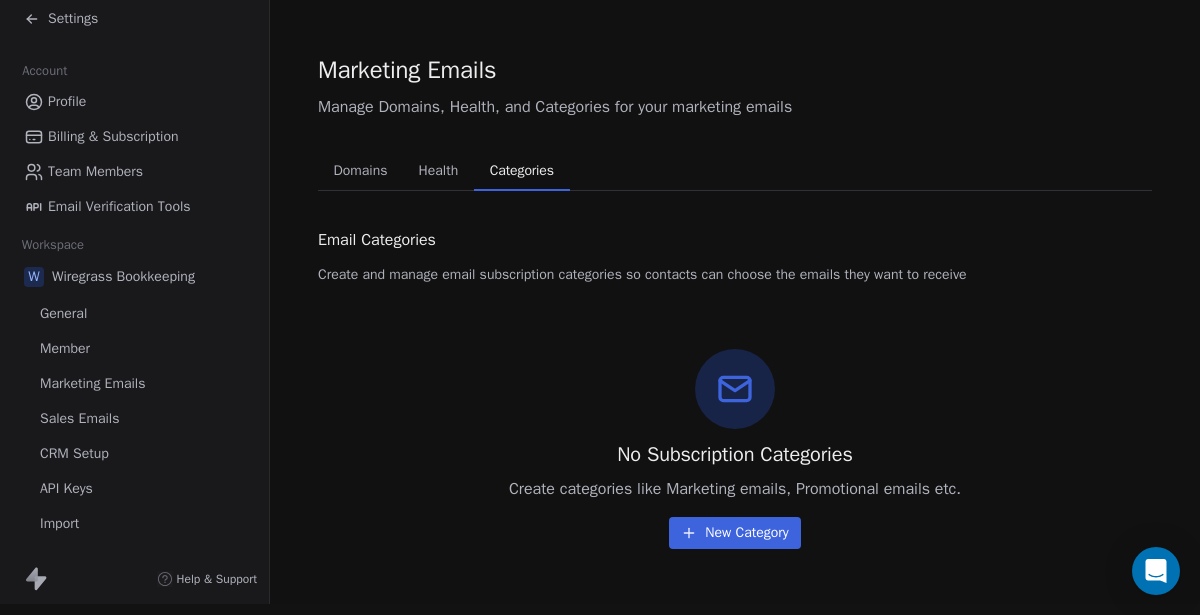 scroll, scrollTop: 25, scrollLeft: 0, axis: vertical 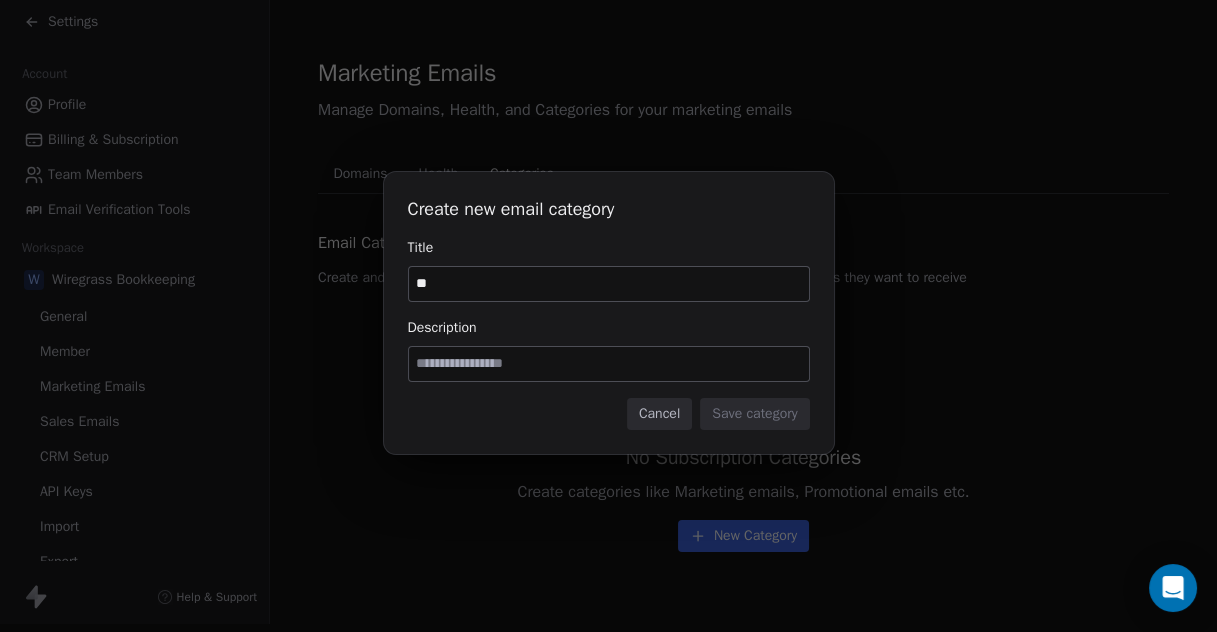 type on "*" 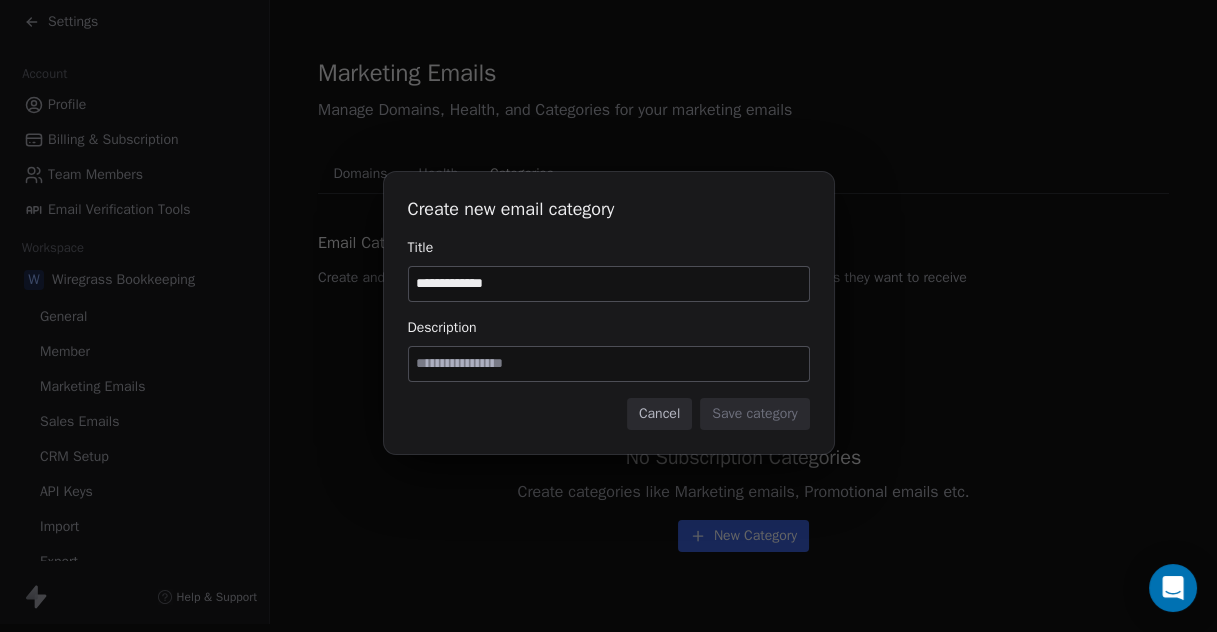 type on "**********" 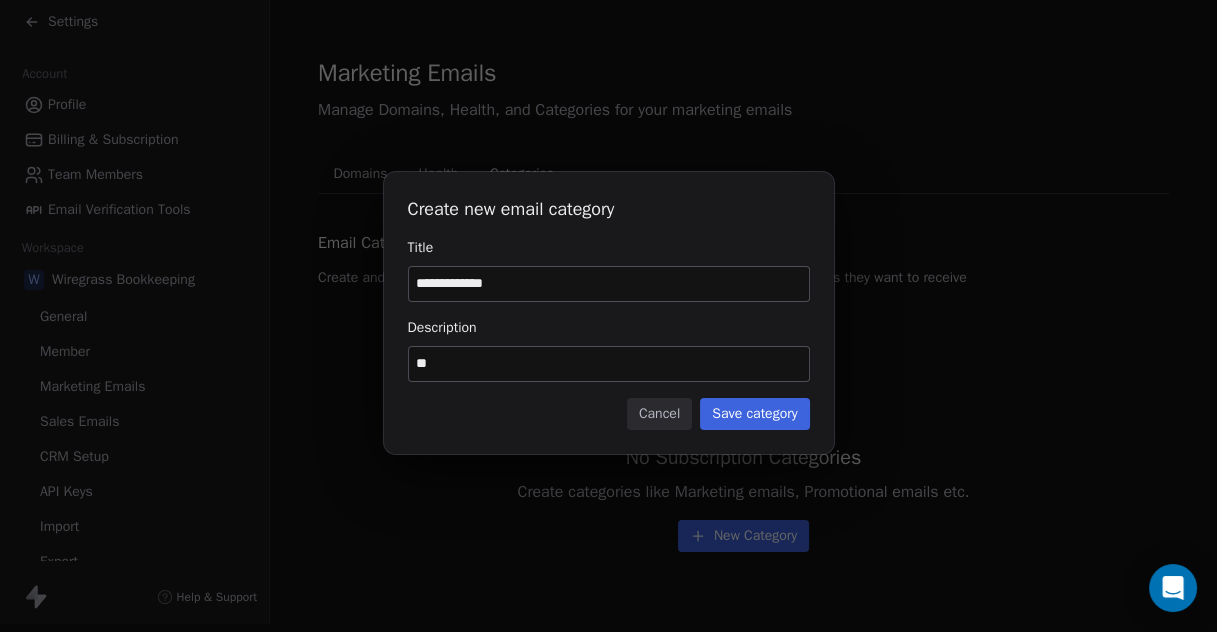 type on "*" 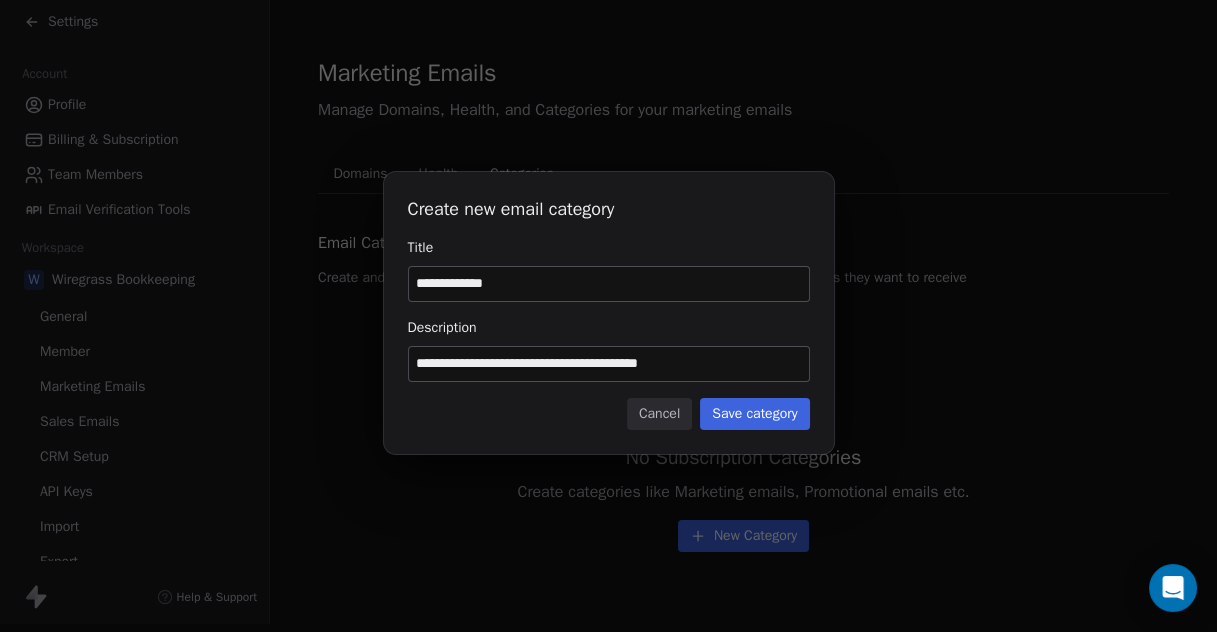 type on "**********" 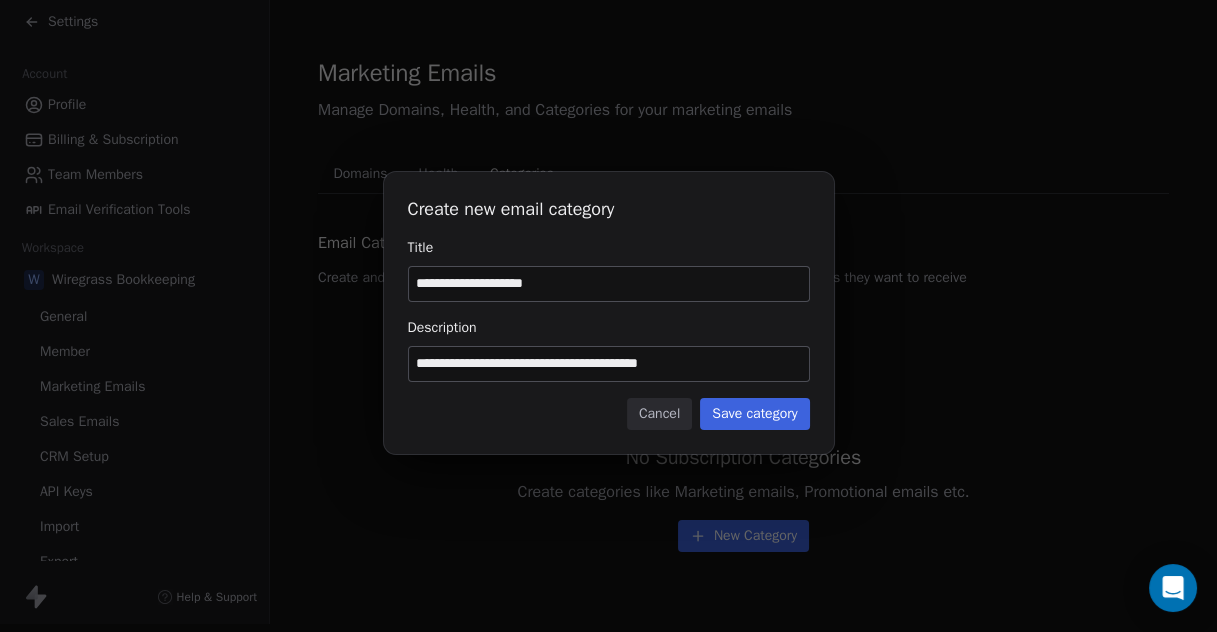 drag, startPoint x: 497, startPoint y: 286, endPoint x: 377, endPoint y: 290, distance: 120.06665 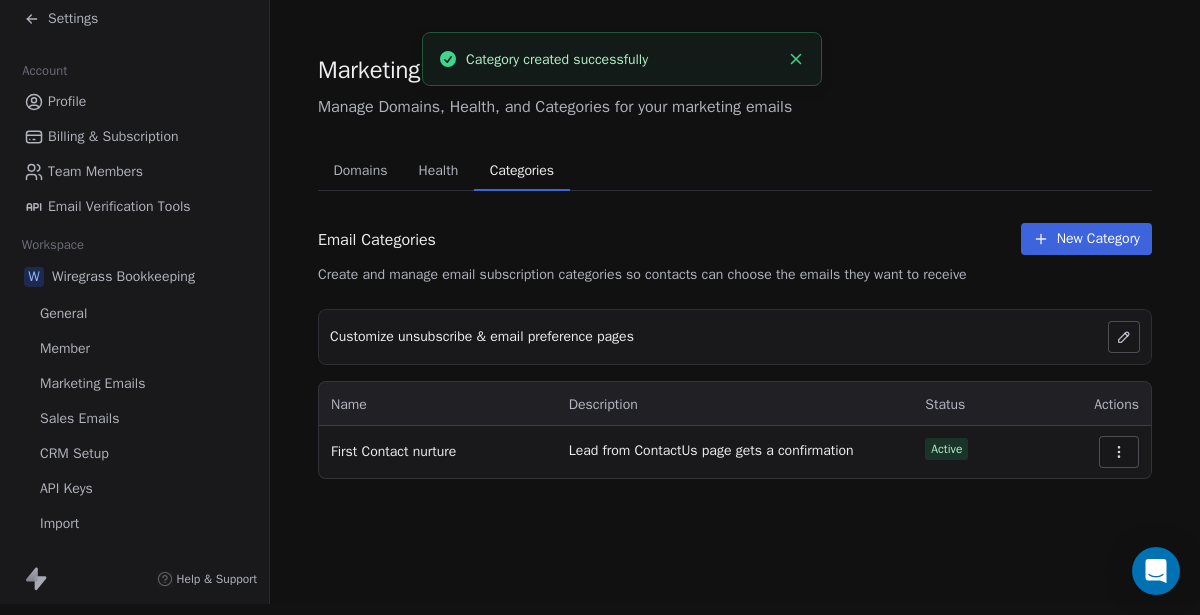 scroll, scrollTop: 25, scrollLeft: 0, axis: vertical 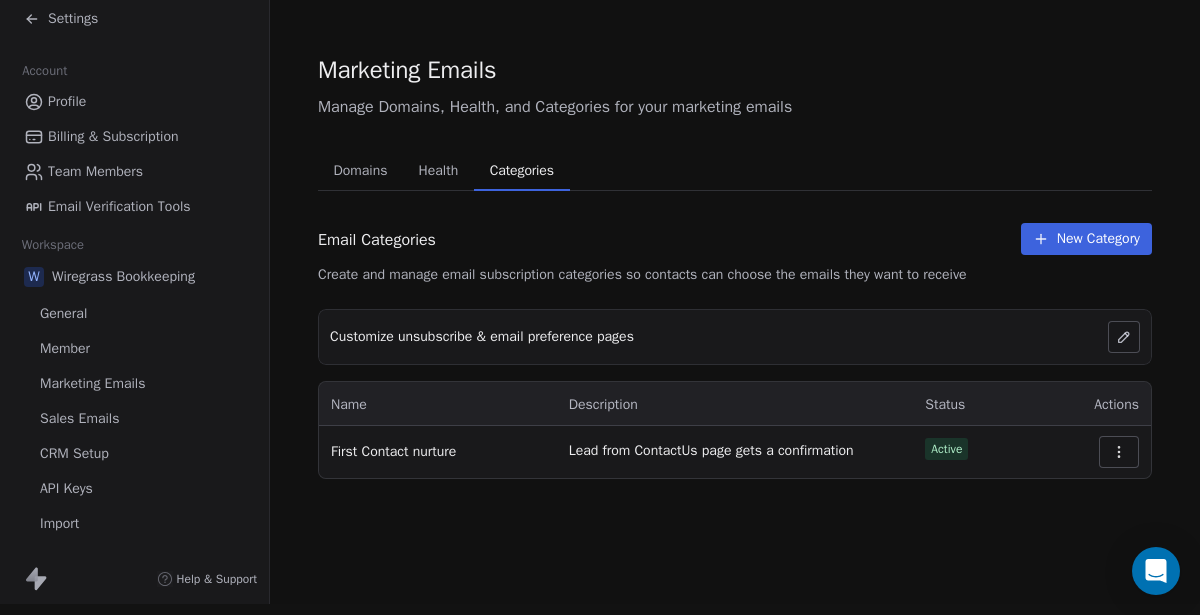 click 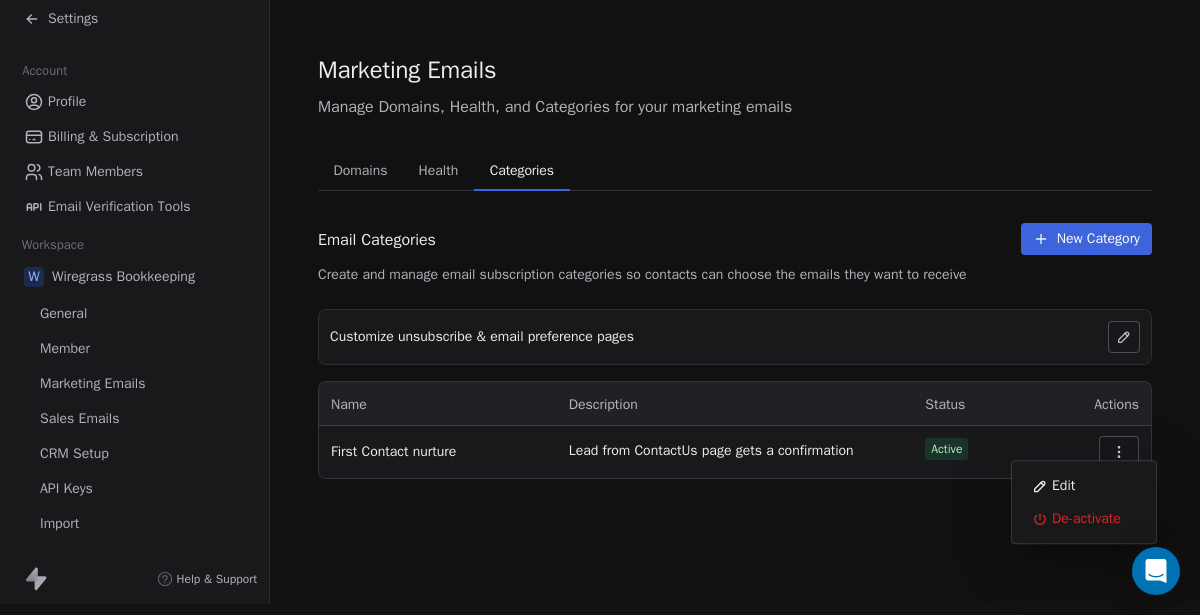 click on "Marketing Emails Manage Domains, Health, and Categories for your marketing emails Domains Domains Health Health Categories Categories Email Categories Create and manage email subscription categories so contacts can choose the emails they want to receive New Category Customize unsubscribe & email preference pages Name Description Status Actions First Contact nurture Lead from ContactUs page gets a confirmation Active" at bounding box center [735, 296] 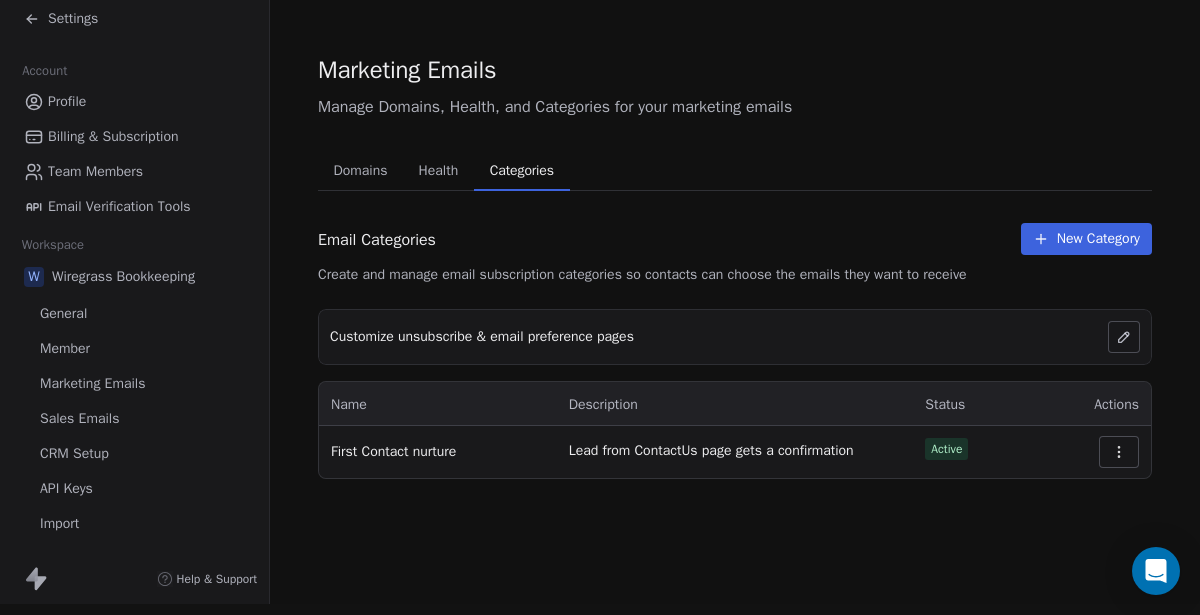 click on "New Category" at bounding box center (1098, 239) 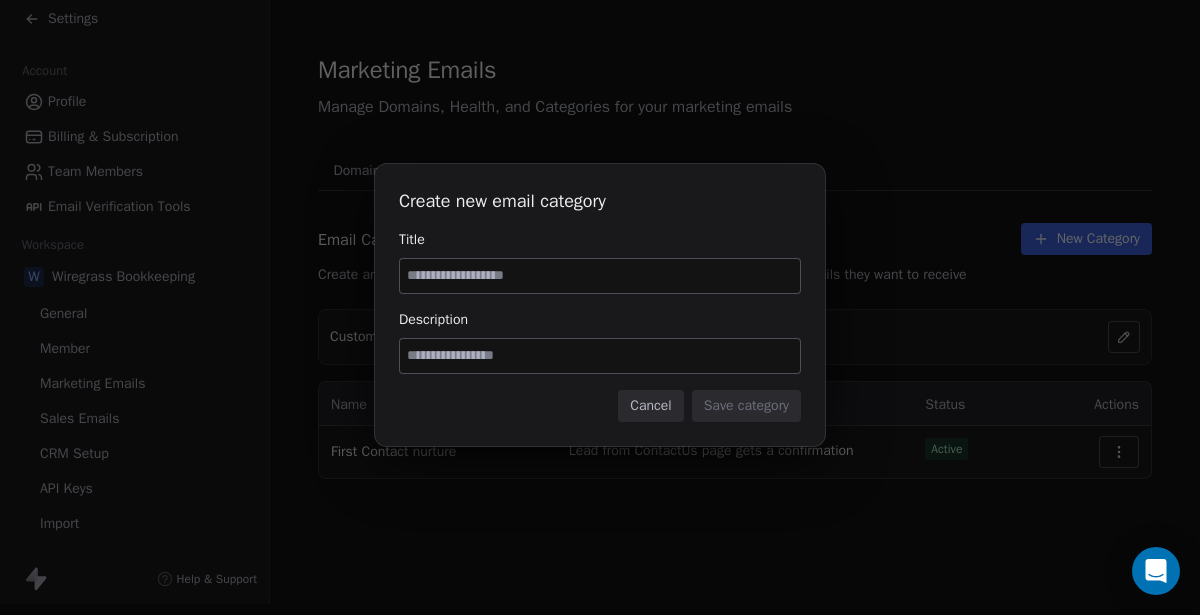 scroll, scrollTop: 8, scrollLeft: 0, axis: vertical 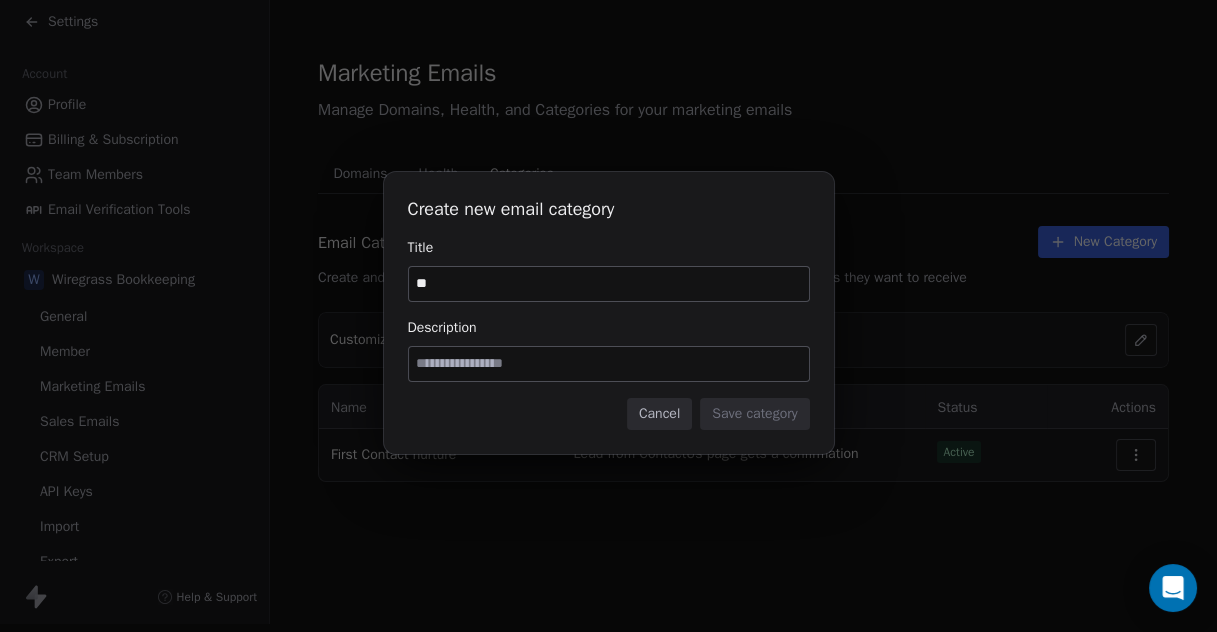 type on "*" 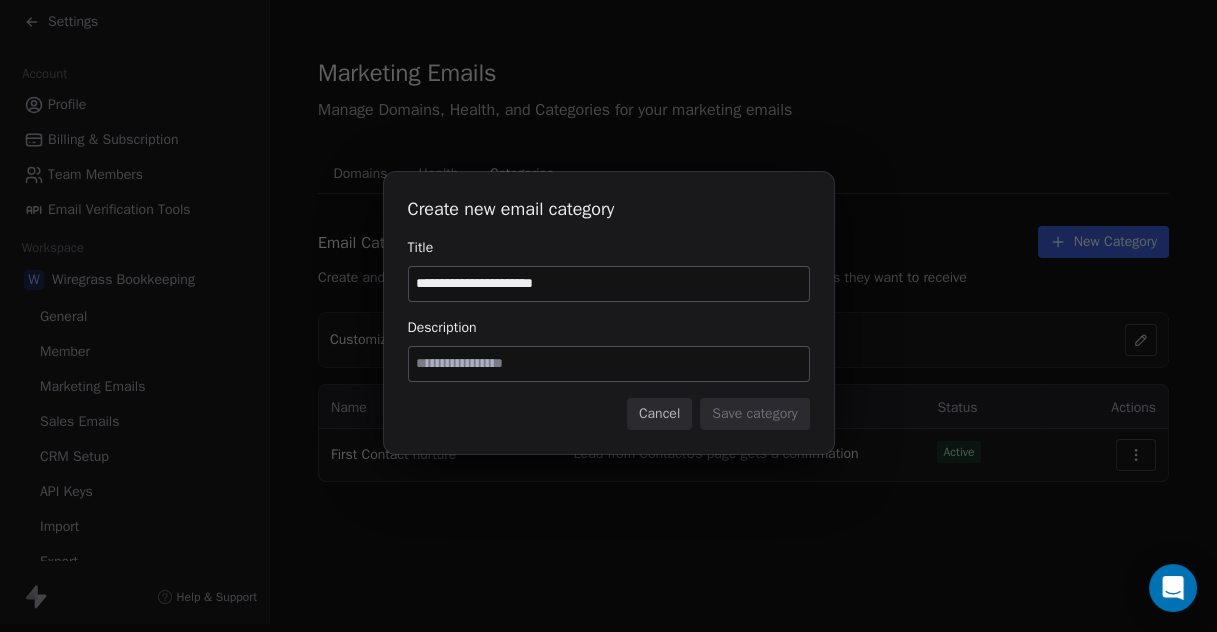 type on "**********" 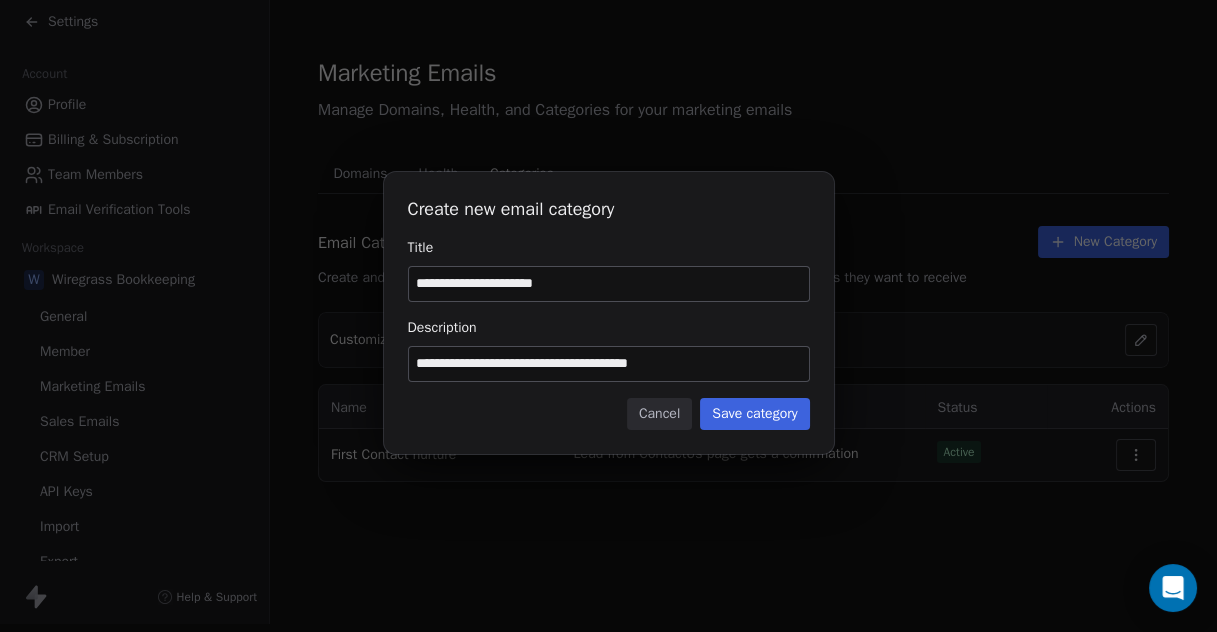 type on "**********" 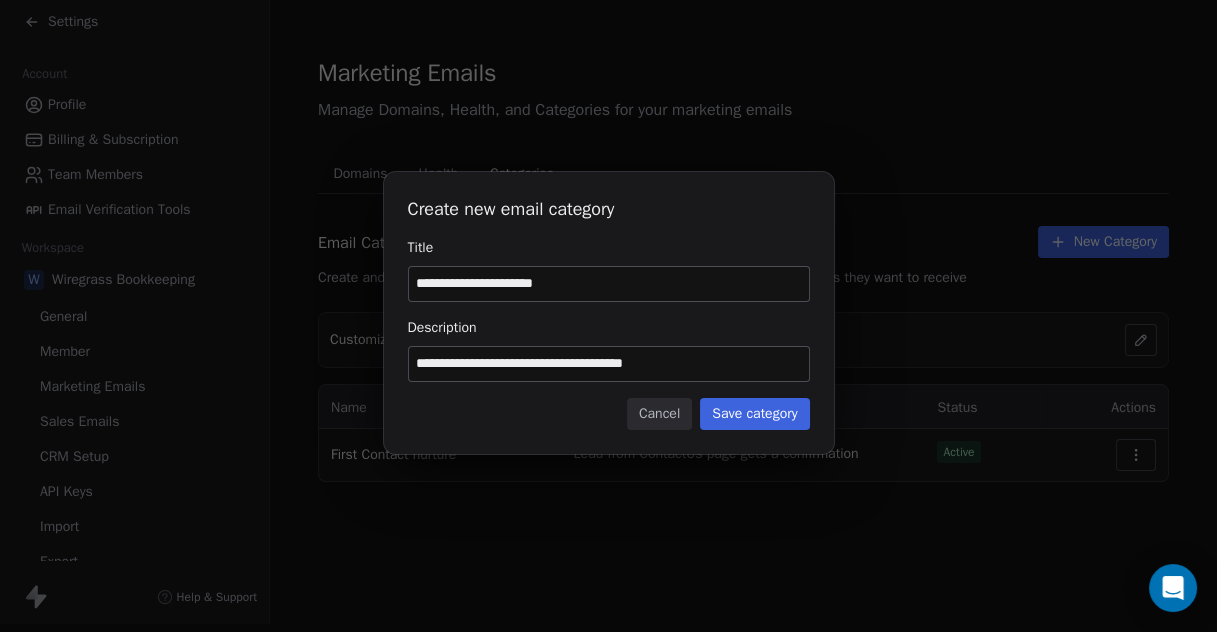 click on "Save category" at bounding box center [754, 414] 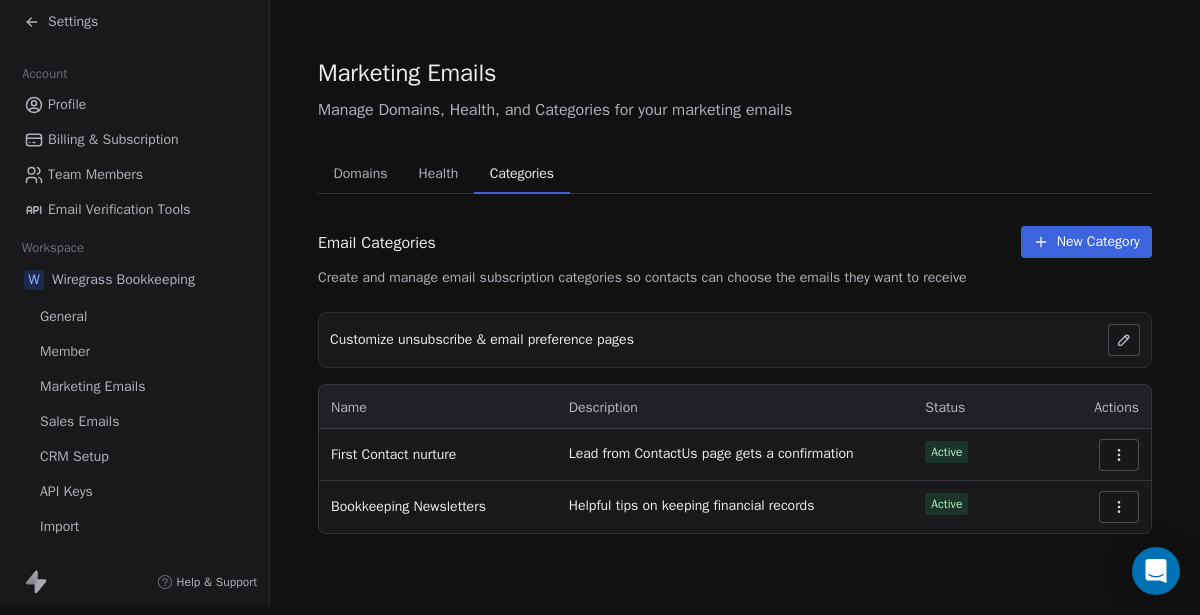 click on "Health" at bounding box center (439, 174) 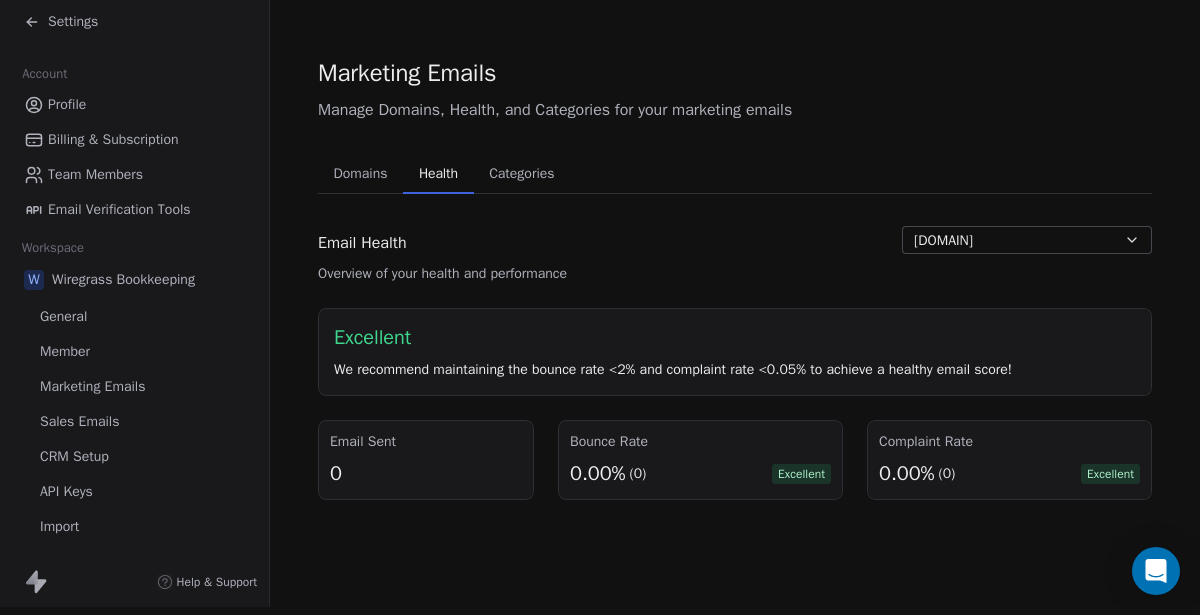 click on "Domains" at bounding box center [361, 174] 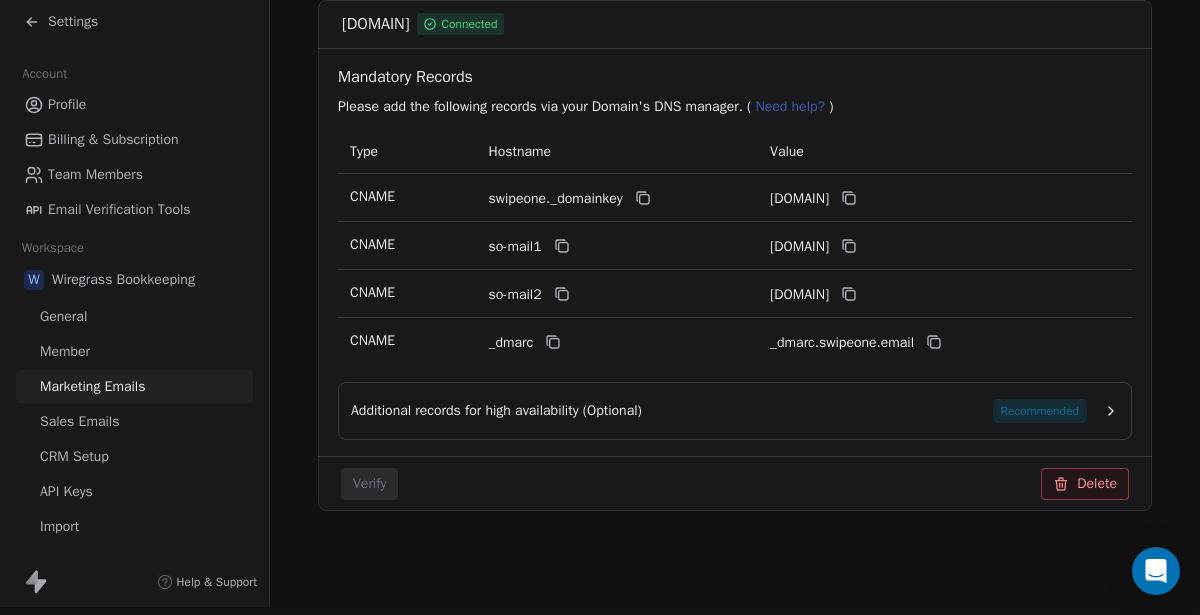 scroll, scrollTop: 0, scrollLeft: 0, axis: both 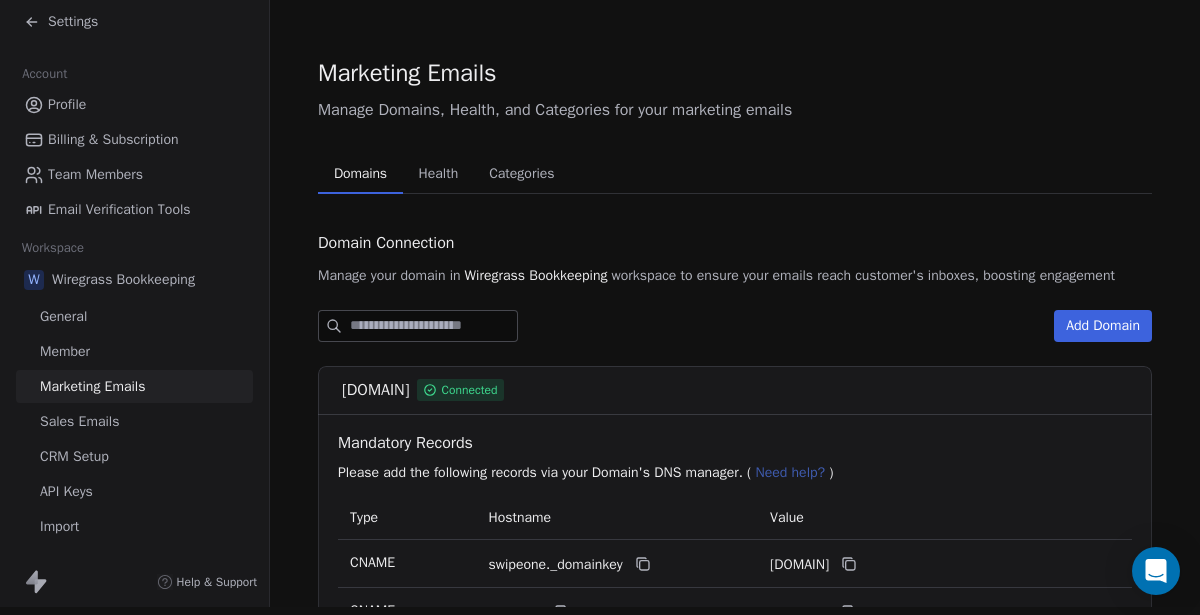 click on "Settings" at bounding box center [61, 22] 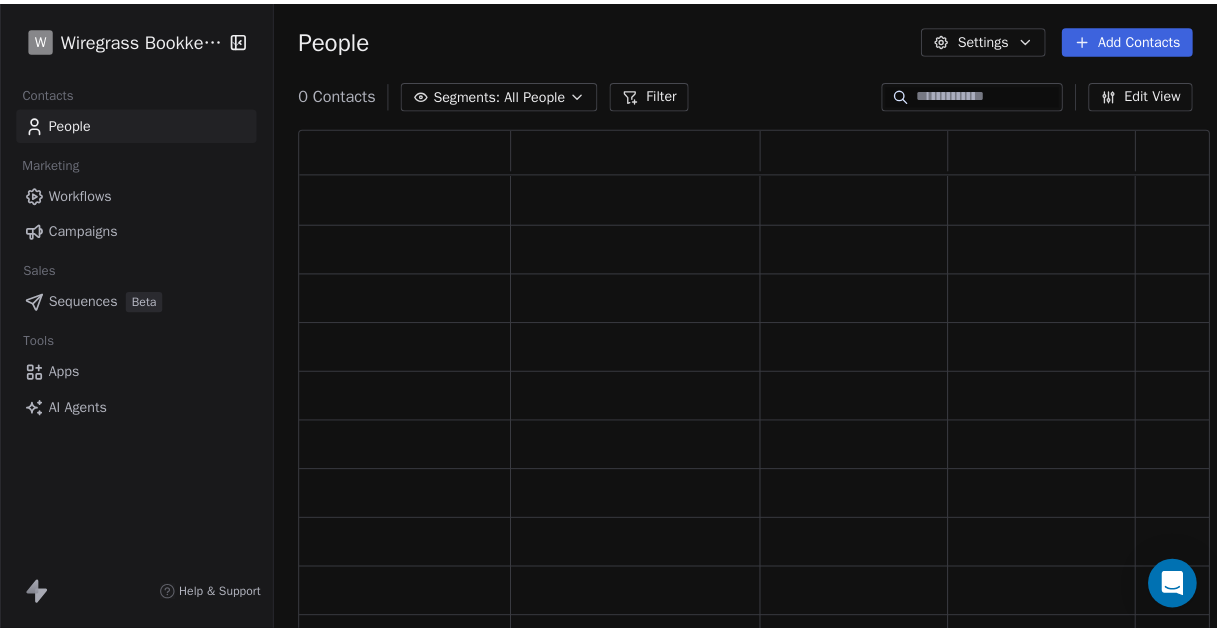 scroll, scrollTop: 0, scrollLeft: 0, axis: both 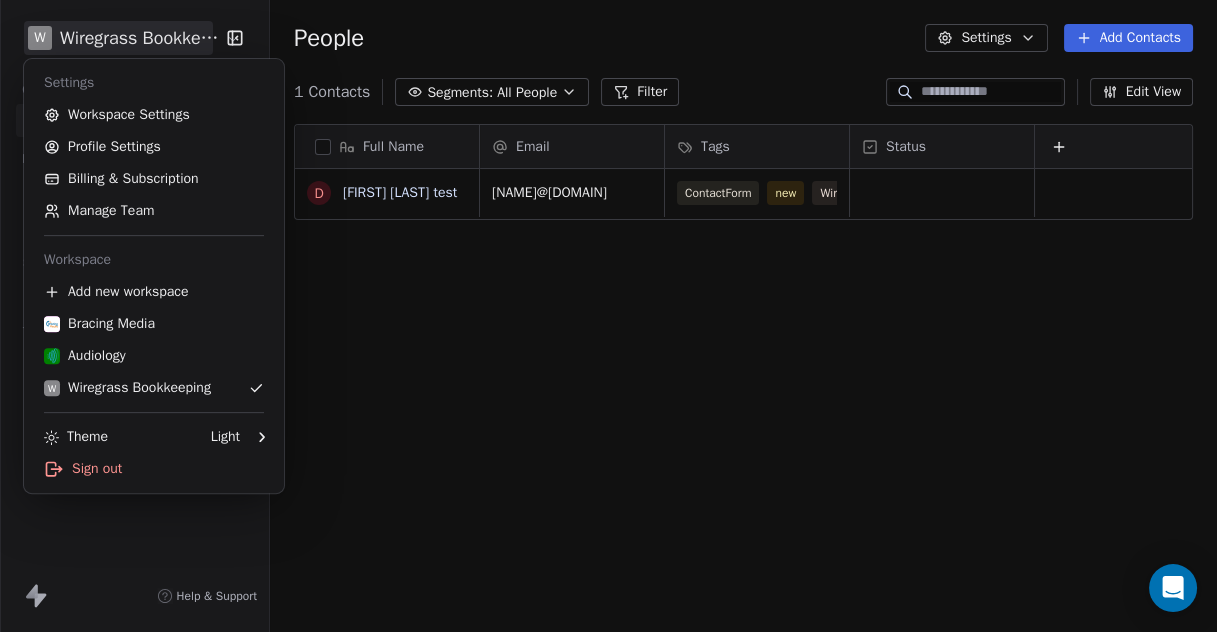 click on "Add Contacts 1 Contacts Segments: All People Filter  Edit View Tag Add to Sequence Export Full Name d [FIRST] [LAST] test Email Tags Status [NAME]@[DOMAIN] ContactForm new [COMPANY] Bookkeeping
To pick up a draggable item, press the space bar.
While dragging, use the arrow keys to move the item.
Press space again to drop the item in its new position, or press escape to cancel.
Settings Workspace Settings Profile Settings Billing & Subscription Manage Team   Workspace Add new workspace Bracing Media Audiology W [COMPANY] Bookkeeping Theme Light Sign out" at bounding box center (608, 316) 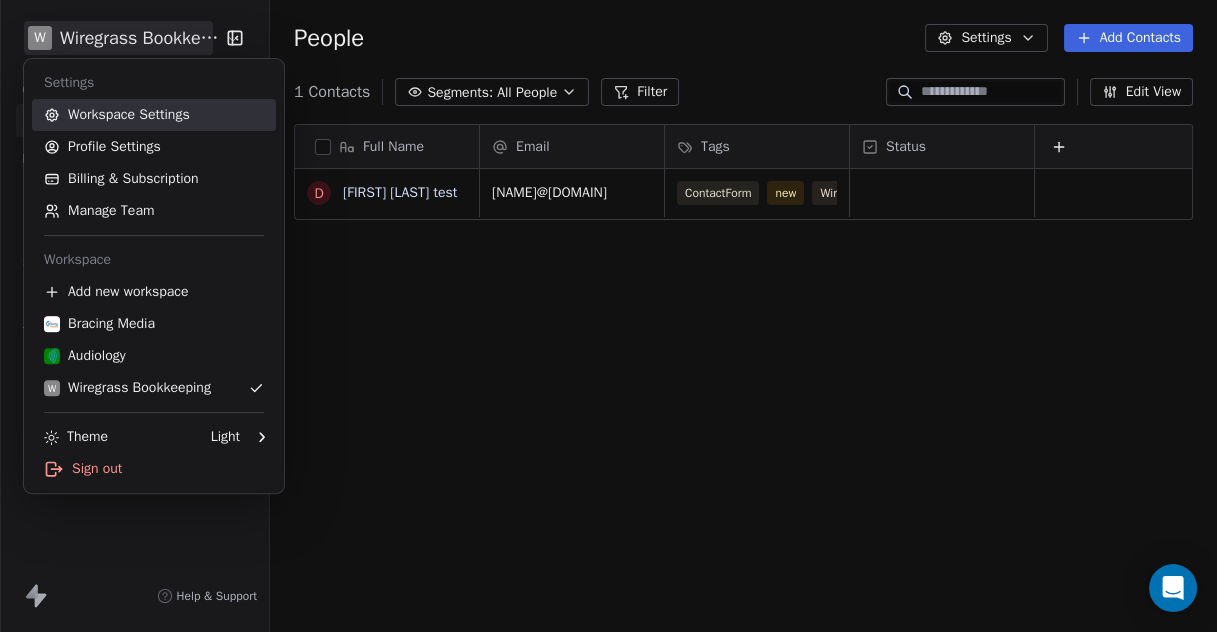 click on "Workspace Settings" at bounding box center (154, 115) 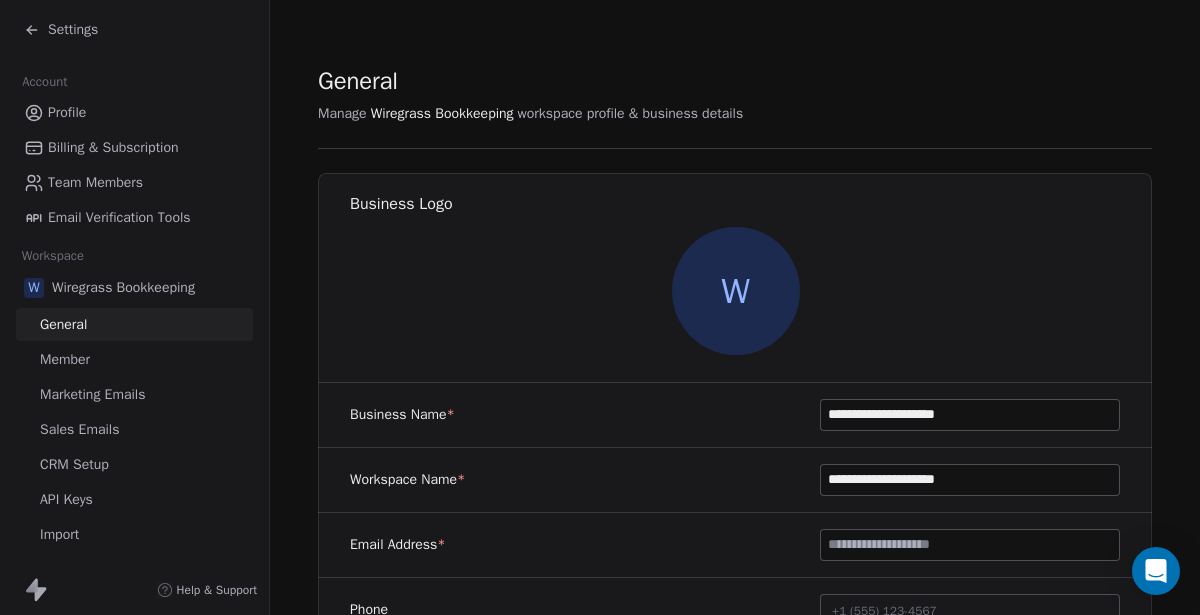click on "Settings" at bounding box center (61, 30) 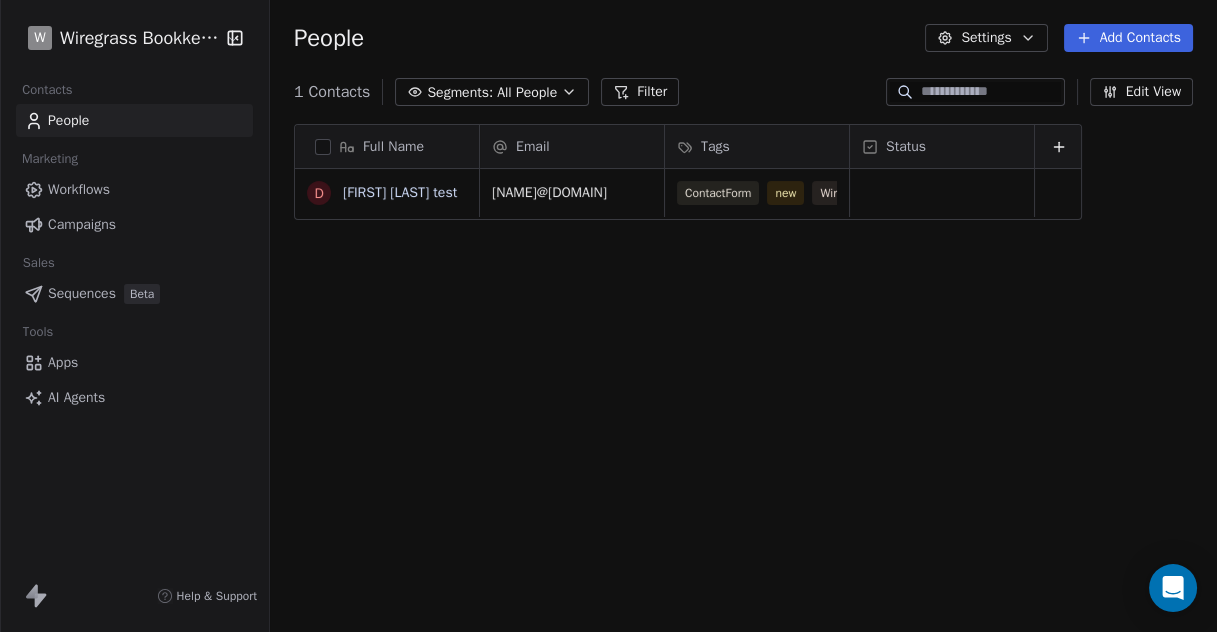 scroll, scrollTop: 18, scrollLeft: 17, axis: both 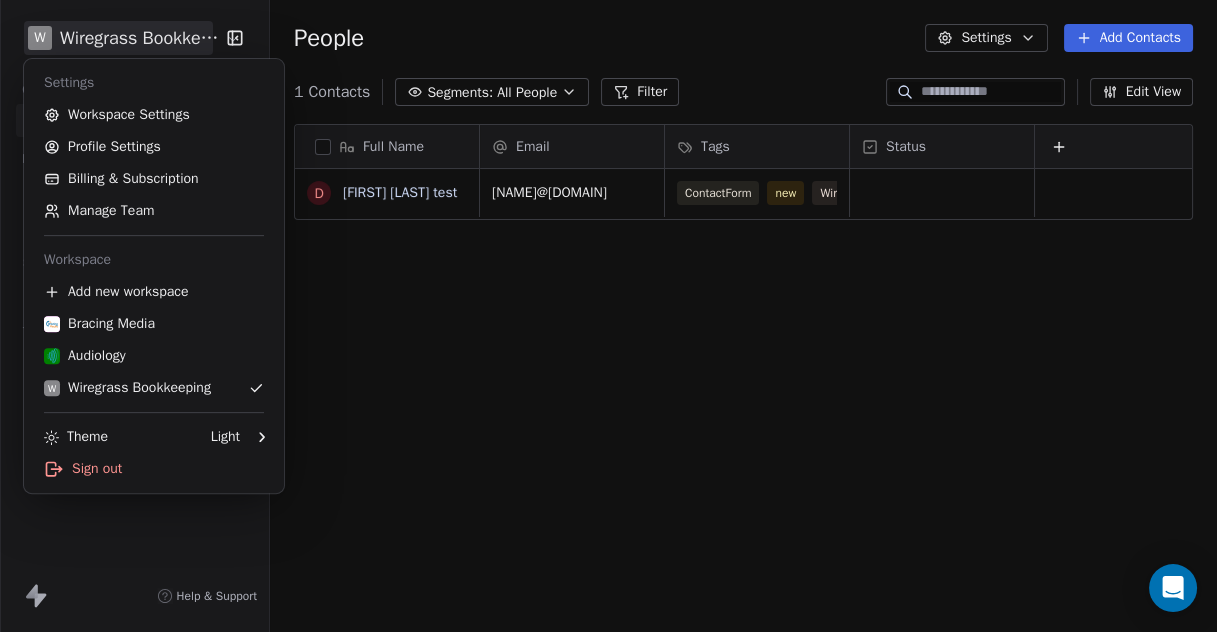 click on "Add Contacts 1 Contacts Segments: All People Filter  Edit View Tag Add to Sequence Export Full Name d [FIRST] [LAST] test Email Tags Status [NAME]@[DOMAIN] ContactForm new [COMPANY] Bookkeeping
To pick up a draggable item, press the space bar.
While dragging, use the arrow keys to move the item.
Press space again to drop the item in its new position, or press escape to cancel.
Settings Workspace Settings Profile Settings Billing & Subscription Manage Team   Workspace Add new workspace Bracing Media Audiology W [COMPANY] Bookkeeping Theme Light Sign out" at bounding box center [608, 316] 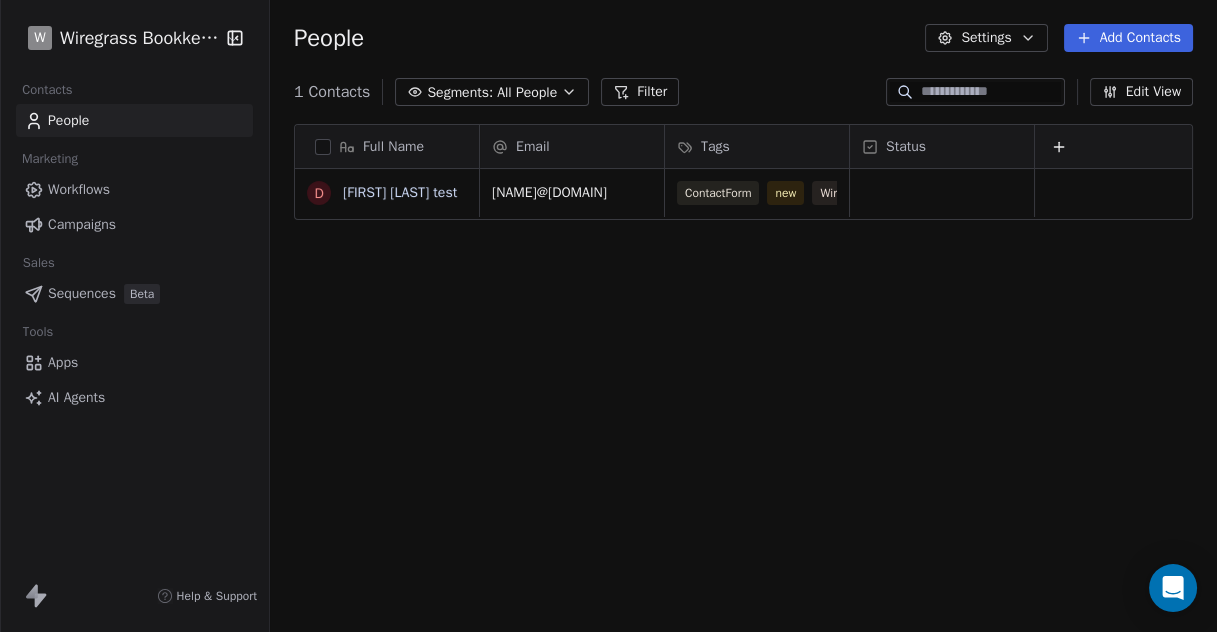 click on "Sequences" at bounding box center [82, 293] 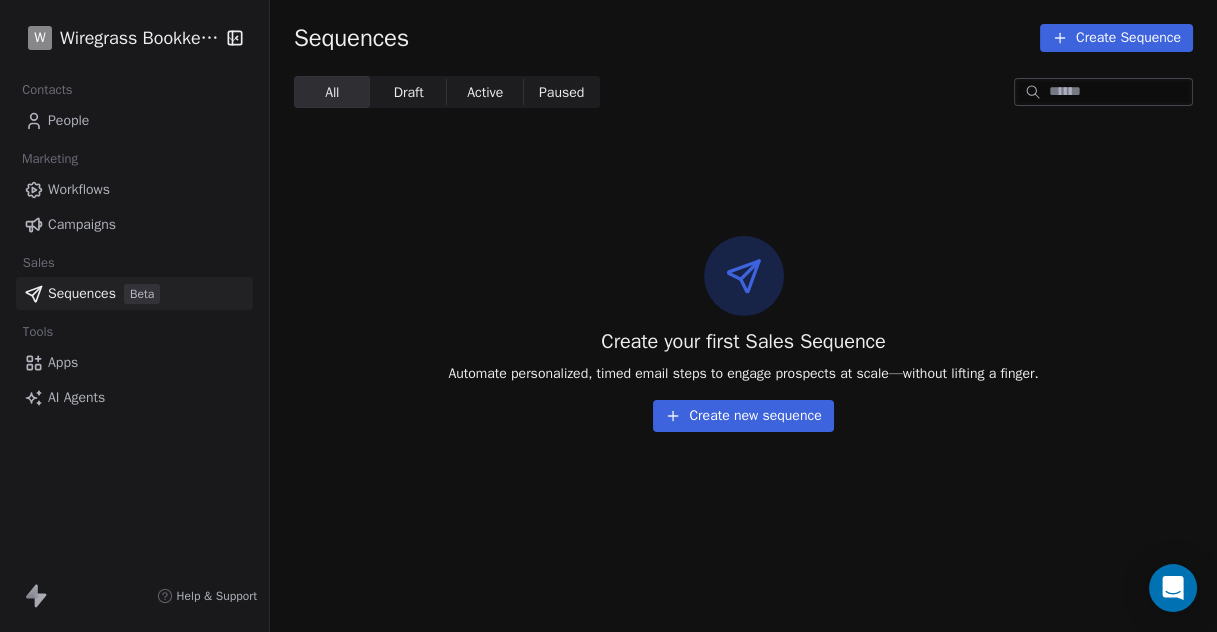 click on "Apps" at bounding box center (63, 362) 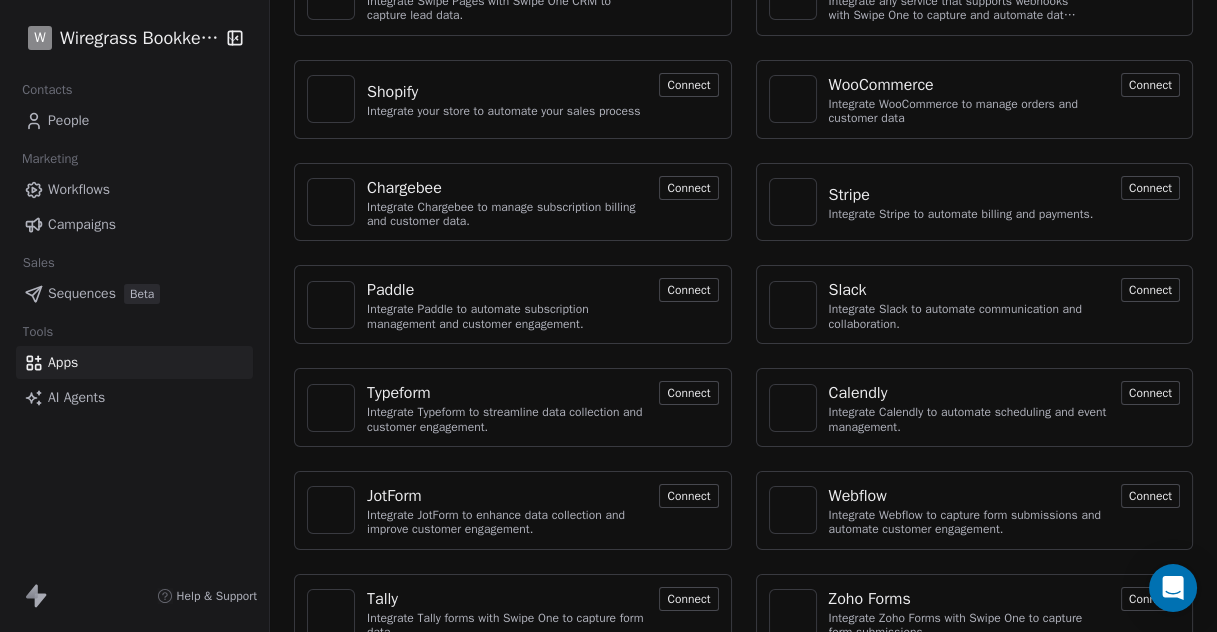 scroll, scrollTop: 0, scrollLeft: 0, axis: both 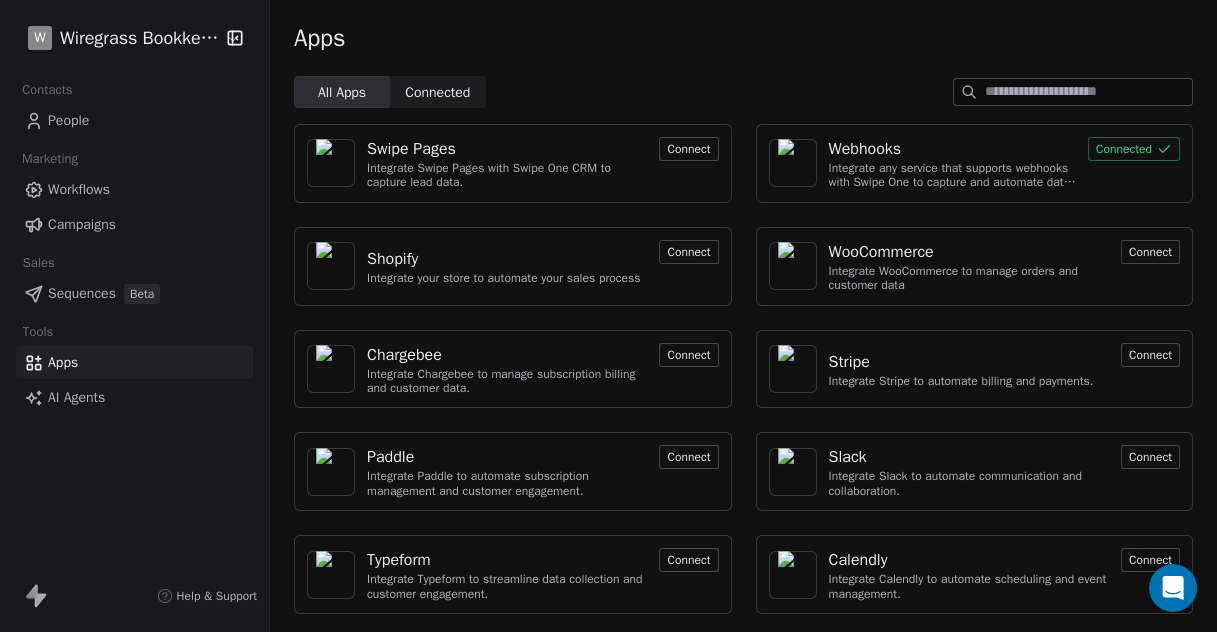 click on "Workflows" at bounding box center [79, 189] 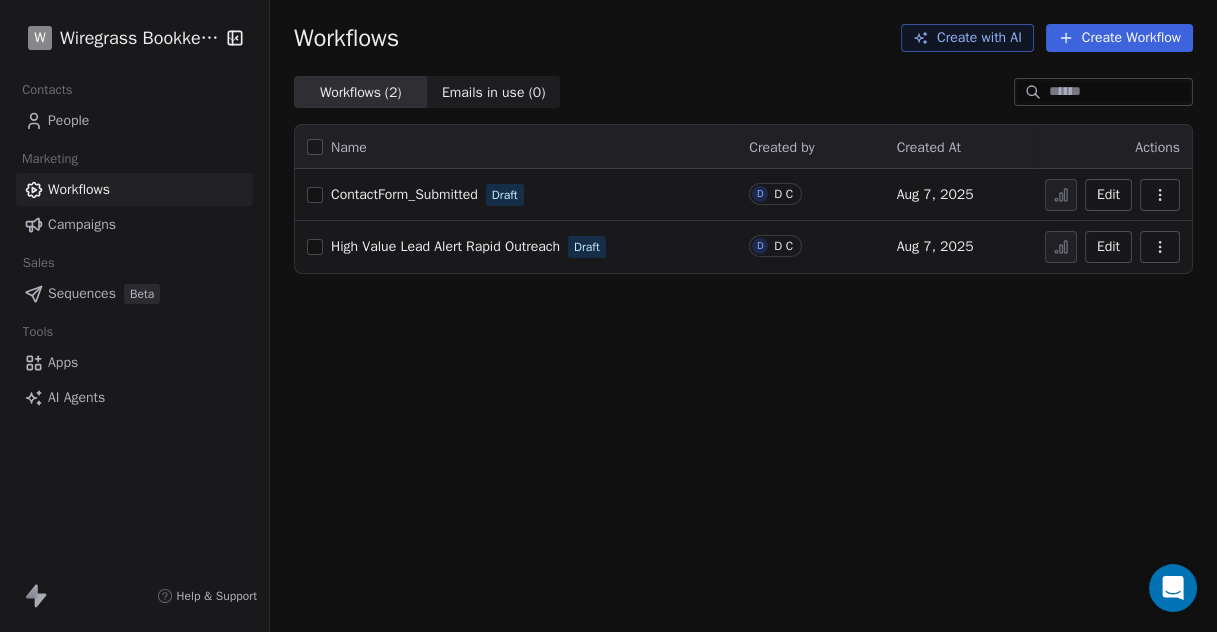 click on "ContactForm_Submitted" at bounding box center (404, 194) 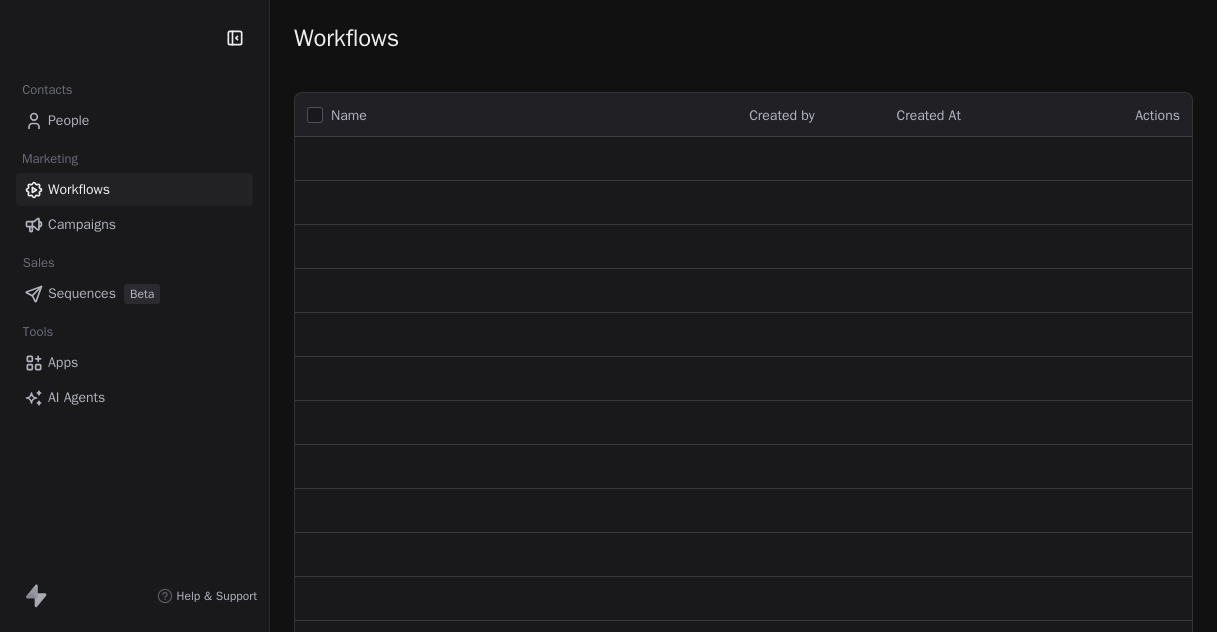 scroll, scrollTop: 0, scrollLeft: 0, axis: both 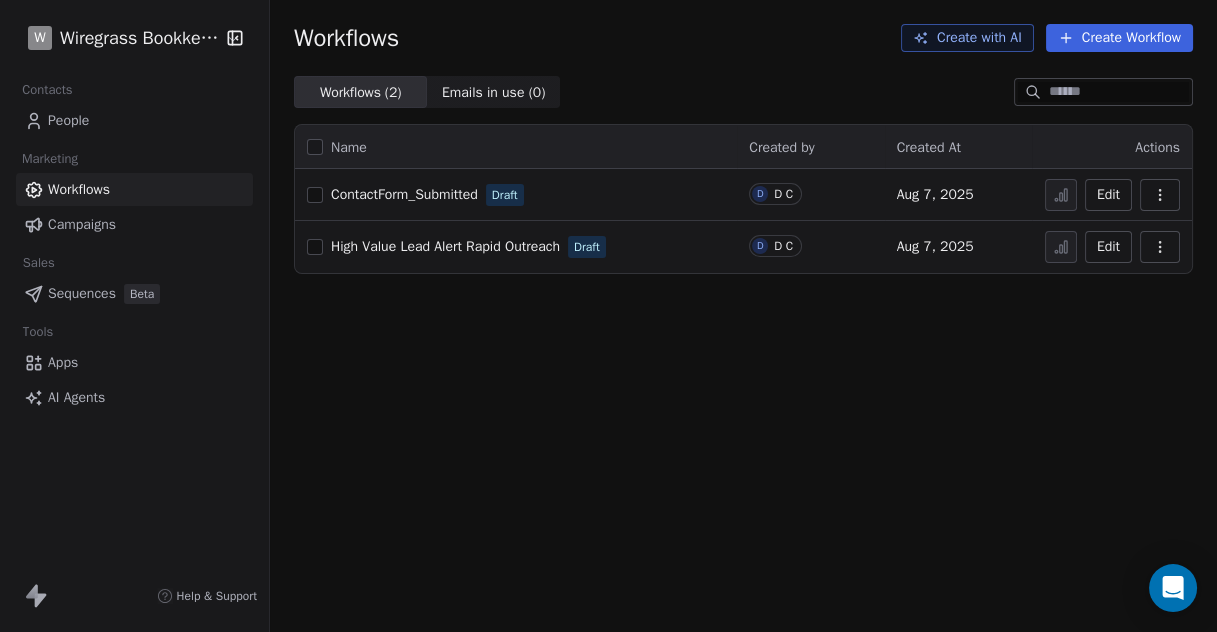 click at bounding box center (1160, 247) 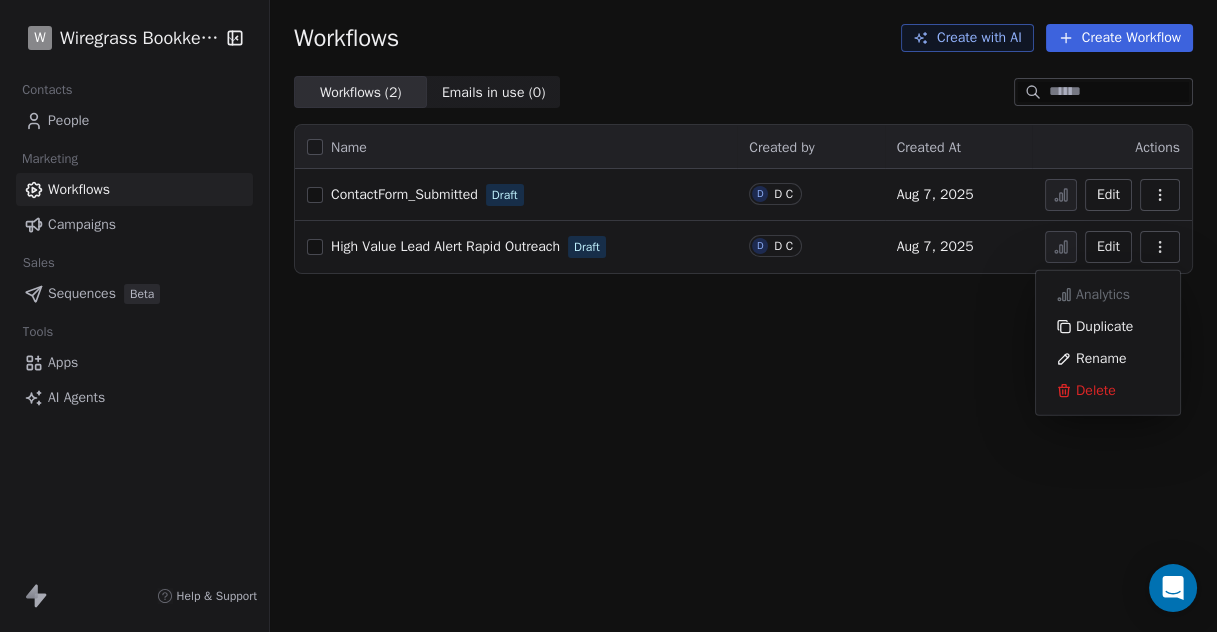click on "High Value Lead Alert Rapid Outreach Draft" at bounding box center (516, 247) 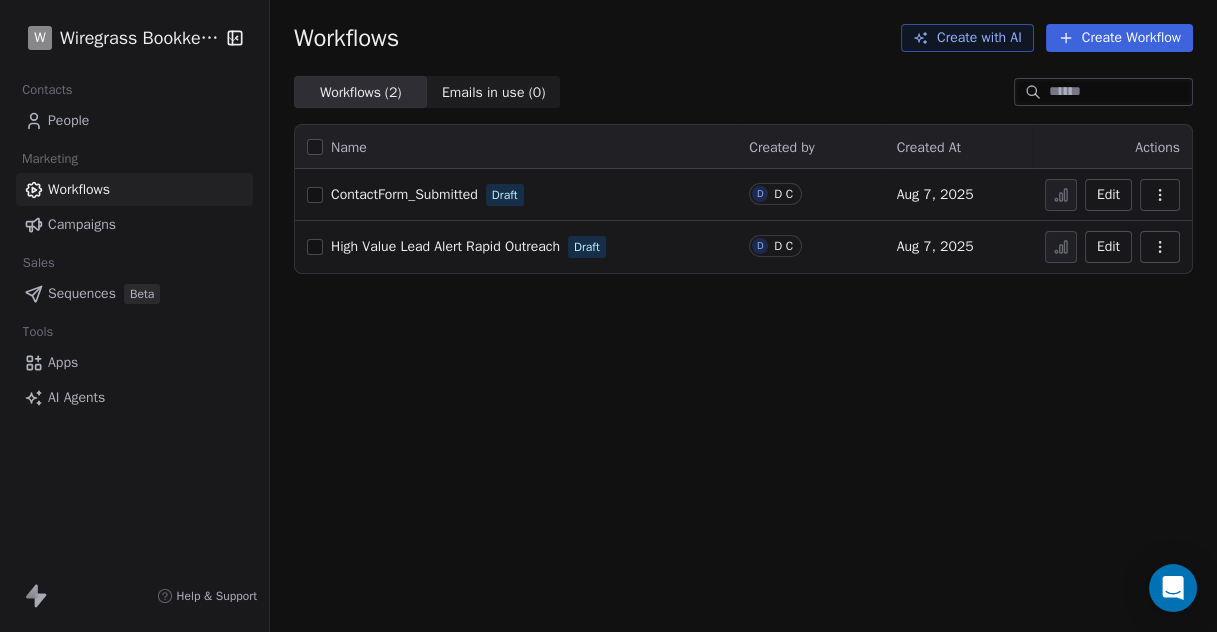 click on "High Value Lead Alert Rapid Outreach" at bounding box center [445, 246] 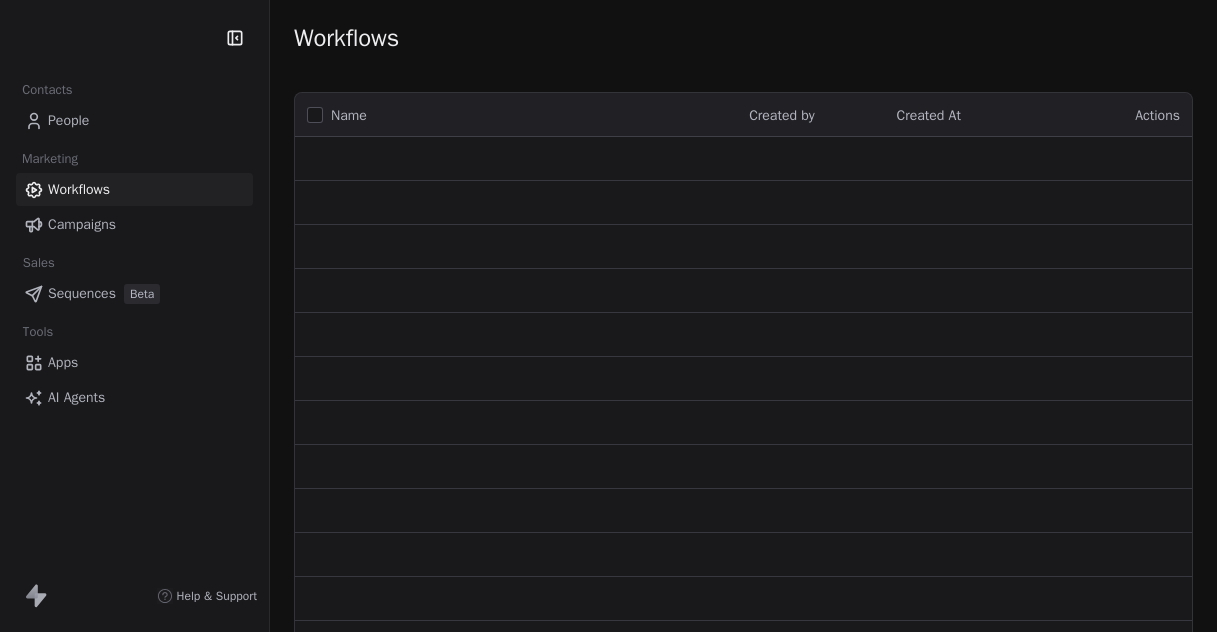 scroll, scrollTop: 0, scrollLeft: 0, axis: both 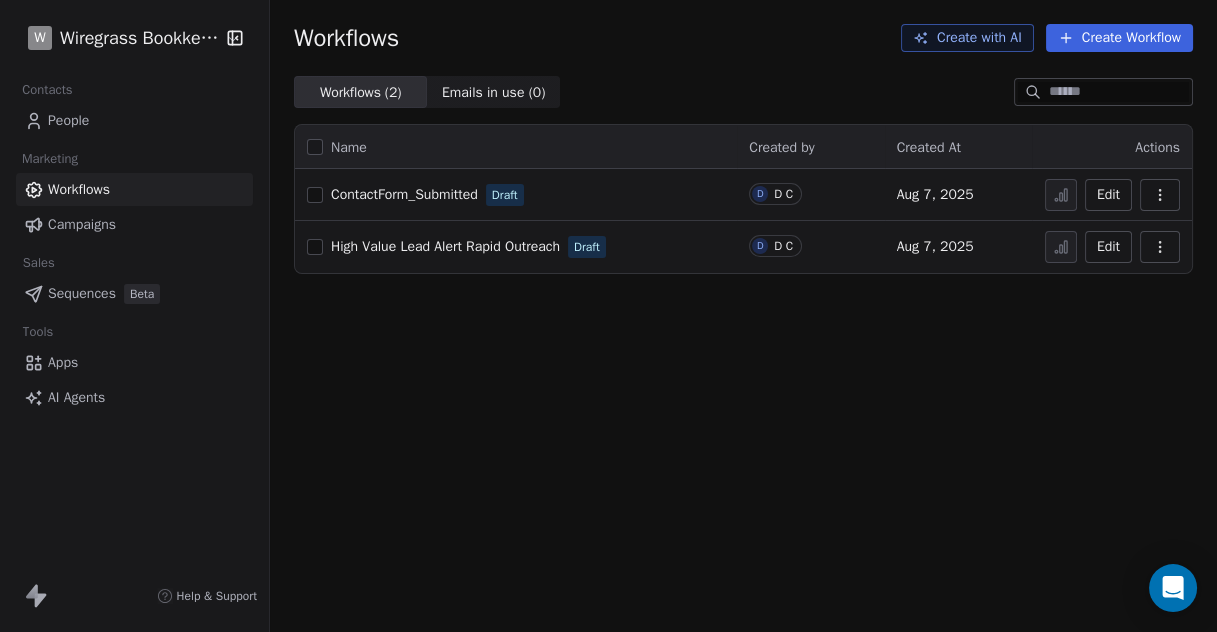 click on "Apps" at bounding box center [63, 362] 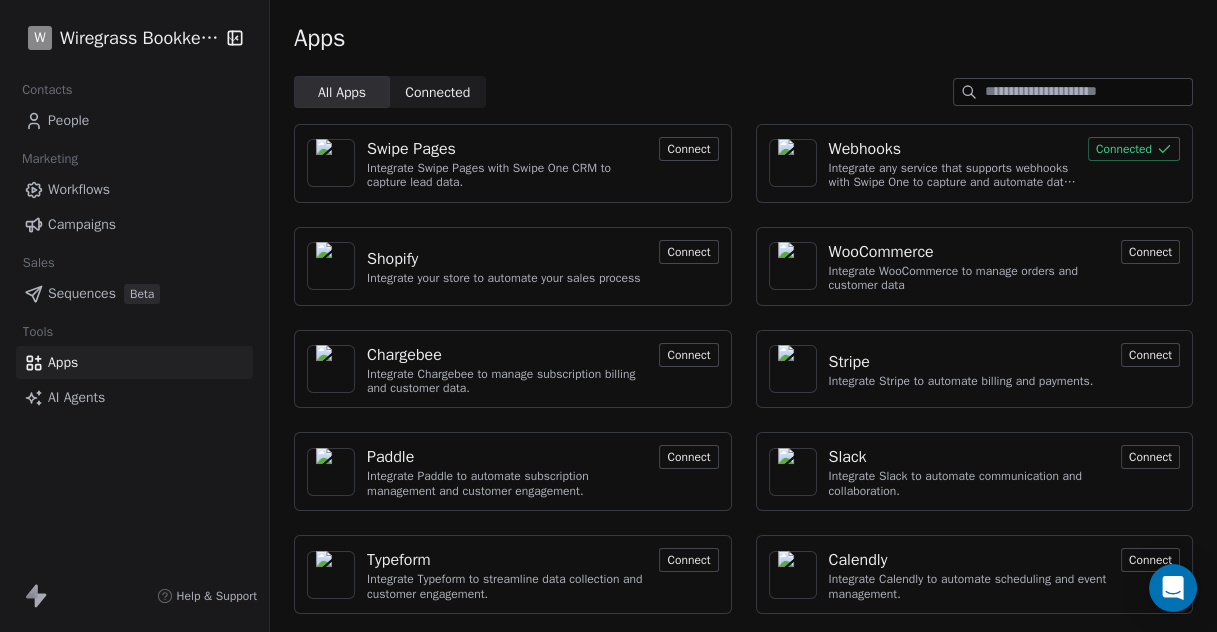 click on "Integrate any service that supports webhooks with Swipe One to capture and automate data workflows." at bounding box center (952, 175) 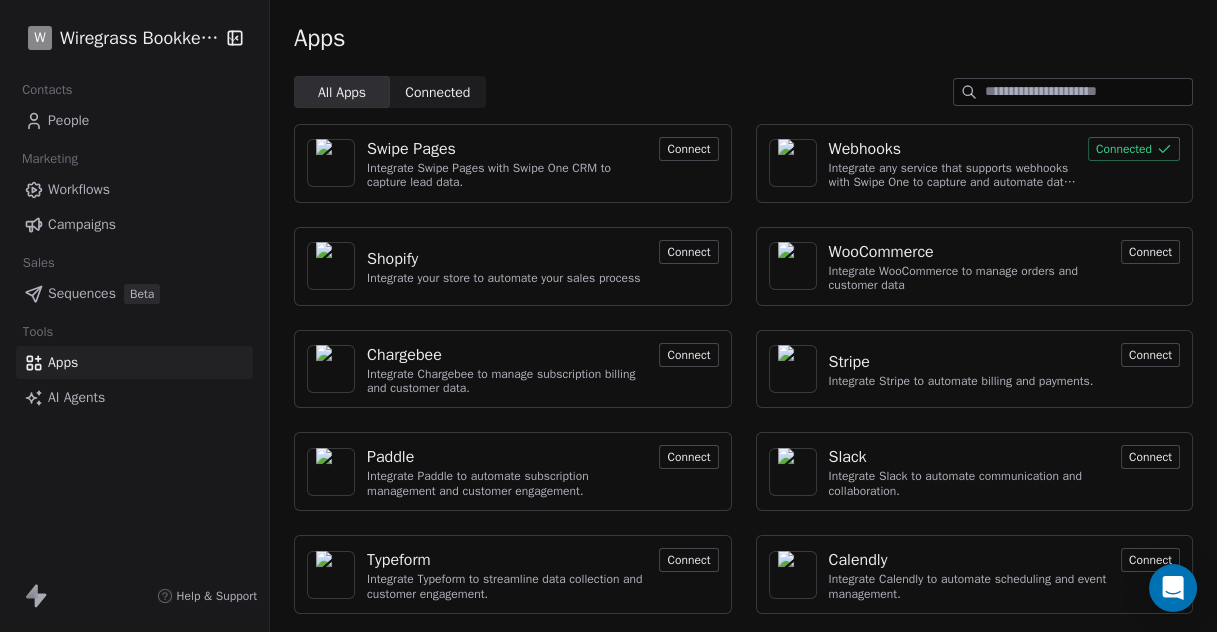 click on "Connected" at bounding box center (1134, 149) 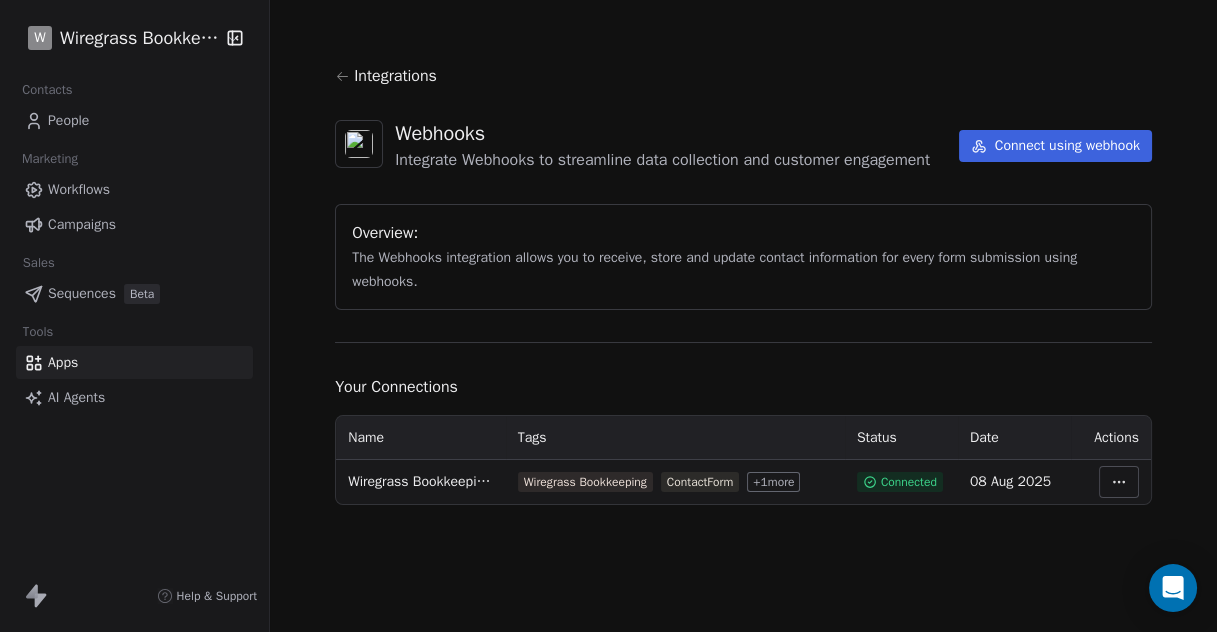 click on "+ 1  more" at bounding box center (773, 482) 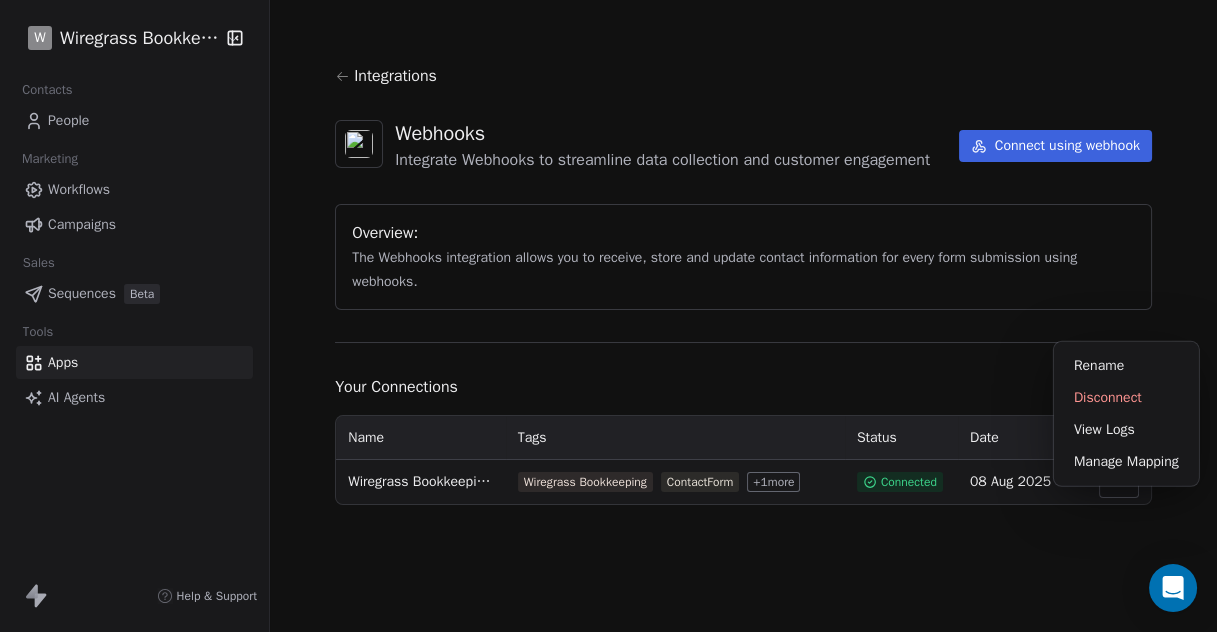 click on "W Wiregrass Bookkeeping Contacts People Marketing Workflows Campaigns Sales Sequences Beta Tools Apps AI Agents Help & Support Integrations Webhooks Integrate Webhooks to streamline data collection and customer engagement Connect using webhook Overview: The Webhooks integration allows you to receive, store and update contact information for every form submission using webhooks. Your Connections Name Tags Status Date Actions Wiregrass Bookkeeping ContactUs Lead Wiregrass Bookkeeping ContactForm + 1 more Connected [DAY] [MONTH] [YEAR]
Rename Disconnect View Logs Manage Mapping" at bounding box center [608, 316] 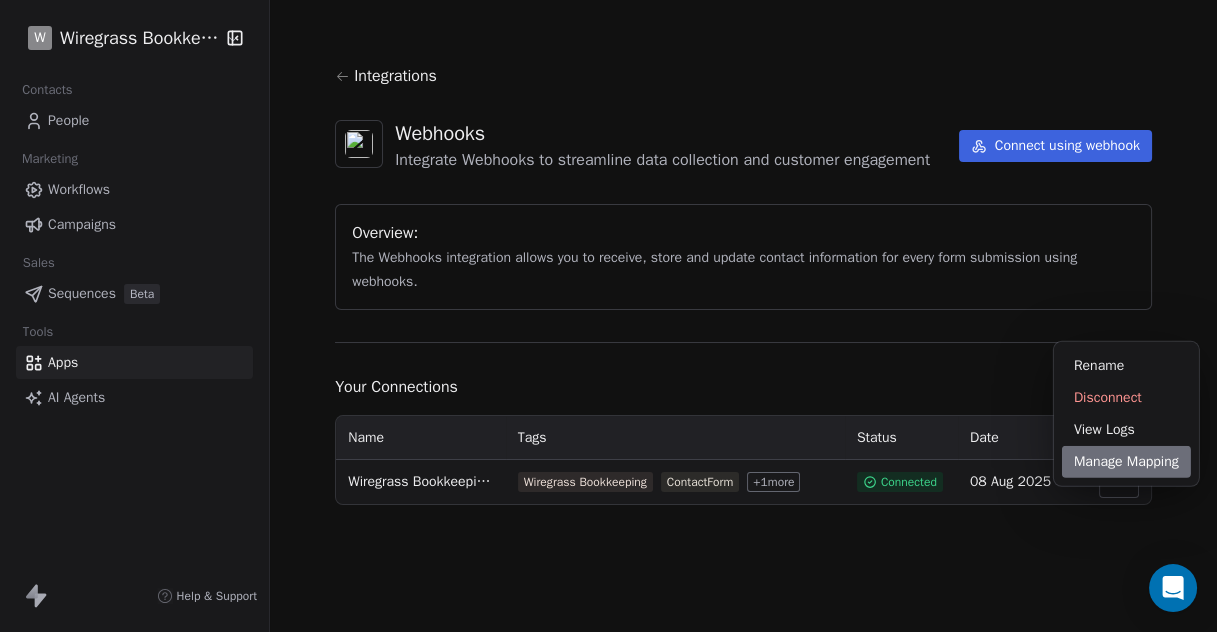 click on "Manage Mapping" at bounding box center [1126, 462] 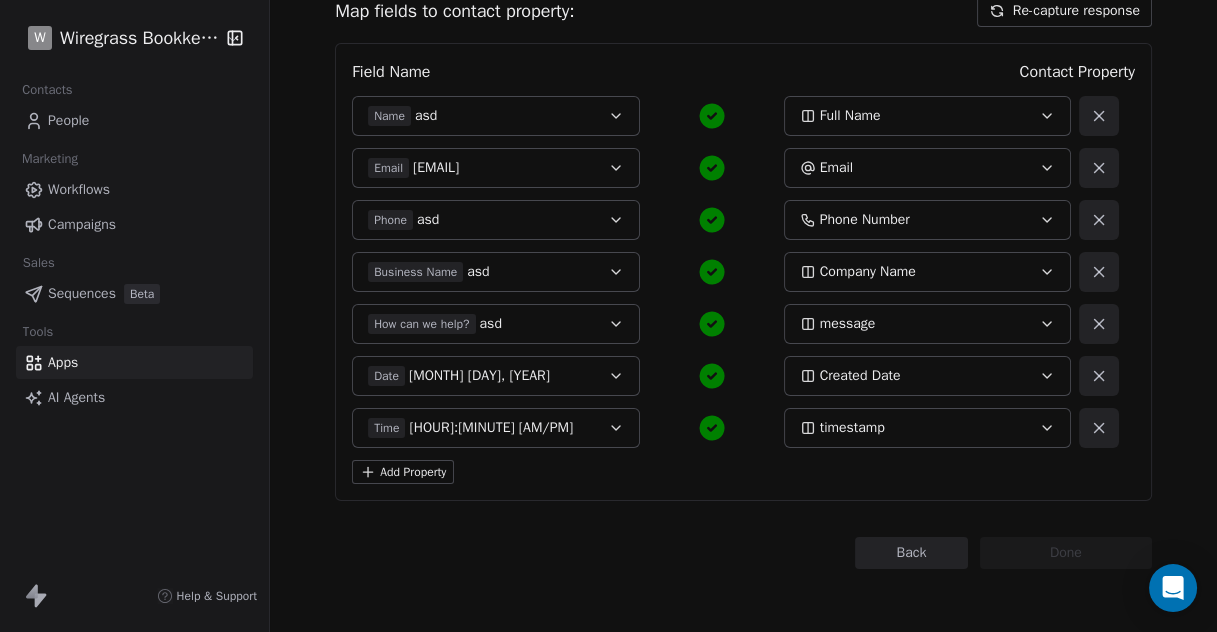 scroll, scrollTop: 0, scrollLeft: 0, axis: both 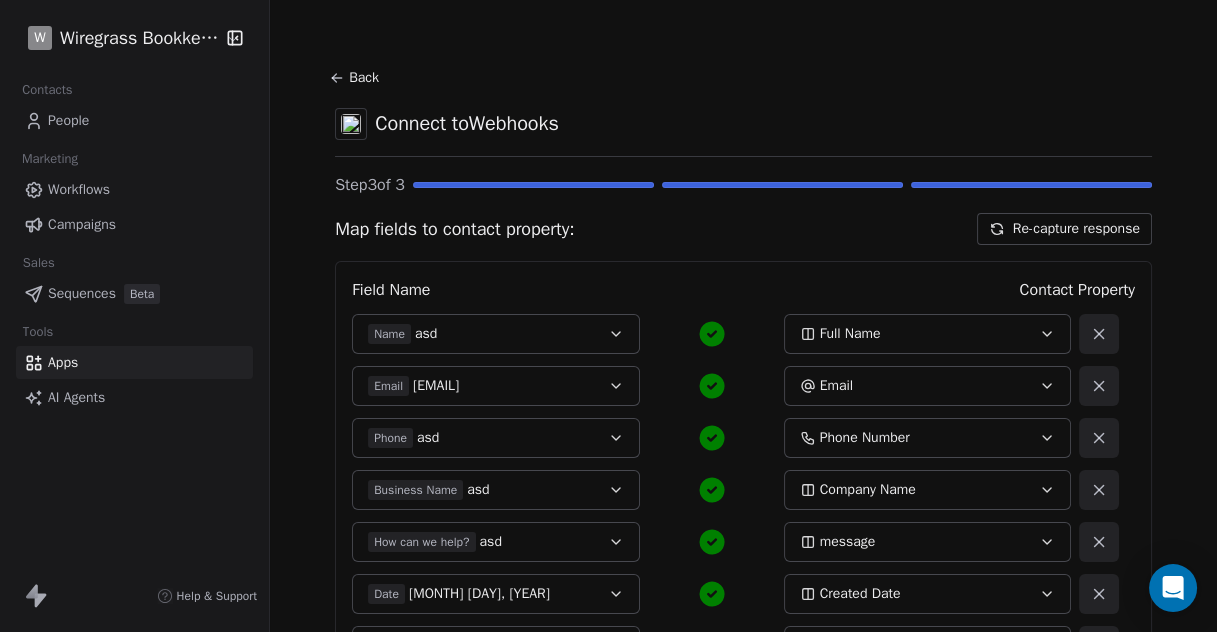click on "Workflows" at bounding box center (79, 189) 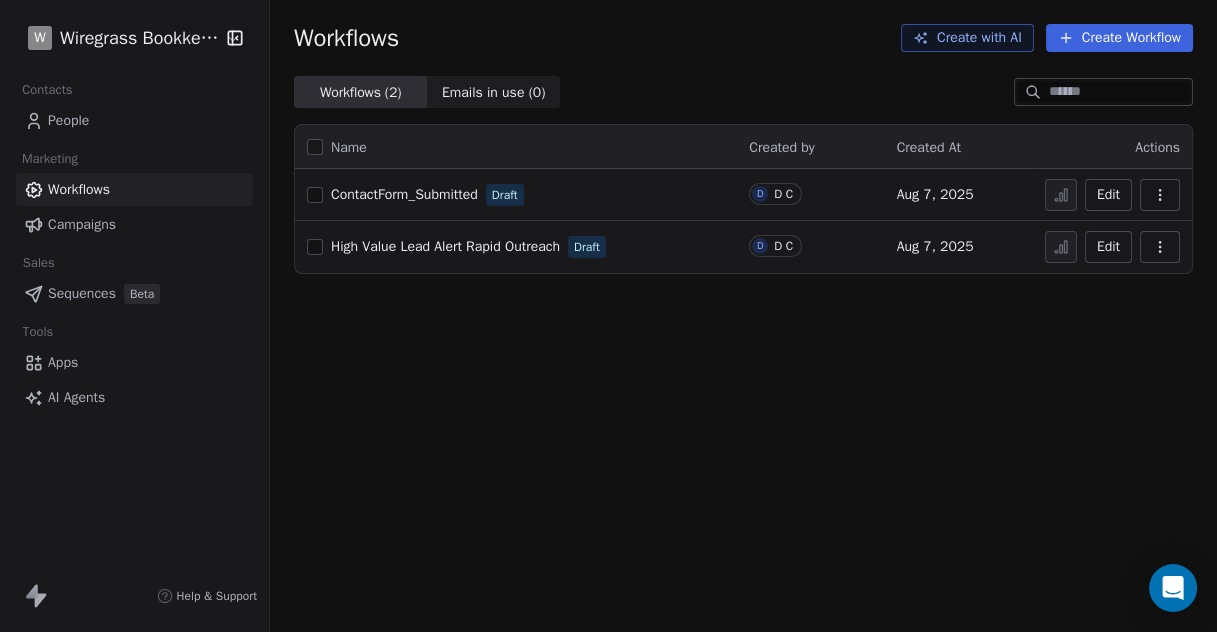 click on "Edit" at bounding box center [1108, 195] 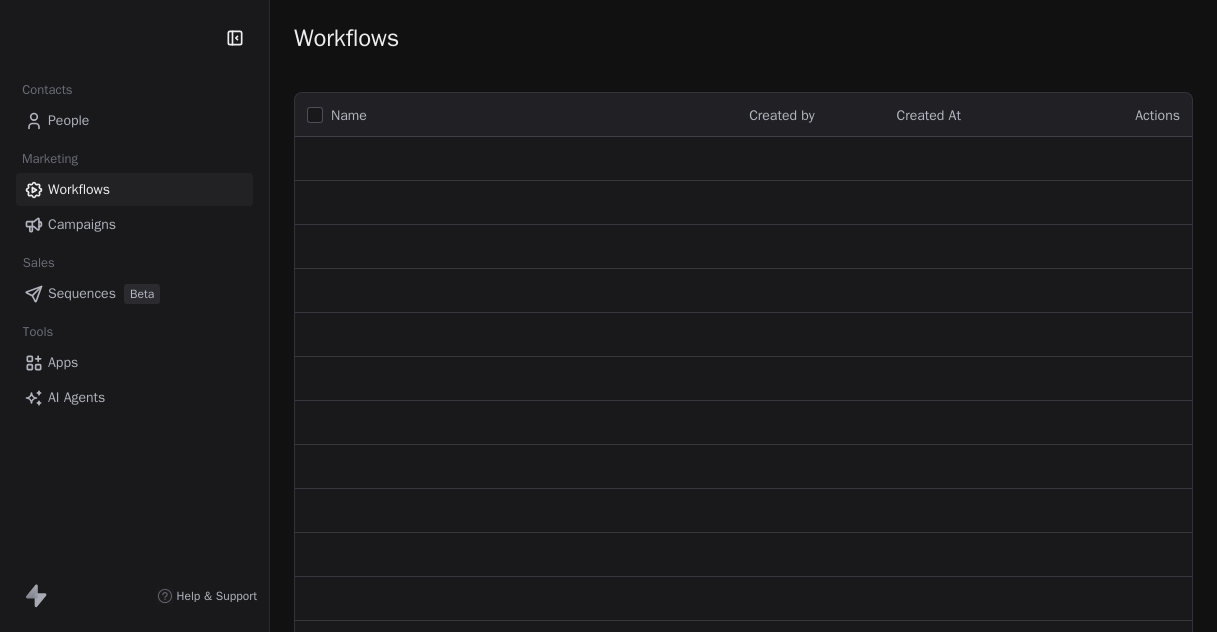 scroll, scrollTop: 0, scrollLeft: 0, axis: both 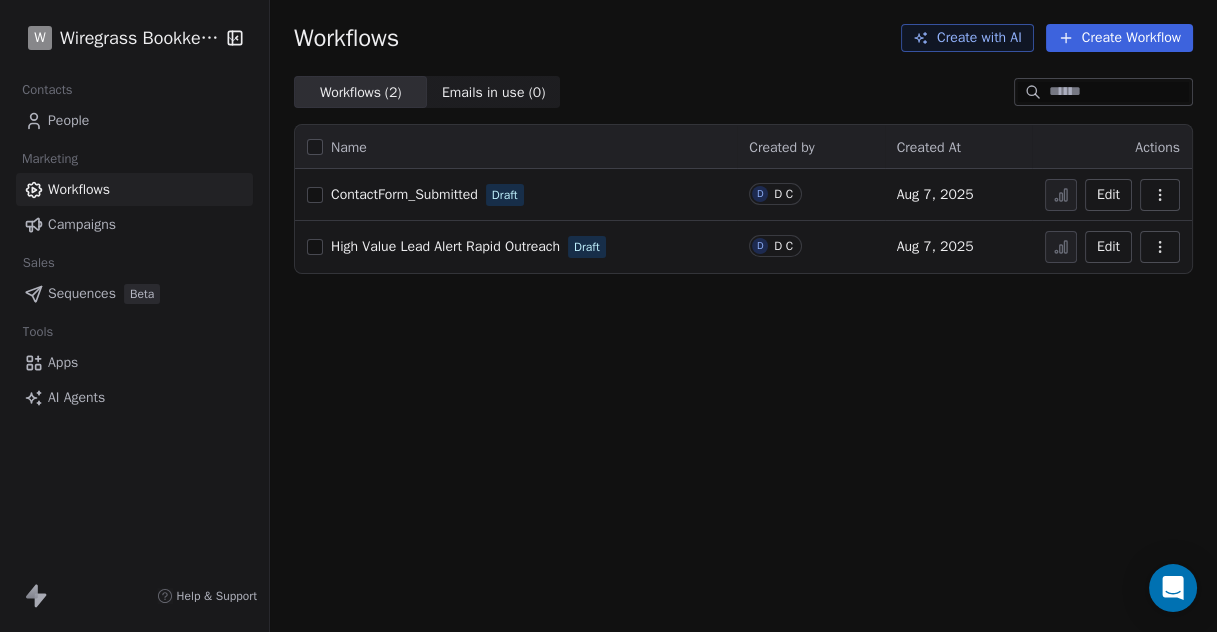 click on "High Value Lead Alert Rapid Outreach" at bounding box center (445, 246) 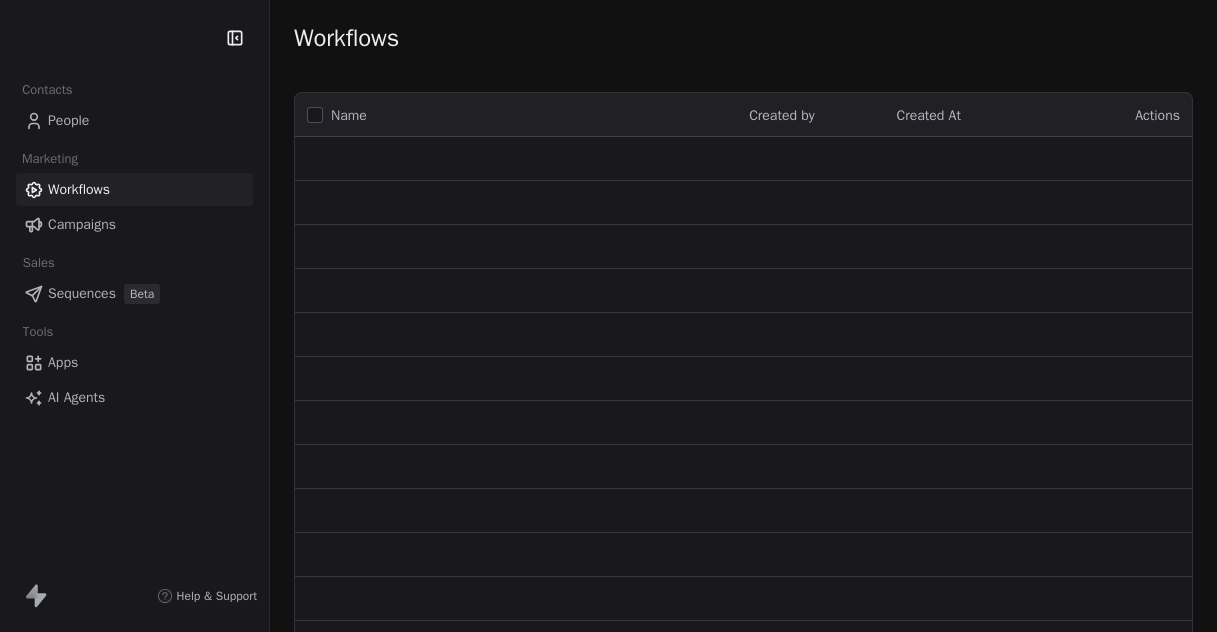 scroll, scrollTop: 0, scrollLeft: 0, axis: both 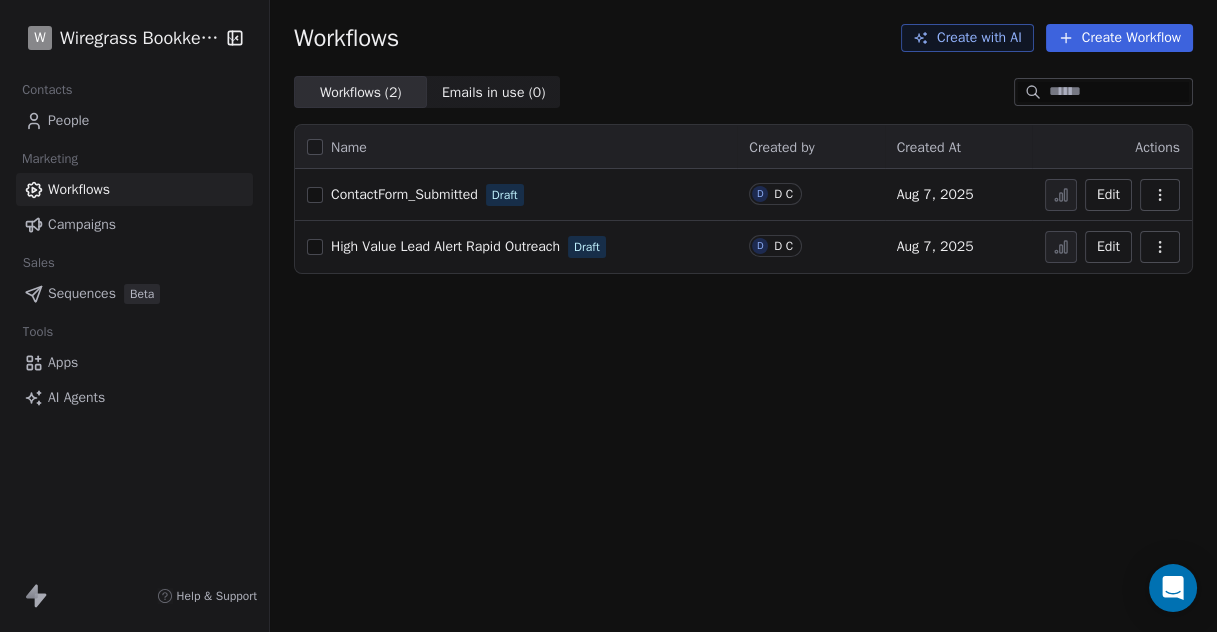 click 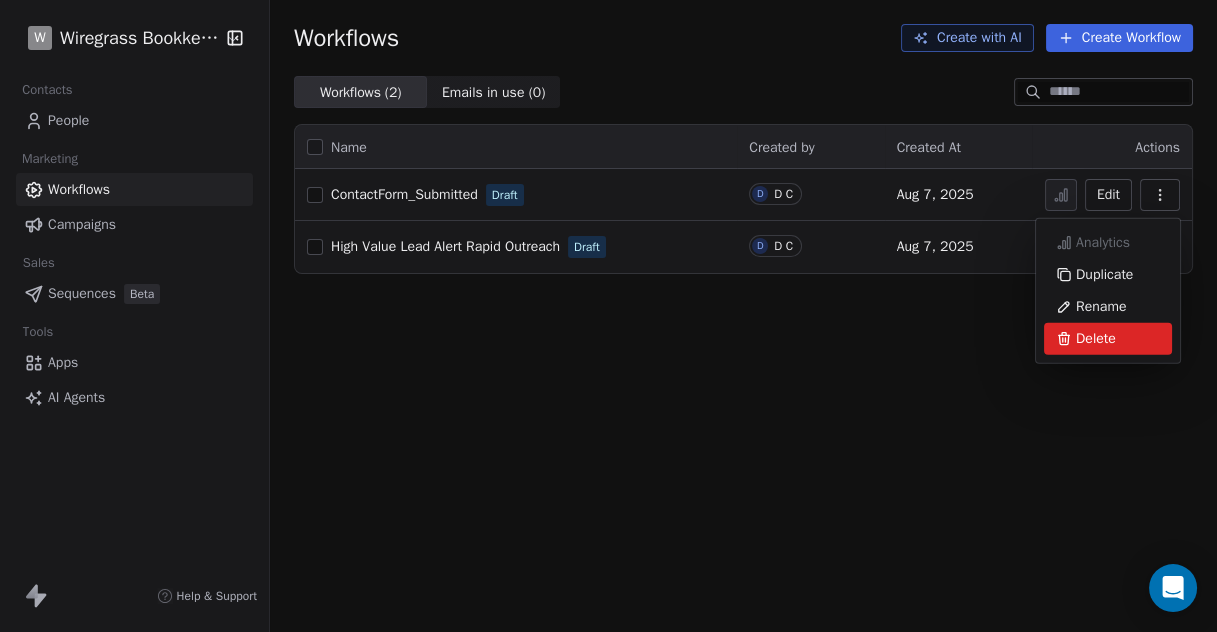 click on "Delete" at bounding box center (1096, 339) 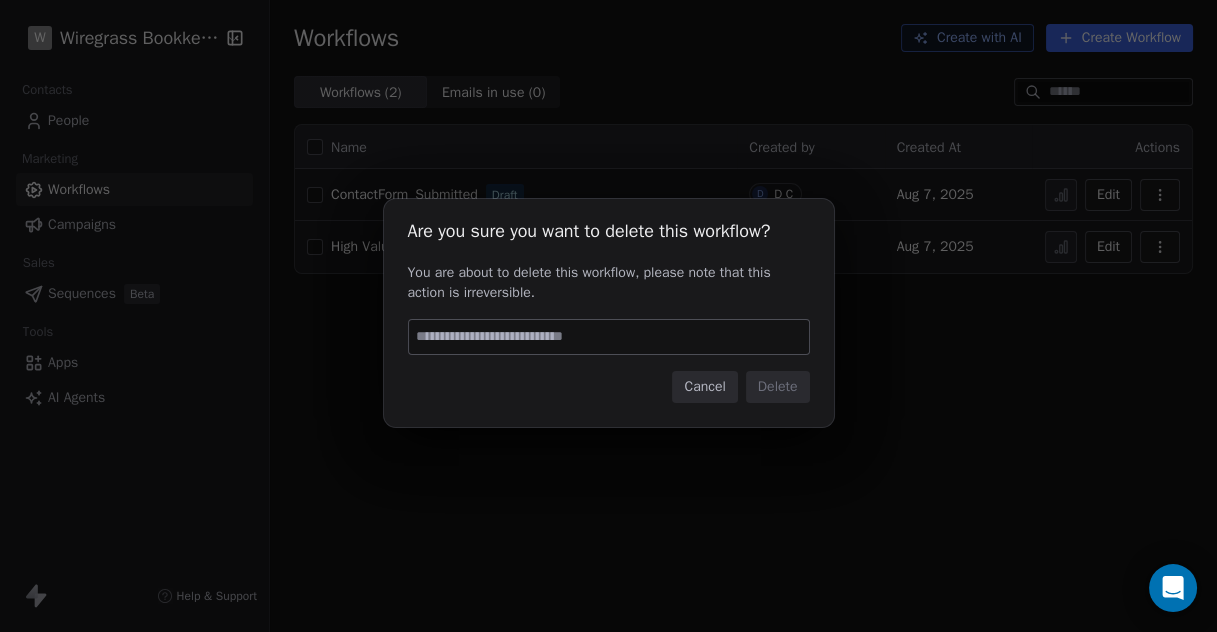 click at bounding box center [609, 337] 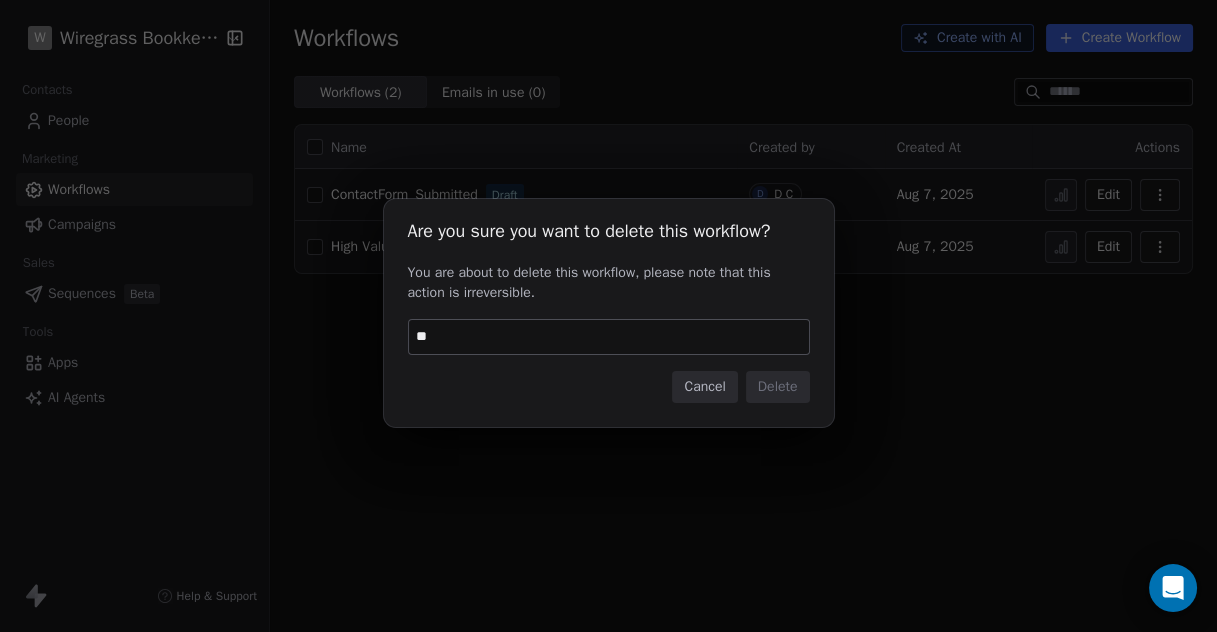 type on "*" 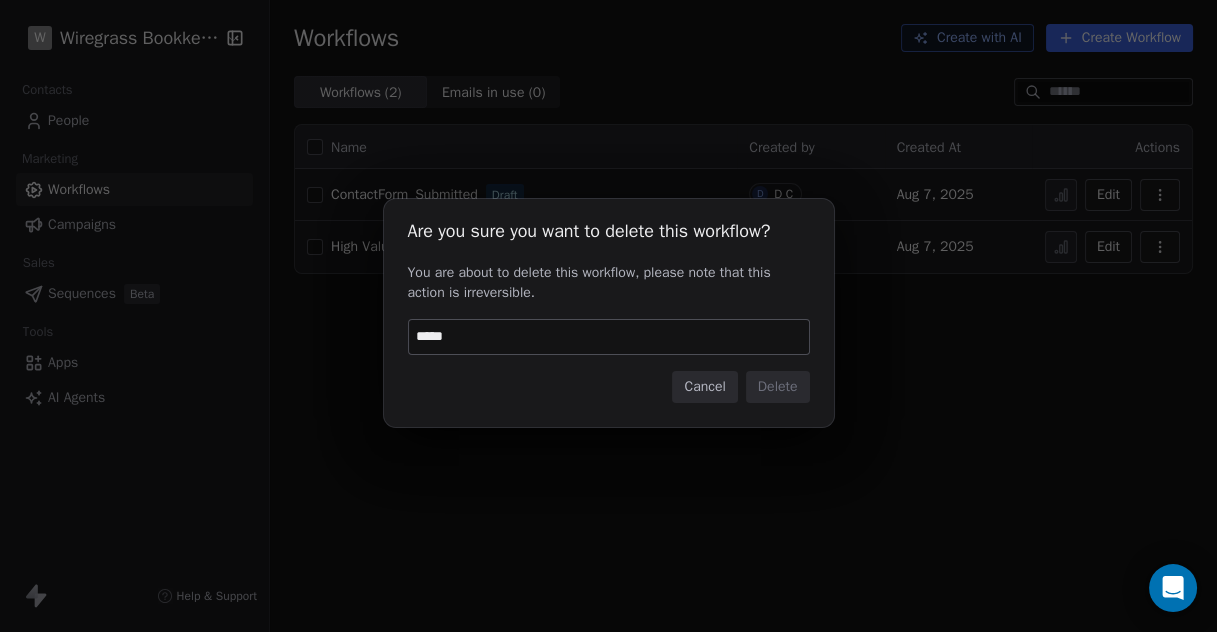 type on "******" 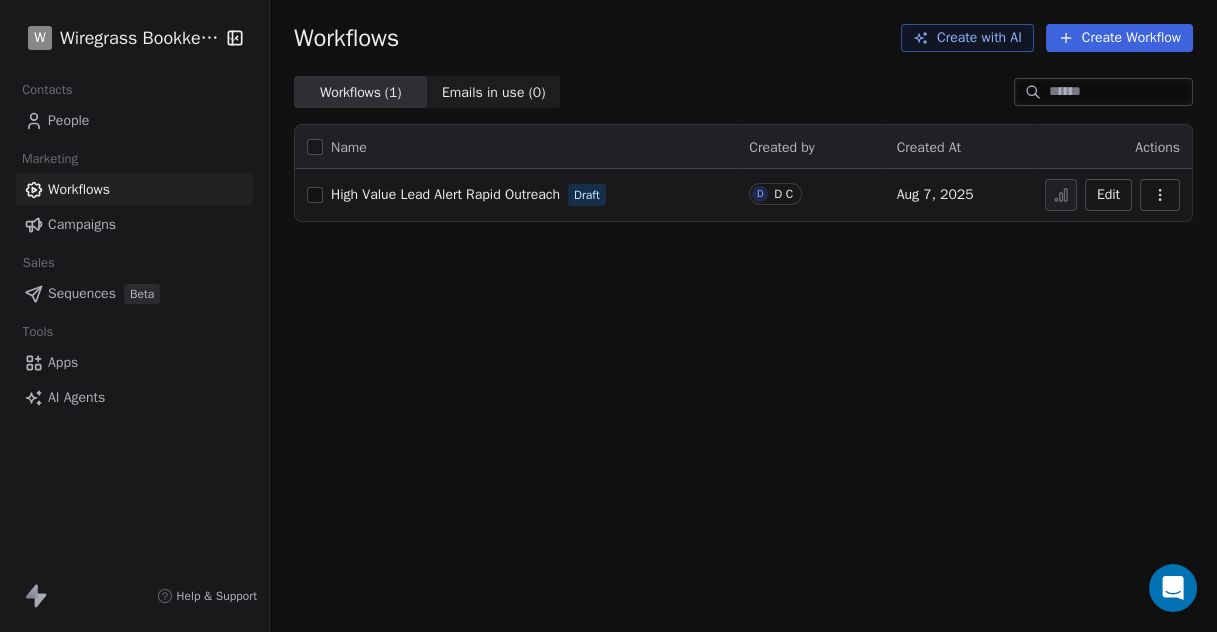 click on "Edit" at bounding box center (1108, 195) 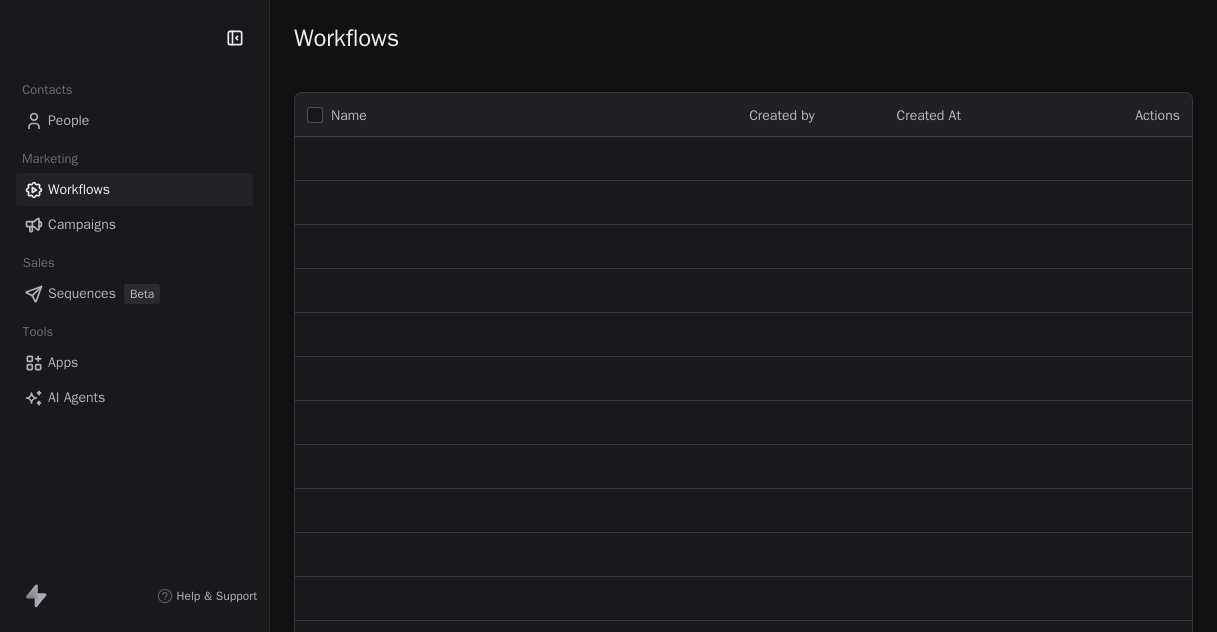 scroll, scrollTop: 0, scrollLeft: 0, axis: both 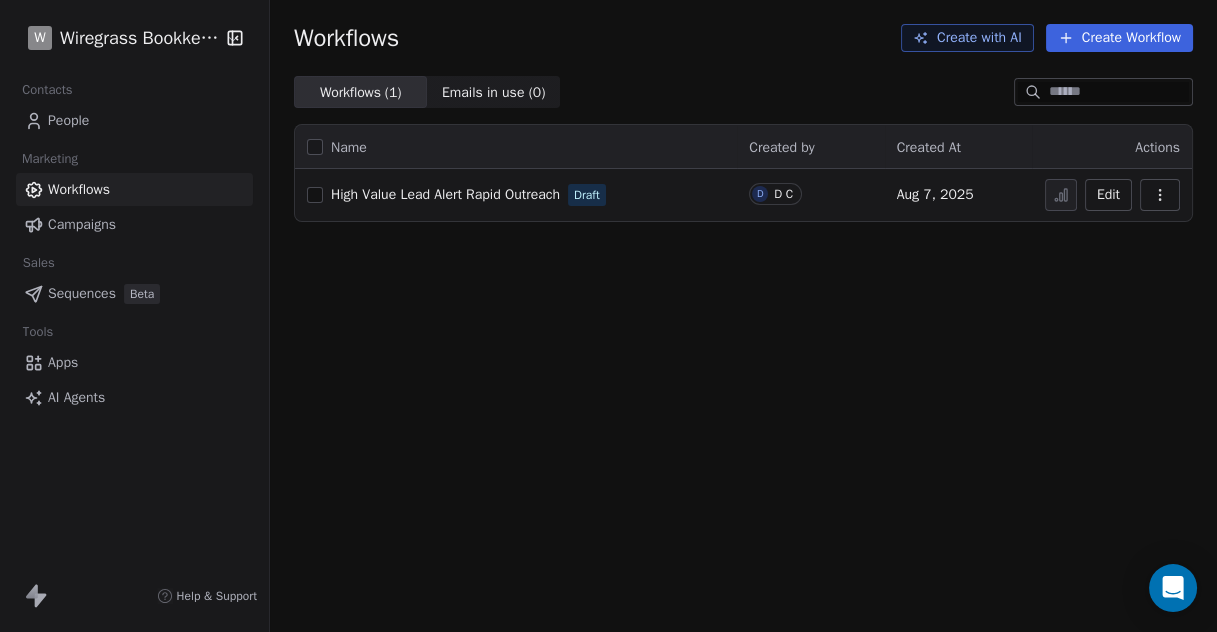click on "Apps" at bounding box center [63, 362] 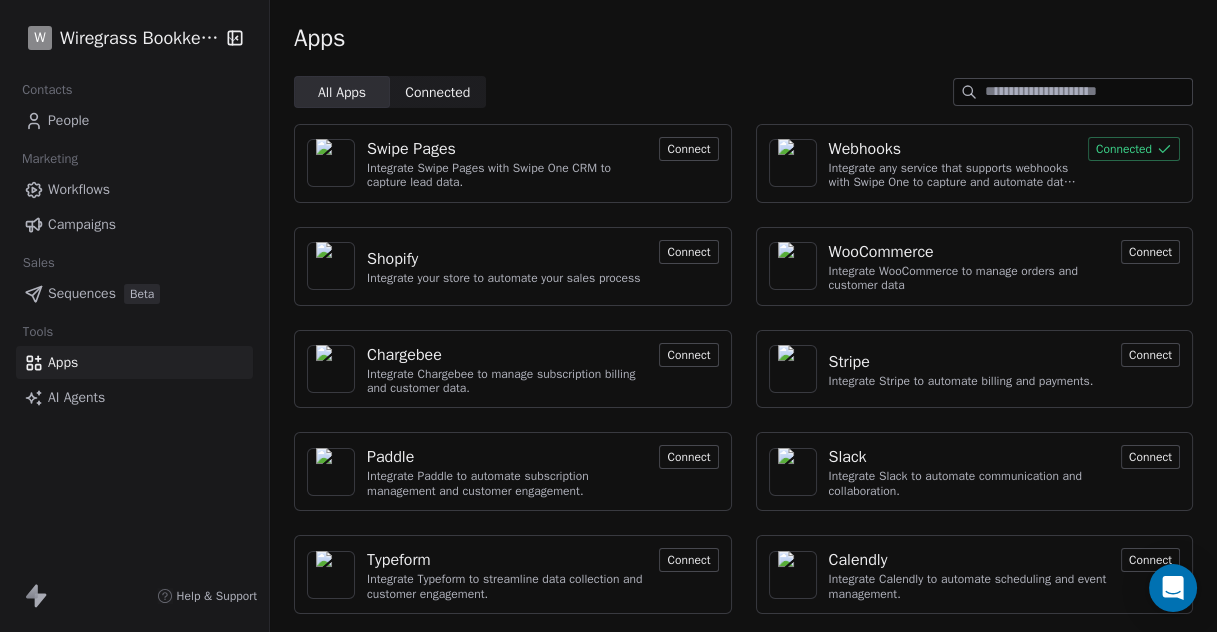 click on "Connected" at bounding box center [1134, 149] 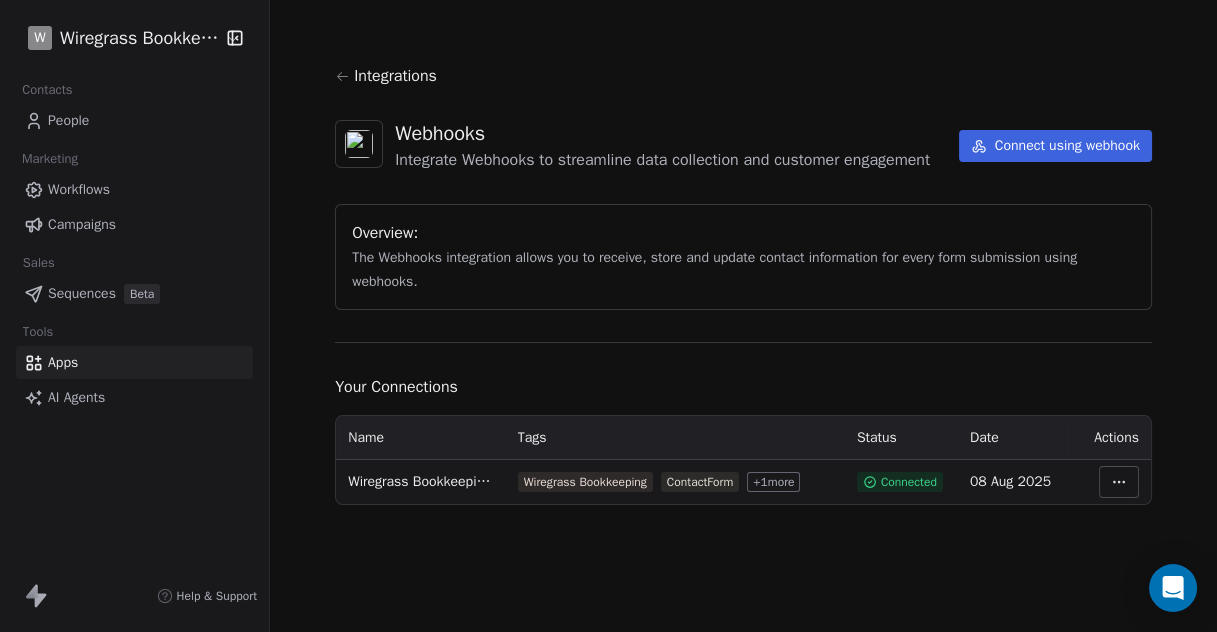 click on "W Wiregrass Bookkeeping Contacts People Marketing Workflows Campaigns Sales Sequences Beta Tools Apps AI Agents Help & Support Integrations Webhooks Integrate Webhooks to streamline data collection and customer engagement Connect using webhook Overview: The Webhooks integration allows you to receive, store and update contact information for every form submission using webhooks. Your Connections Name Tags Status Date Actions Wiregrass Bookkeeping ContactUs Lead Wiregrass Bookkeeping ContactForm + 1  more Connected 08 Aug 2025" at bounding box center (608, 316) 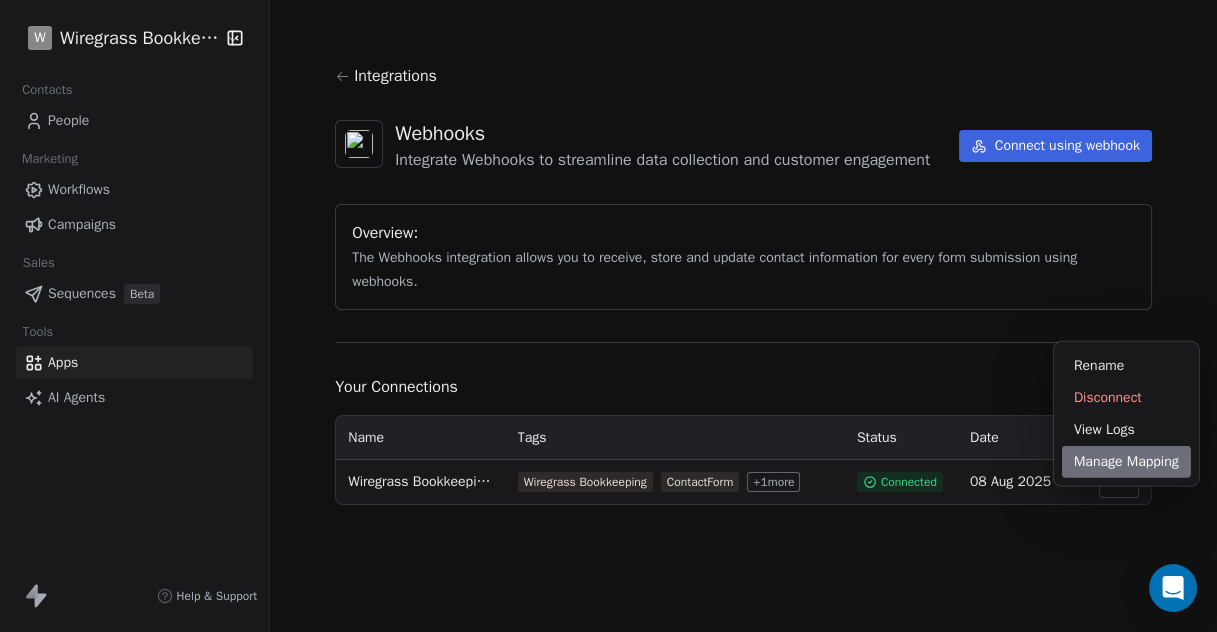 click on "Manage Mapping" at bounding box center [1126, 462] 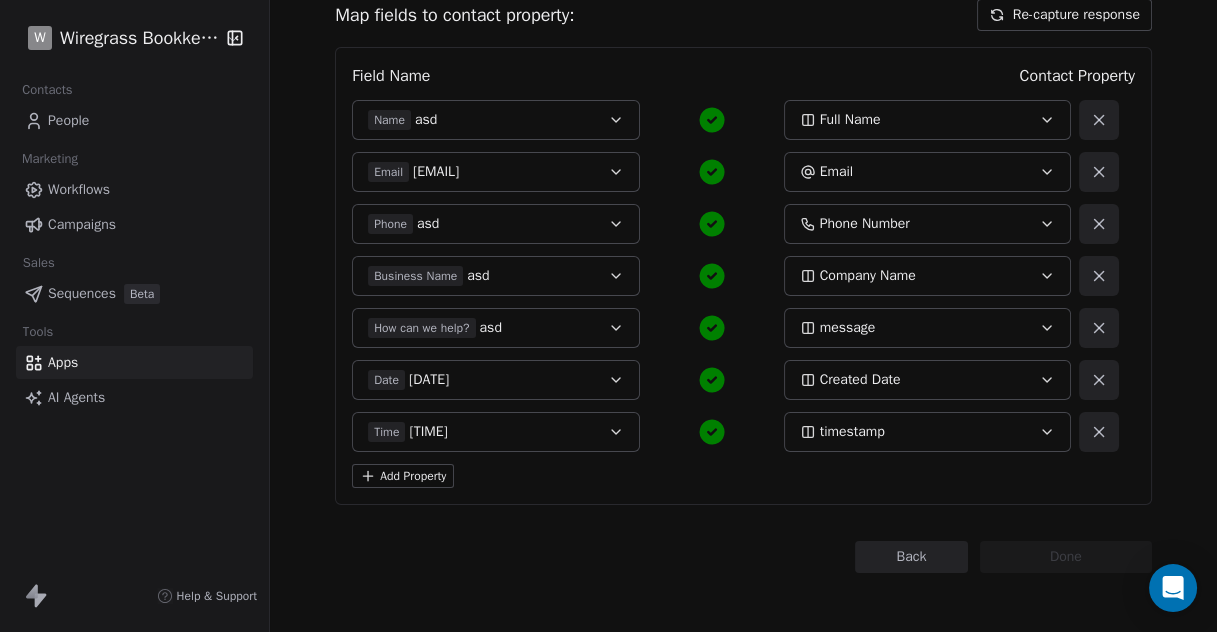scroll, scrollTop: 218, scrollLeft: 0, axis: vertical 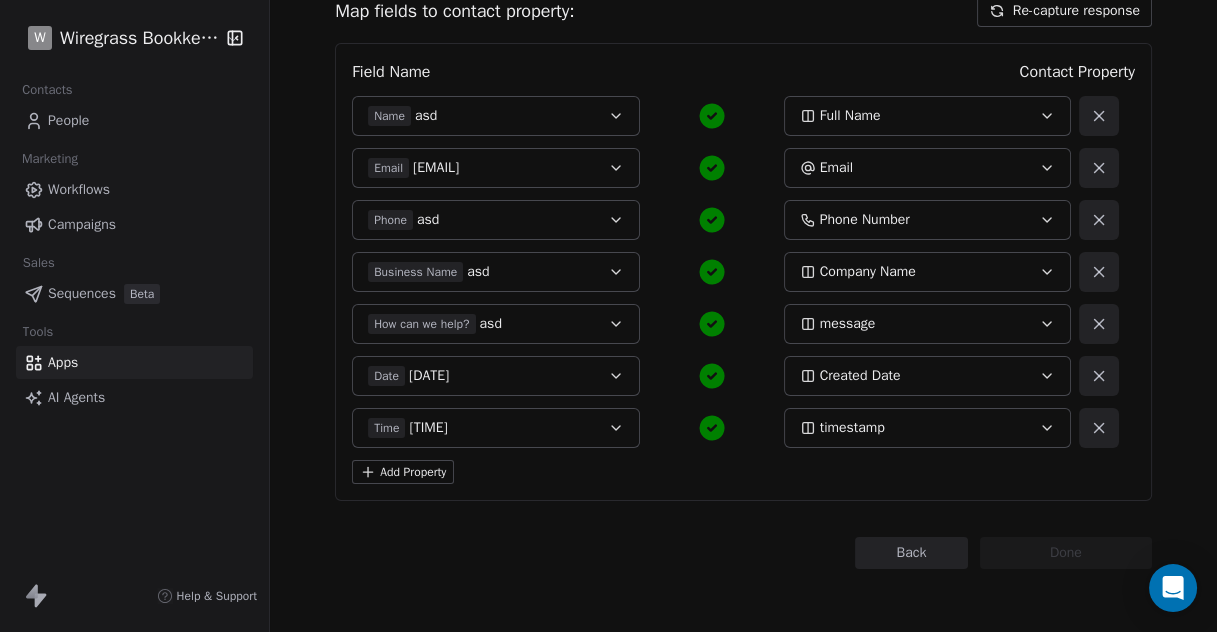 click on "Add Property" at bounding box center (403, 472) 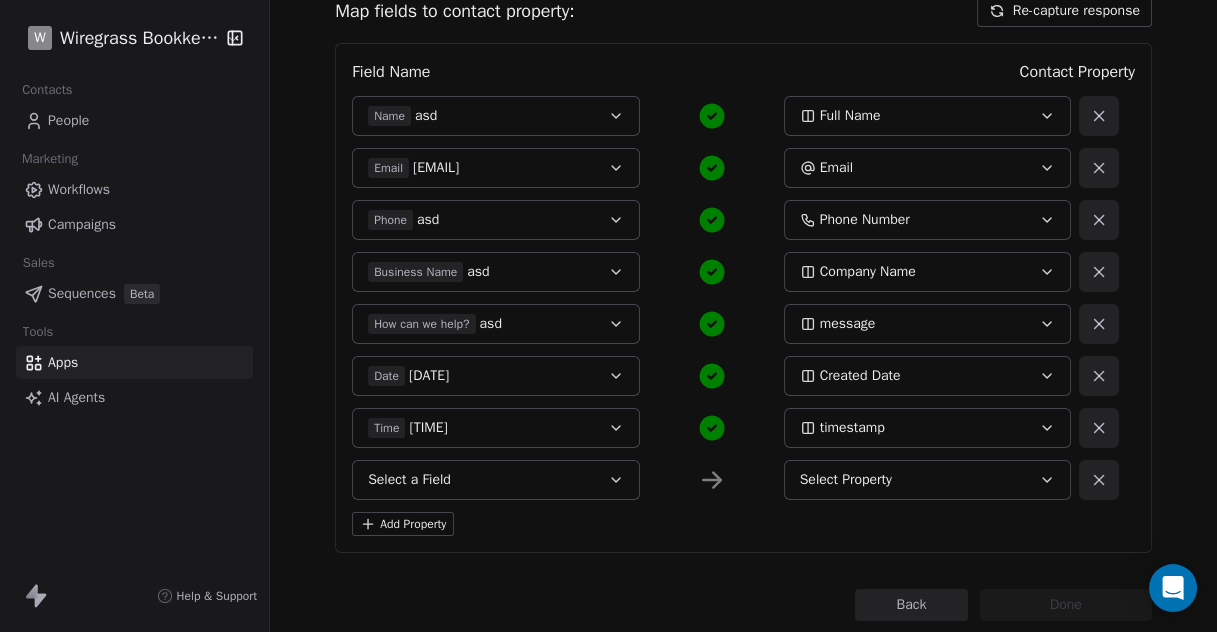 click on "Select a Field" at bounding box center (496, 480) 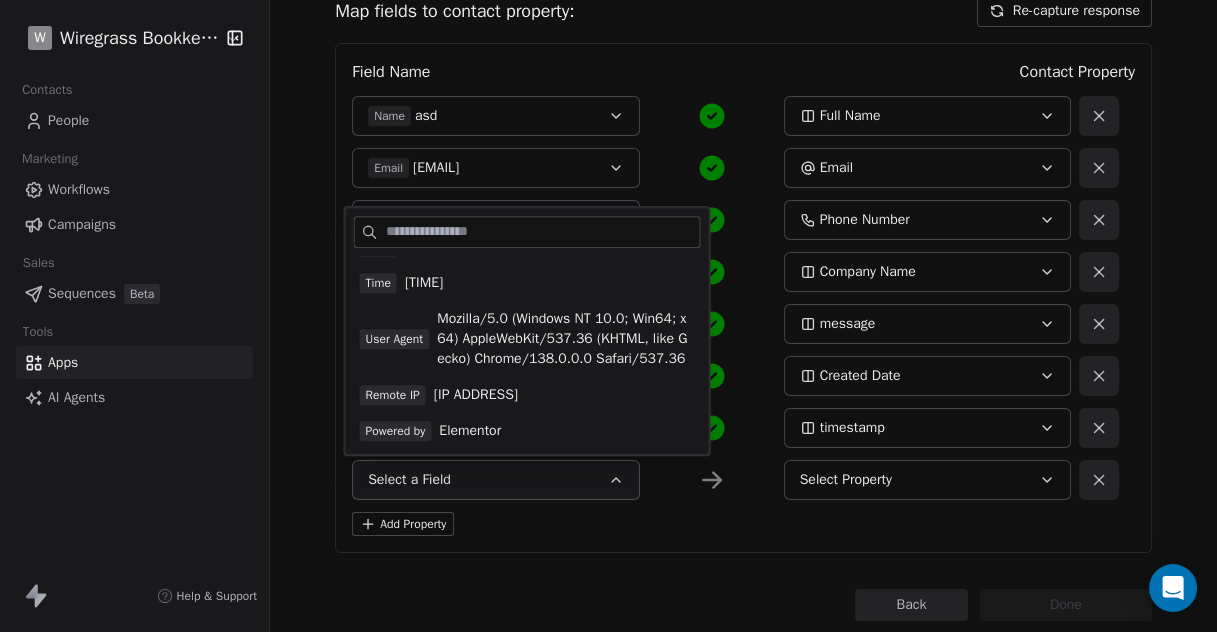 scroll, scrollTop: 222, scrollLeft: 0, axis: vertical 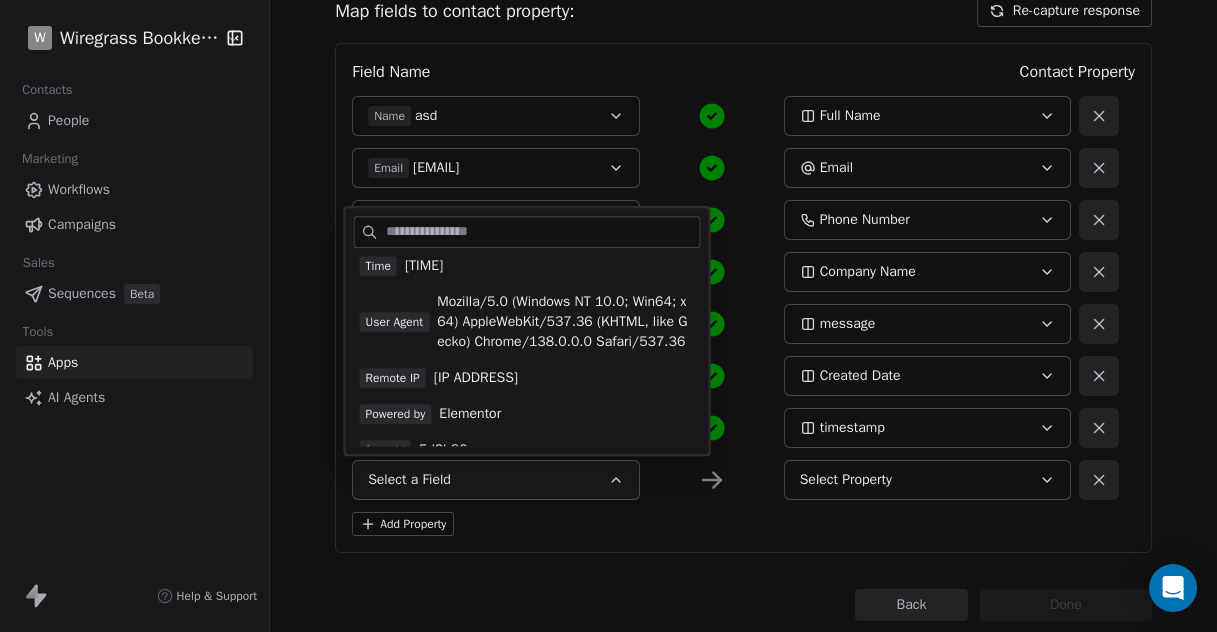 click 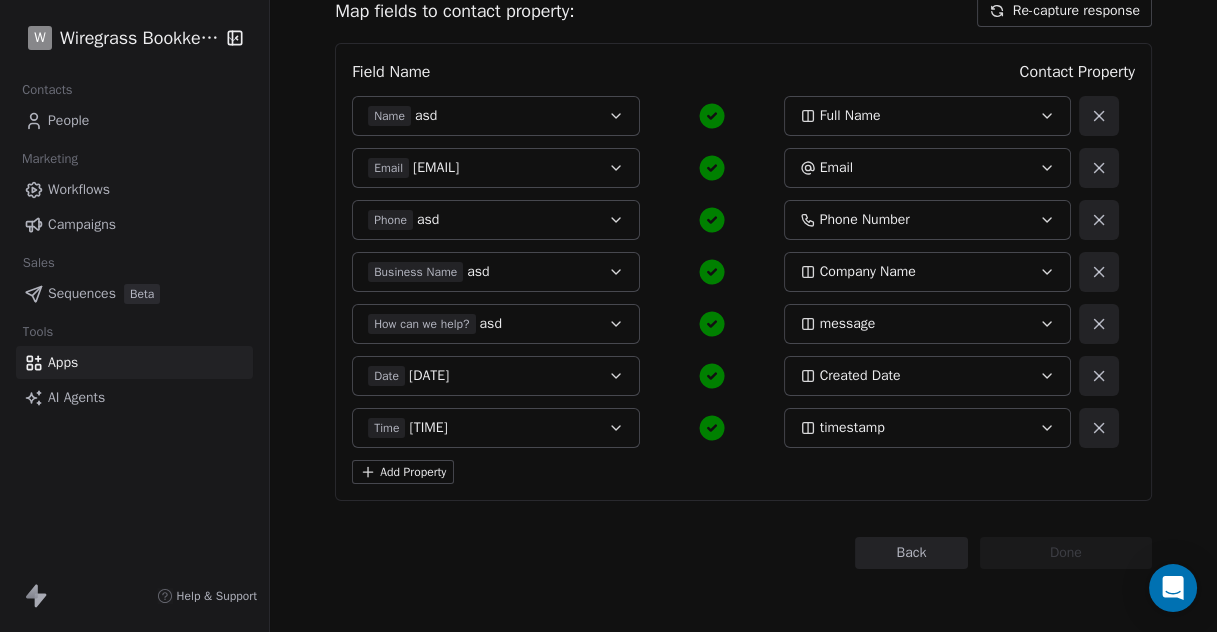 click on "Back" at bounding box center [911, 553] 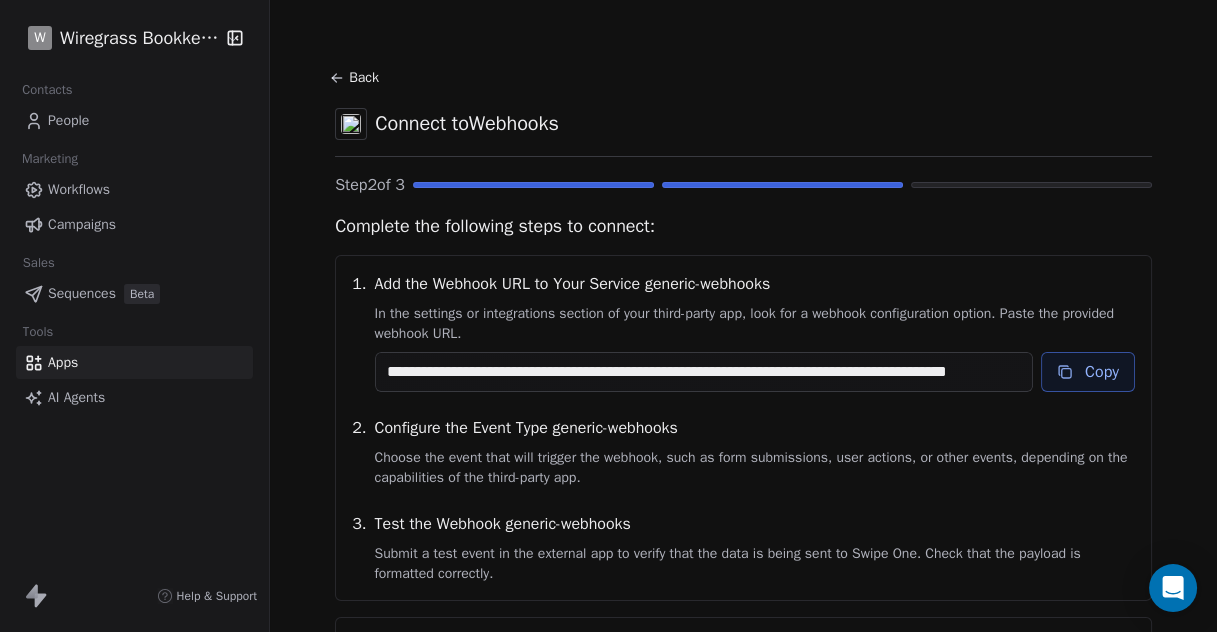 scroll, scrollTop: 234, scrollLeft: 0, axis: vertical 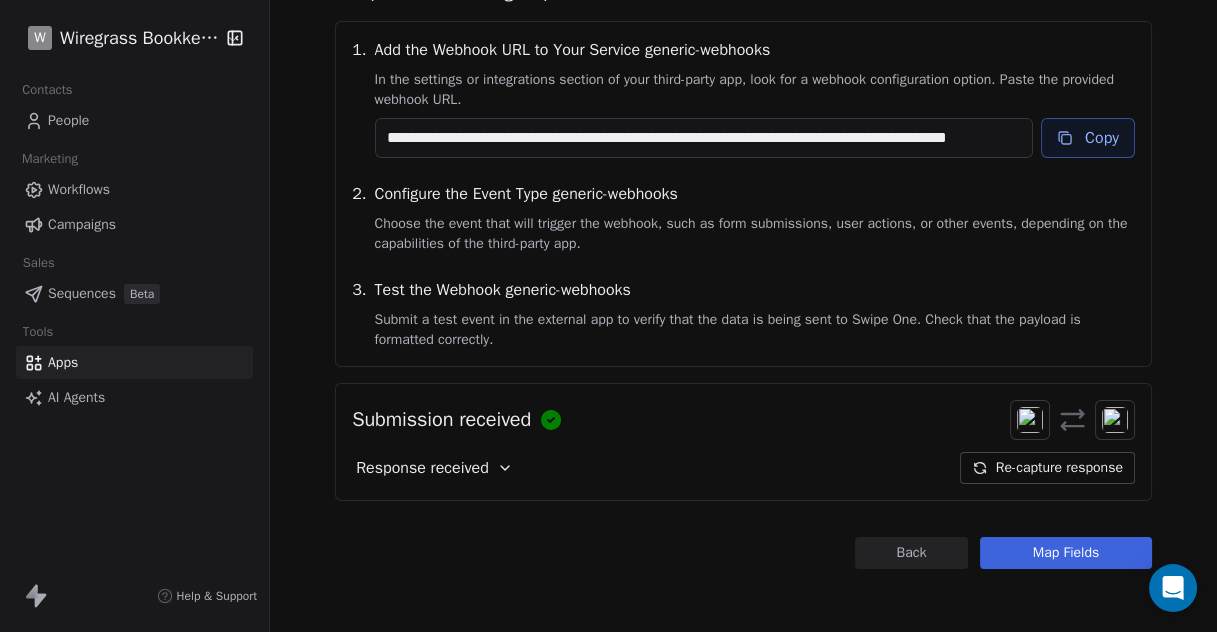 click on "Workflows" at bounding box center [79, 189] 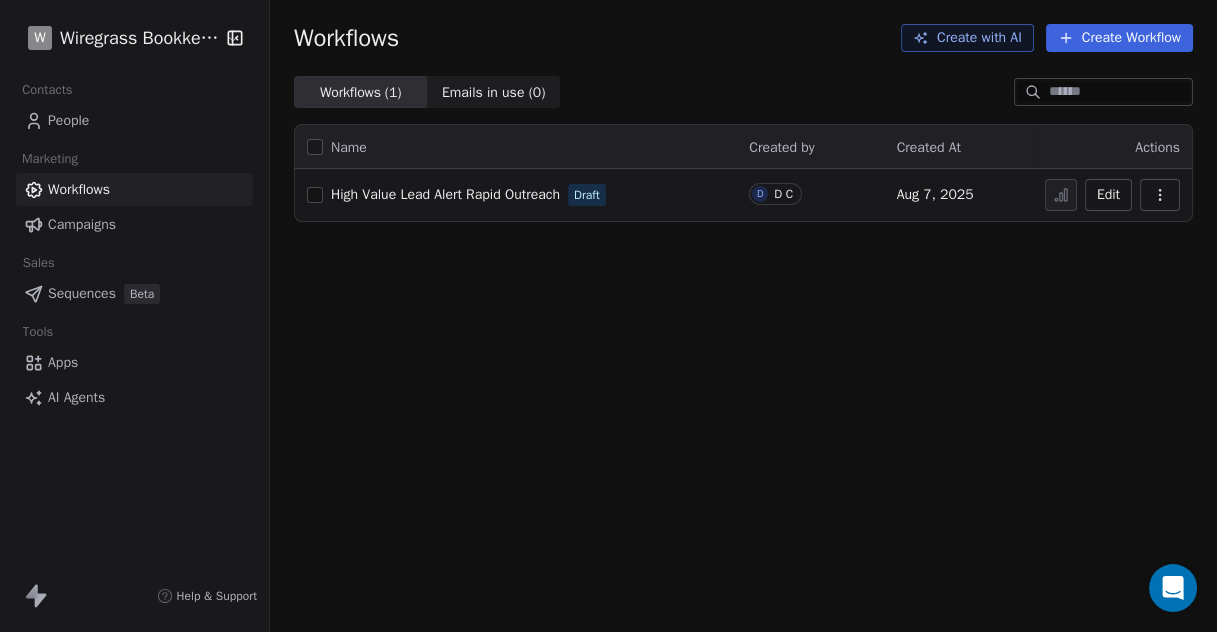 scroll, scrollTop: 0, scrollLeft: 0, axis: both 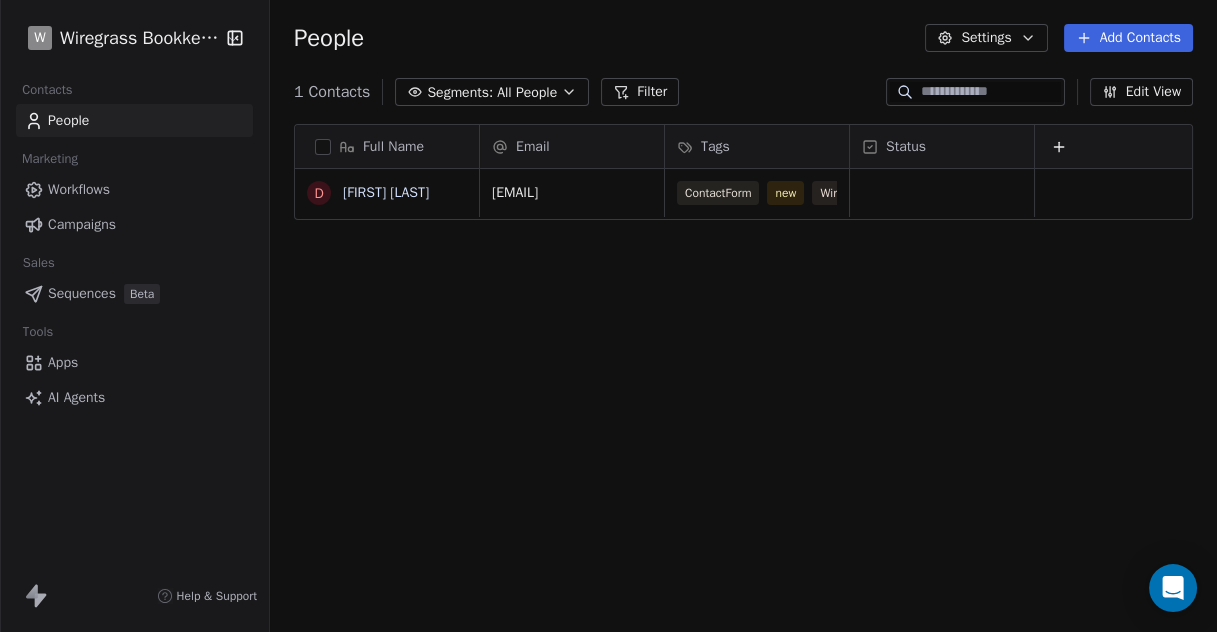 click on "People" at bounding box center (68, 120) 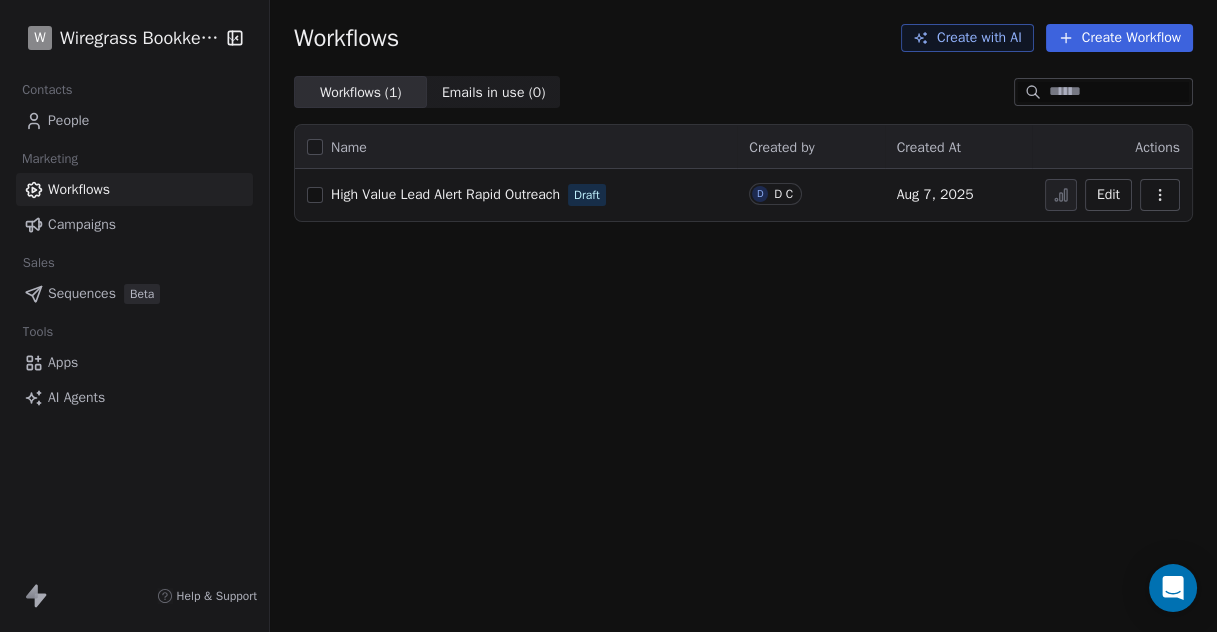 click 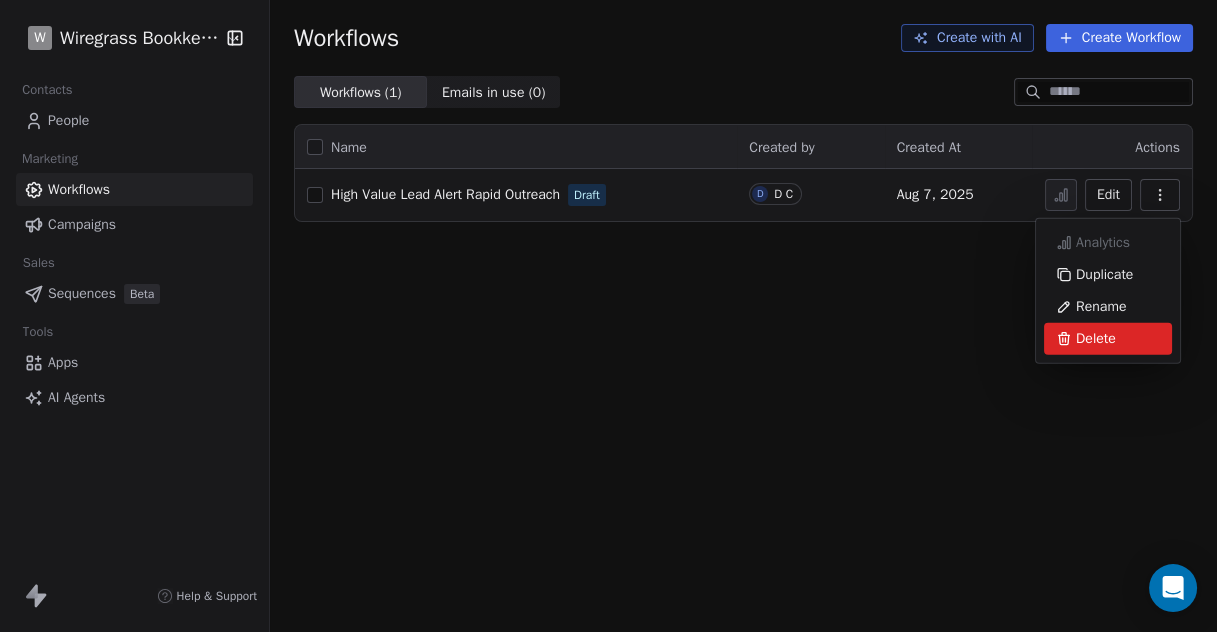 click on "Delete" at bounding box center (1096, 339) 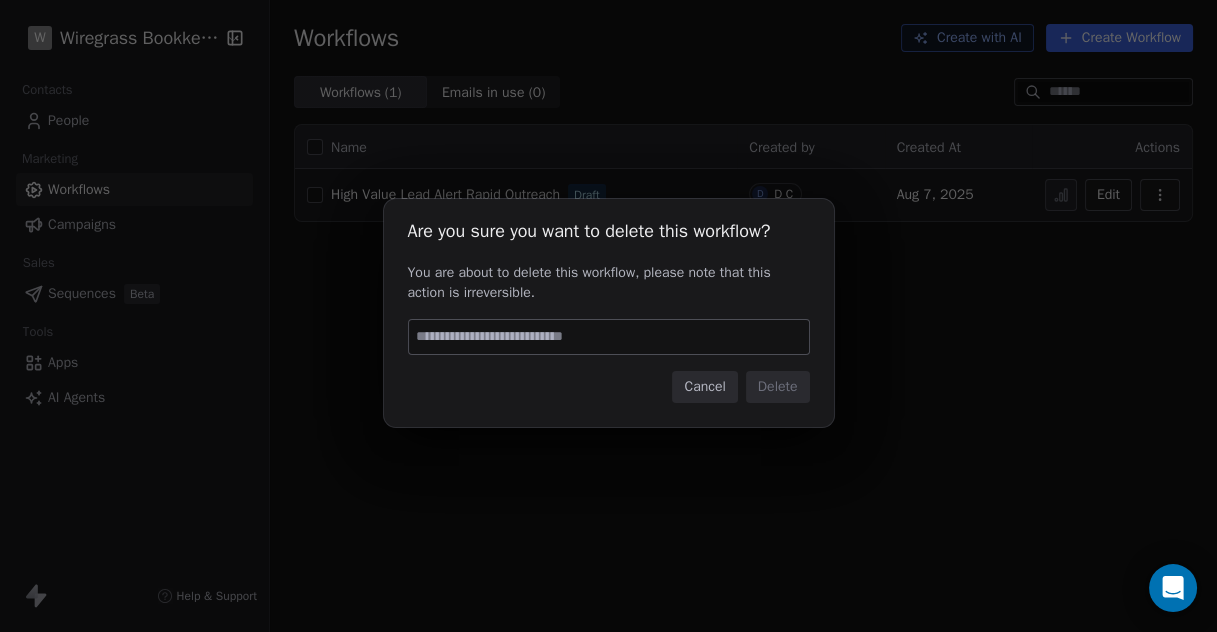 click at bounding box center [609, 337] 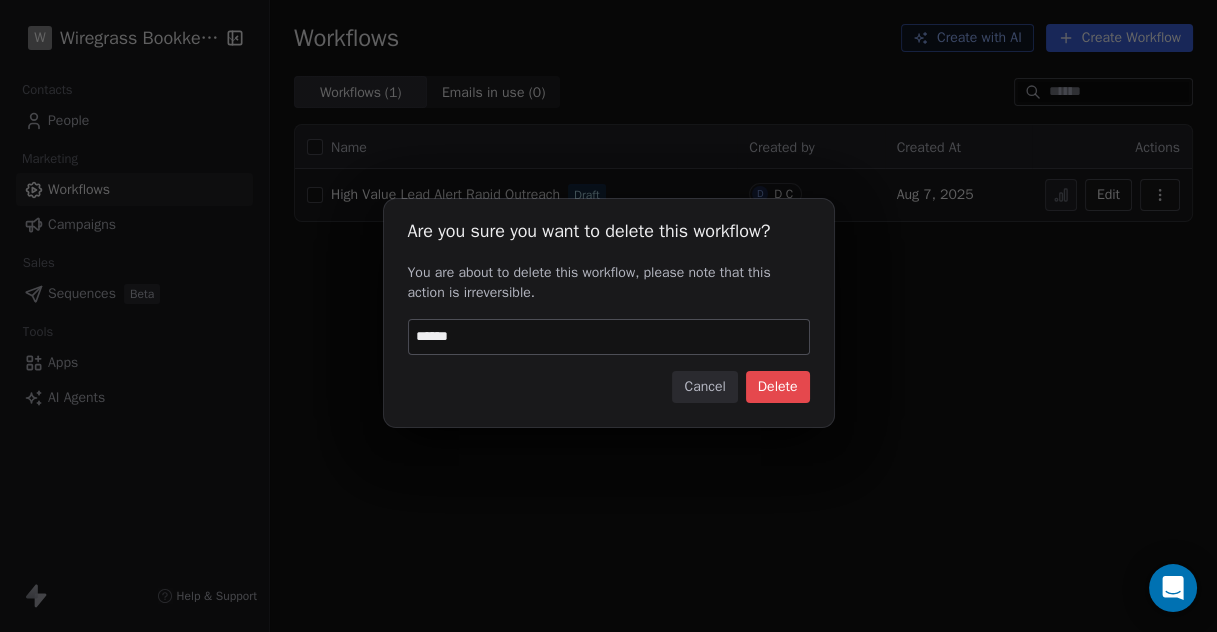 type on "******" 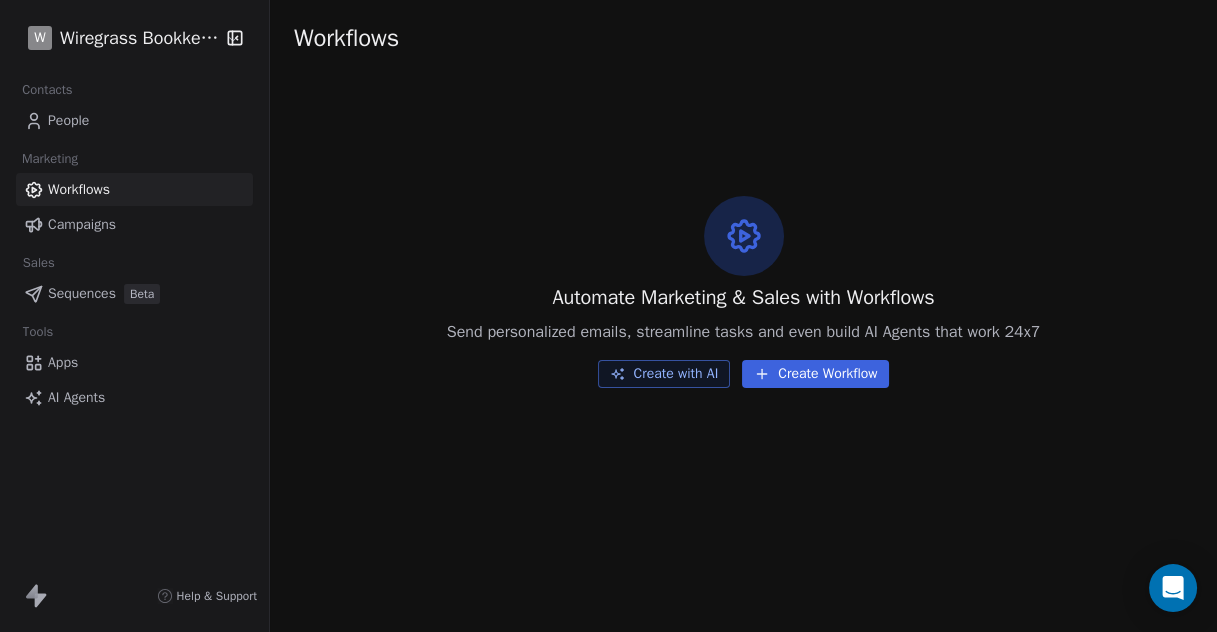 click on "Campaigns" at bounding box center (82, 224) 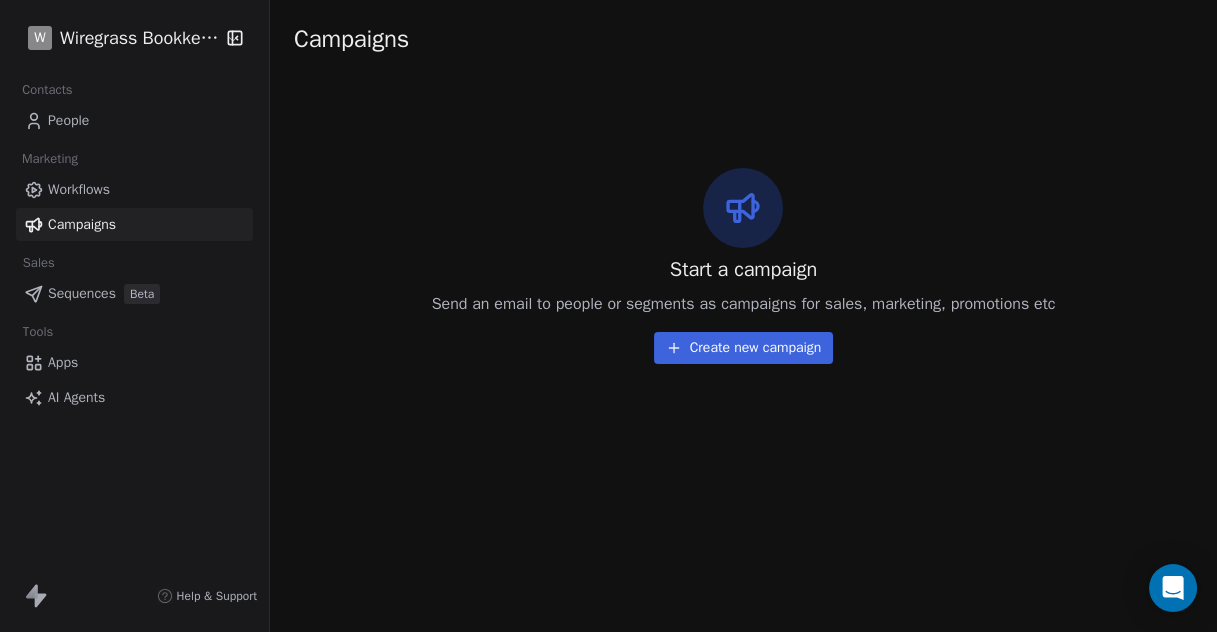 click on "Sequences" at bounding box center (82, 293) 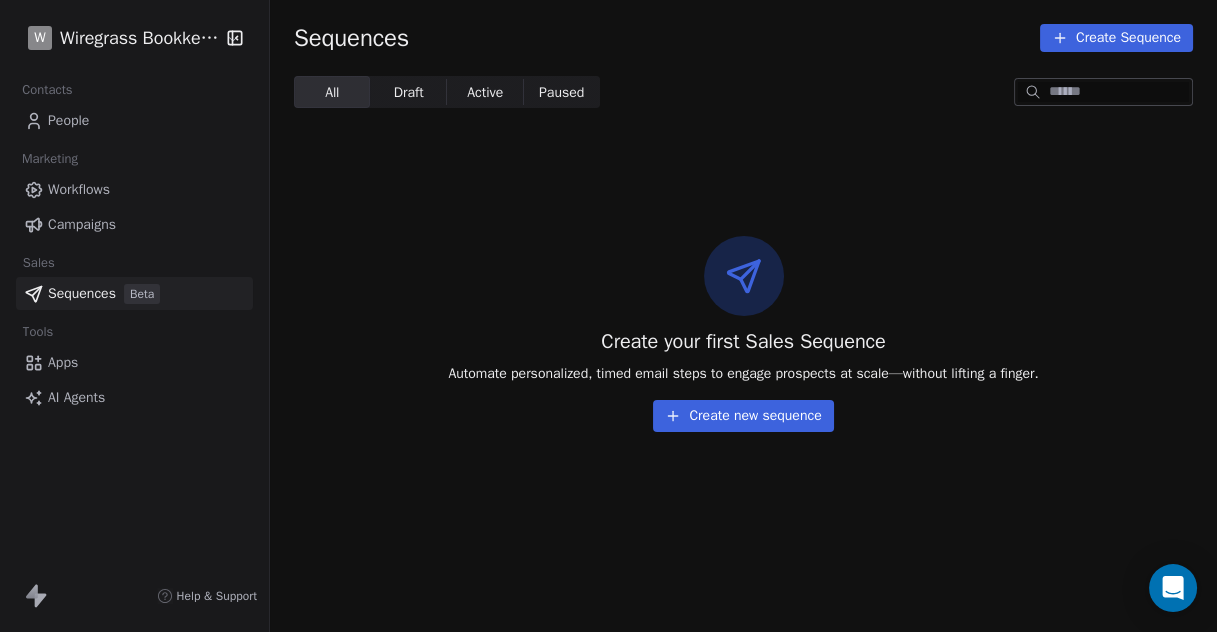 click on "People" at bounding box center [68, 120] 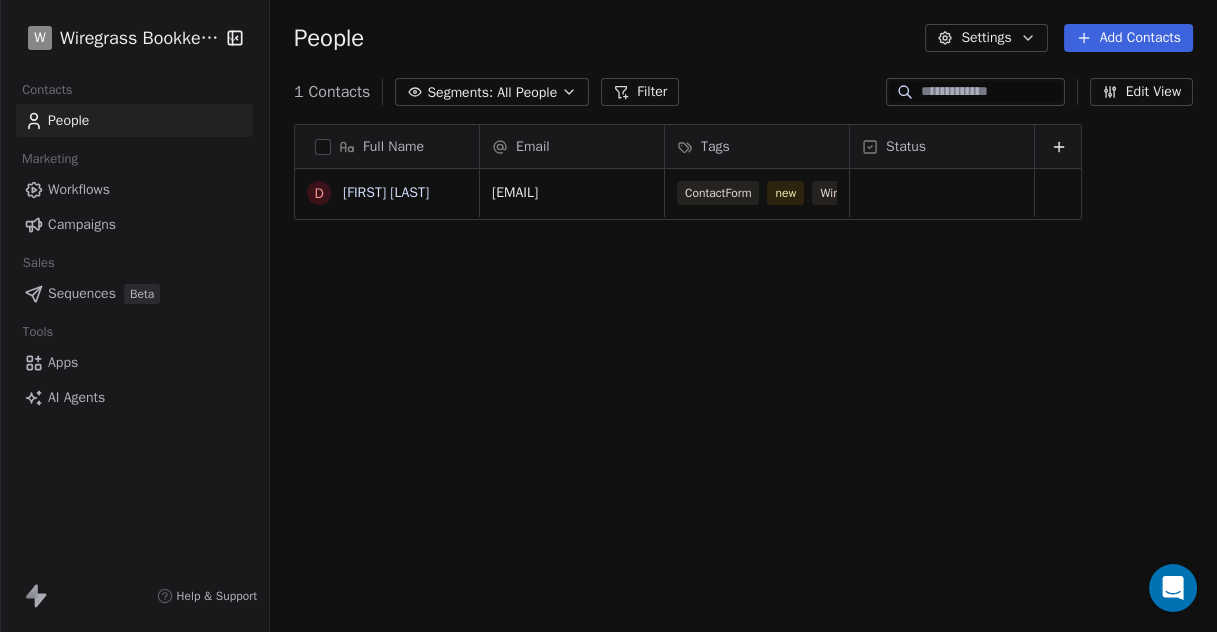 scroll, scrollTop: 18, scrollLeft: 17, axis: both 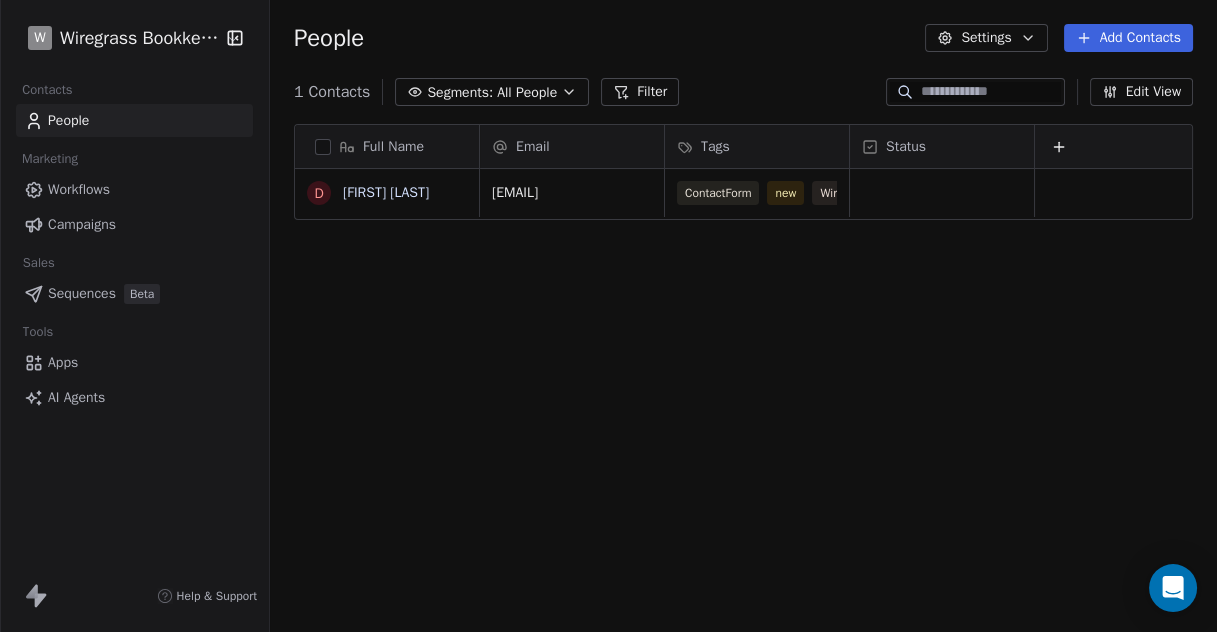 click on "People" at bounding box center [134, 120] 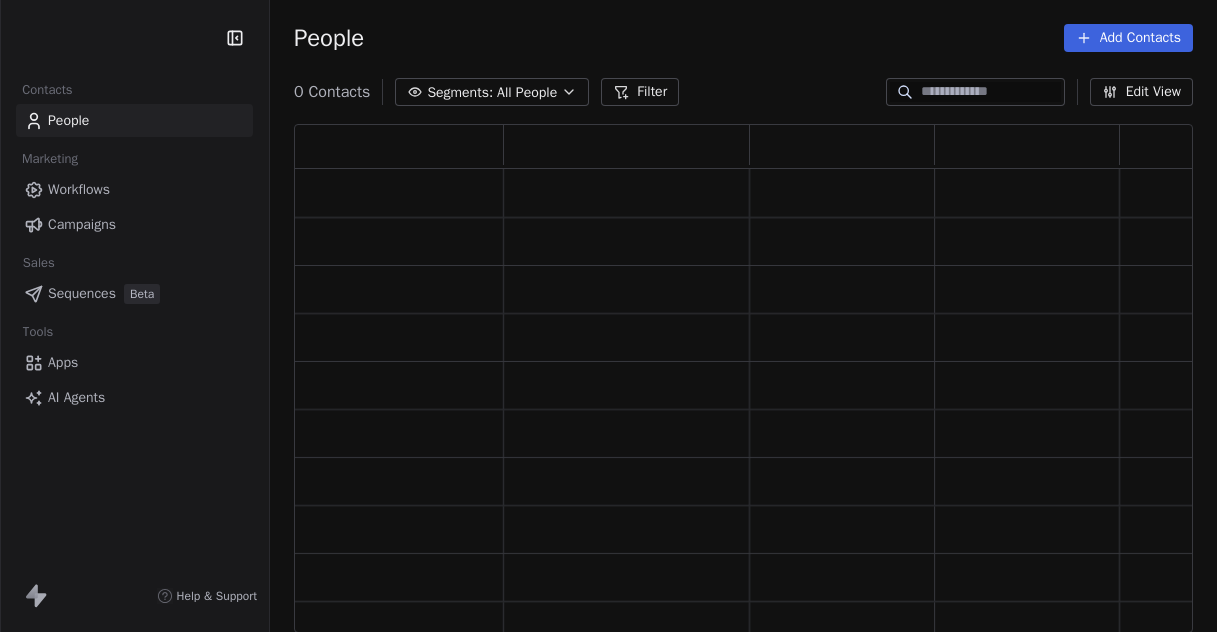 scroll, scrollTop: 0, scrollLeft: 0, axis: both 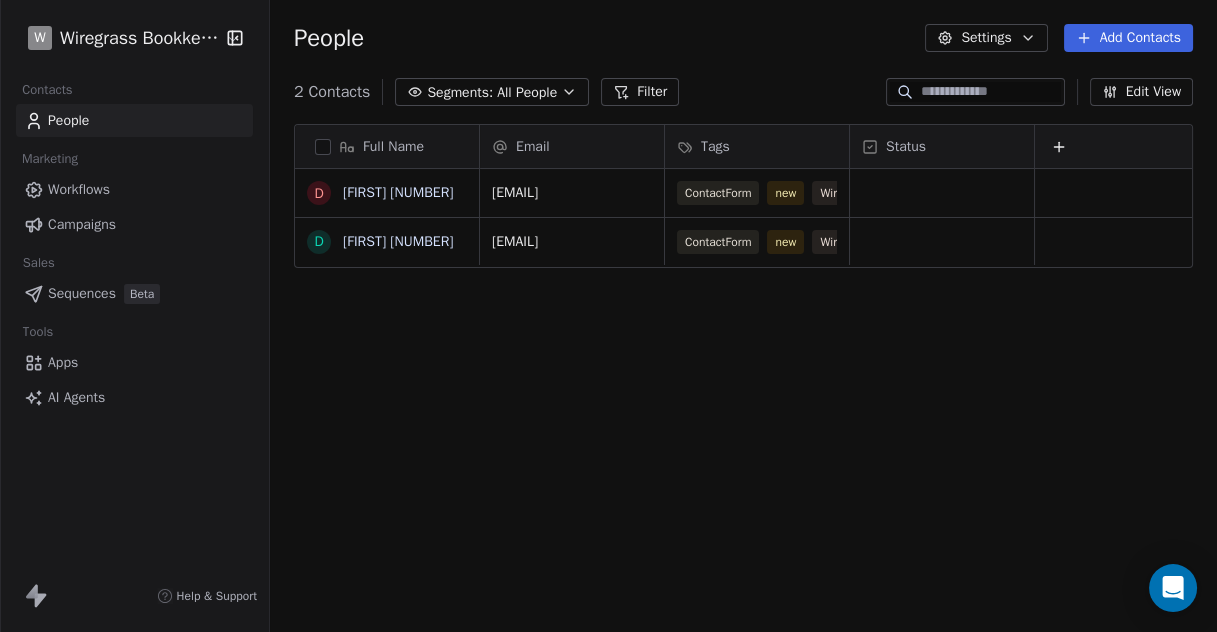 click on "Workflows" at bounding box center [79, 189] 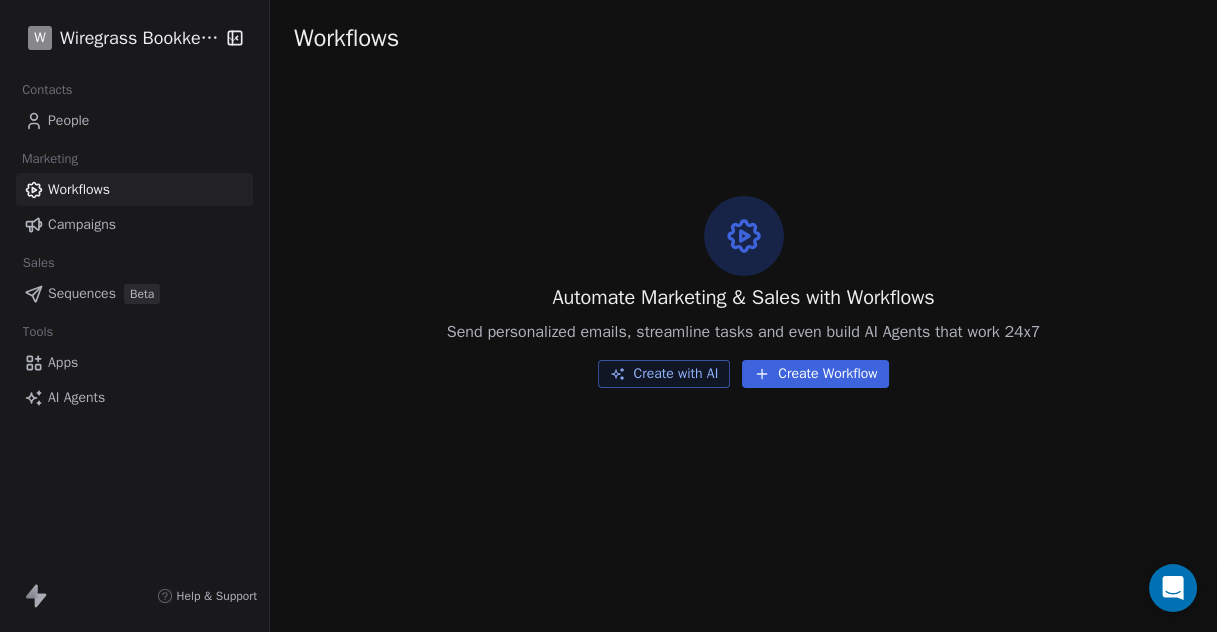 click on "Create Workflow" at bounding box center [815, 374] 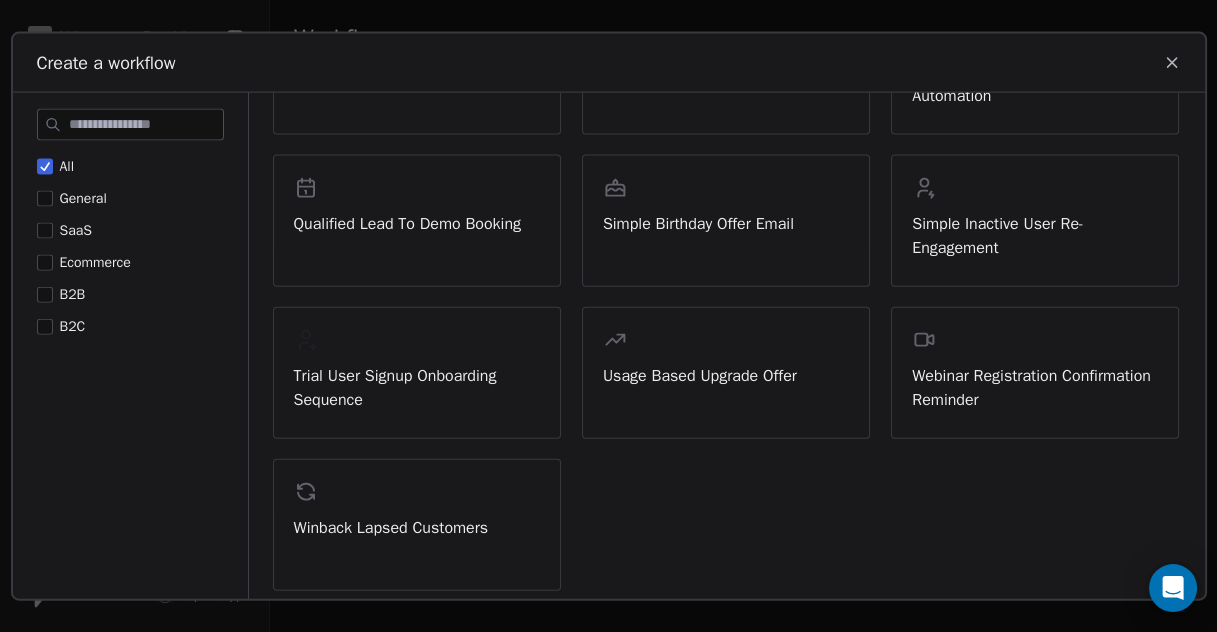 scroll, scrollTop: 801, scrollLeft: 0, axis: vertical 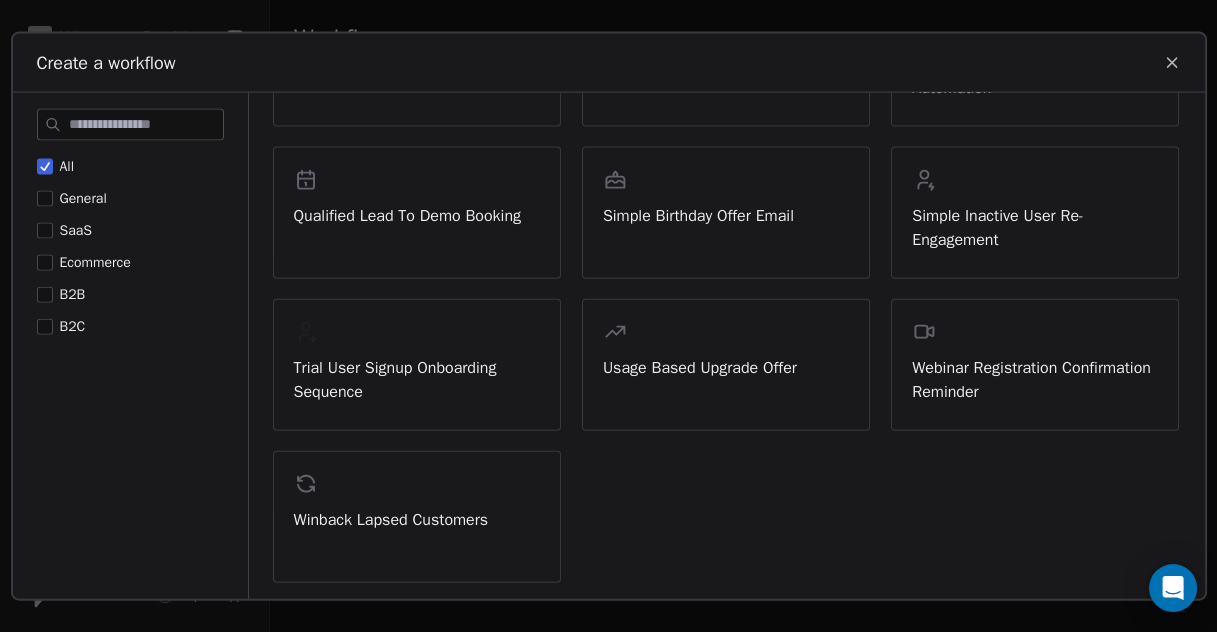 click 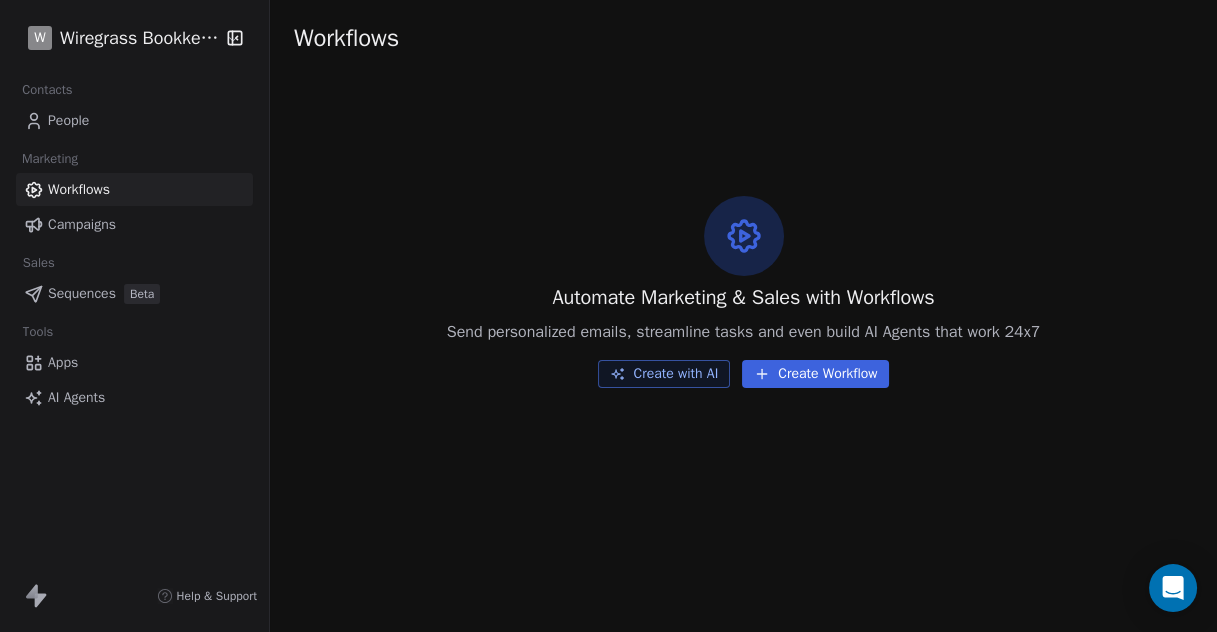click on "People" at bounding box center [68, 120] 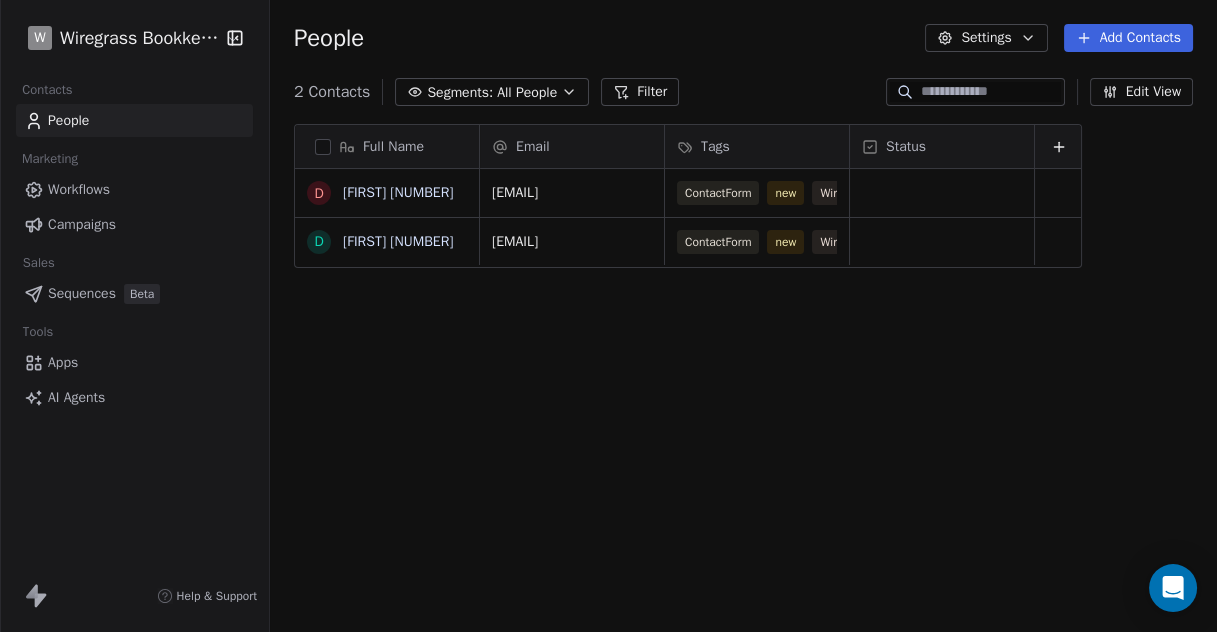 scroll, scrollTop: 18, scrollLeft: 17, axis: both 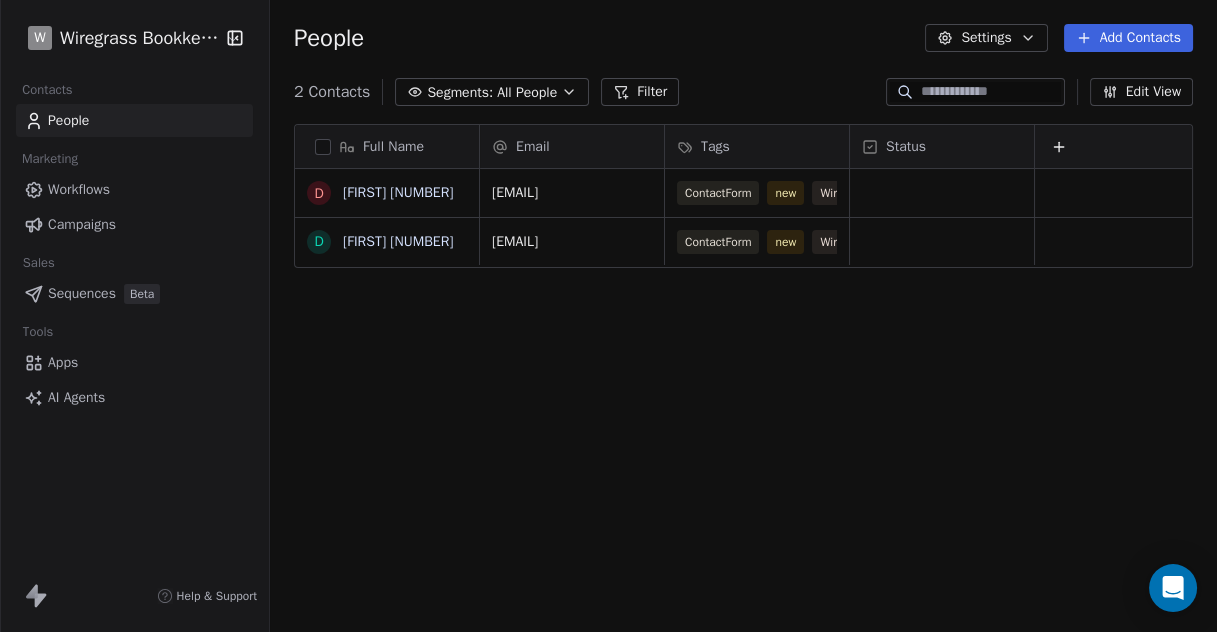 click on "Sequences" at bounding box center (82, 293) 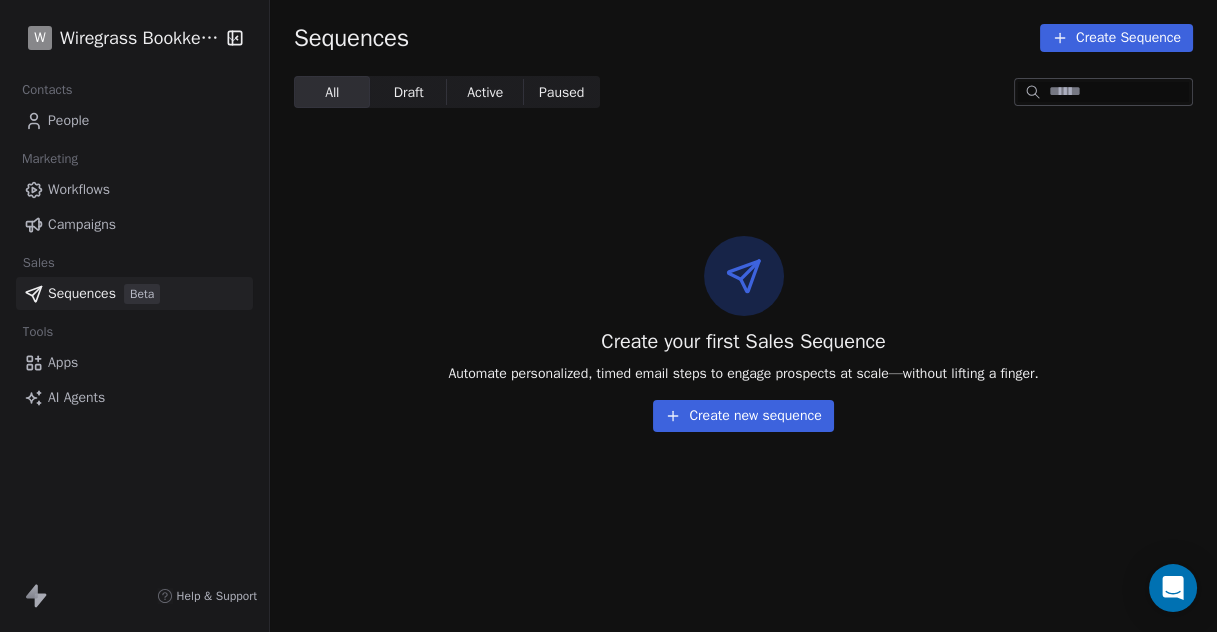 click on "Apps" at bounding box center [63, 362] 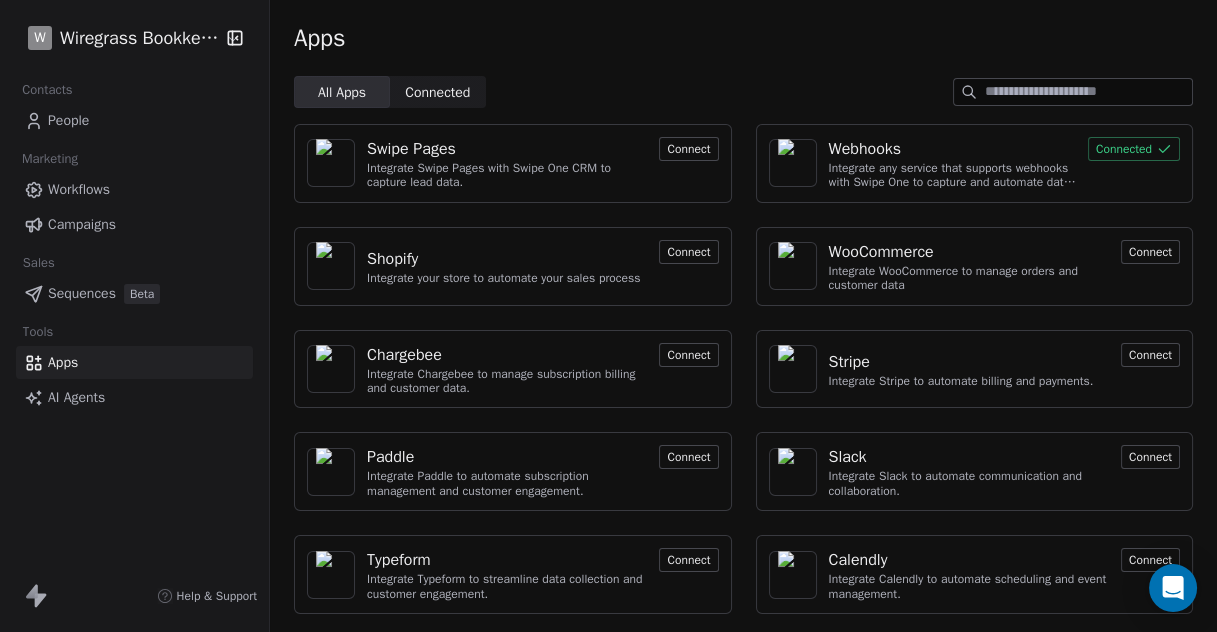 click on "Connected" at bounding box center (1134, 149) 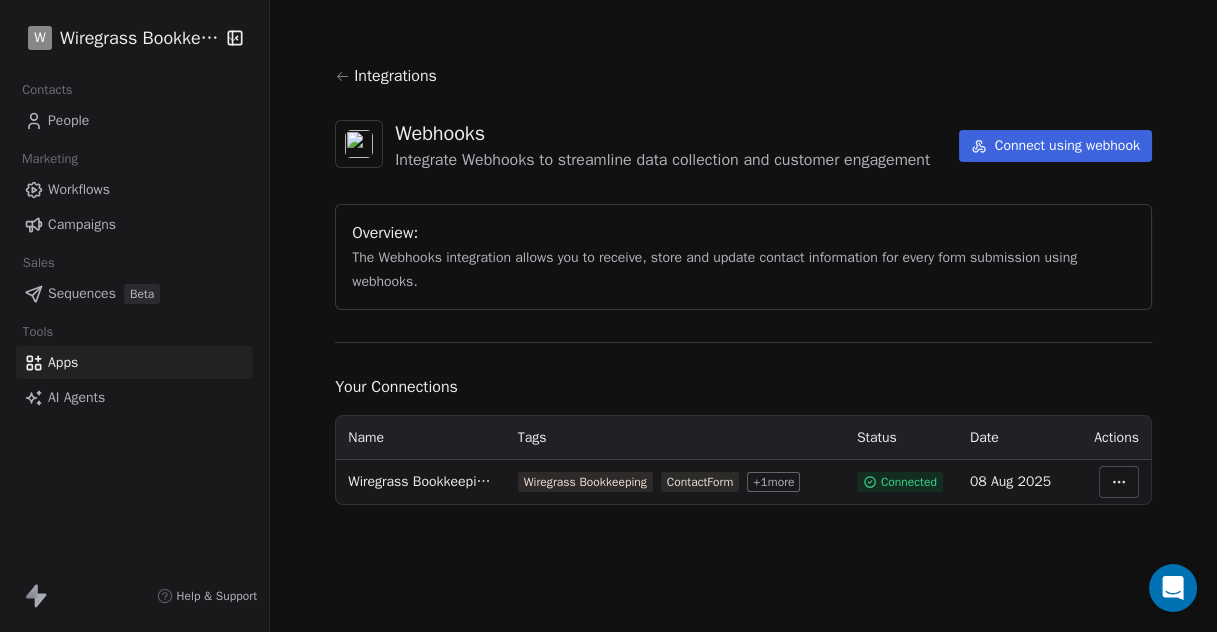 click on "+ 1  more" at bounding box center (773, 482) 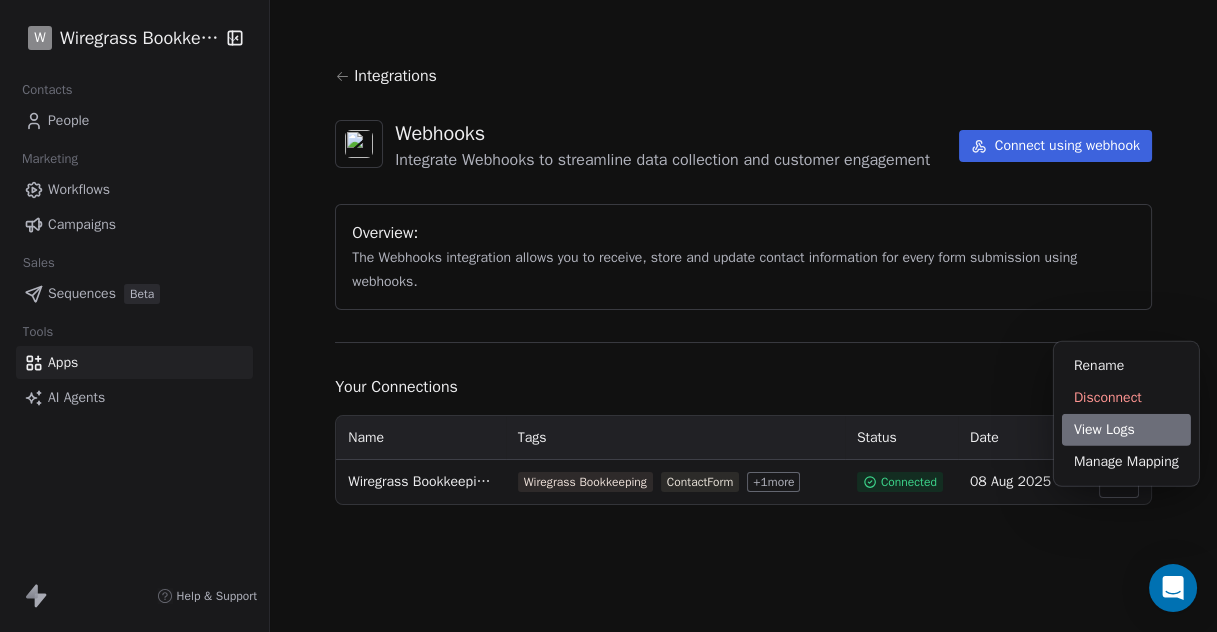 click on "View Logs" at bounding box center (1126, 430) 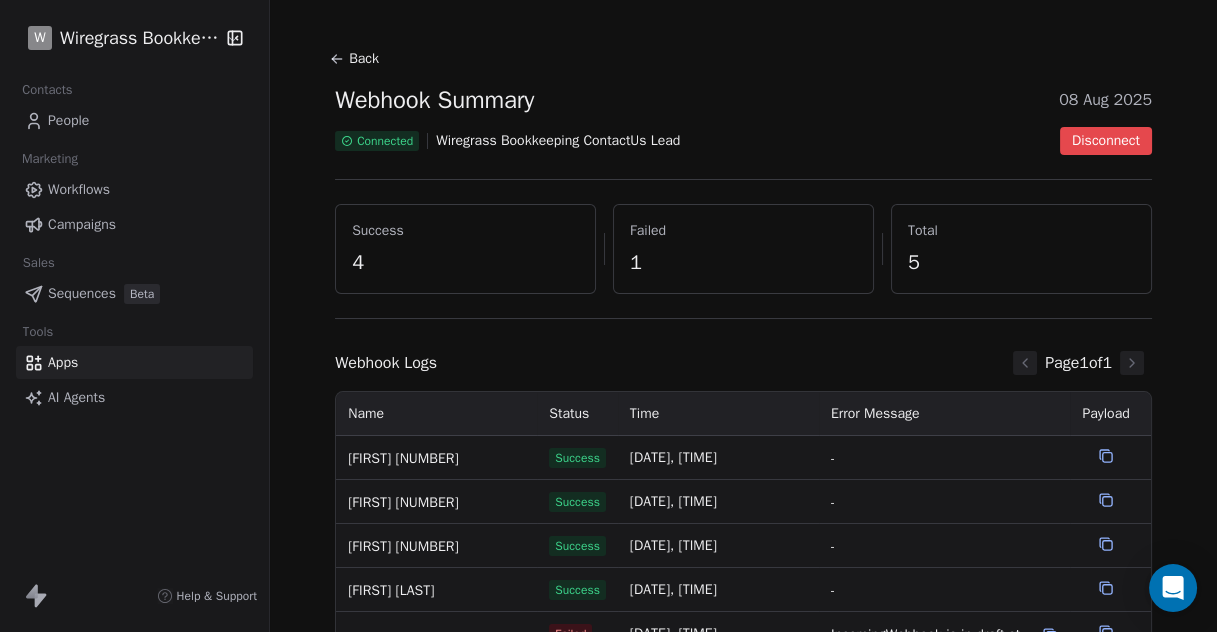 scroll, scrollTop: 0, scrollLeft: 0, axis: both 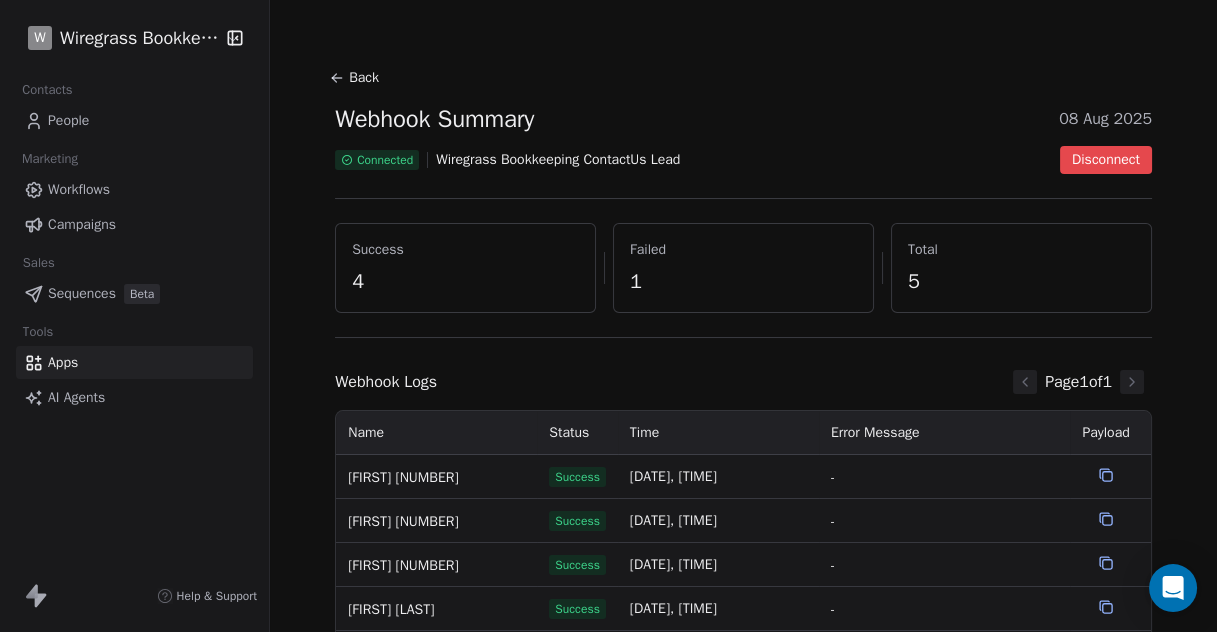 click 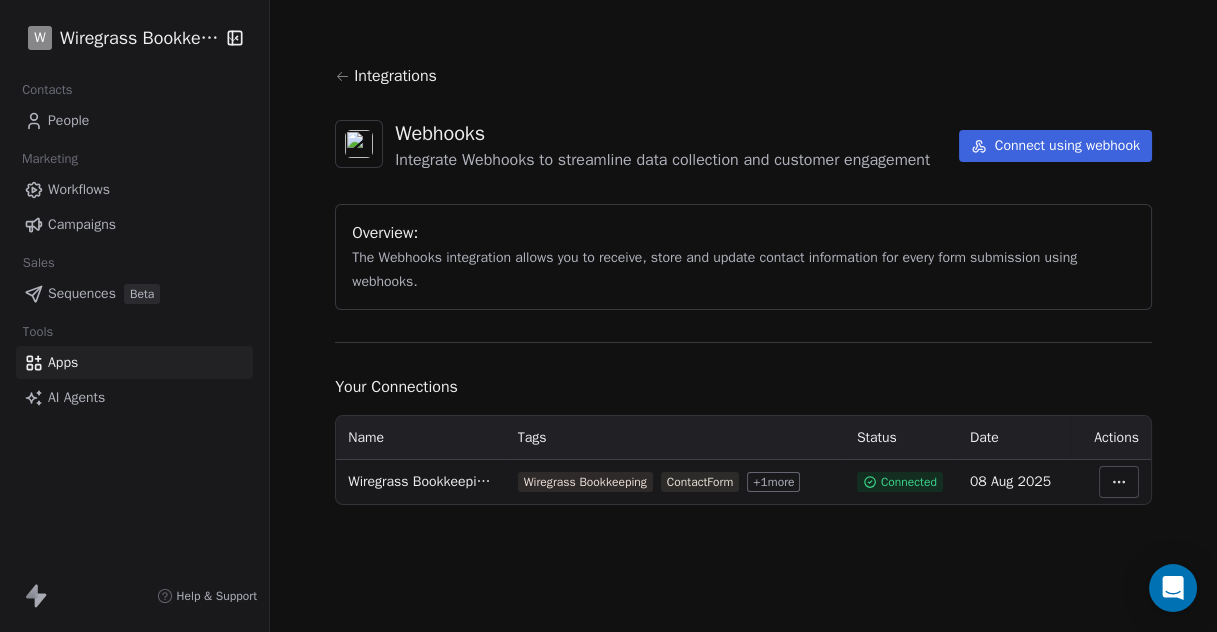 click on "W Wiregrass Bookkeeping Contacts People Marketing Workflows Campaigns Sales Sequences Beta Tools Apps AI Agents Help & Support Integrations Webhooks Integrate Webhooks to streamline data collection and customer engagement Connect using webhook Overview: The Webhooks integration allows you to receive, store and update contact information for every form submission using webhooks. Your Connections Name Tags Status Date Actions Wiregrass Bookkeeping ContactUs Lead Wiregrass Bookkeeping ContactForm + 1  more Connected 08 Aug 2025" at bounding box center (608, 316) 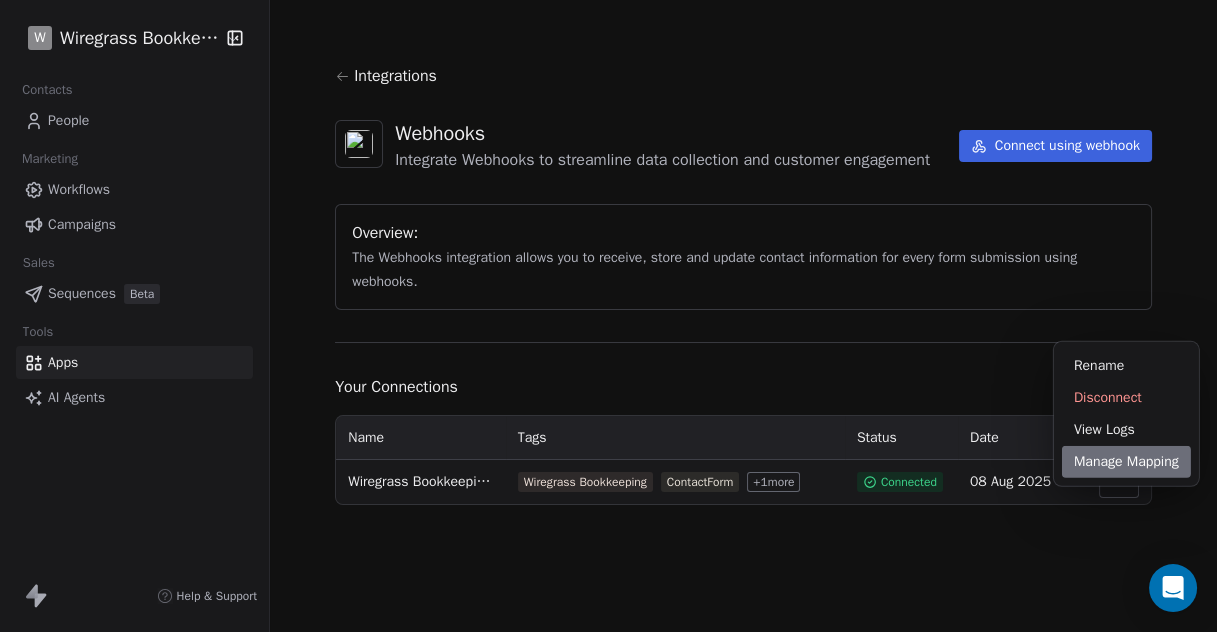 click on "Manage Mapping" at bounding box center (1126, 462) 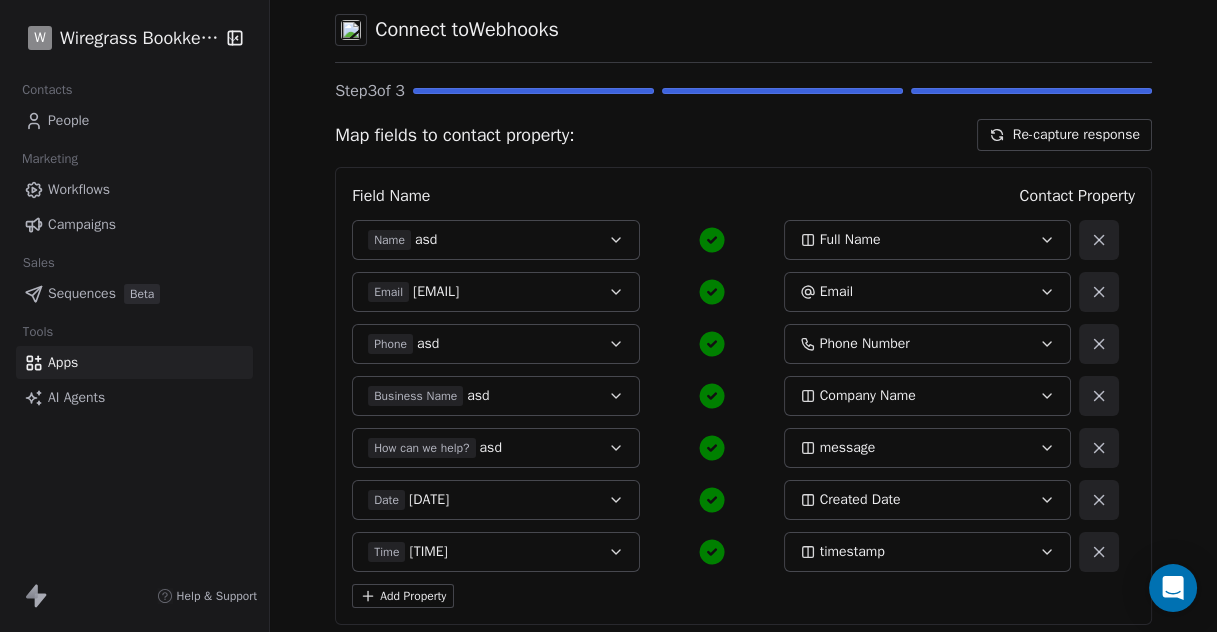 scroll, scrollTop: 0, scrollLeft: 0, axis: both 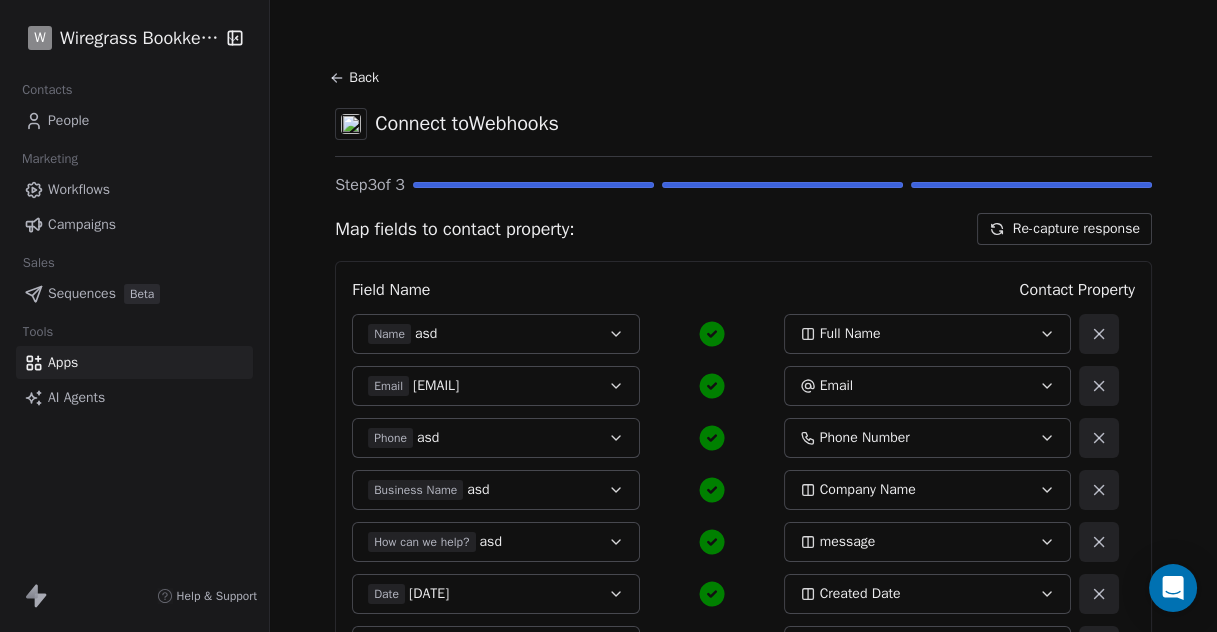 click on "Step  3  of 3" at bounding box center (743, 185) 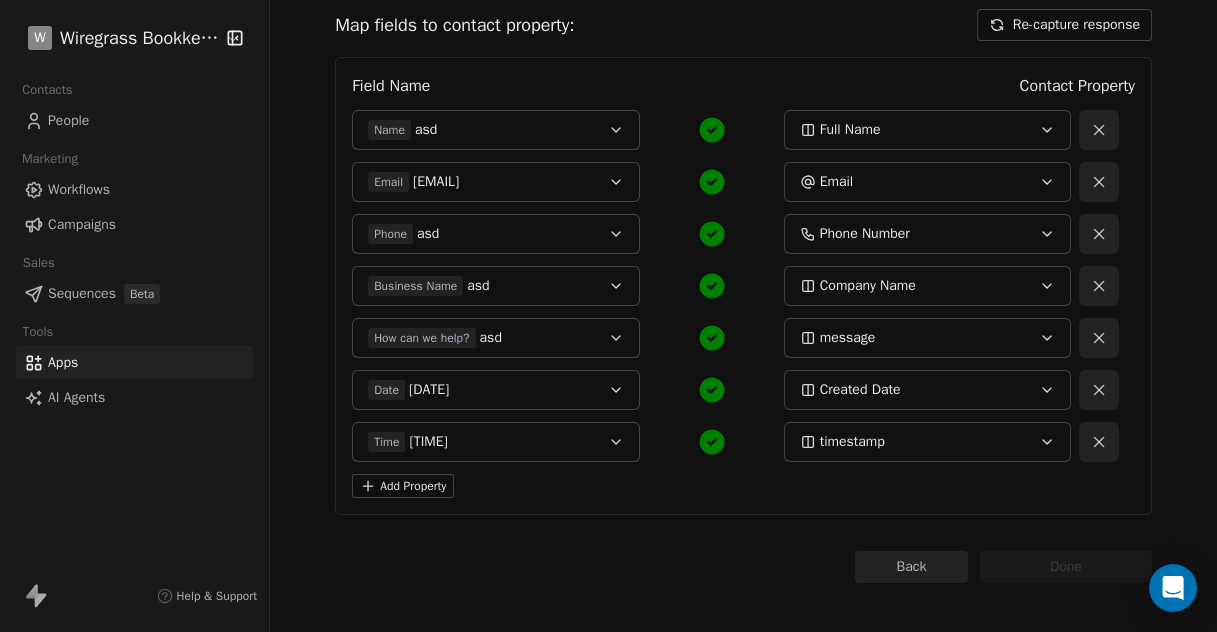 scroll, scrollTop: 218, scrollLeft: 0, axis: vertical 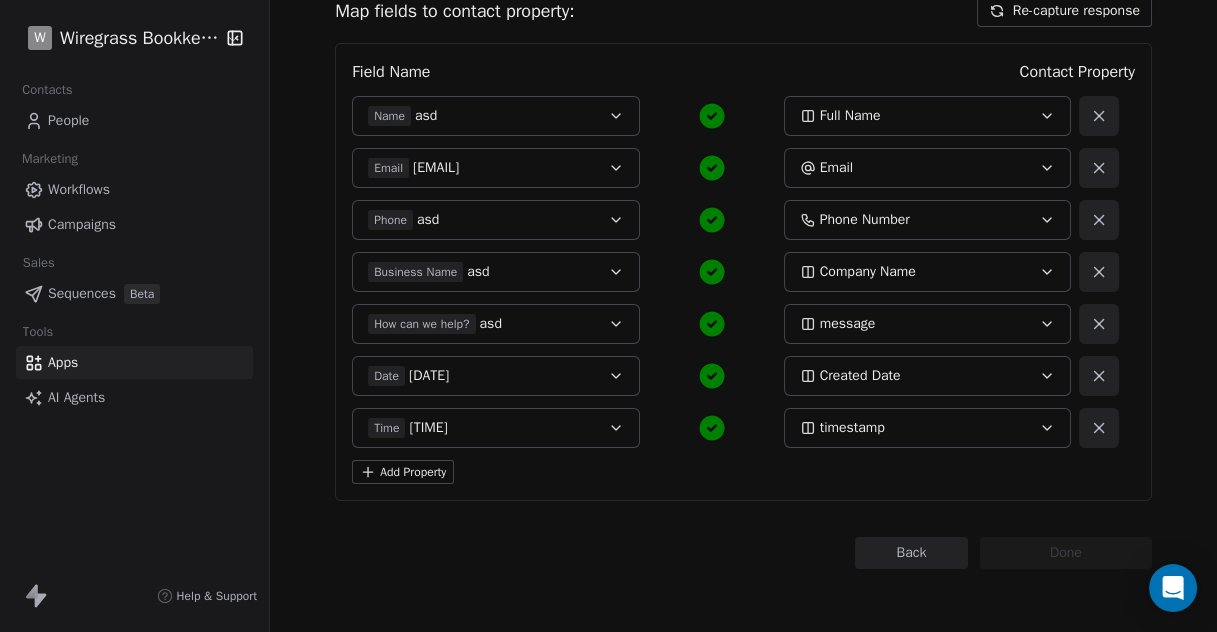 click on "Re-capture response" at bounding box center (1064, 11) 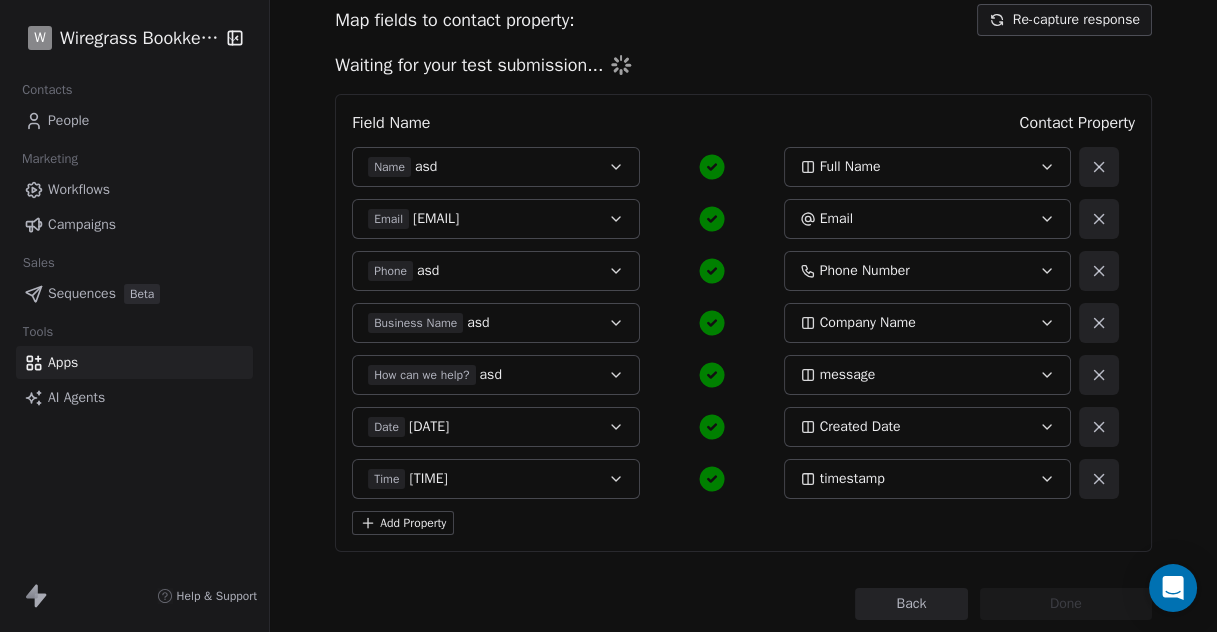 scroll, scrollTop: 260, scrollLeft: 0, axis: vertical 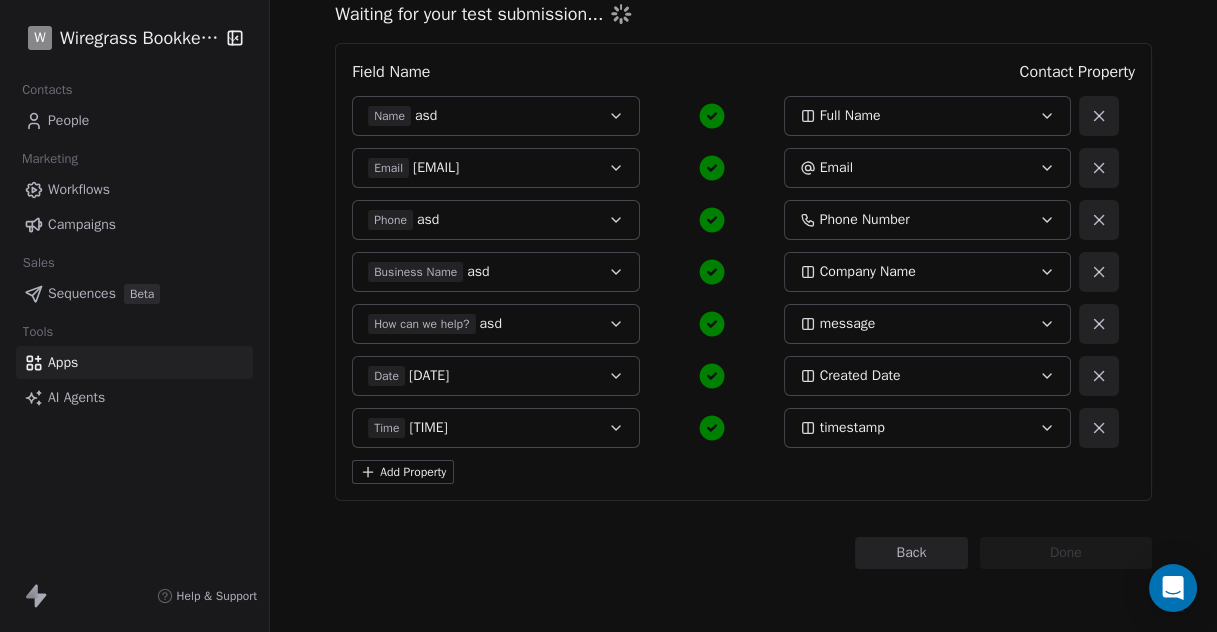 click on "Back" at bounding box center [911, 553] 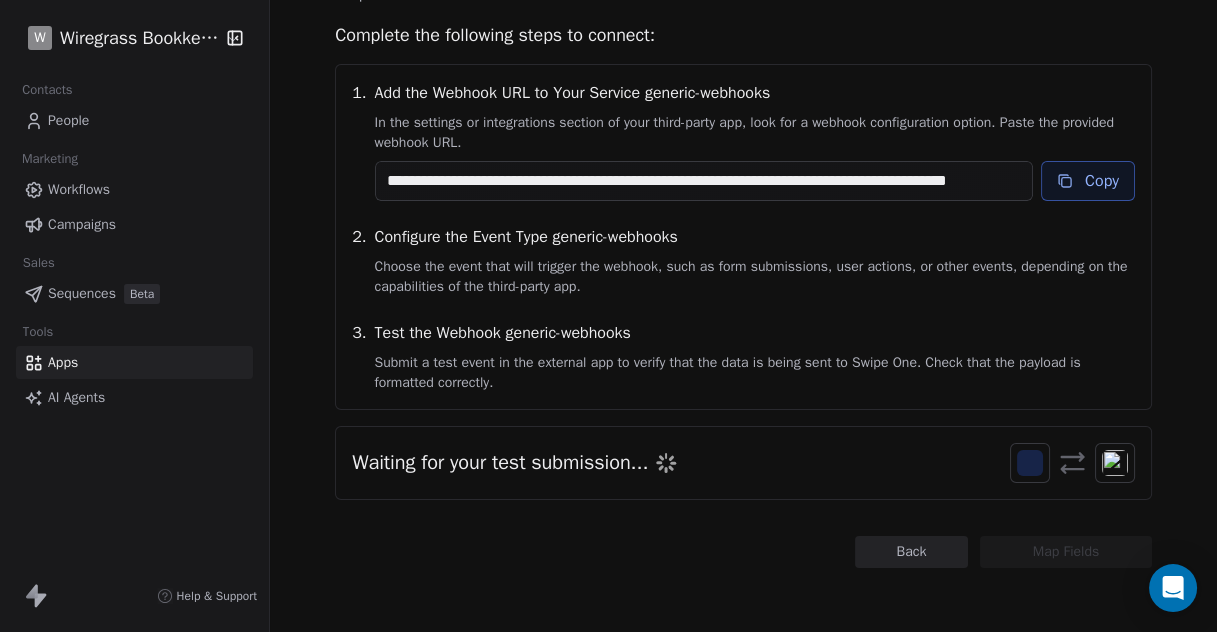 scroll, scrollTop: 190, scrollLeft: 0, axis: vertical 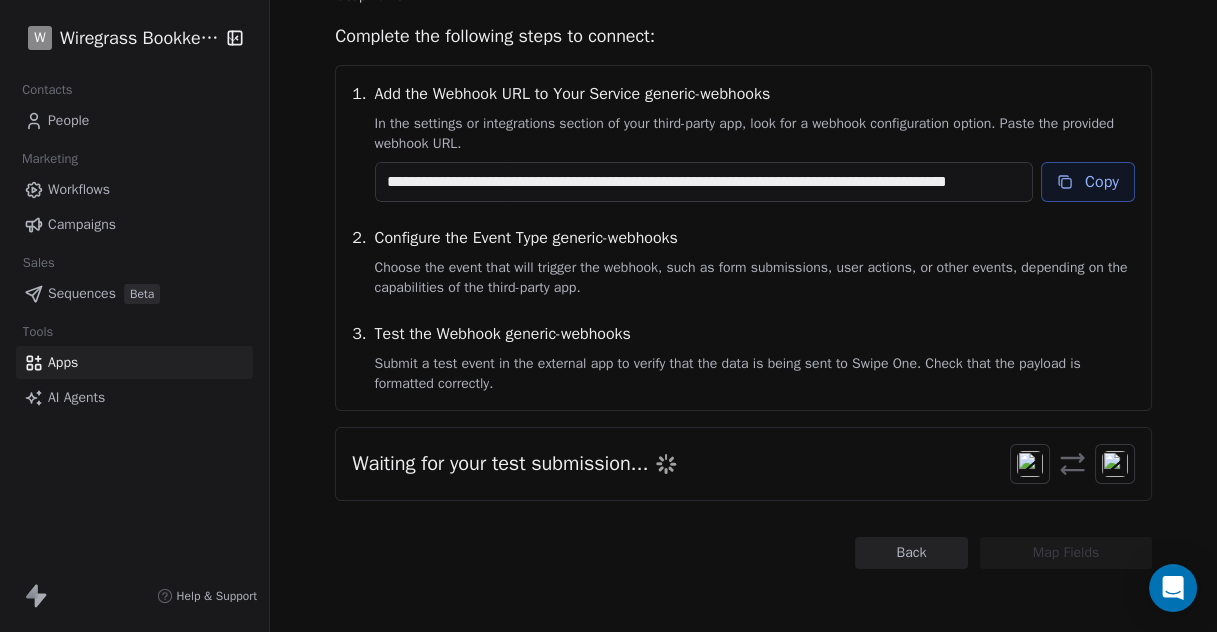 click on "Back" at bounding box center (911, 553) 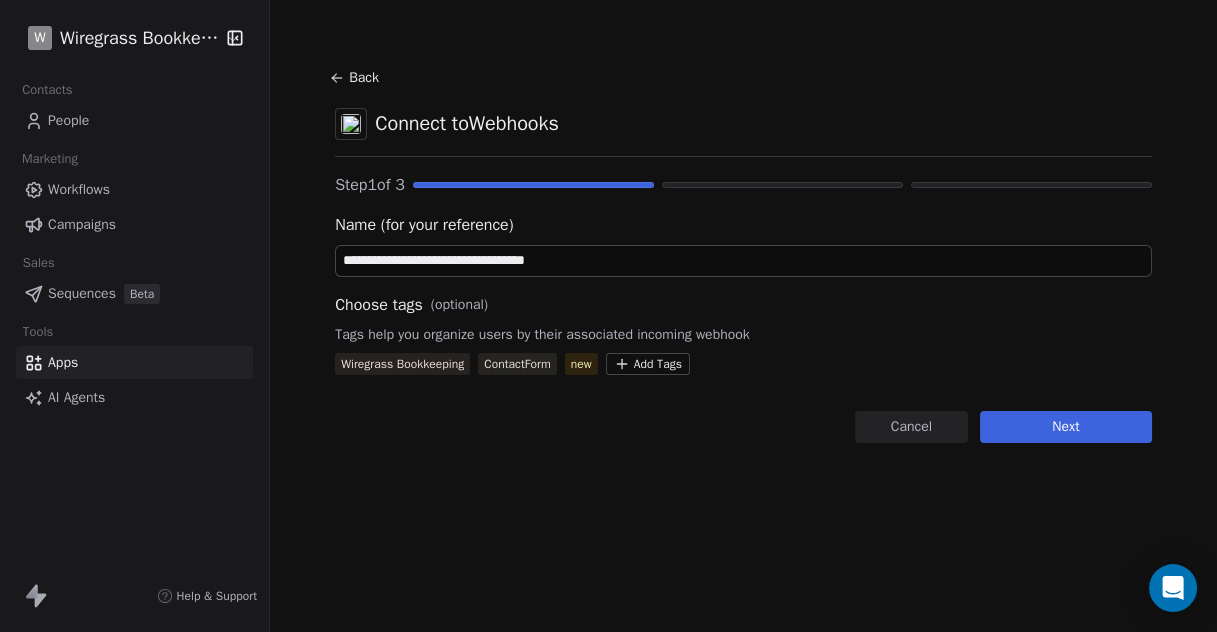 click on "Cancel" at bounding box center (911, 427) 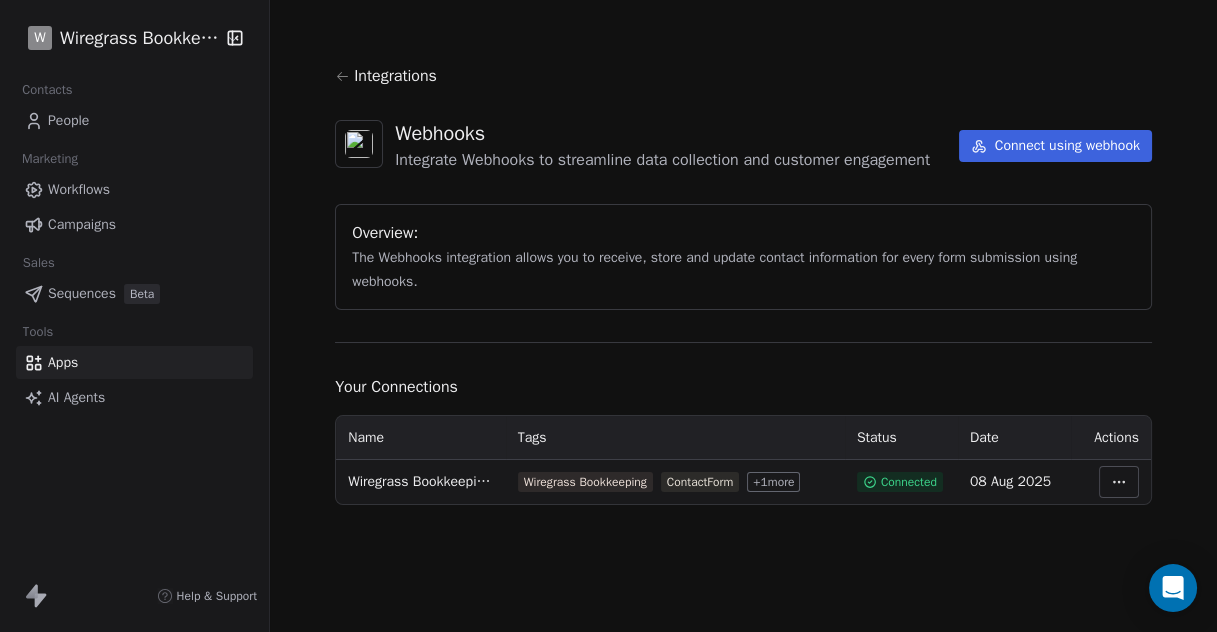 click on "W Wiregrass Bookkeeping Contacts People Marketing Workflows Campaigns Sales Sequences Beta Tools Apps AI Agents Help & Support Integrations Webhooks Integrate Webhooks to streamline data collection and customer engagement Connect using webhook Overview: The Webhooks integration allows you to receive, store and update contact information for every form submission using webhooks. Your Connections Name Tags Status Date Actions Wiregrass Bookkeeping ContactUs Lead Wiregrass Bookkeeping ContactForm + 1  more Connected 08 Aug 2025" at bounding box center (608, 316) 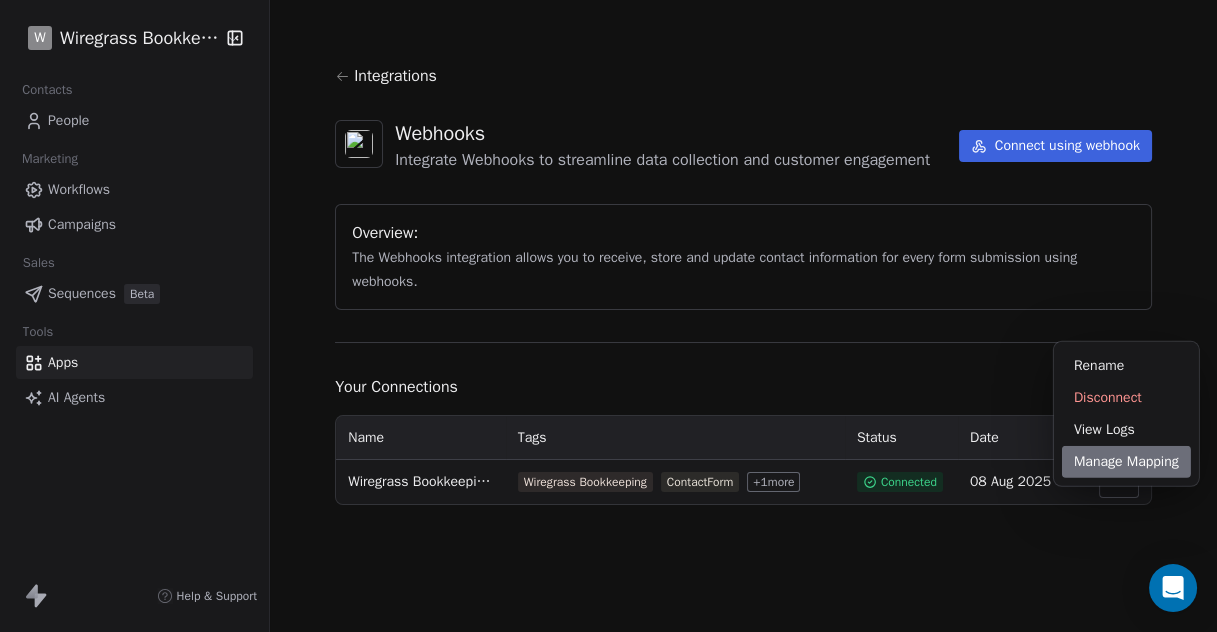 click on "Manage Mapping" at bounding box center [1126, 462] 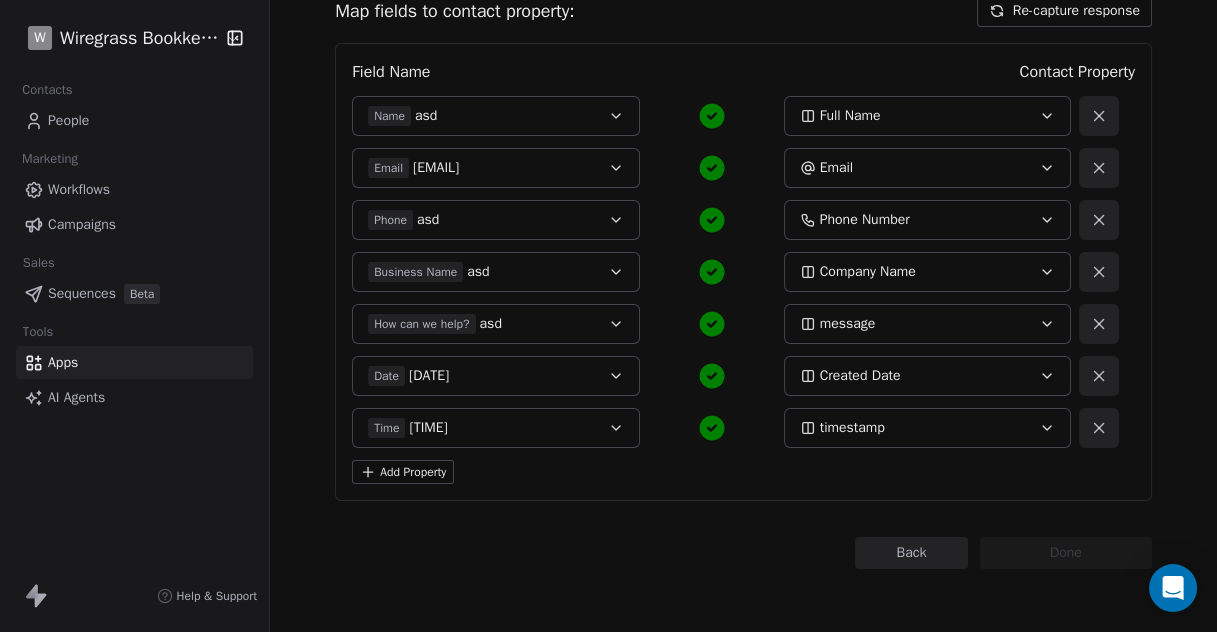scroll, scrollTop: 0, scrollLeft: 0, axis: both 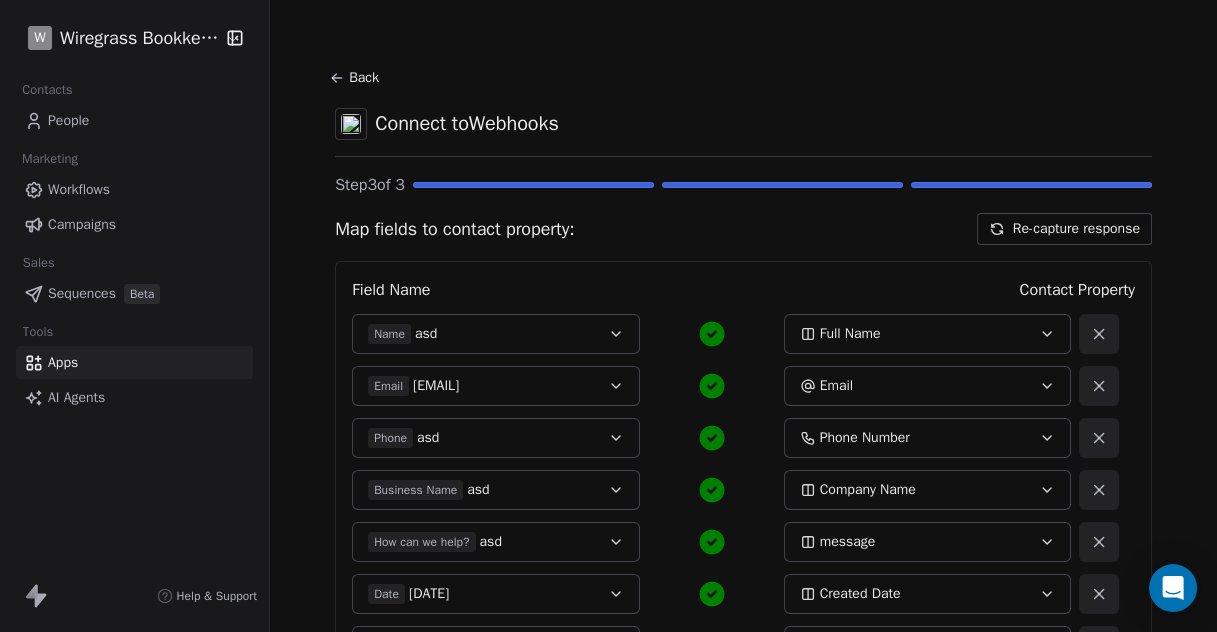click on "Workflows" at bounding box center [79, 189] 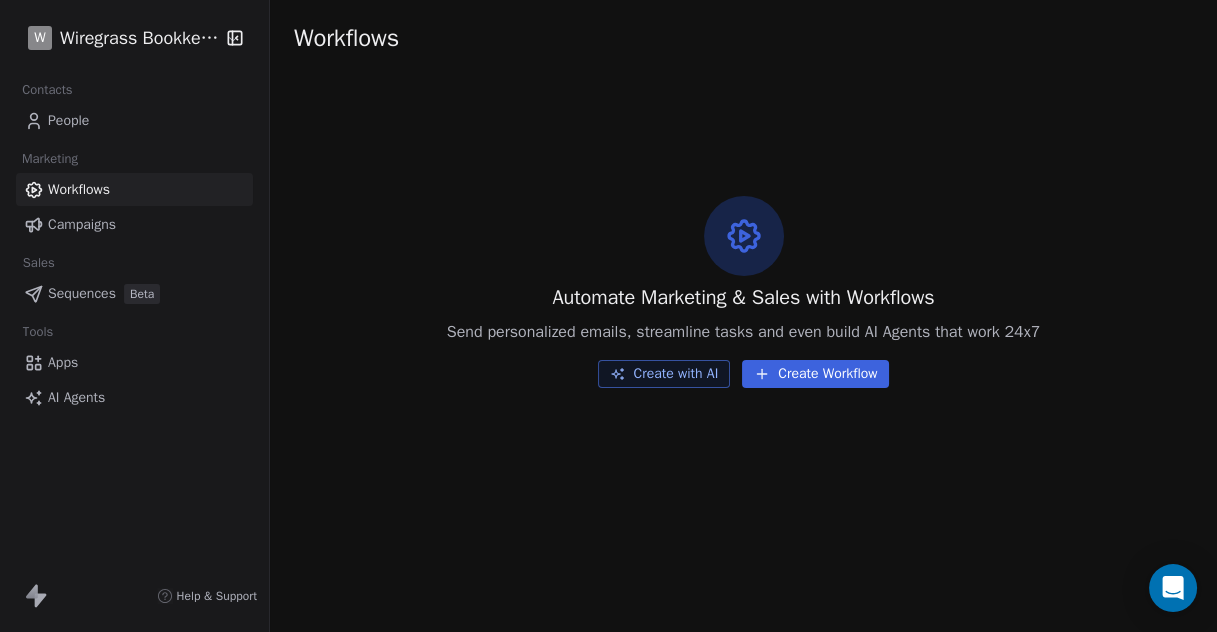 click on "Create Workflow" at bounding box center (815, 374) 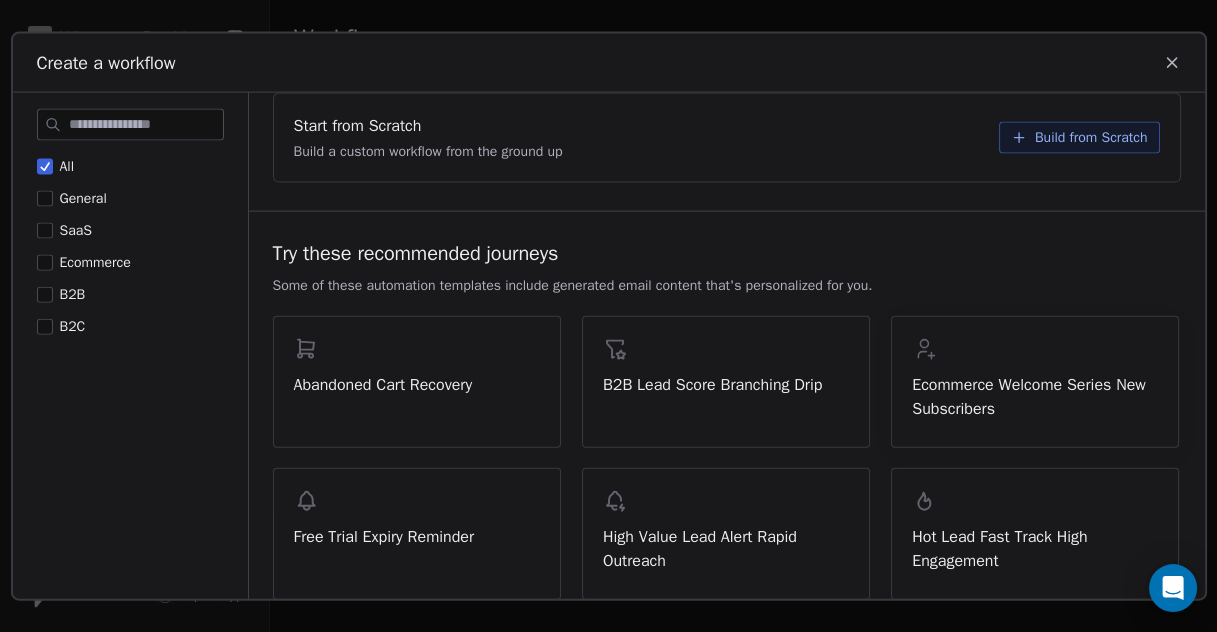 scroll, scrollTop: 246, scrollLeft: 0, axis: vertical 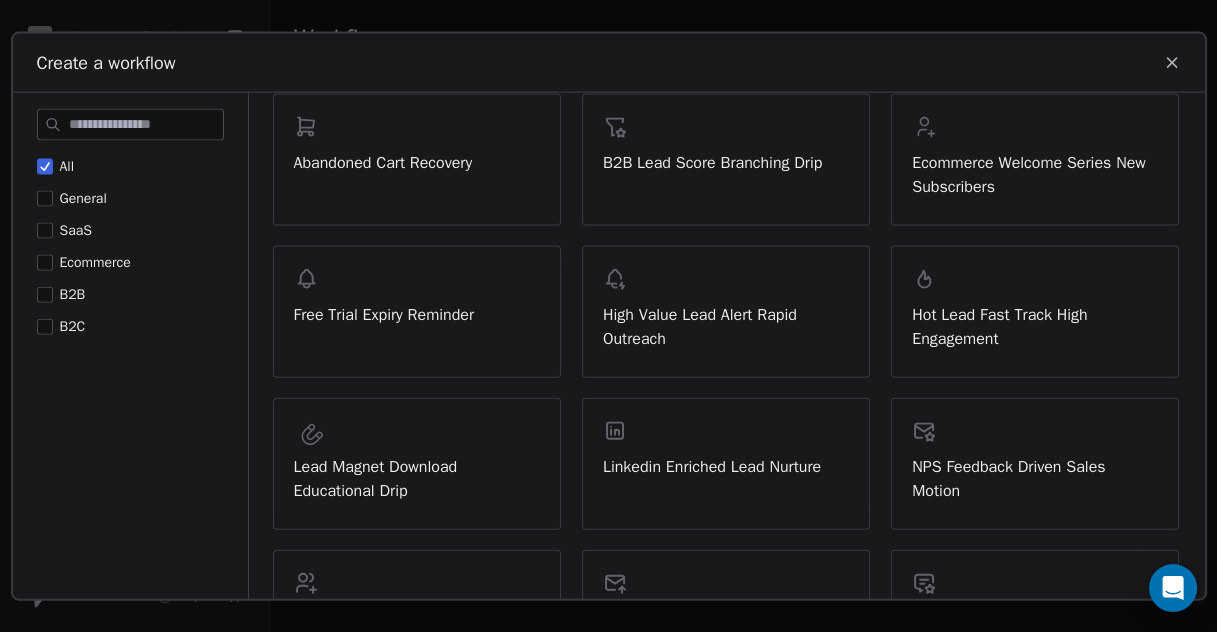 click on "High Value Lead Alert Rapid Outreach" at bounding box center [726, 327] 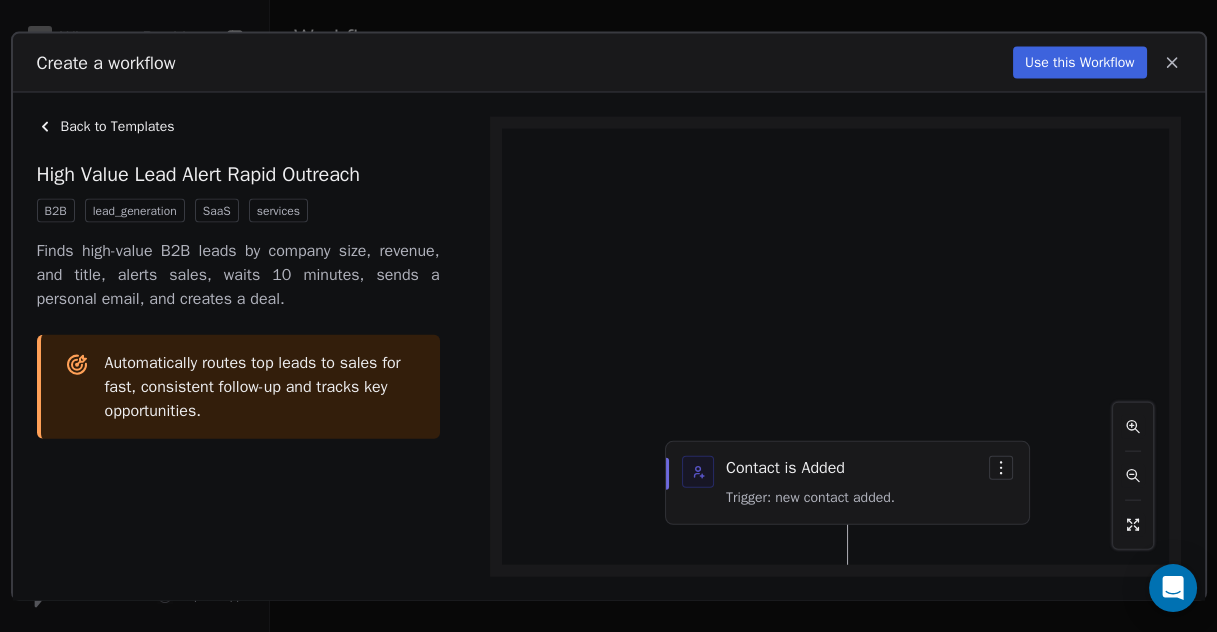 click 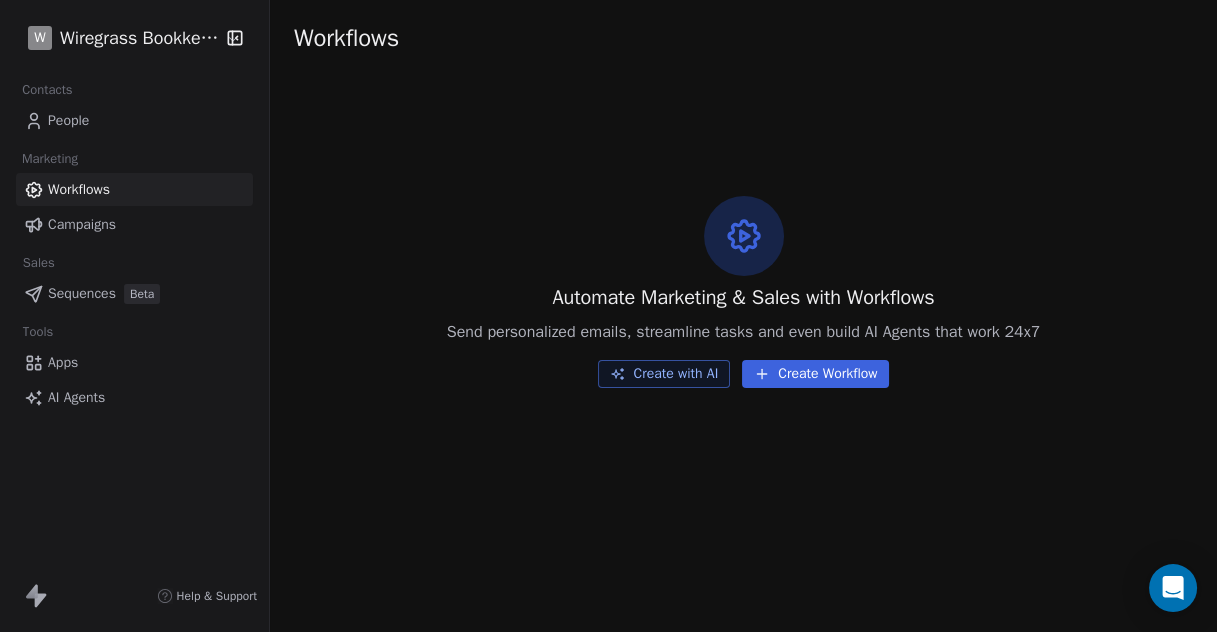 click on "Create Workflow" at bounding box center (815, 374) 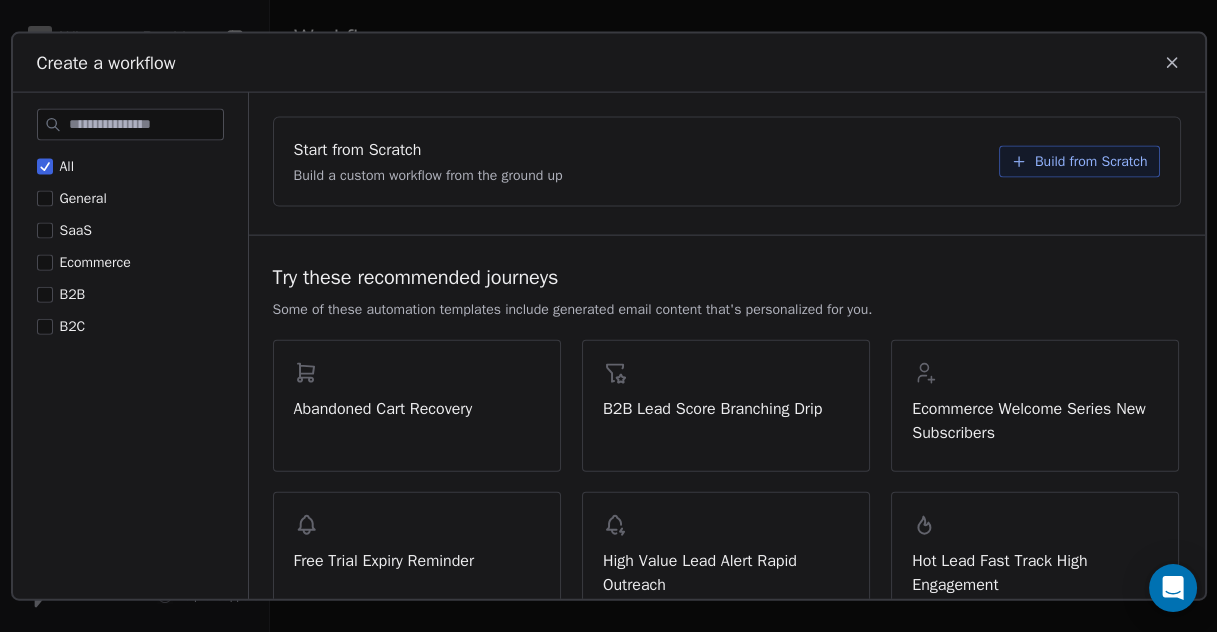 click on "Build from Scratch" at bounding box center (1091, 162) 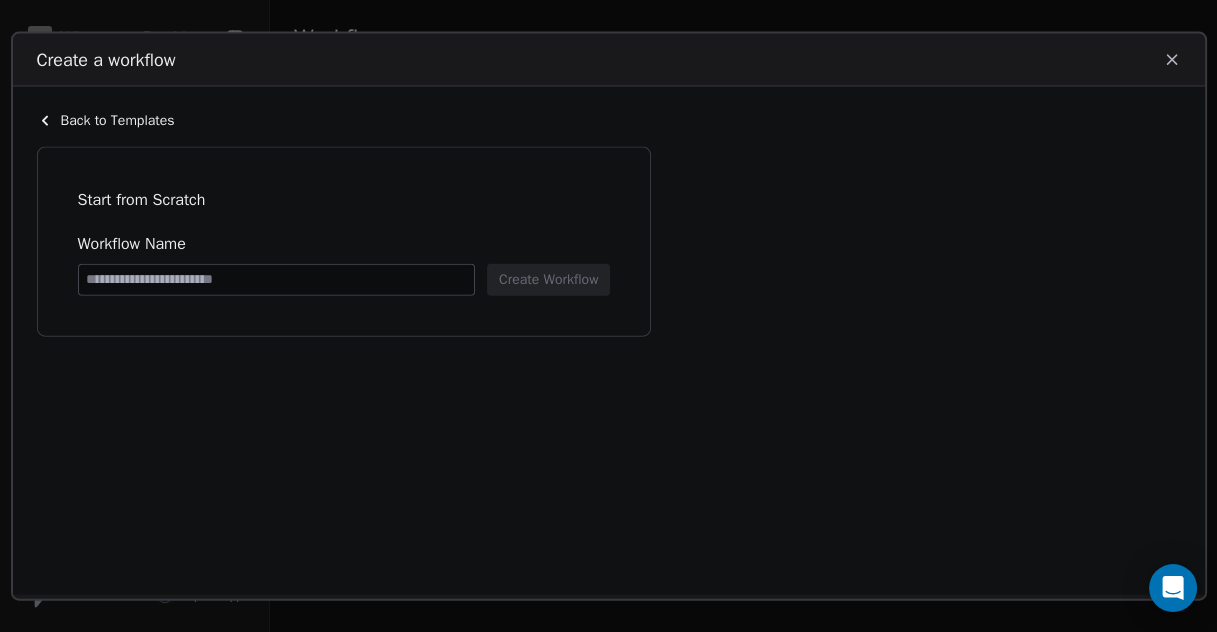 click at bounding box center (277, 280) 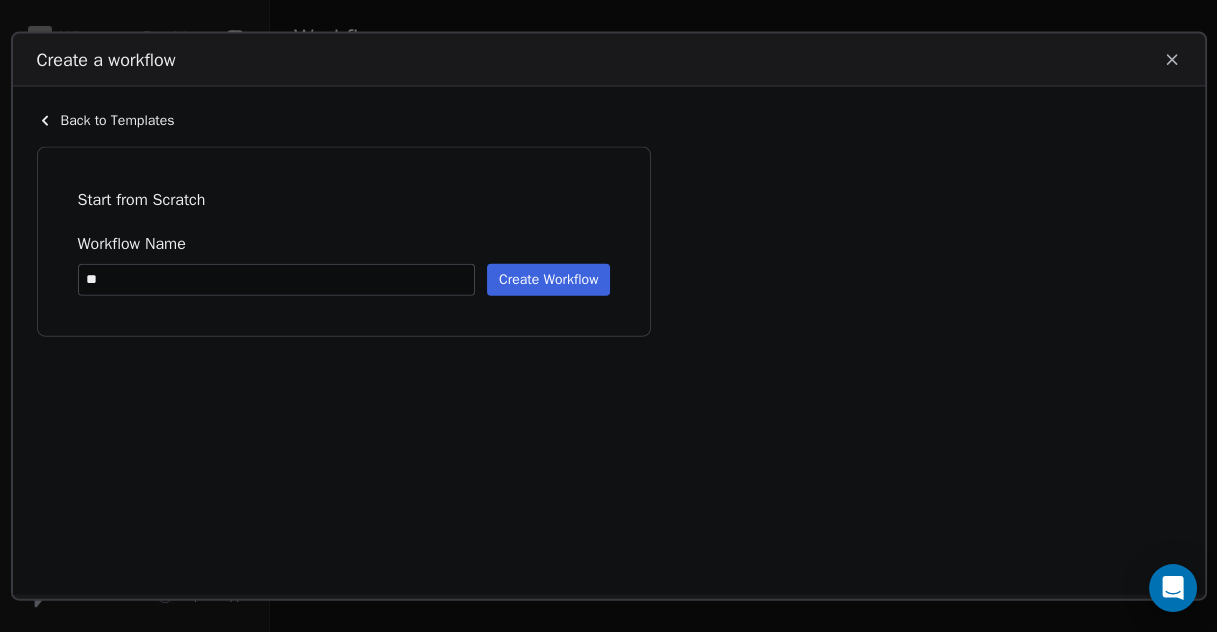 type on "*" 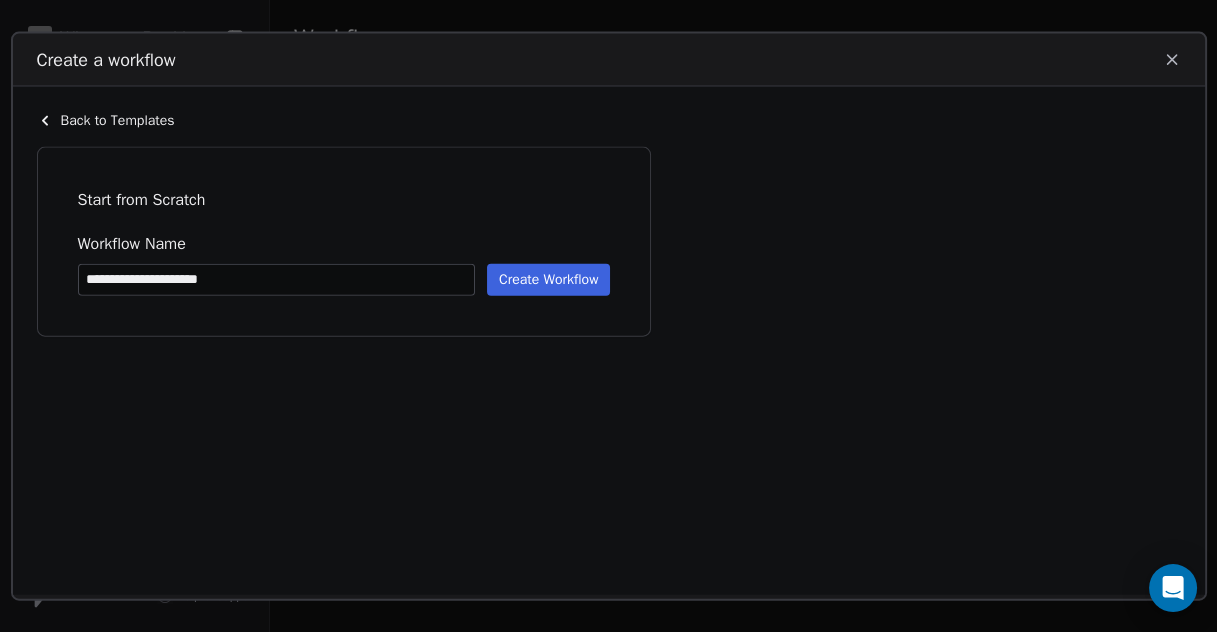 type on "**********" 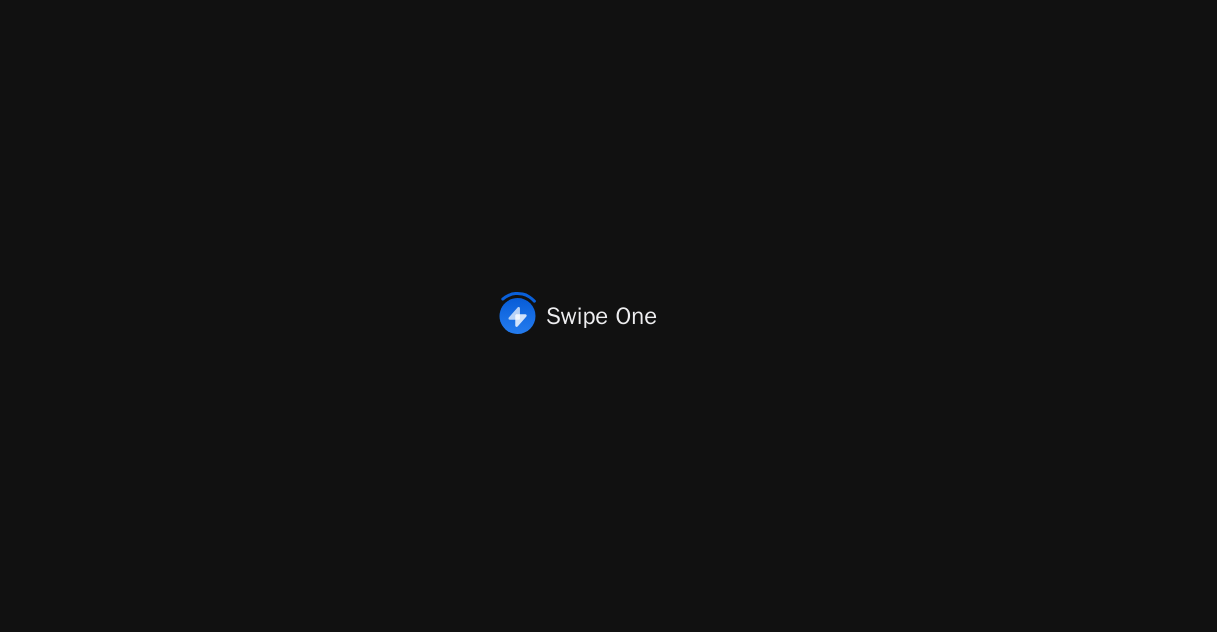 scroll, scrollTop: 0, scrollLeft: 0, axis: both 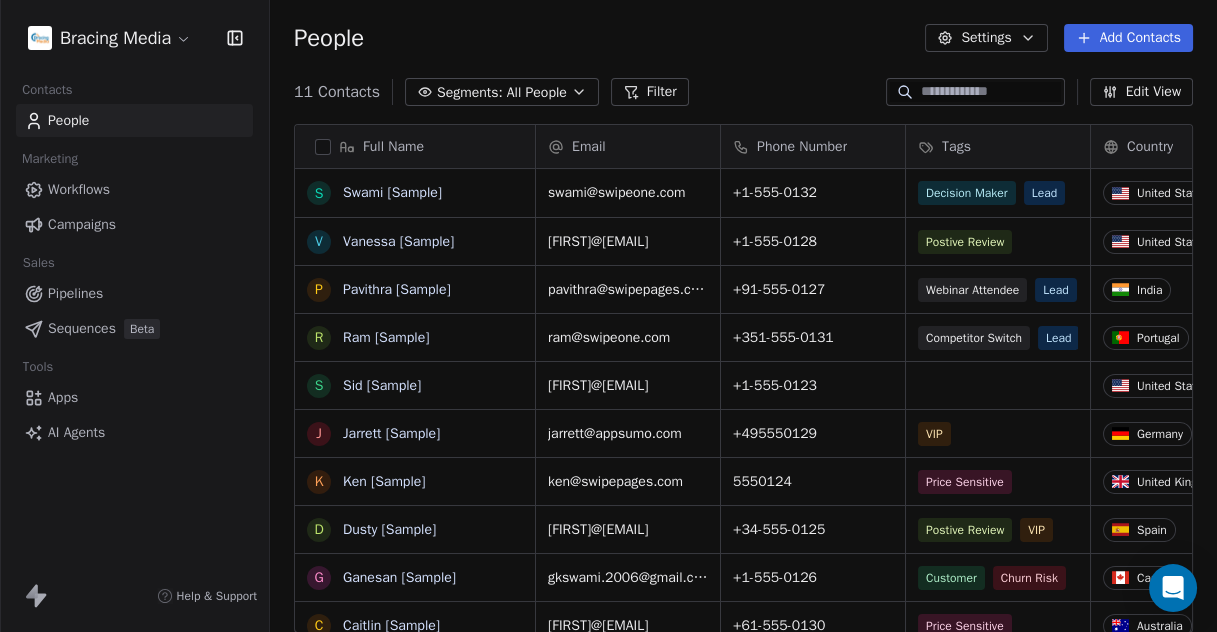click on "Bracing Media Contacts People Marketing Workflows Campaigns Sales Pipelines Sequences Beta Tools Apps AI Agents Help & Support People Settings Add Contacts 11 Contacts Segments: All People Filter Edit View Tag Add to Sequence Export Full Name S Swami [Sample] V Vanessa [Sample] P Pavithra [Sample] R Ram [Sample] S Sid [Sample] J Jarrett [Sample] K Ken [Sample] D Dusty [Sample] G Ganesan [Sample] C Caitlin [Sample] d diana diana Email Phone Number Tags Country Website Job Title Status swami@[EMAIL] +1-[PHONE] Decision Maker Lead United States millerindustries.com President New Lead vanessa@[EMAIL] +1-[PHONE] Postive Review United States fostergroup.com Managing Director Closed Won pavithra@[EMAIL] +91-[PHONE] Webinar Attendee Lead India techinnovators.in CTO Proposal Sent ram@[EMAIL] +351-[PHONE] Competitor Switch Lead Portugal greensolutions.pt Sustainability Head Closed Won sid@[EMAIL] +1-[PHONE] United States alliedsolutions.com Director of Operations Qualifying VIP CEO" at bounding box center [608, 316] 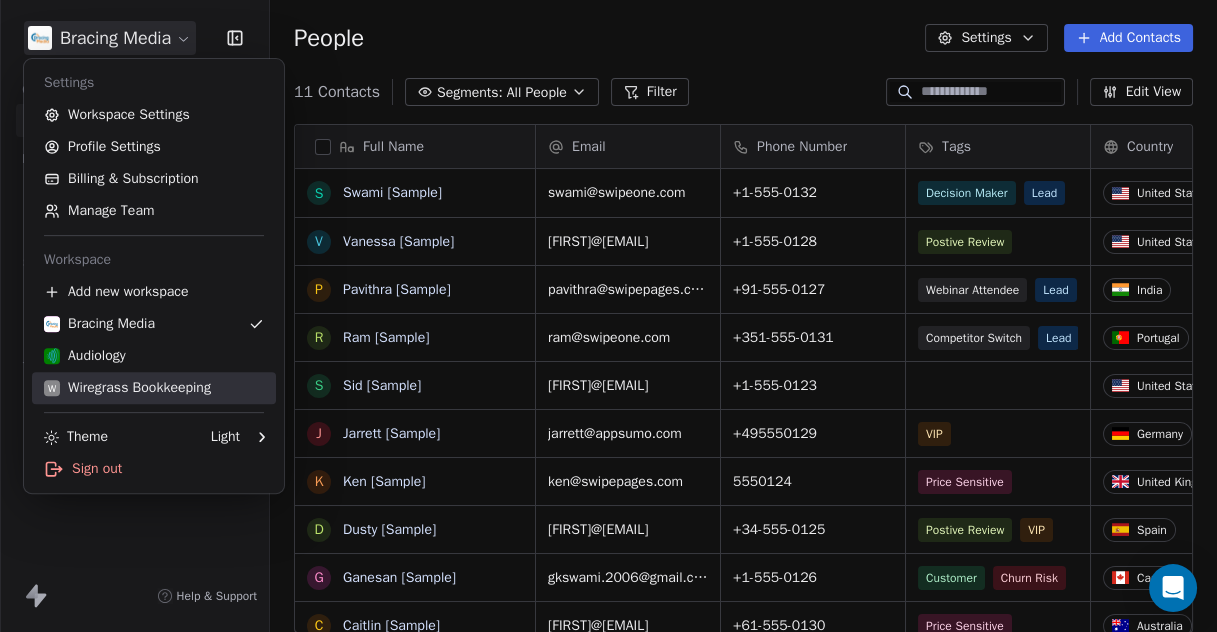 click on "W Wiregrass Bookkeeping" at bounding box center [127, 388] 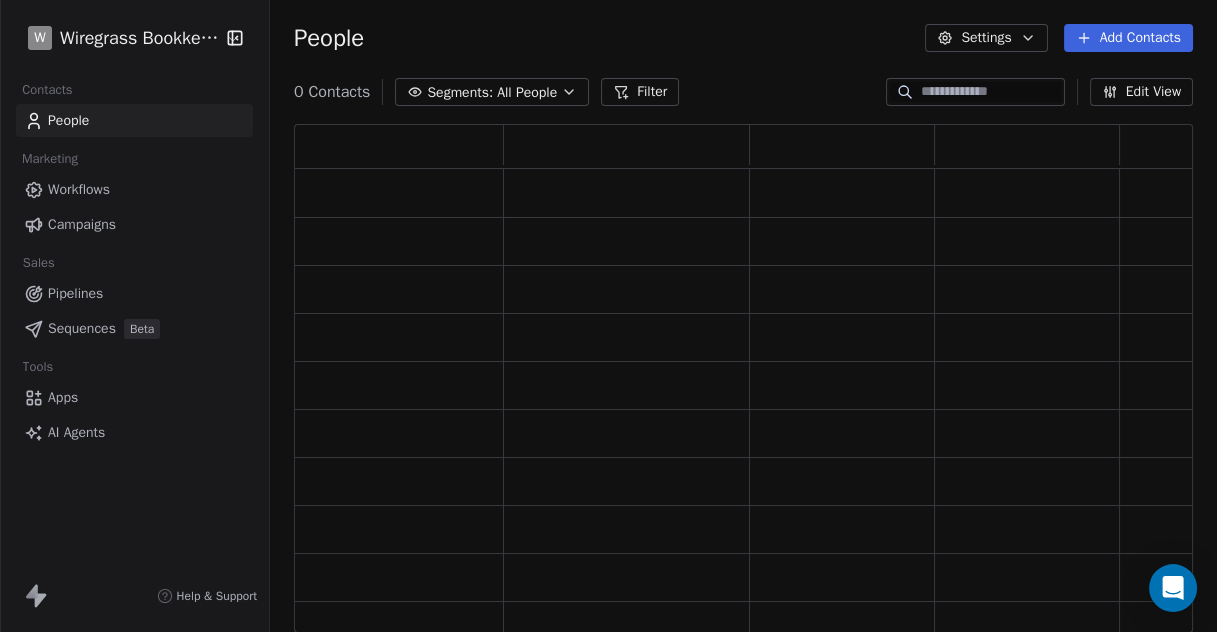 scroll, scrollTop: 18, scrollLeft: 17, axis: both 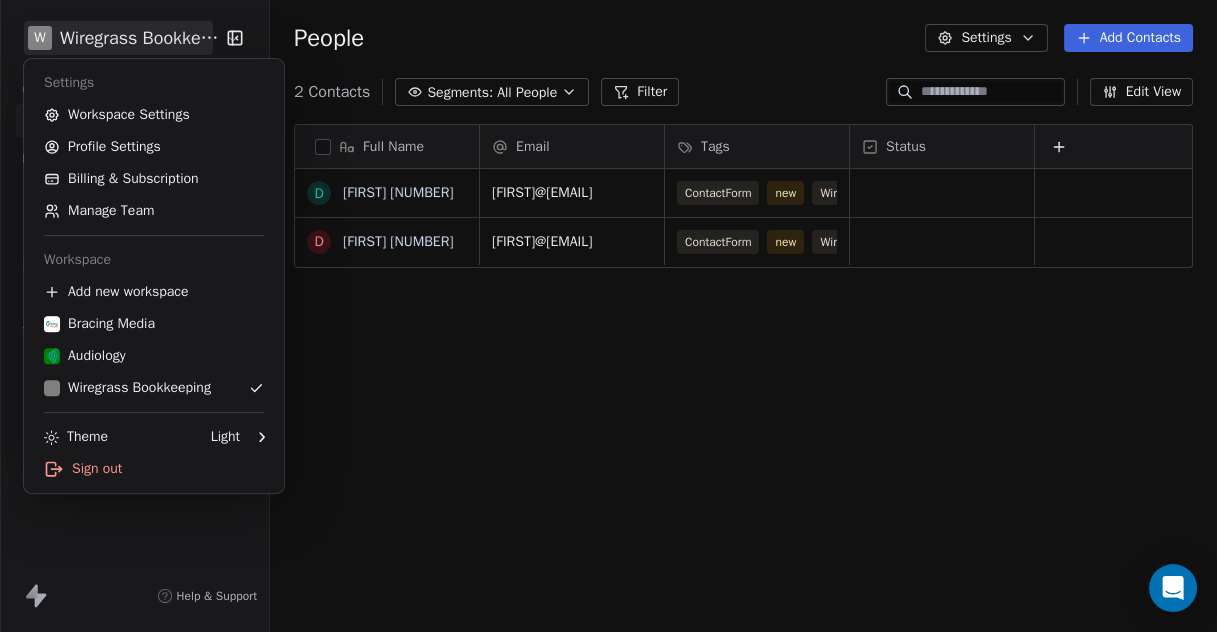 click on "W Wiregrass Bookkeeping Contacts People Marketing Workflows Campaigns Sales Sequences Beta Tools Apps AI Agents Help & Support People Settings  Add Contacts 2 Contacts Segments: All People Filter  Edit View Tag Add to Sequence Export Full Name d diana four d diana three Email Tags Status diana@booksmart.com ContactForm new Wiregrass Bookkeeping diana@bracingmedia.com ContactForm new Wiregrass Bookkeeping
To pick up a draggable item, press the space bar.
While dragging, use the arrow keys to move the item.
Press space again to drop the item in its new position, or press escape to cancel.
Settings Workspace Settings Profile Settings Billing & Subscription Manage Team   Workspace Add new workspace Bracing Media Audiology Wiregrass Bookkeeping Theme Light Sign out" at bounding box center (608, 316) 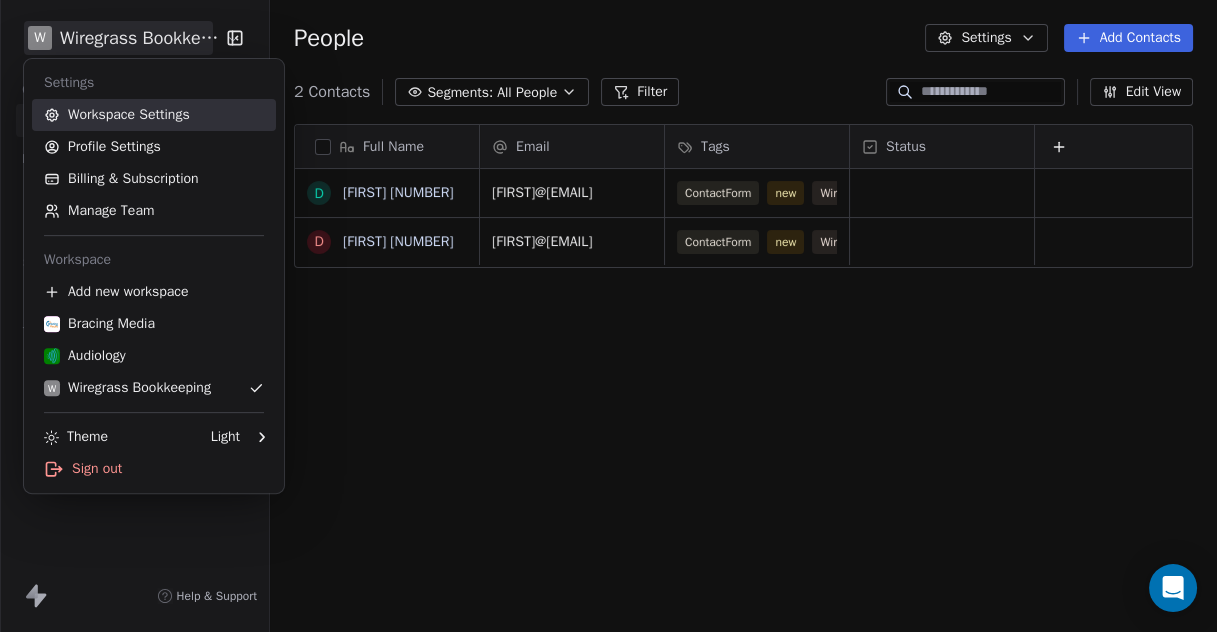 click on "Workspace Settings" at bounding box center [154, 115] 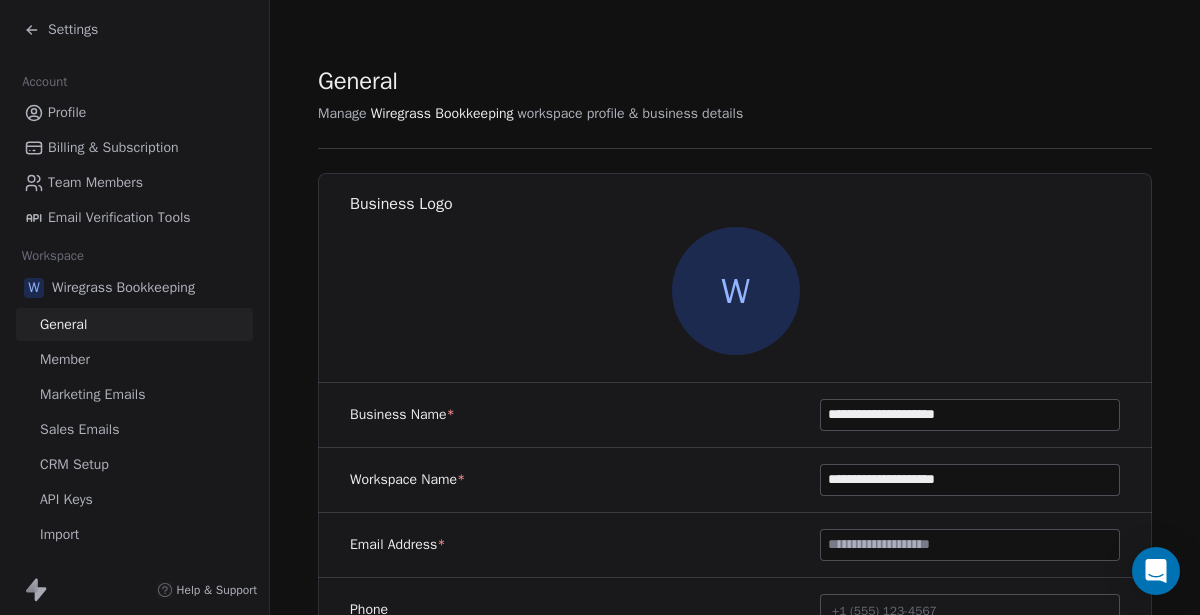 scroll, scrollTop: 111, scrollLeft: 0, axis: vertical 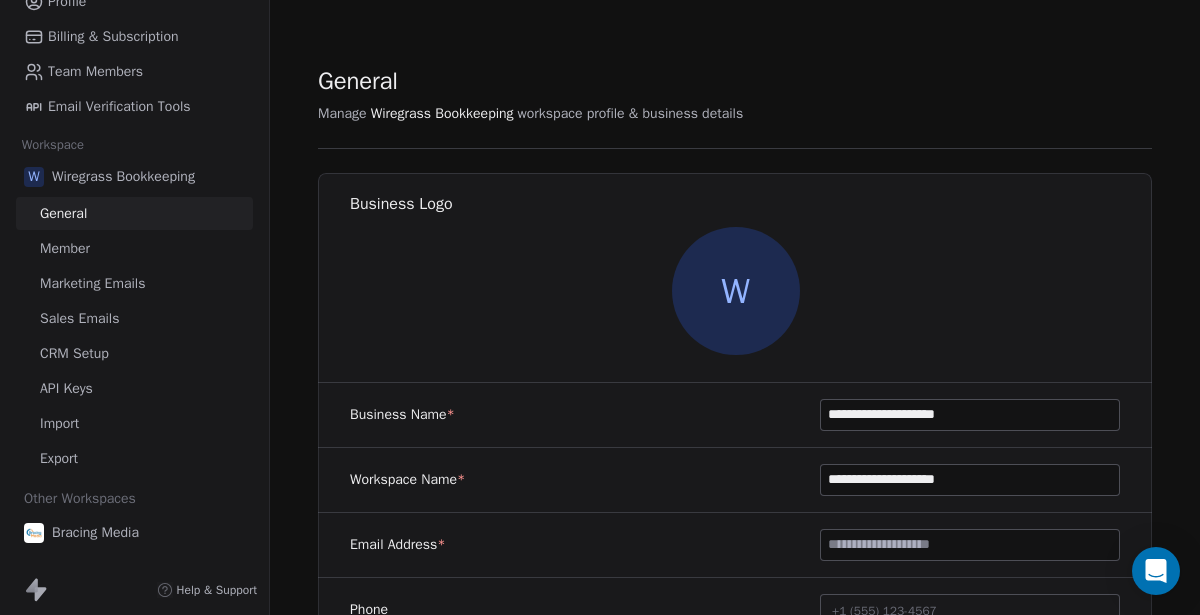 click on "CRM Setup" at bounding box center (74, 353) 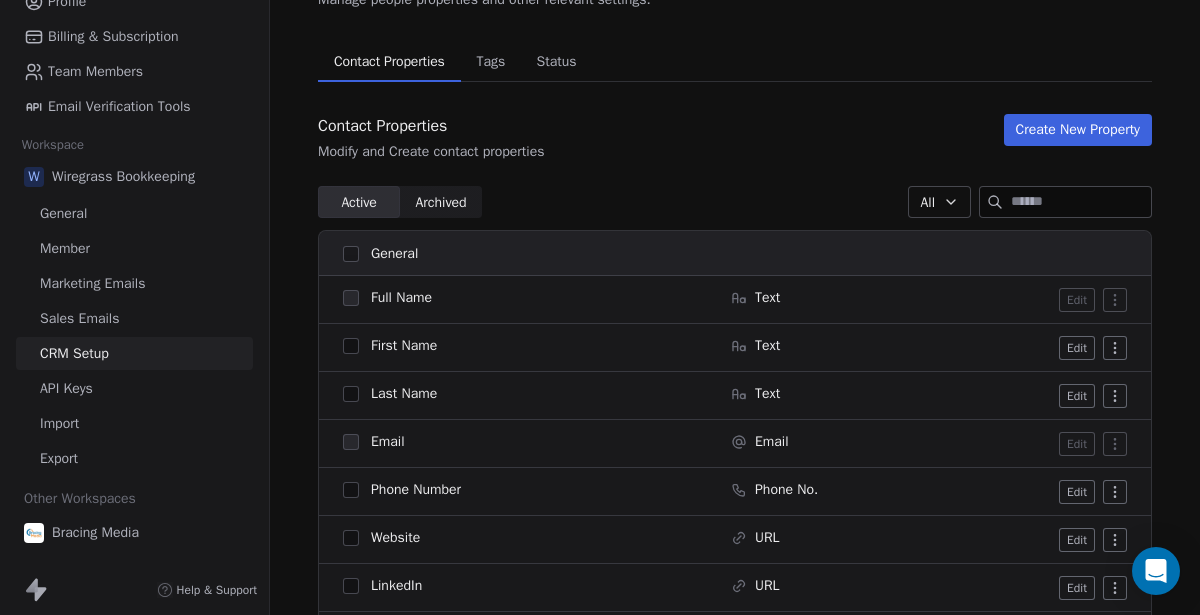 scroll, scrollTop: 111, scrollLeft: 0, axis: vertical 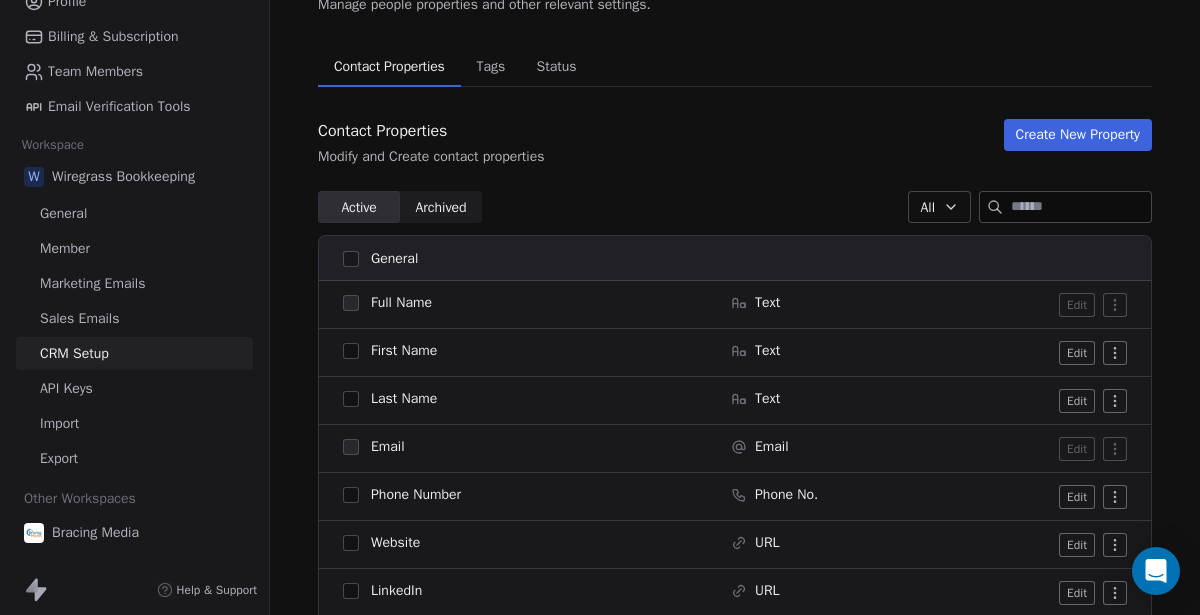 click at bounding box center (1081, 207) 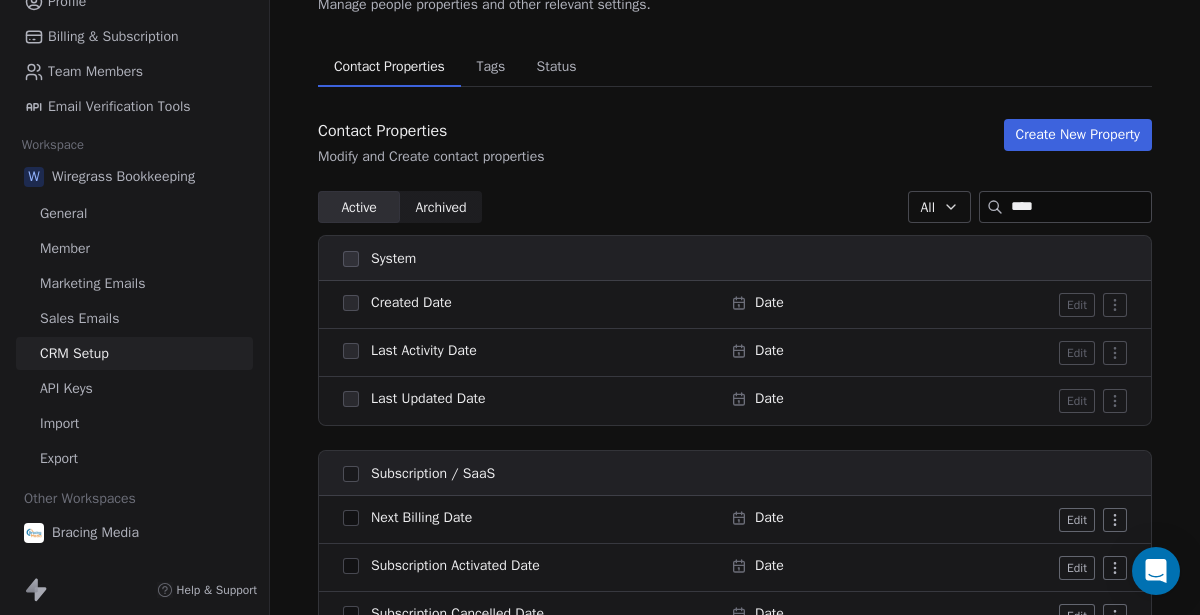 type on "****" 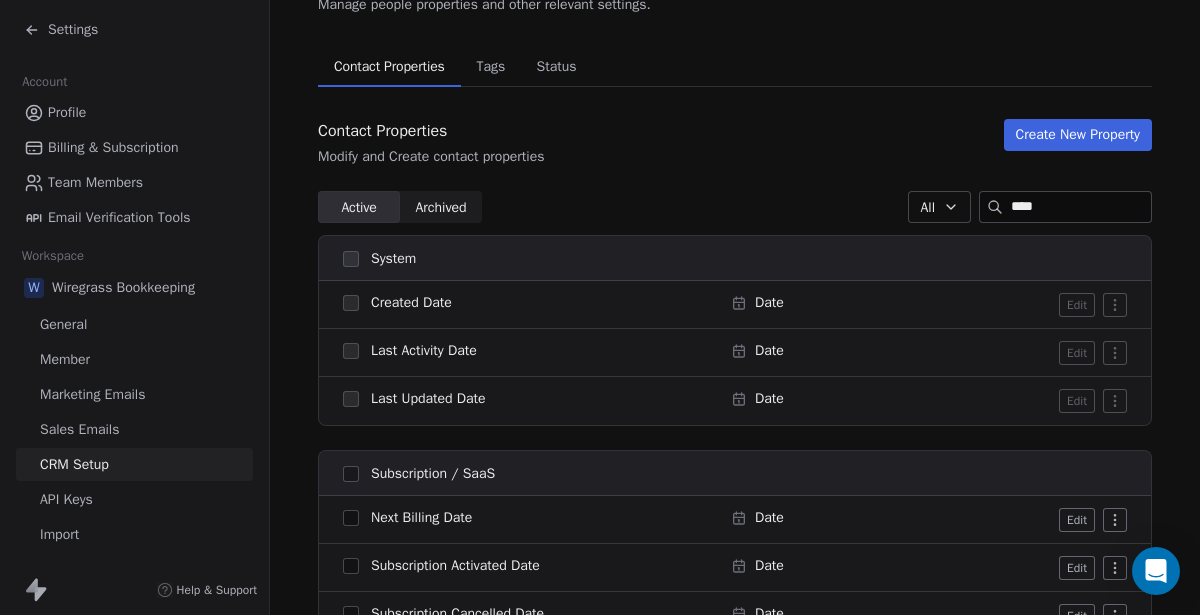 scroll, scrollTop: 111, scrollLeft: 0, axis: vertical 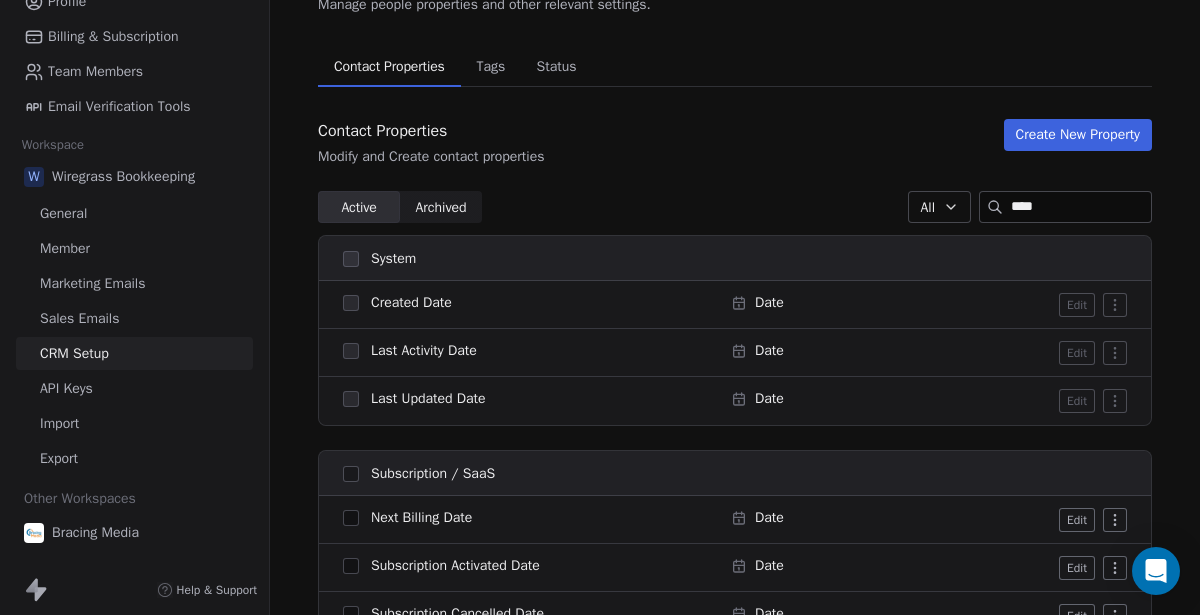 click on "Wiregrass Bookkeeping" at bounding box center (123, 177) 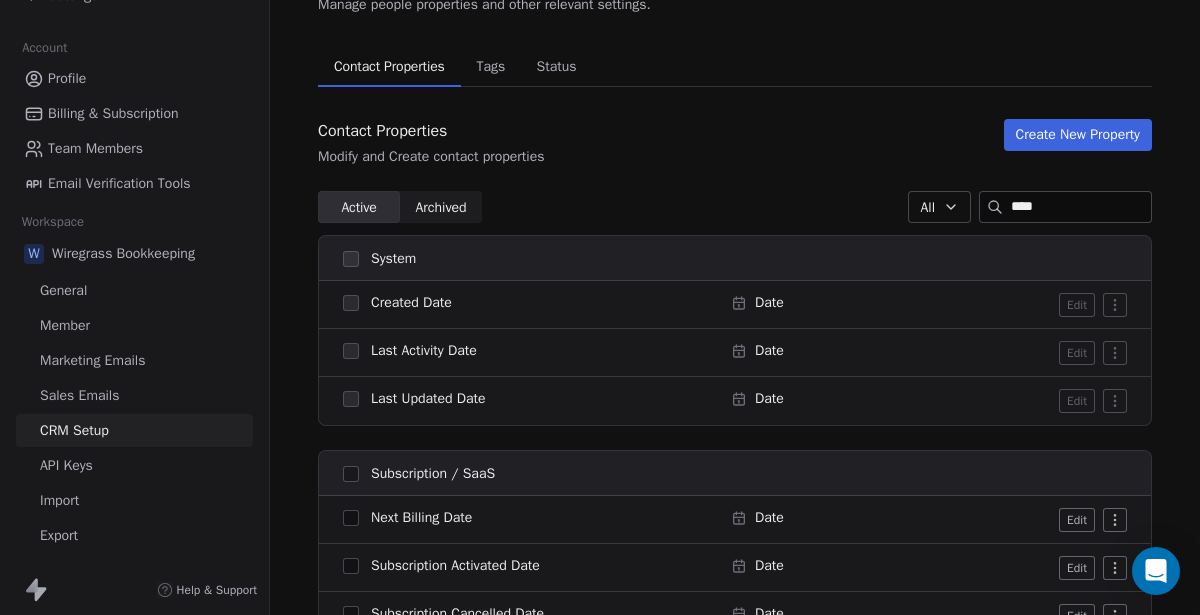 scroll, scrollTop: 0, scrollLeft: 0, axis: both 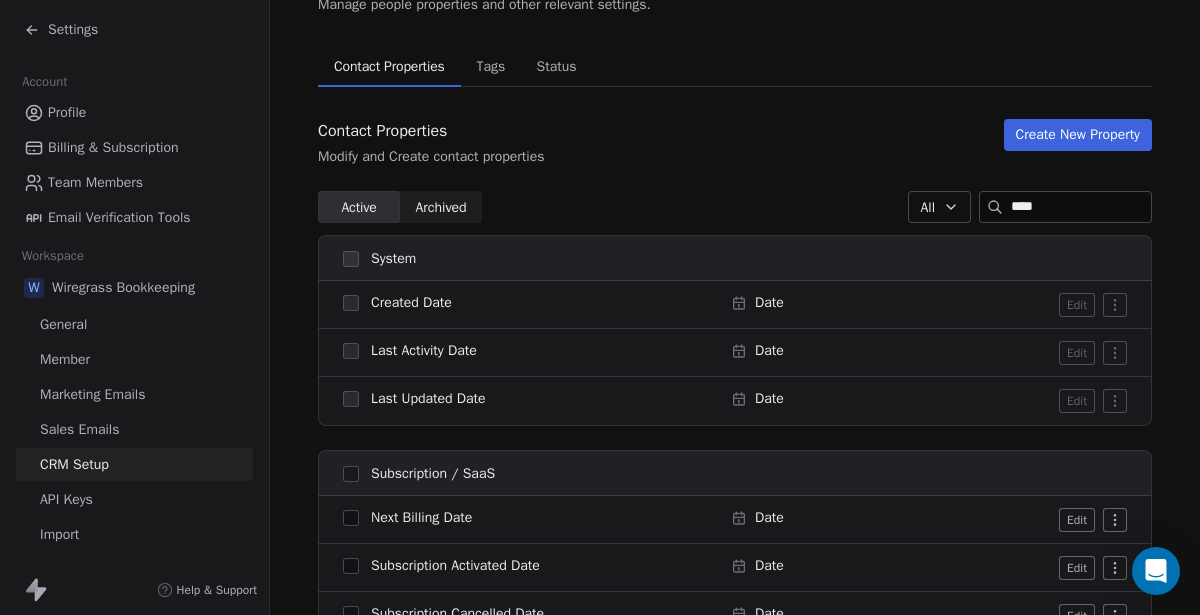 click on "General" at bounding box center (63, 324) 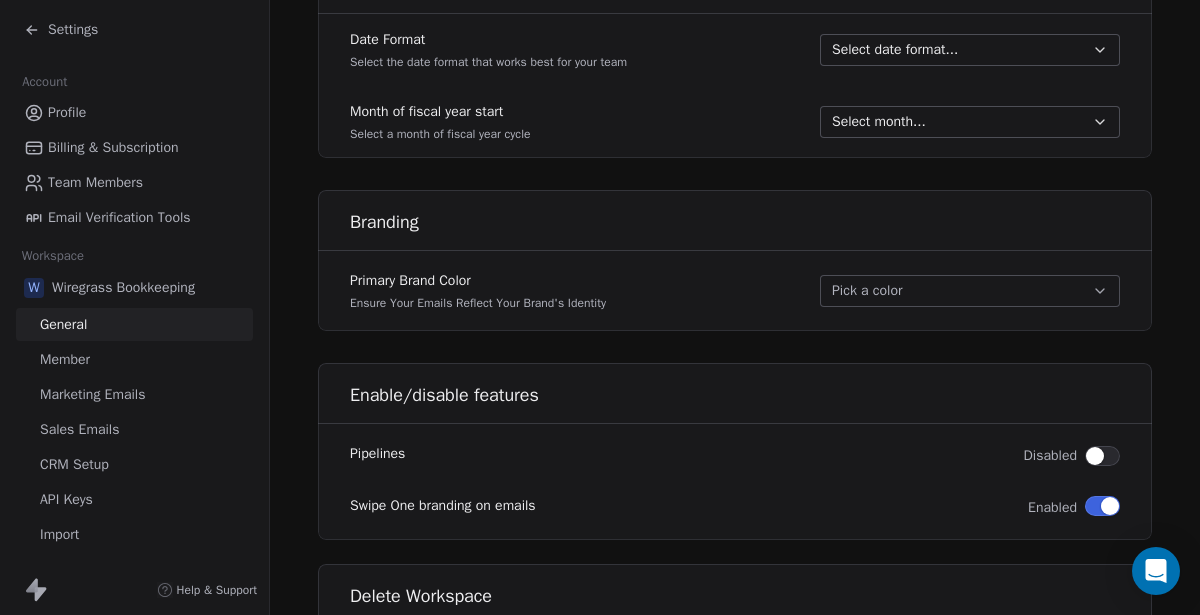scroll, scrollTop: 1238, scrollLeft: 0, axis: vertical 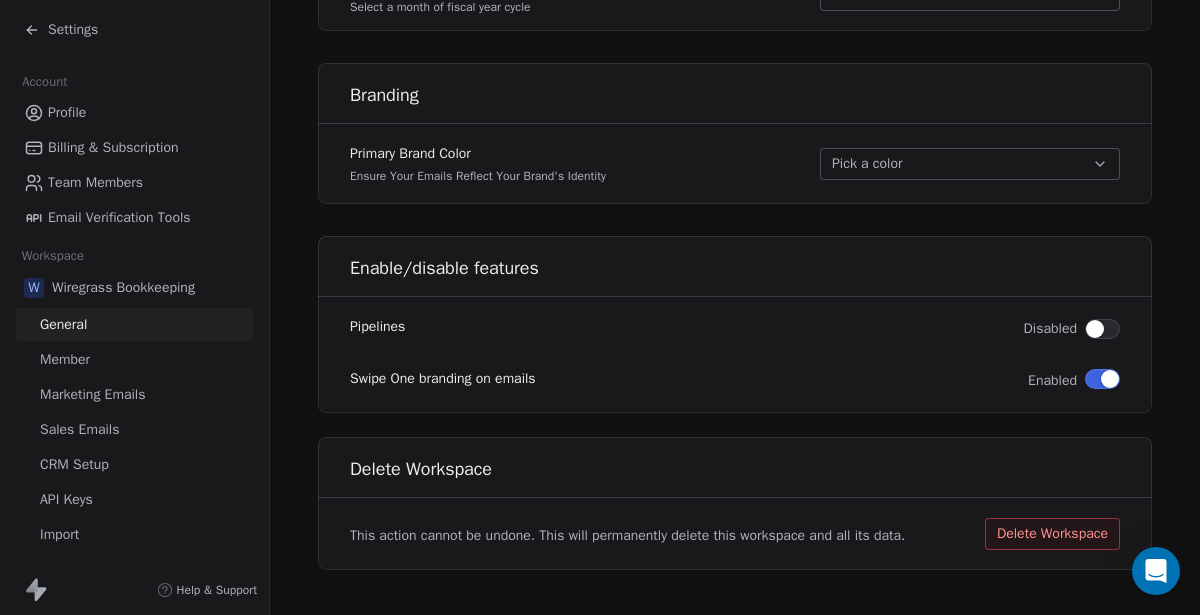 click 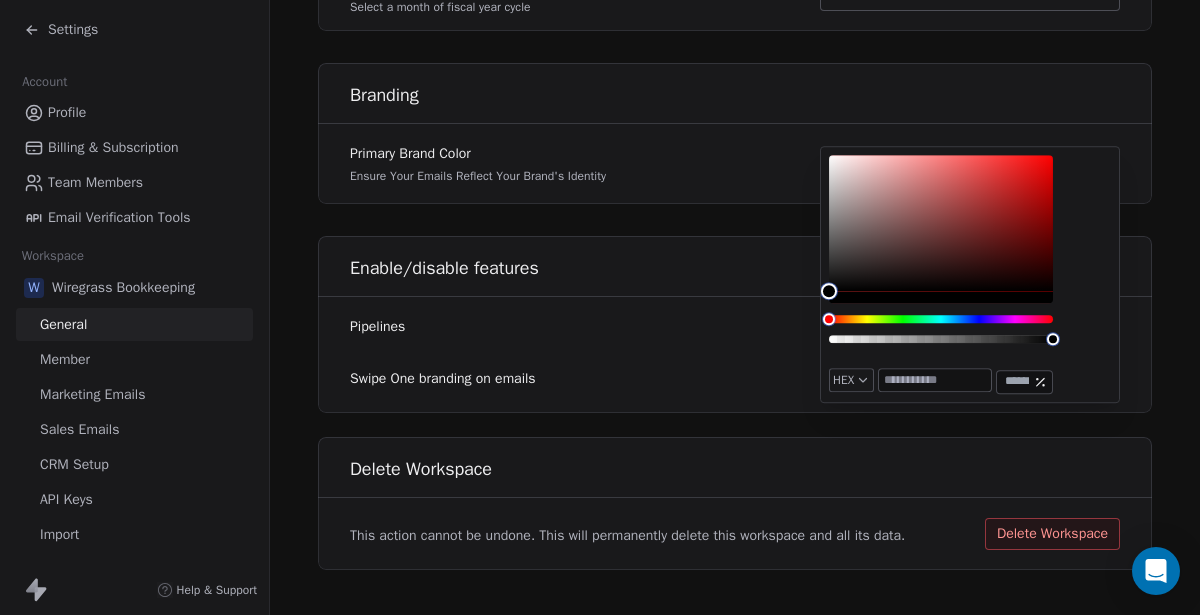 click at bounding box center (935, 380) 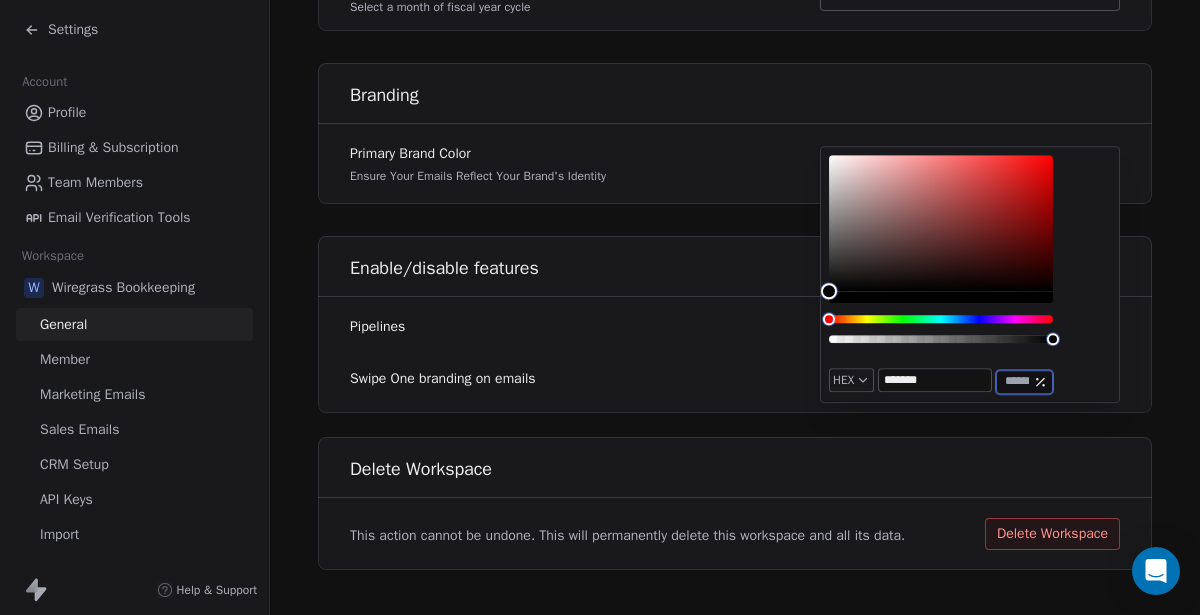 drag, startPoint x: 1001, startPoint y: 383, endPoint x: 978, endPoint y: 373, distance: 25.079872 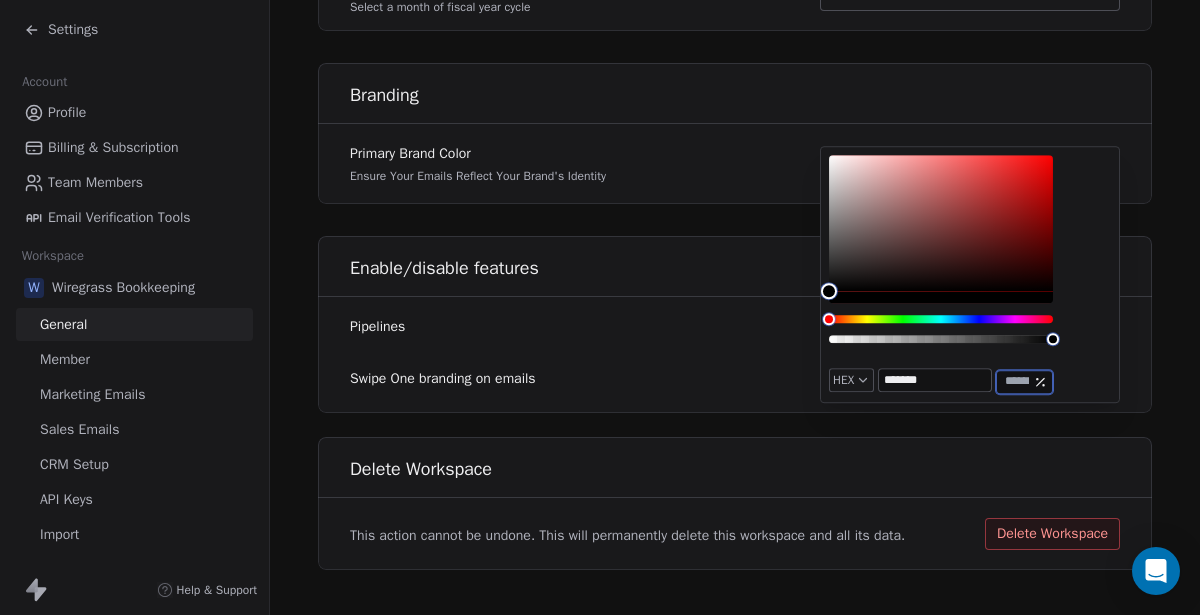 click on "HEX ******* ***" at bounding box center (941, 380) 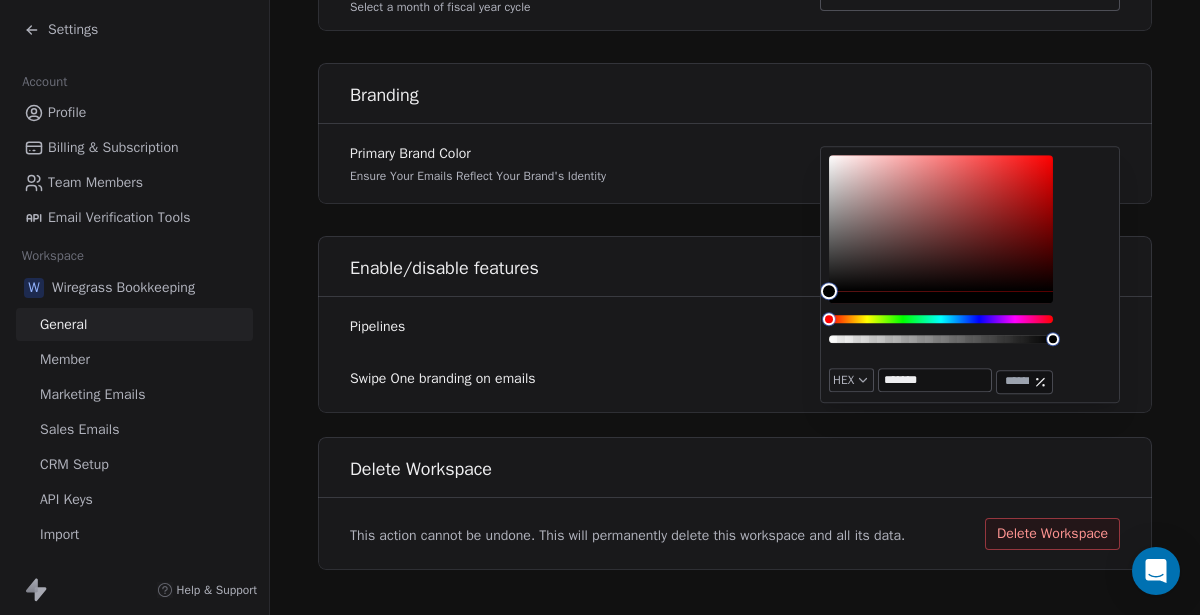 paste 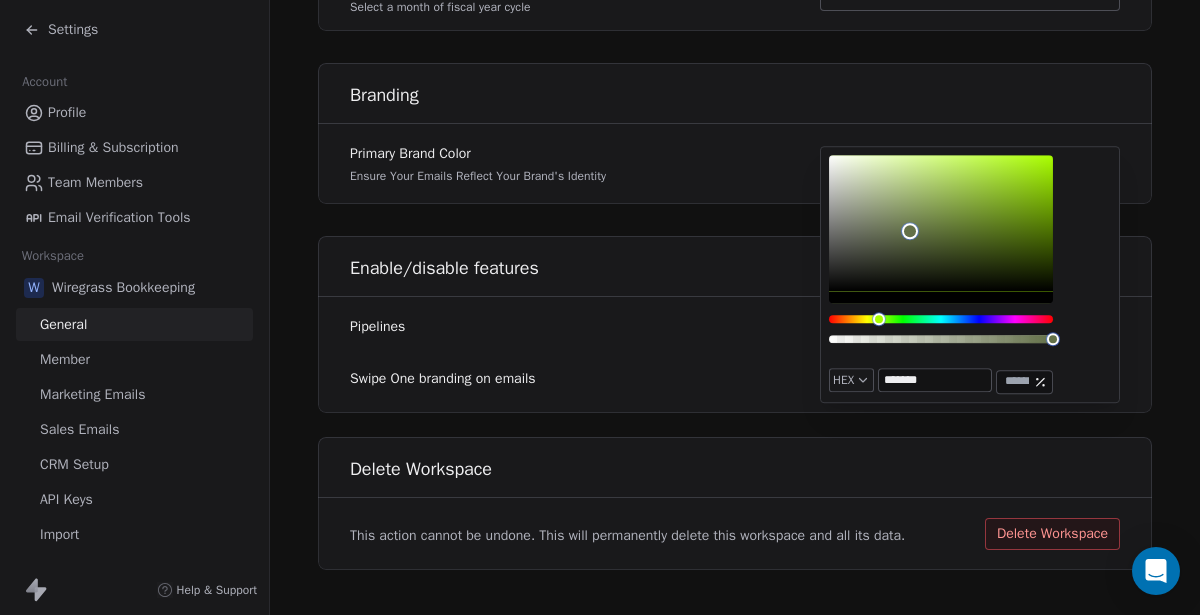 type on "*******" 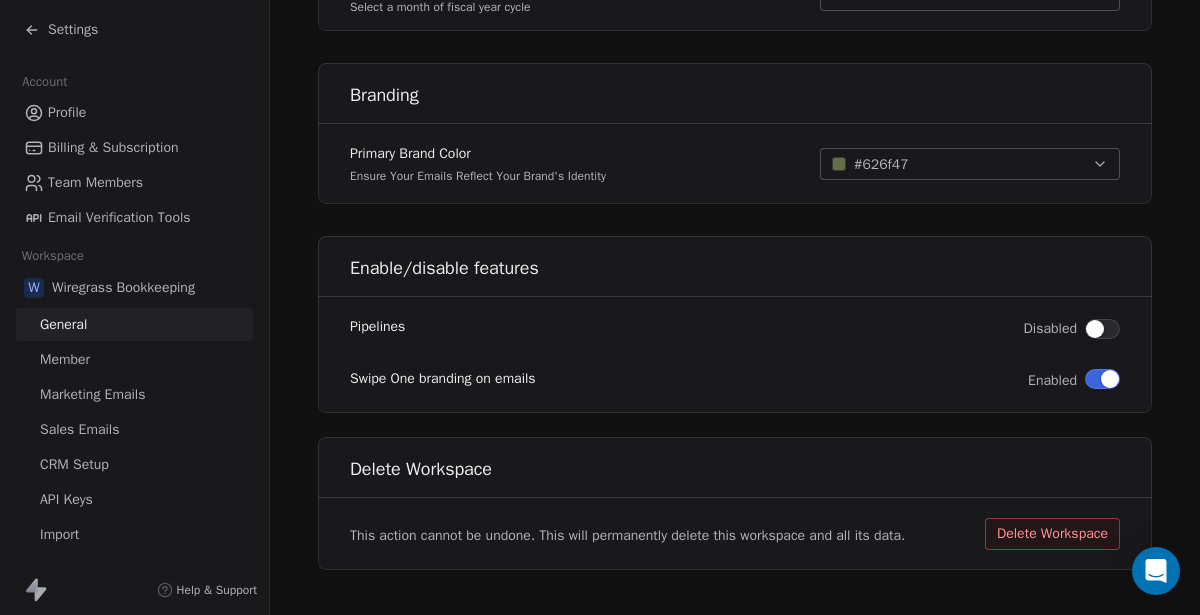 click at bounding box center [1110, 379] 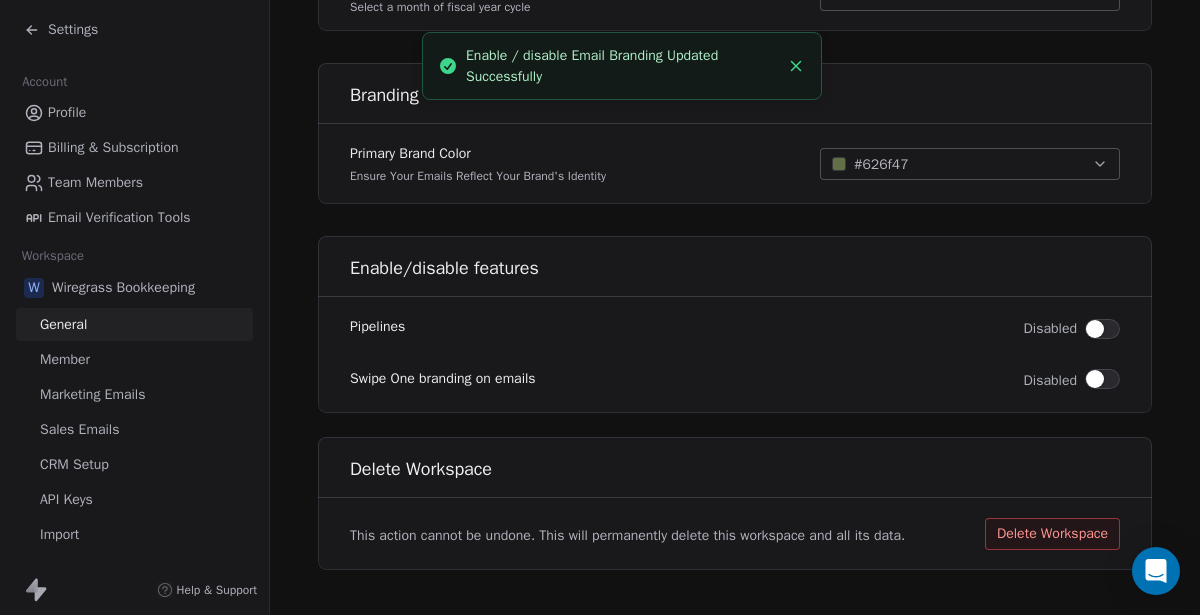 click at bounding box center [1095, 329] 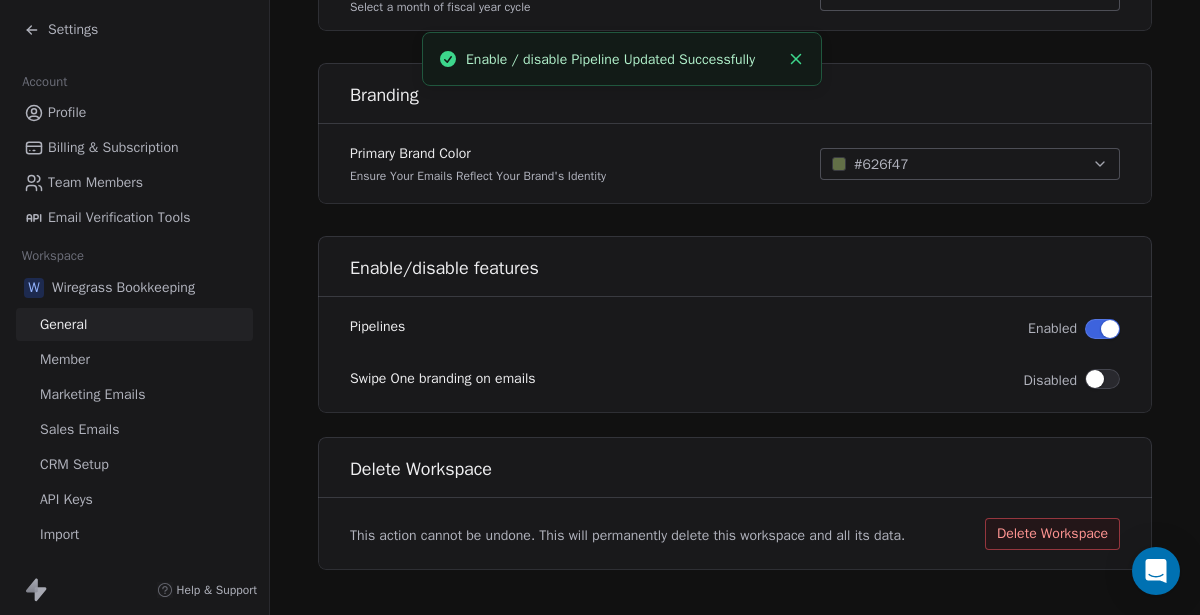 scroll, scrollTop: 25, scrollLeft: 0, axis: vertical 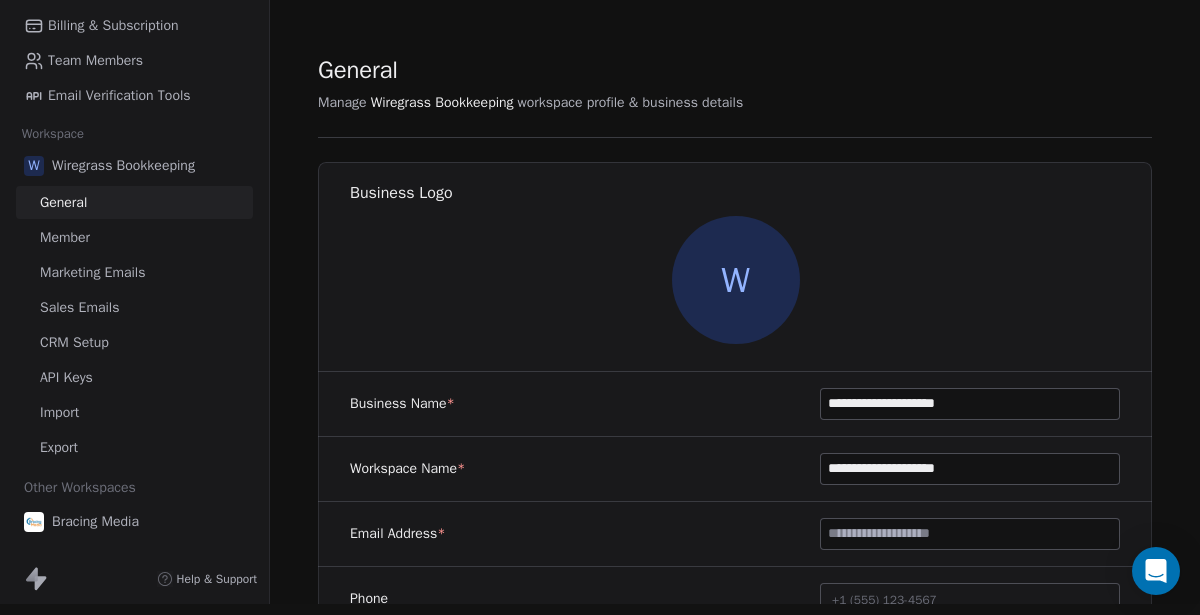 click on "Member" at bounding box center [65, 237] 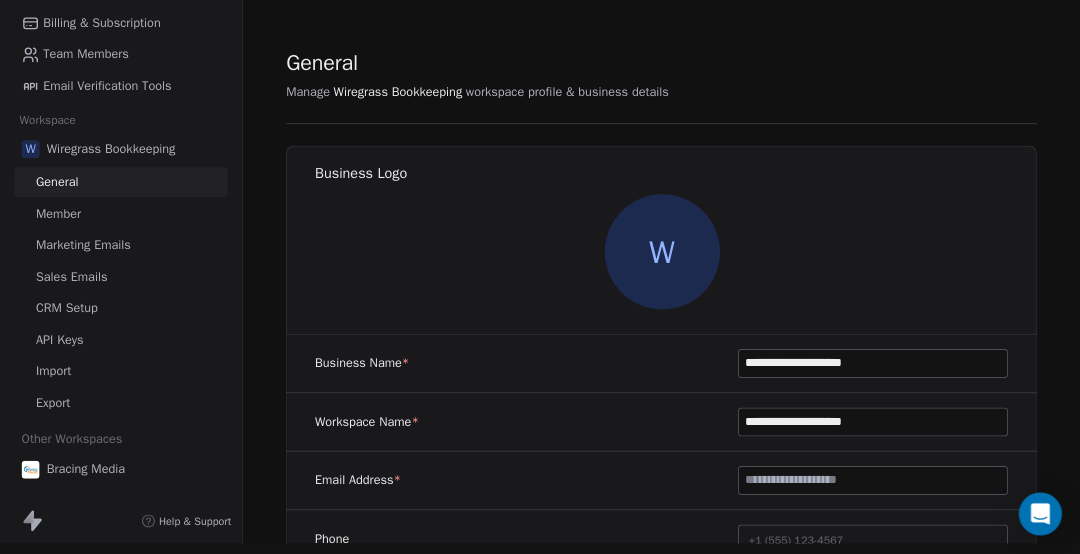 scroll, scrollTop: 0, scrollLeft: 0, axis: both 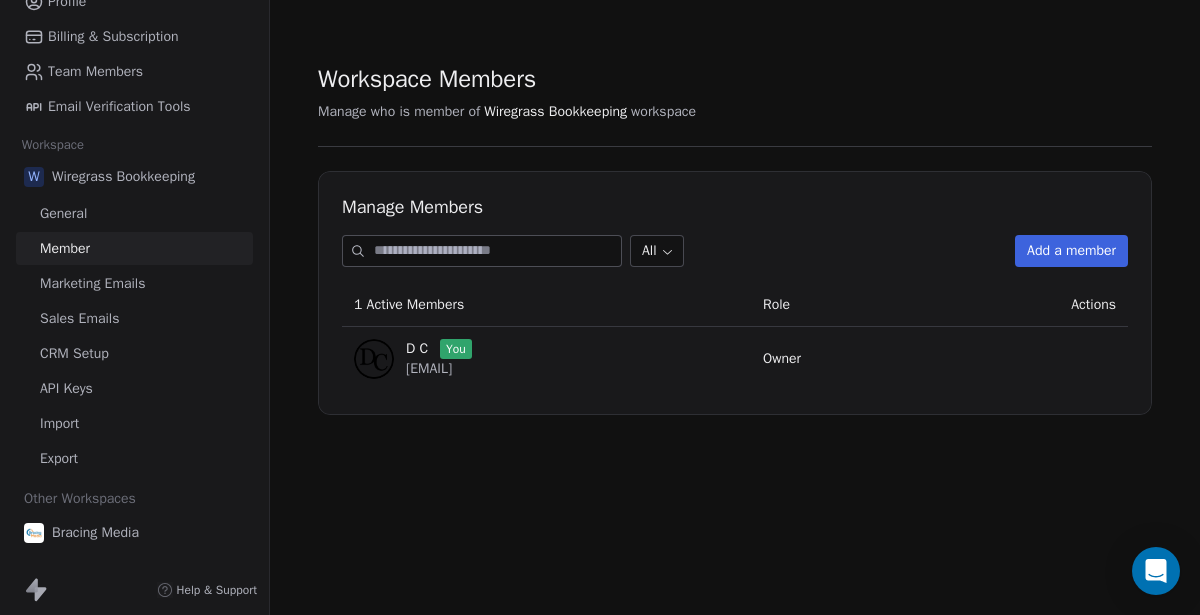 click at bounding box center [497, 251] 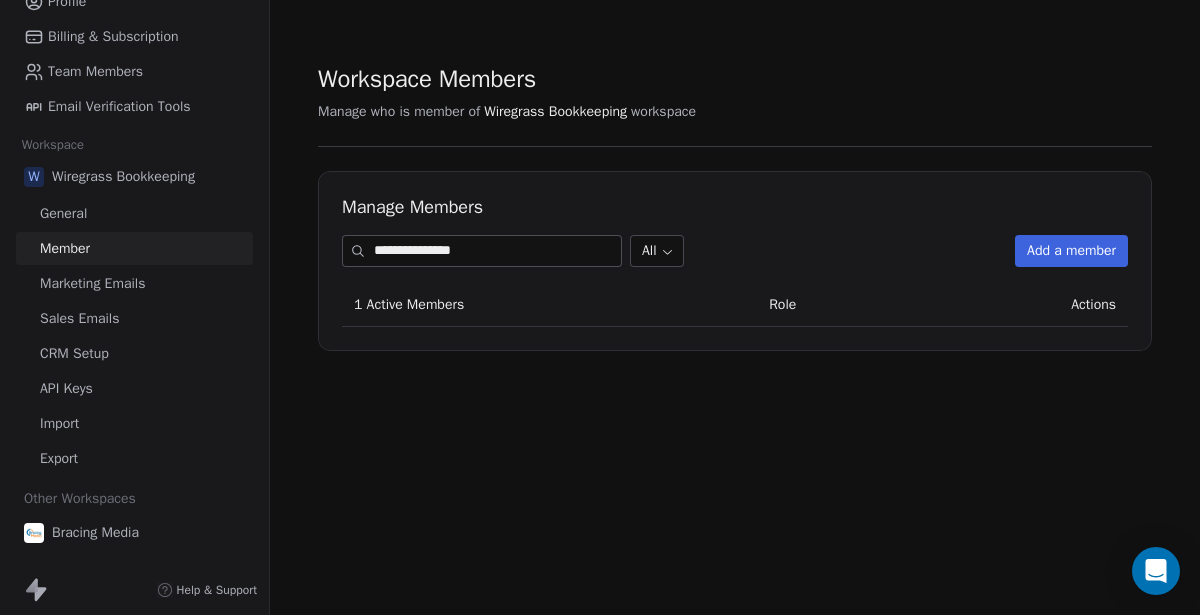 type on "**********" 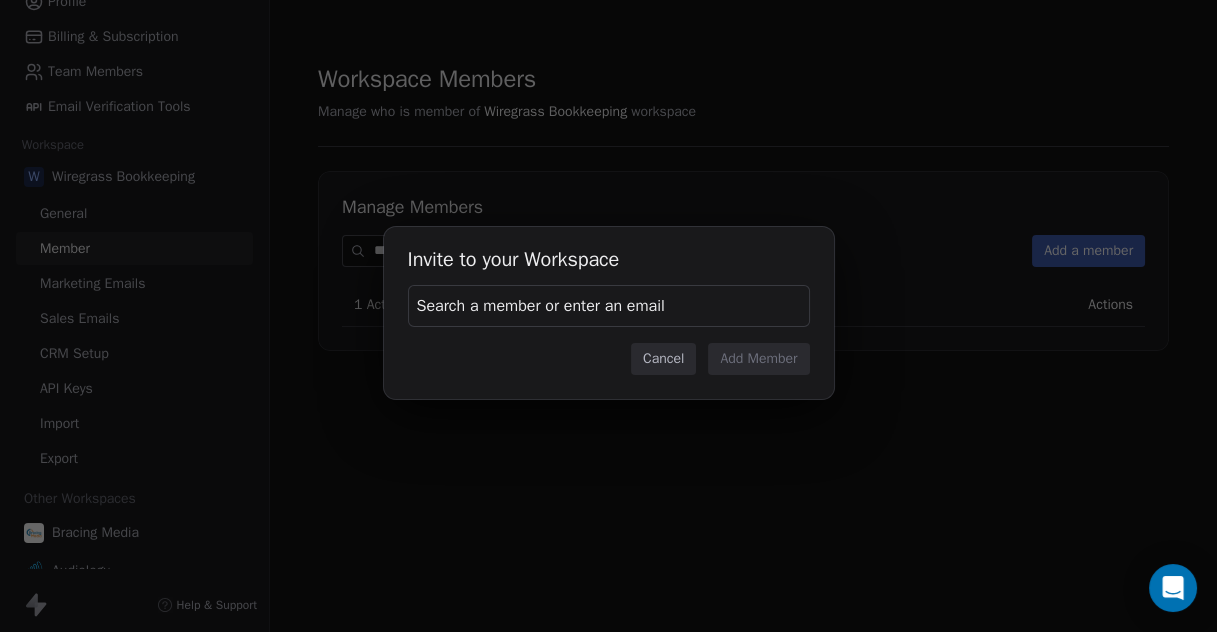 click on "Search a member or enter an email" at bounding box center [541, 306] 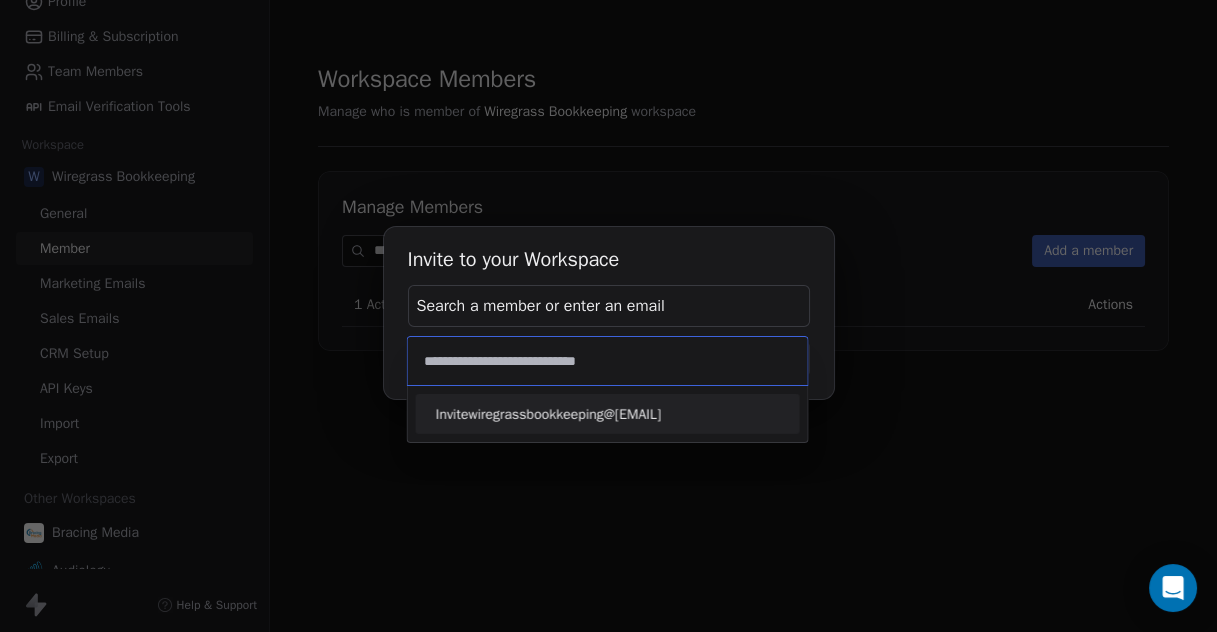 type on "**********" 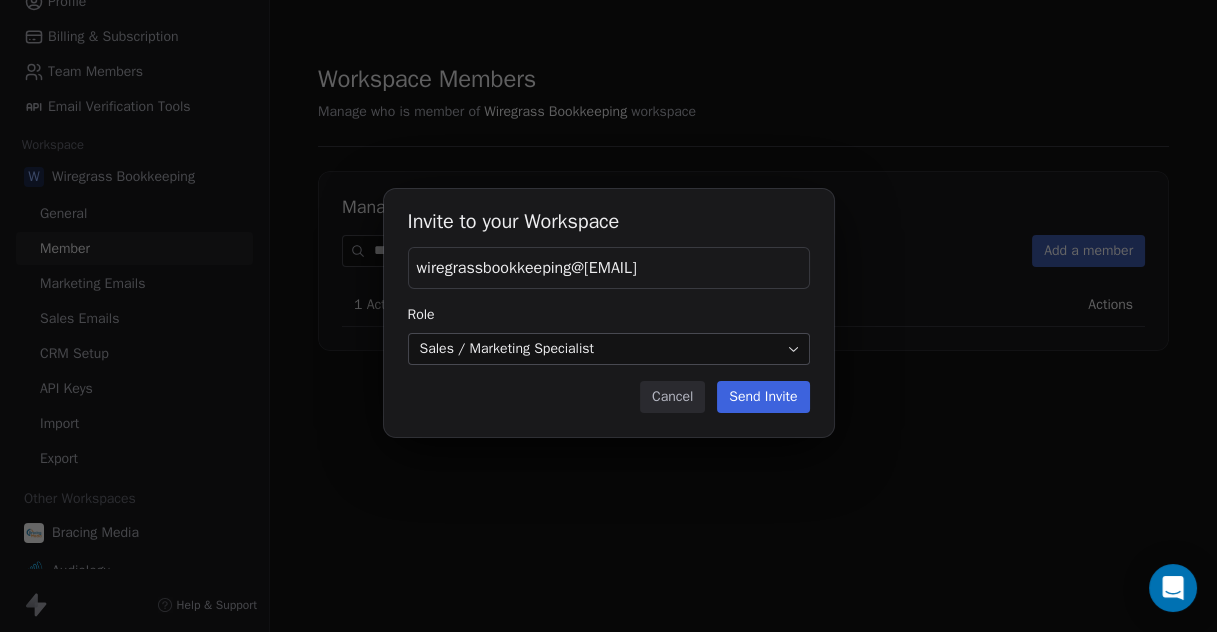 click on "**********" at bounding box center (600, 316) 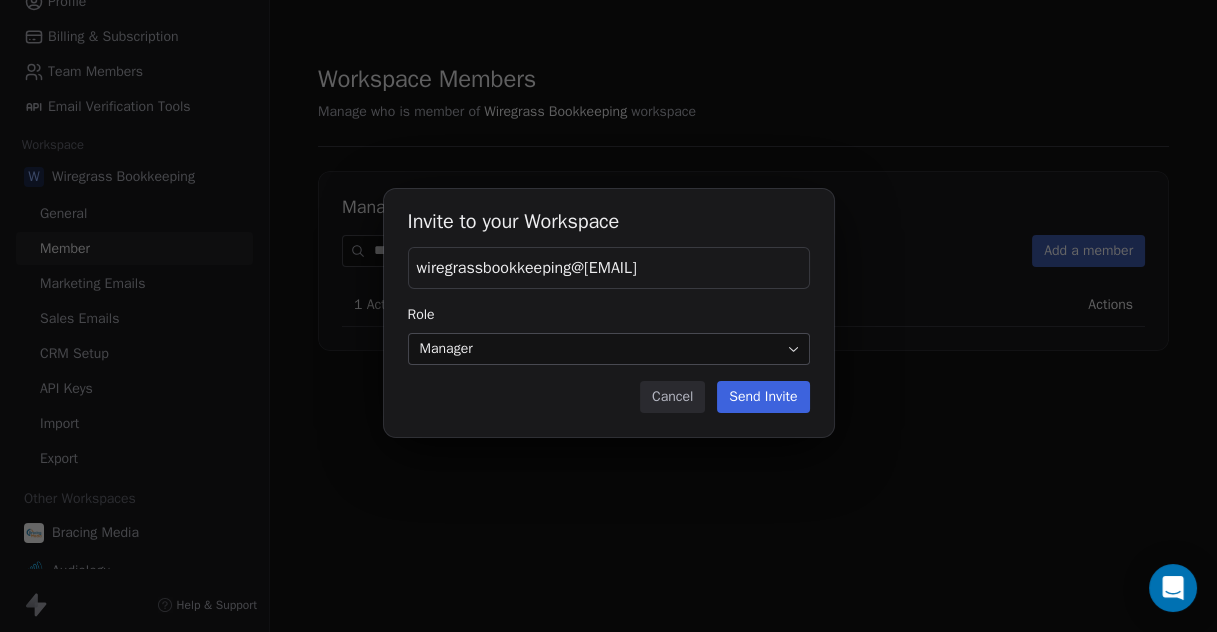click on "Send Invite" at bounding box center [763, 397] 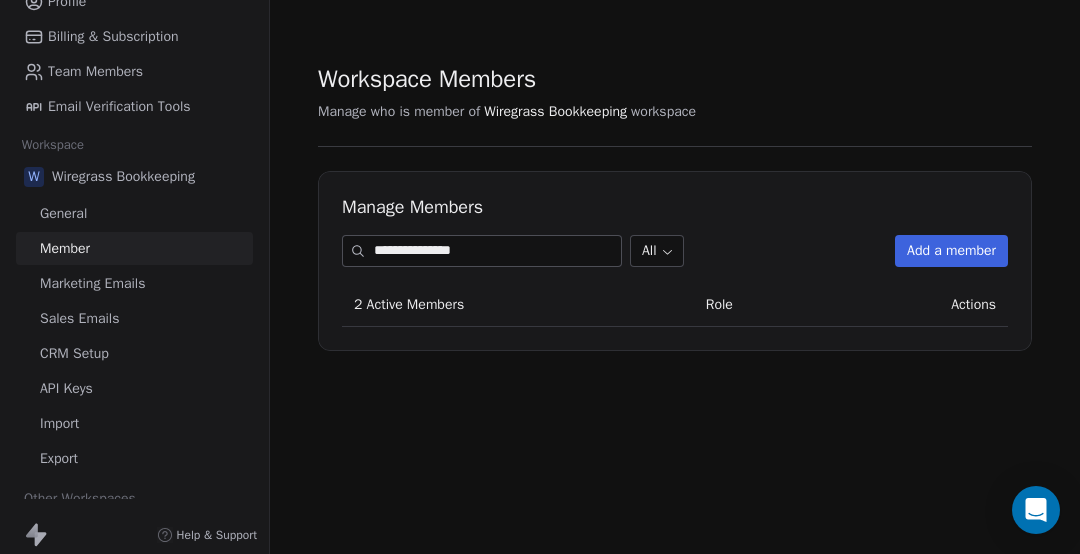 scroll, scrollTop: 111, scrollLeft: 0, axis: vertical 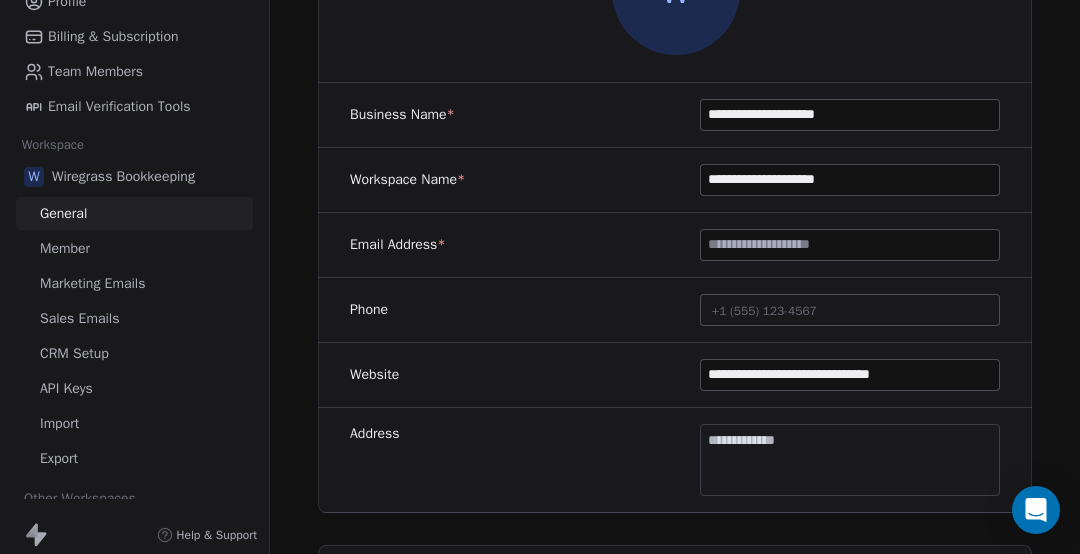 click at bounding box center (850, 245) 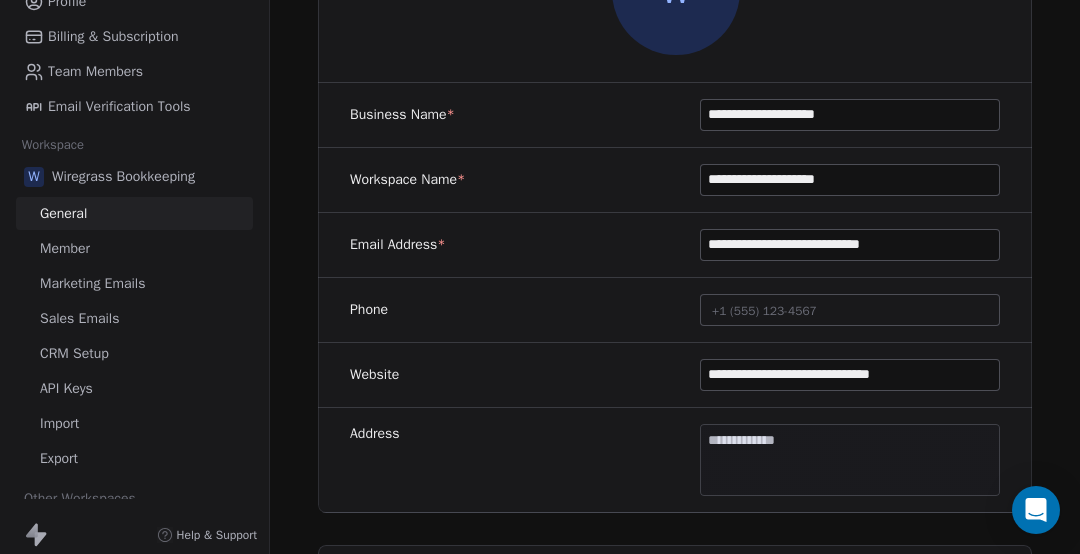 type on "**********" 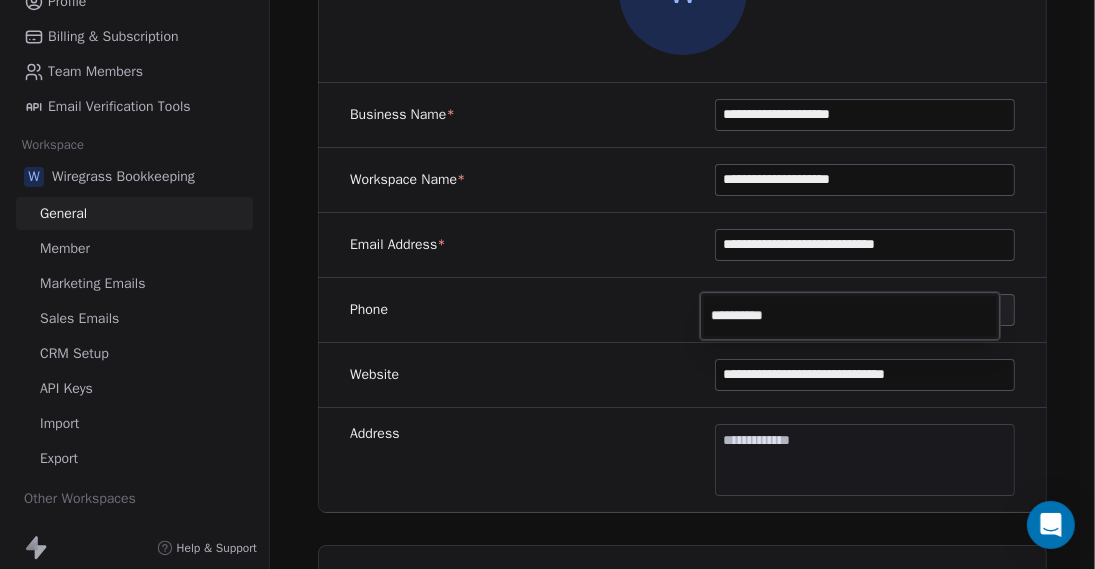 type on "**********" 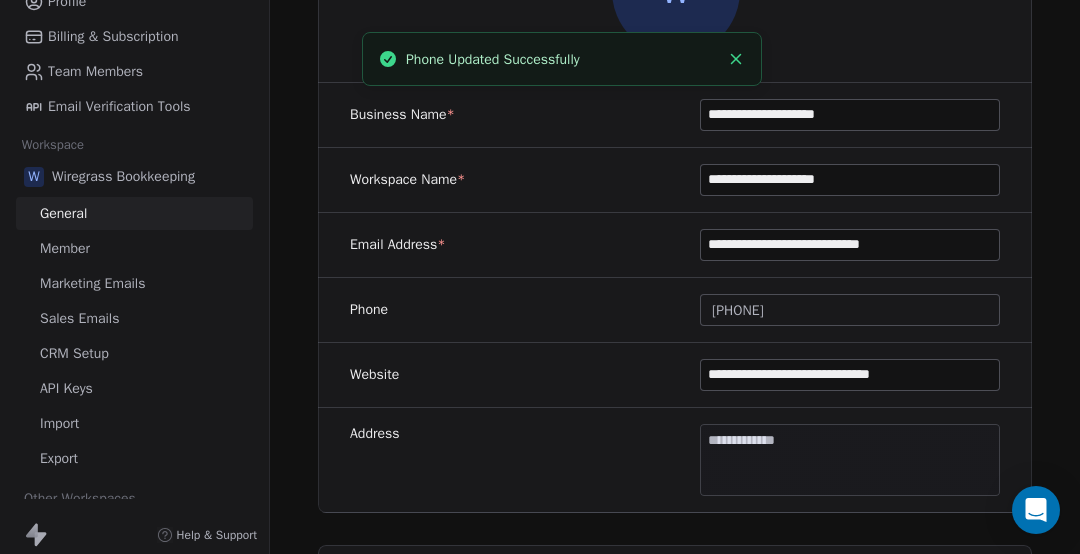click on "2292347171" at bounding box center (738, 310) 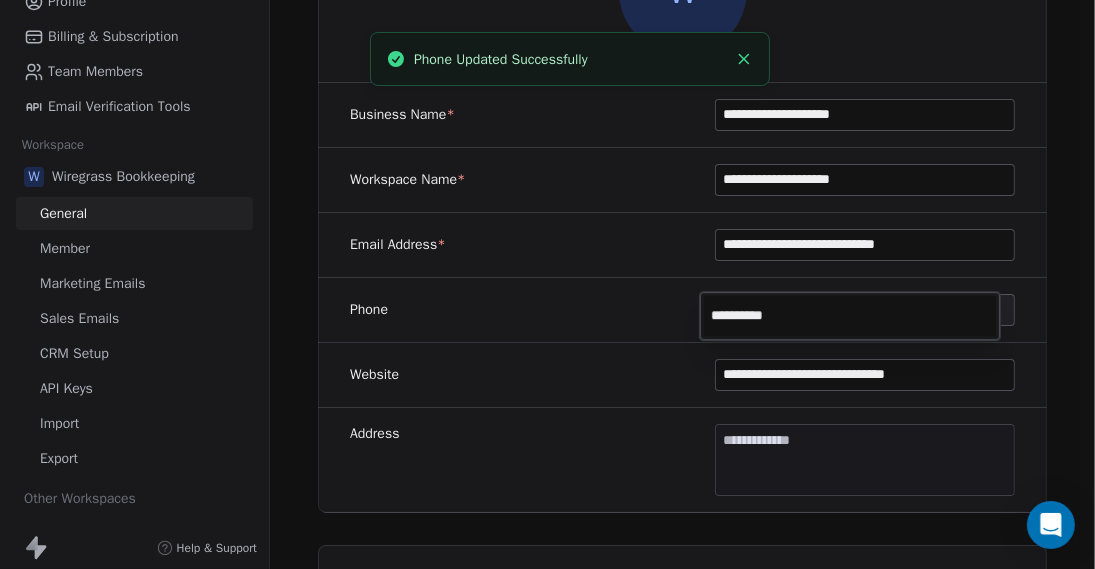 click on "**********" at bounding box center [850, 316] 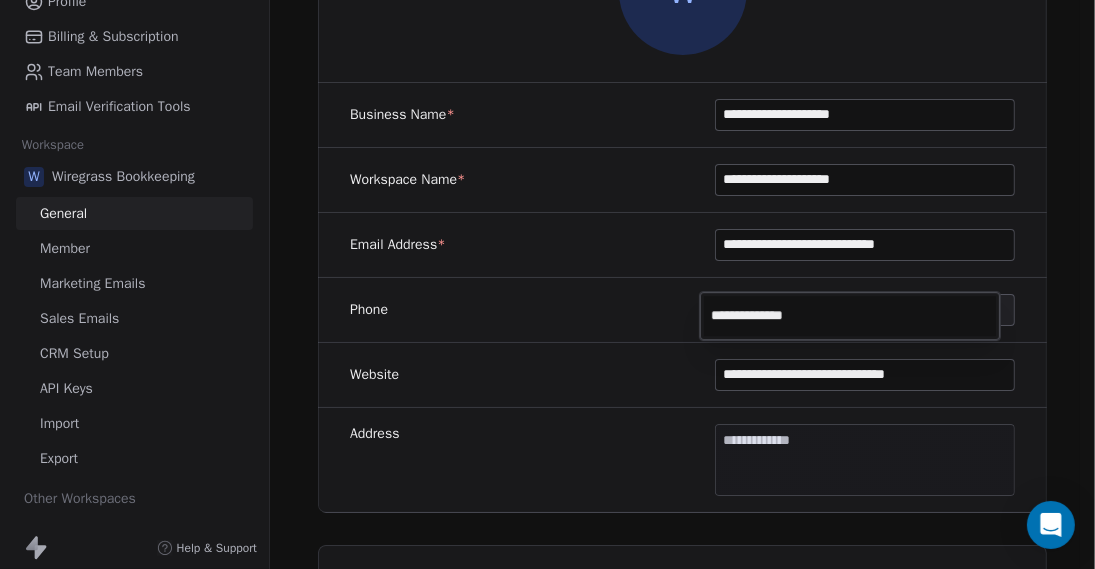 type on "**********" 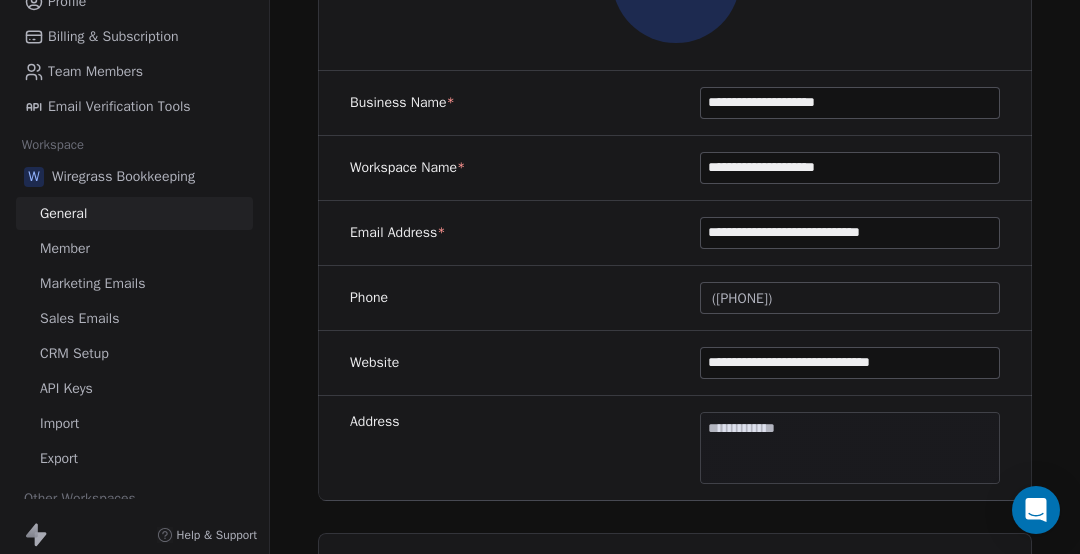 scroll, scrollTop: 112, scrollLeft: 0, axis: vertical 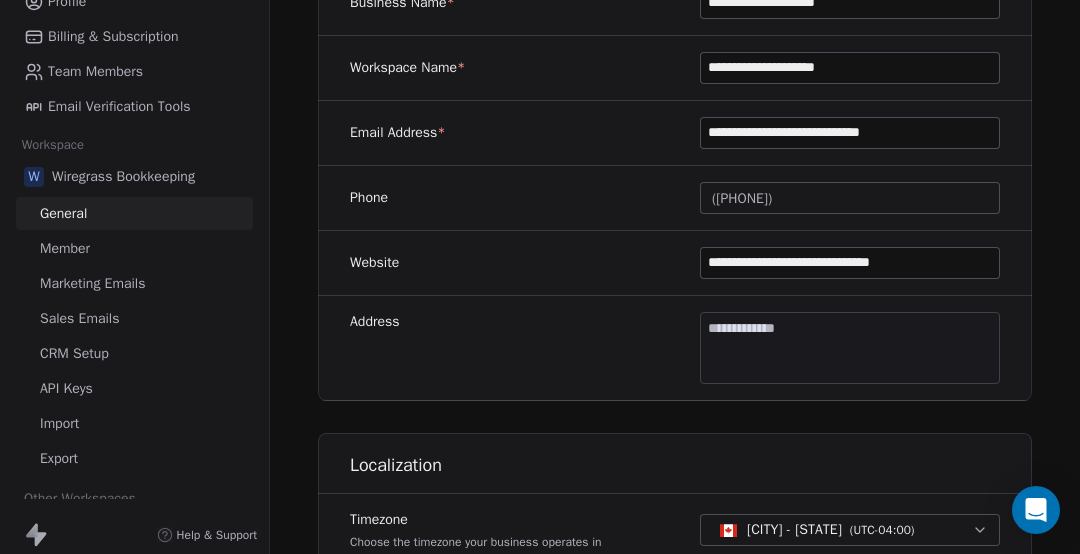 click on "**********" at bounding box center (540, 277) 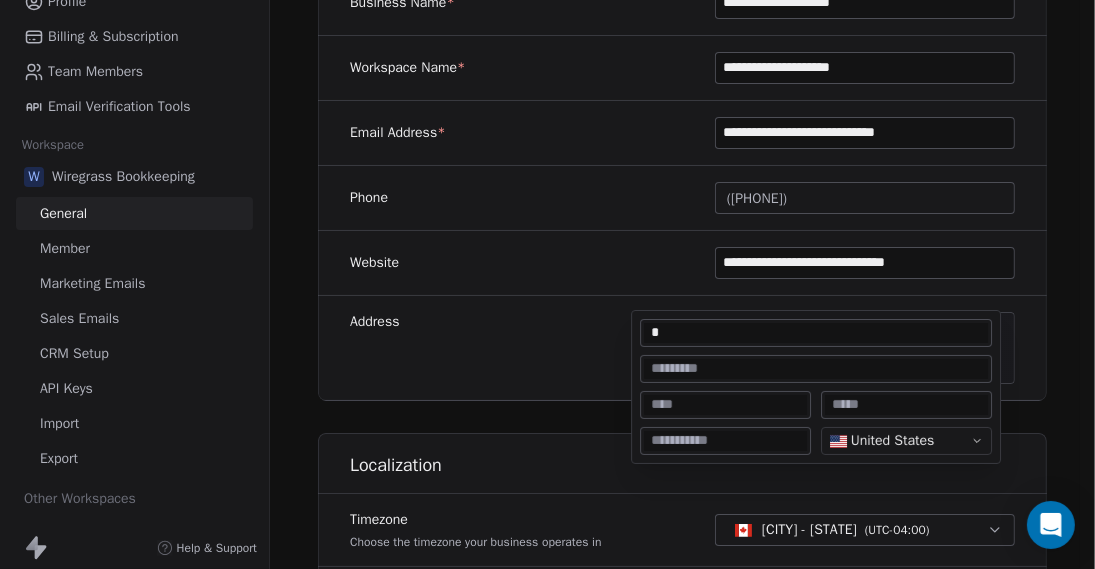 click on "*" at bounding box center [816, 333] 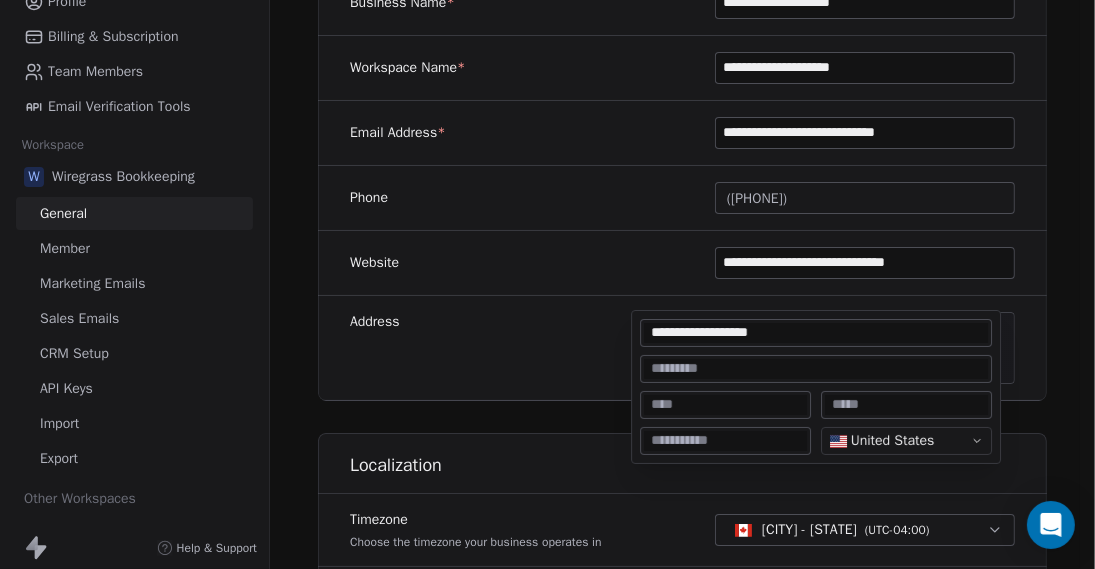 type on "**********" 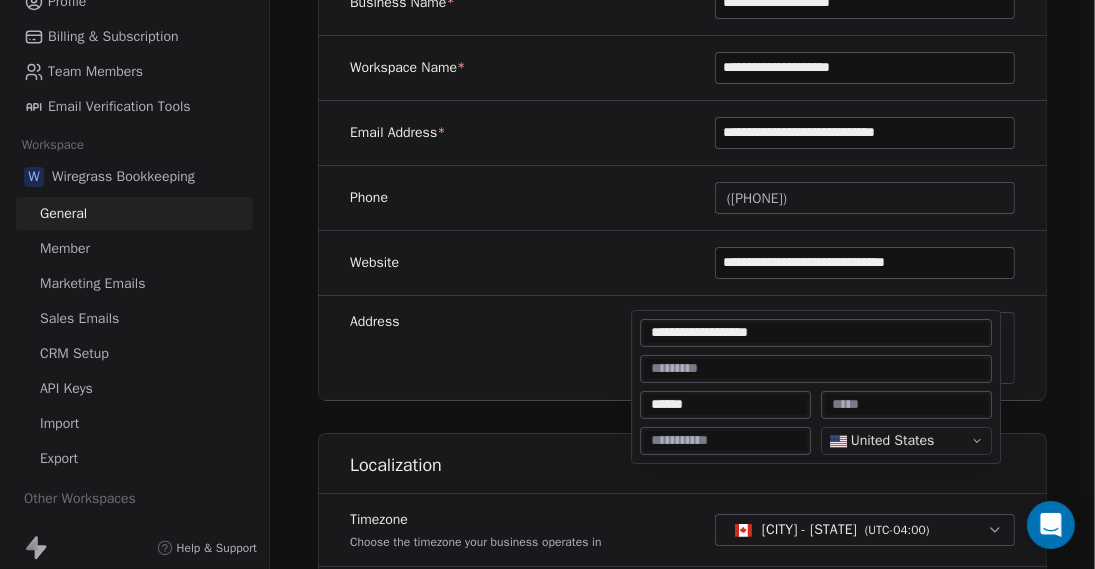 type on "******" 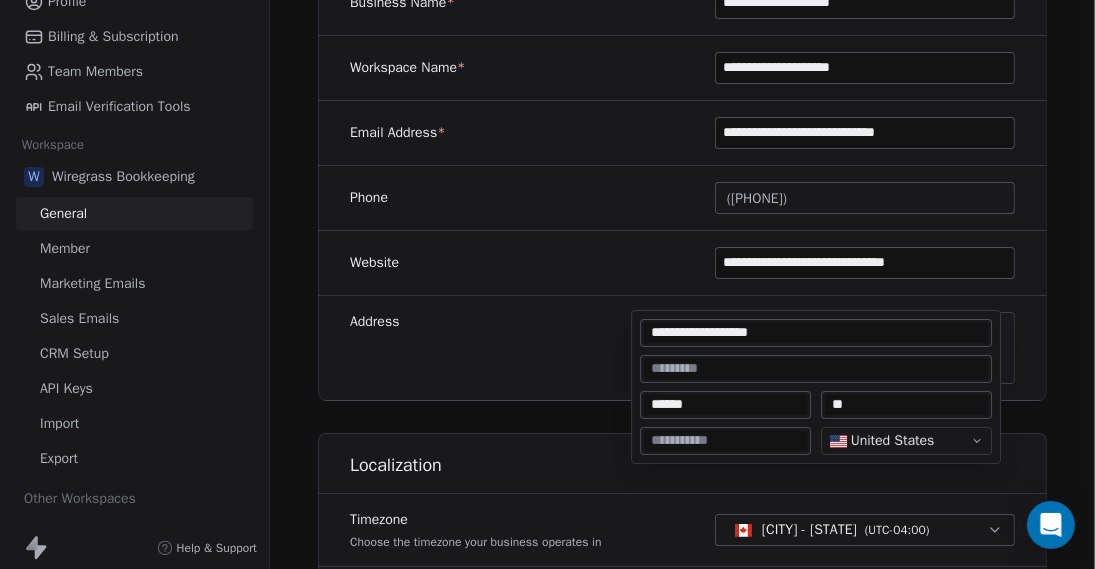 type on "**" 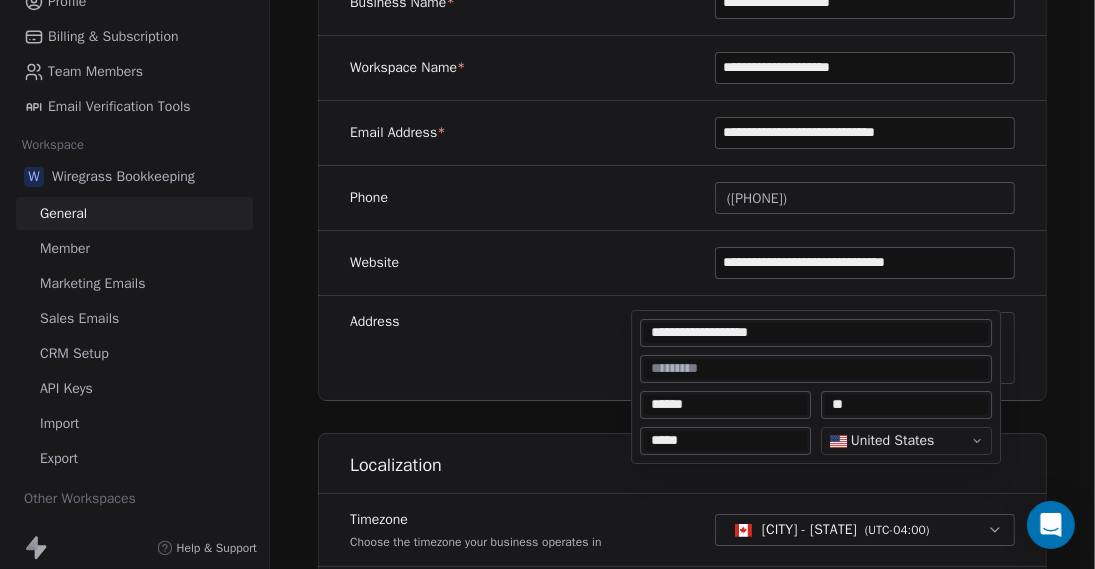 type on "*****" 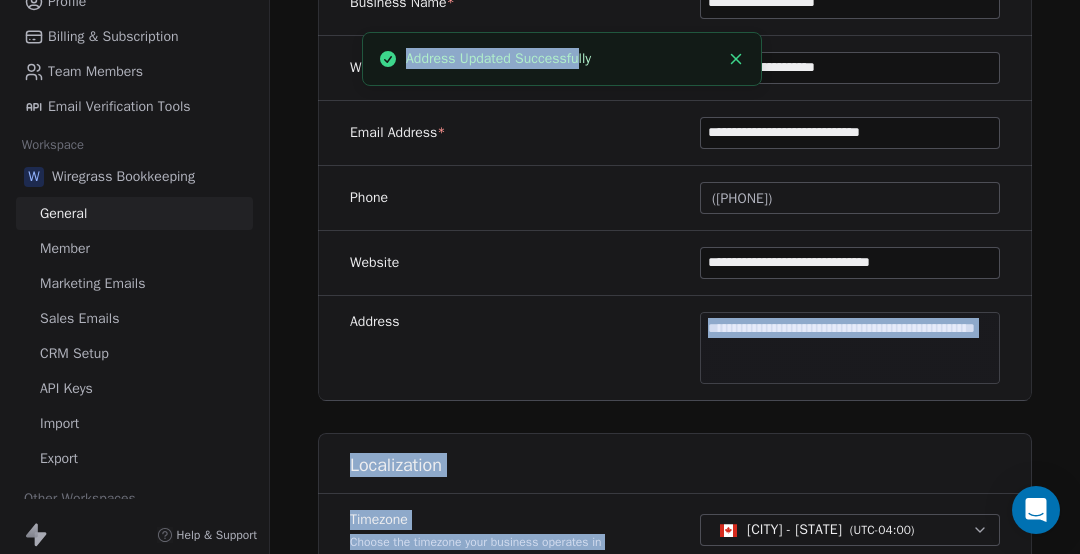 drag, startPoint x: 432, startPoint y: 411, endPoint x: 570, endPoint y: 3, distance: 430.7064 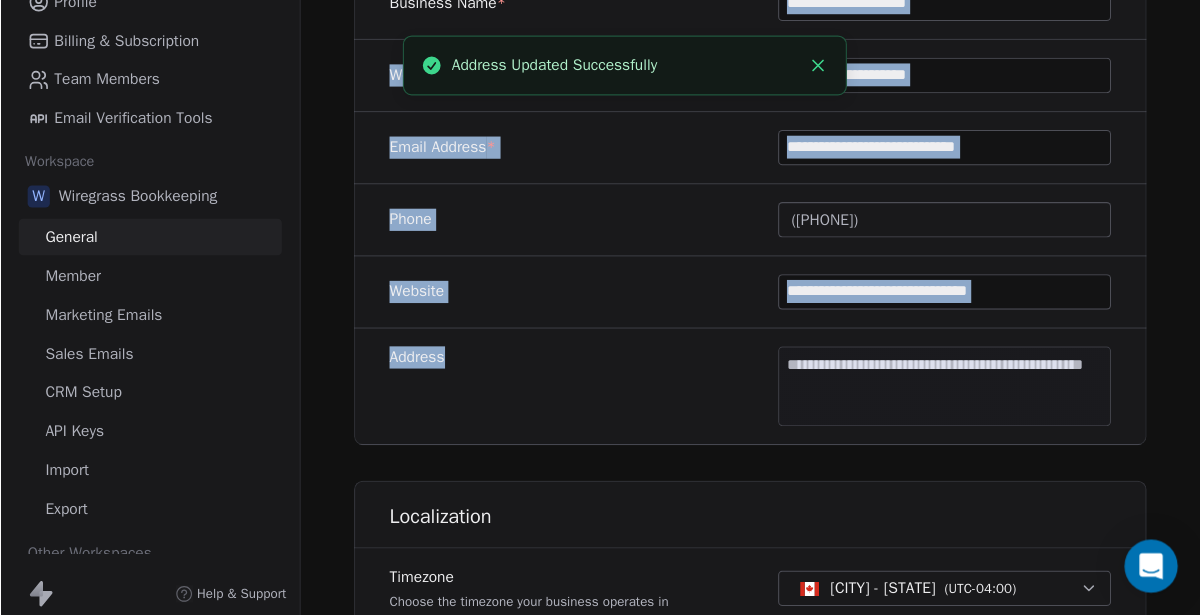 scroll, scrollTop: 410, scrollLeft: 0, axis: vertical 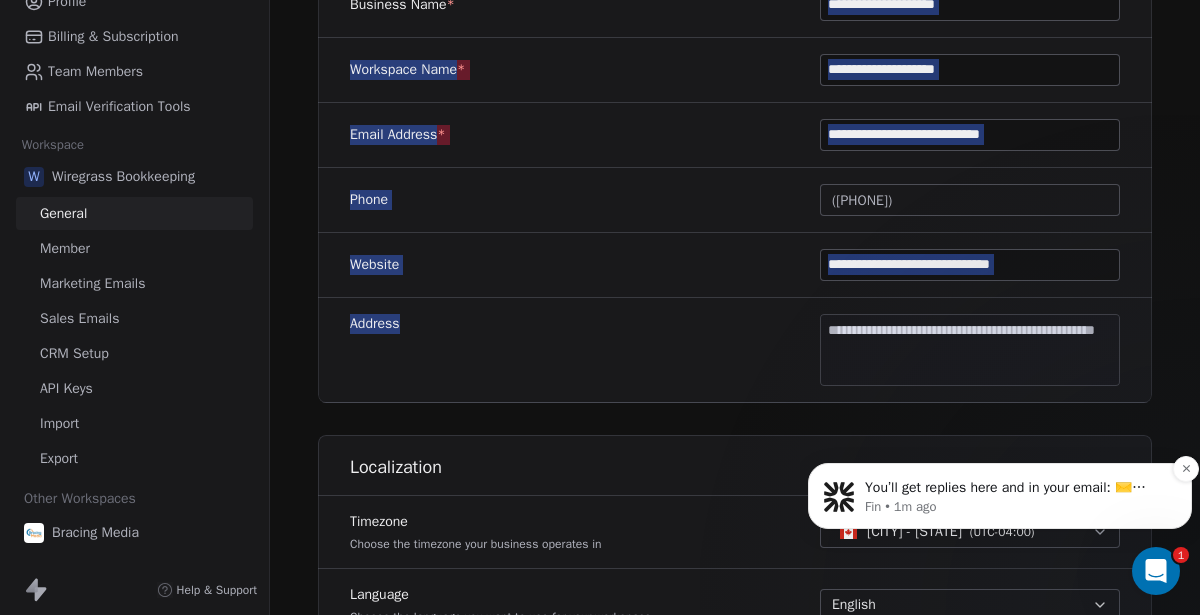 click on "Fin • 1m ago" at bounding box center (1016, 507) 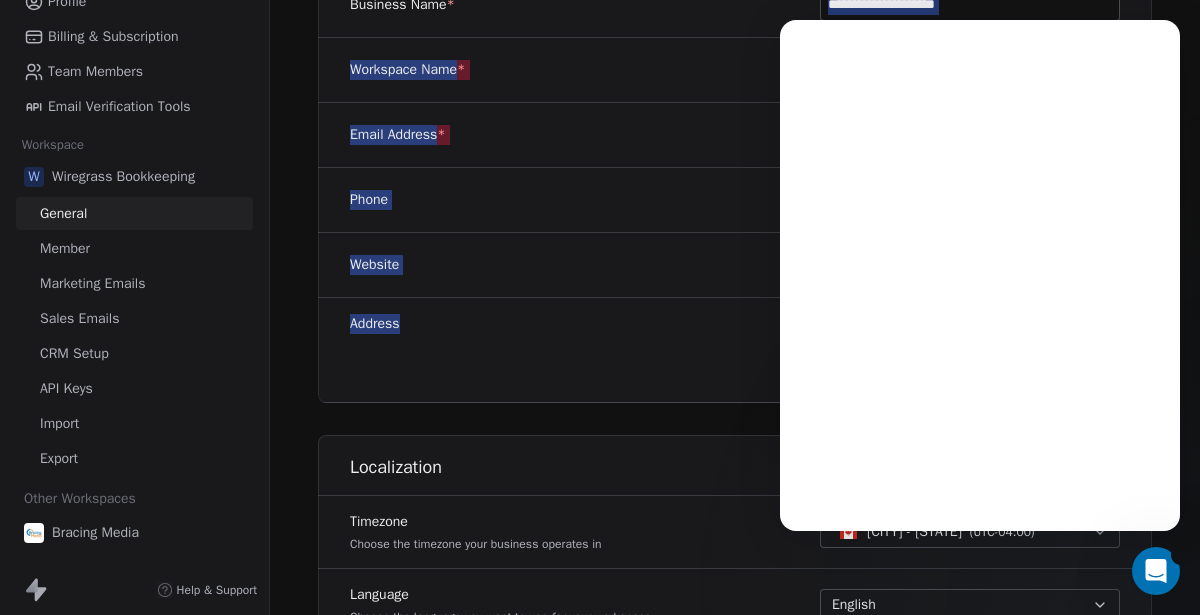 scroll, scrollTop: 0, scrollLeft: 0, axis: both 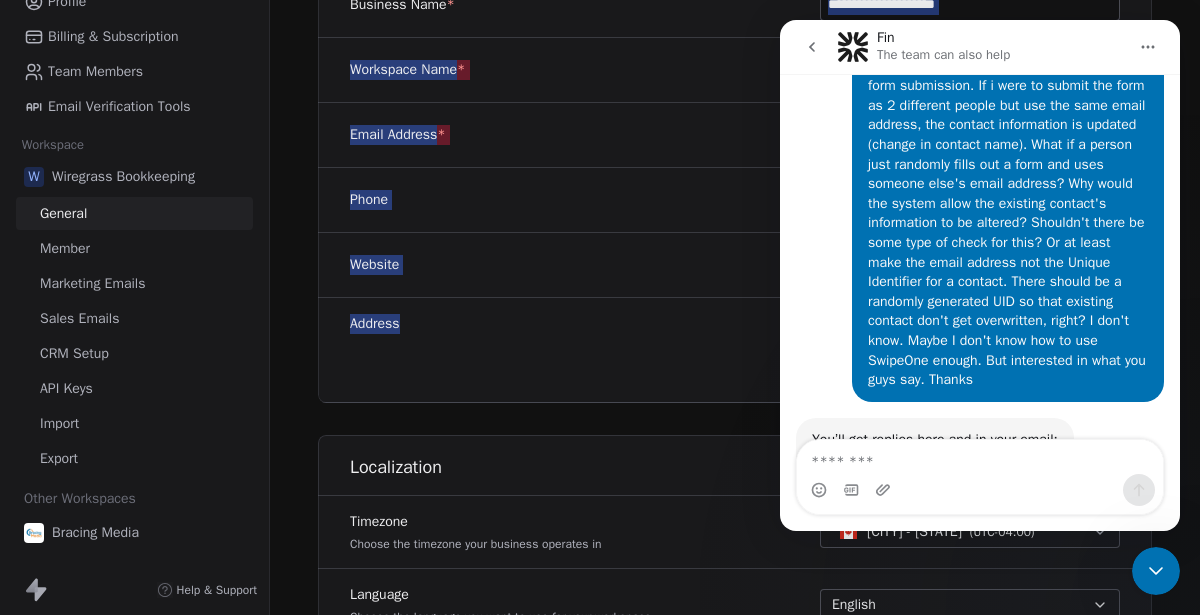 click 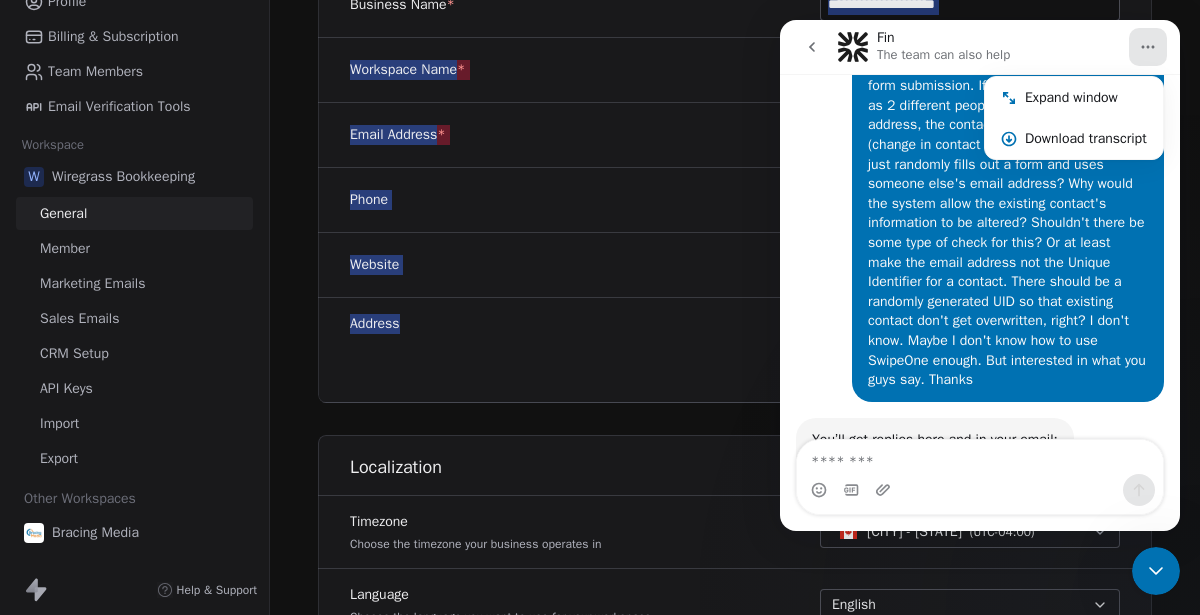 click 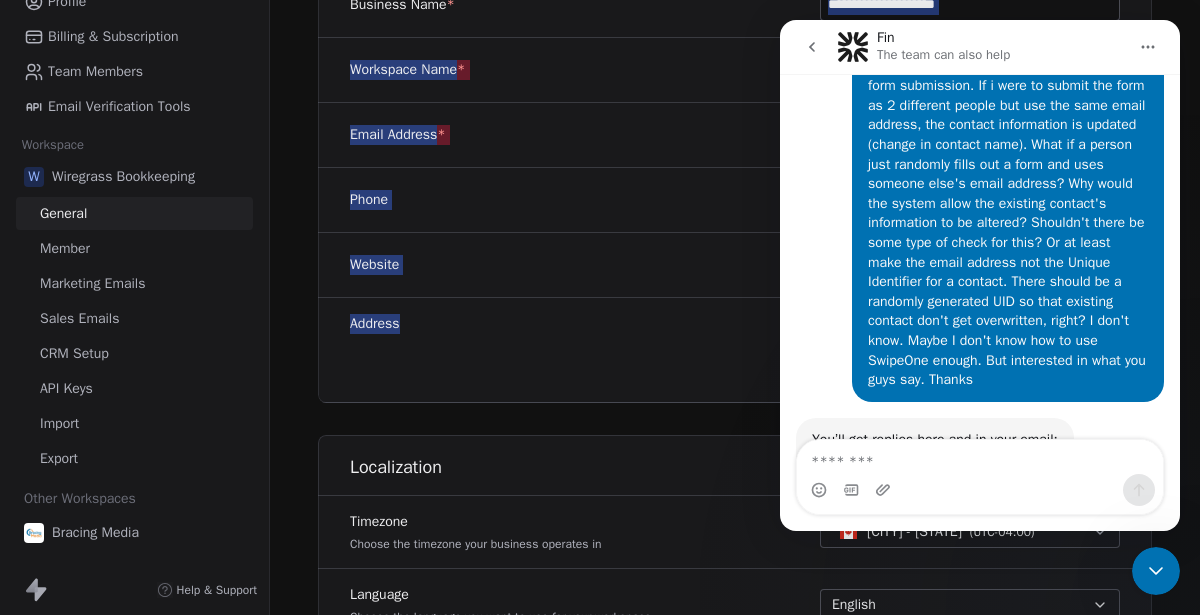 click 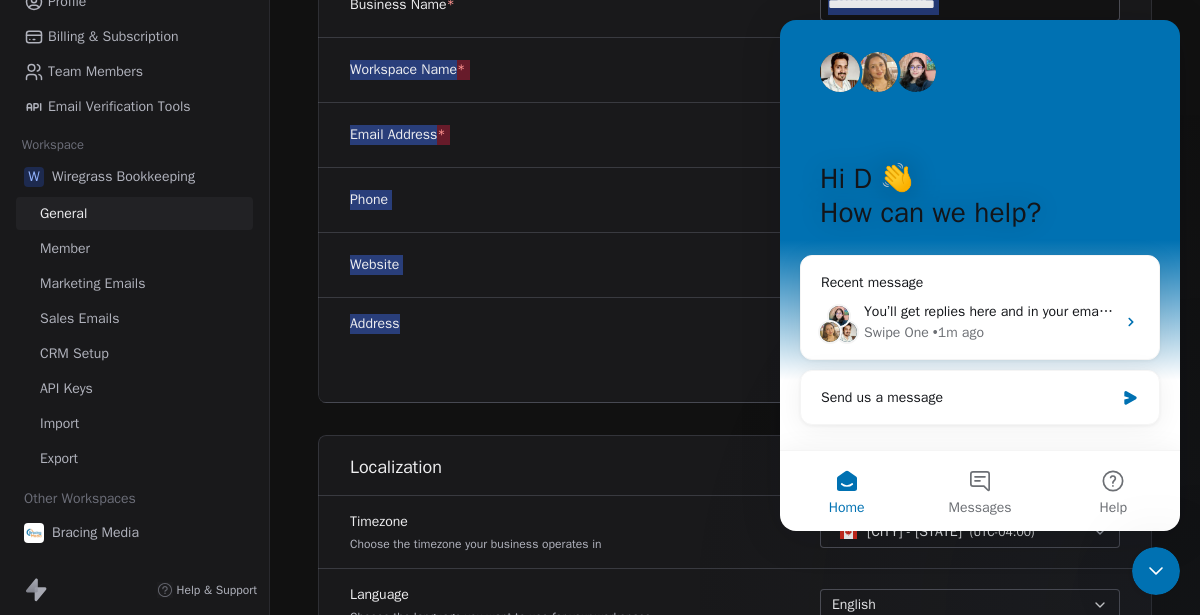 click 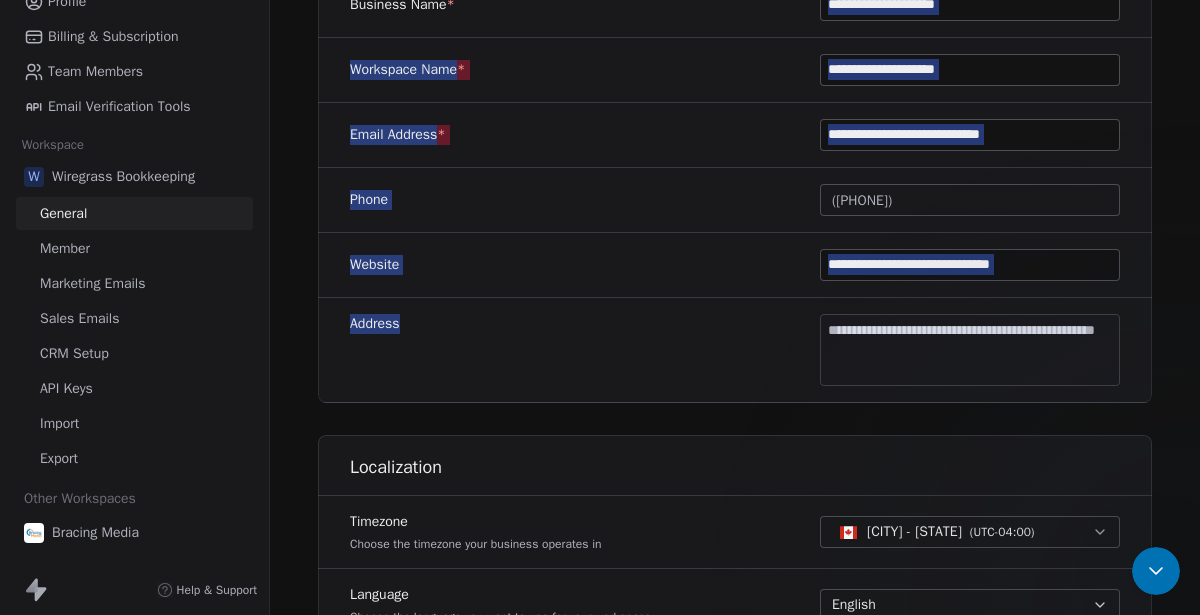 scroll, scrollTop: 0, scrollLeft: 0, axis: both 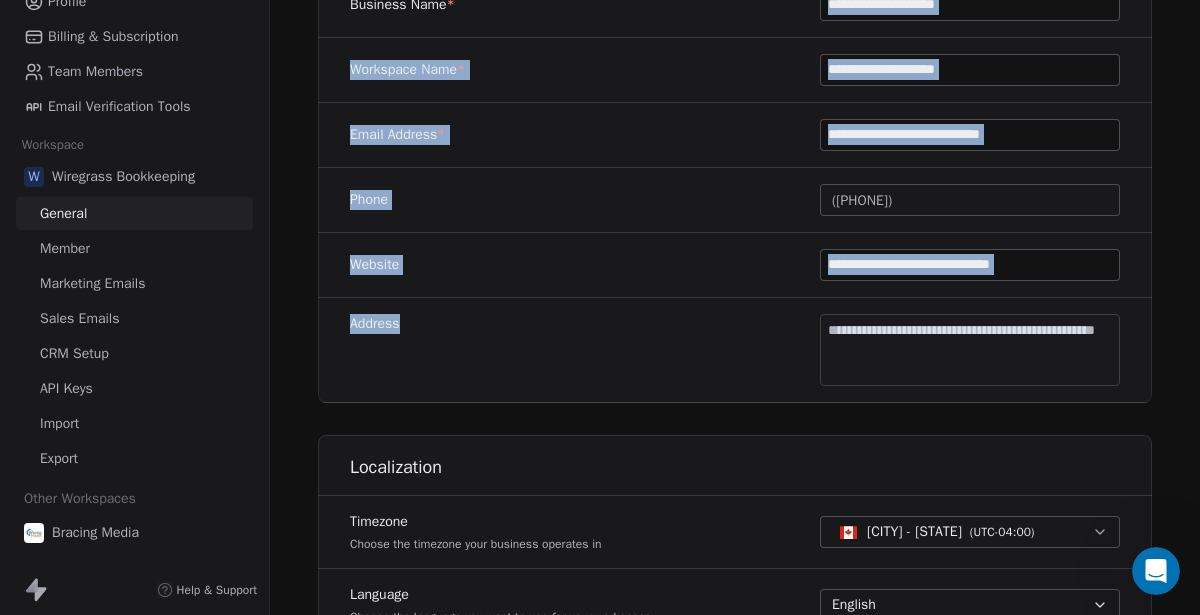 click on "**********" at bounding box center (735, 135) 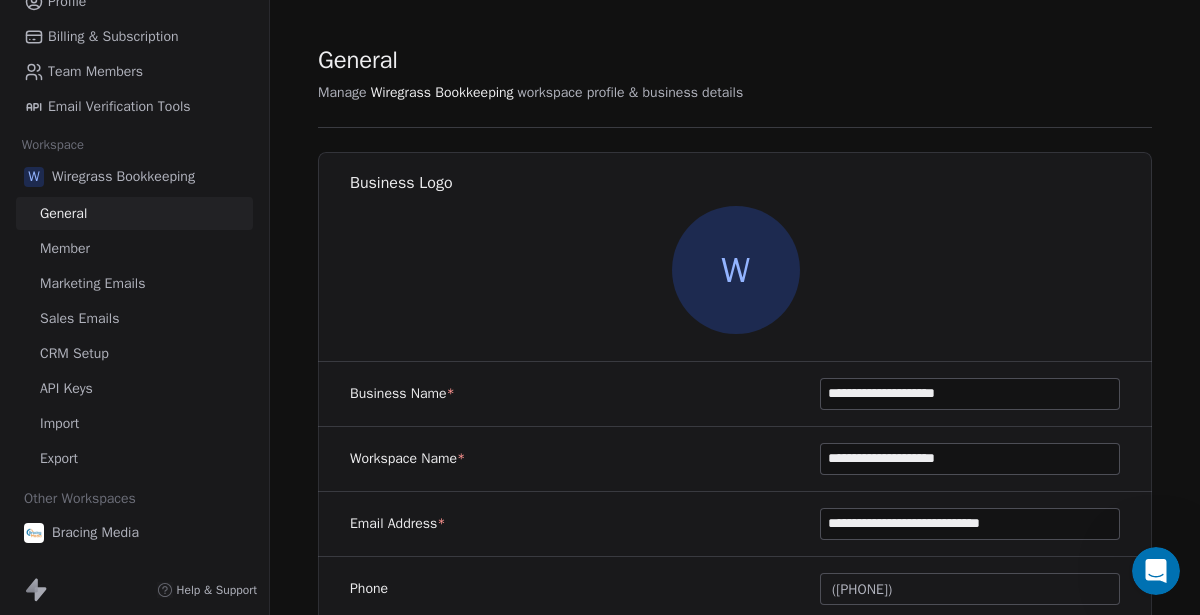 scroll, scrollTop: 0, scrollLeft: 0, axis: both 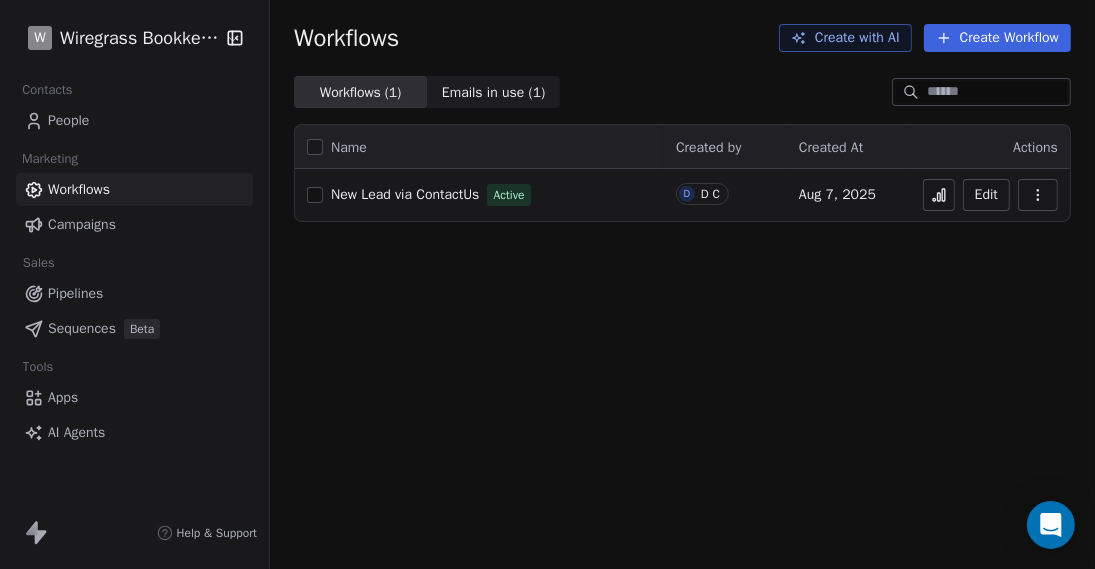 click on "People" at bounding box center [68, 120] 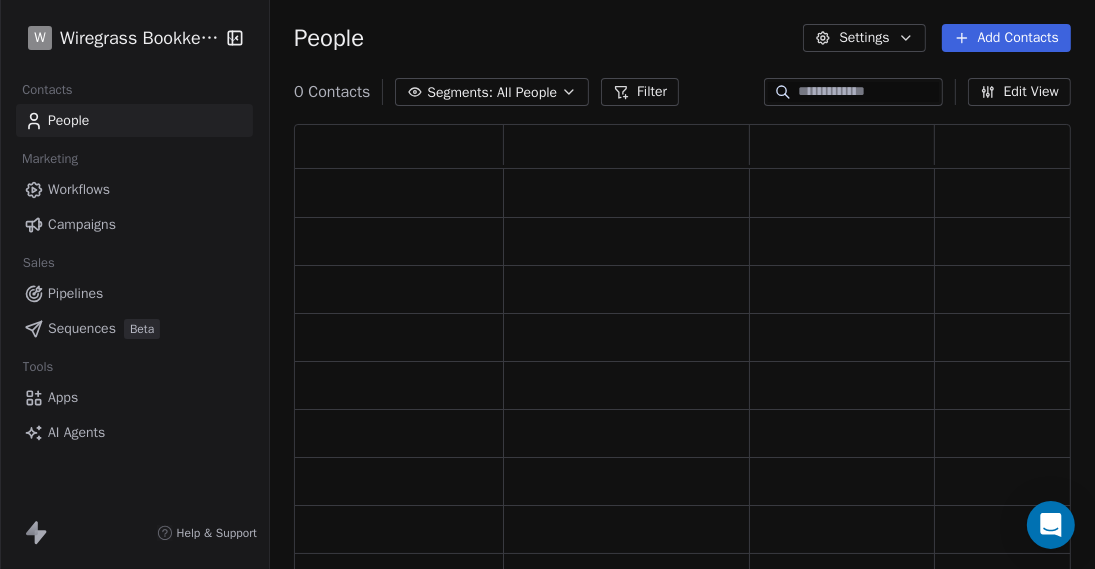 scroll, scrollTop: 16, scrollLeft: 16, axis: both 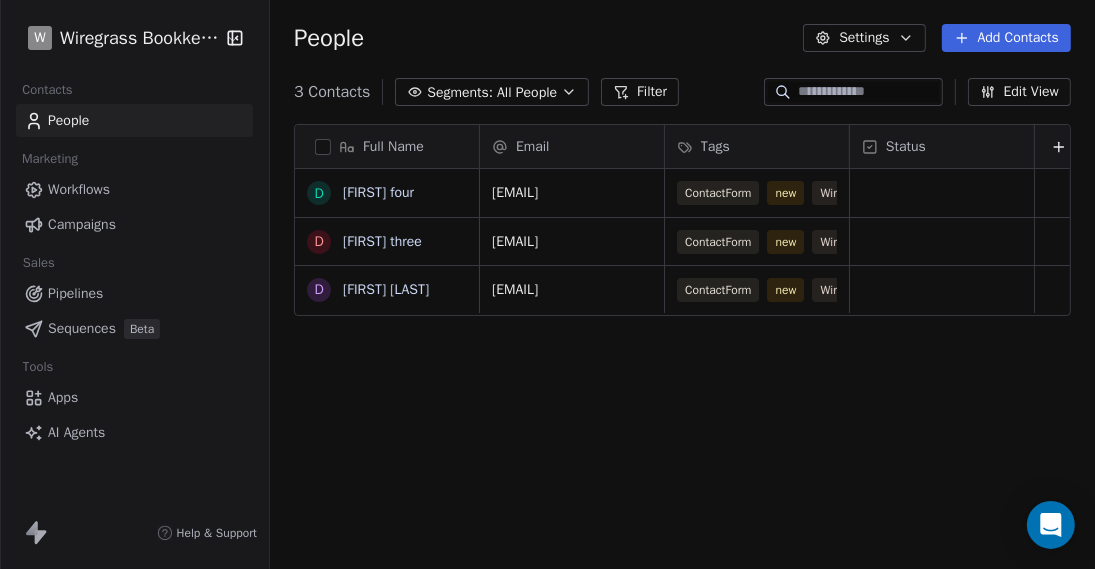 click on "People" at bounding box center (68, 120) 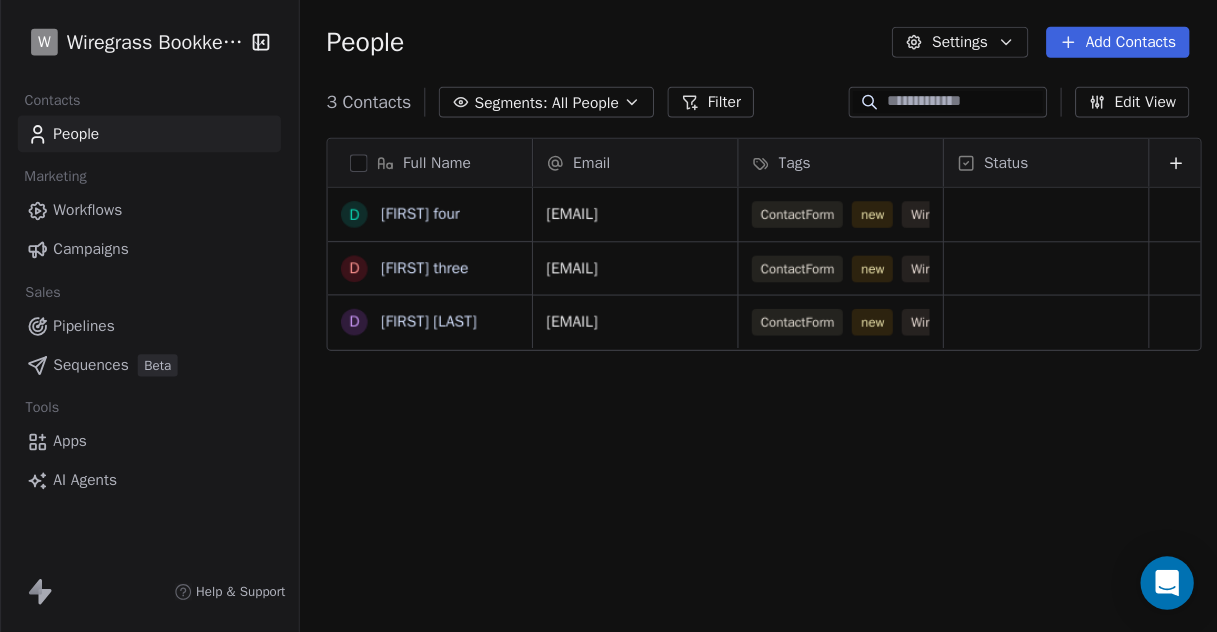 scroll, scrollTop: 18, scrollLeft: 17, axis: both 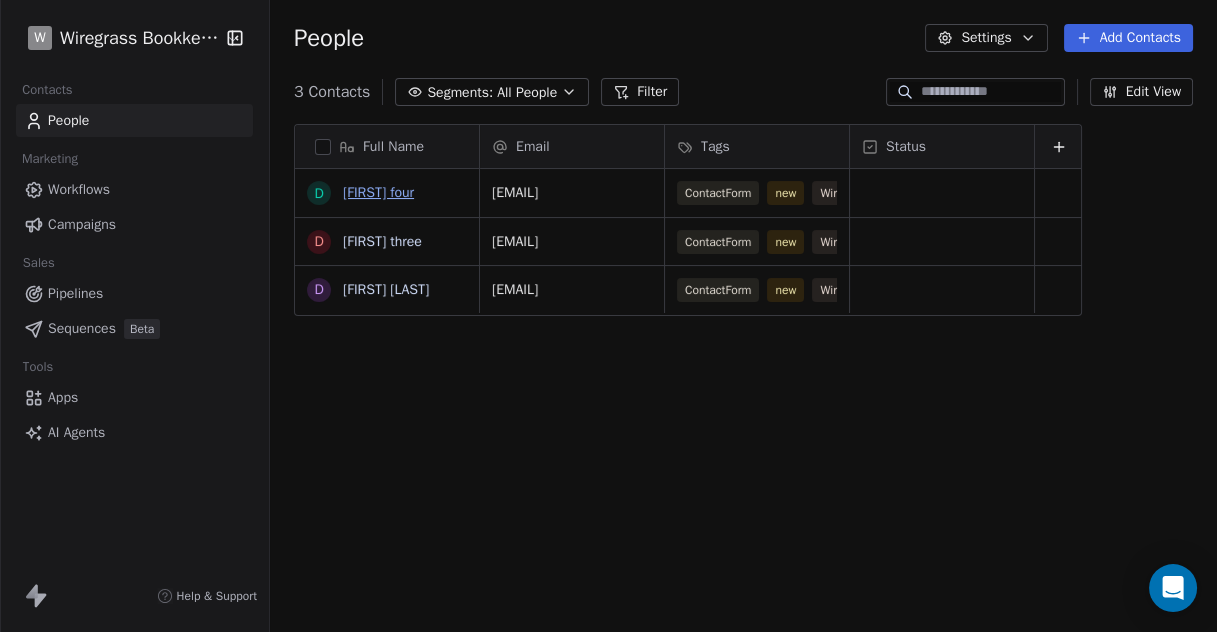 click on "[FIRST] four" at bounding box center (378, 192) 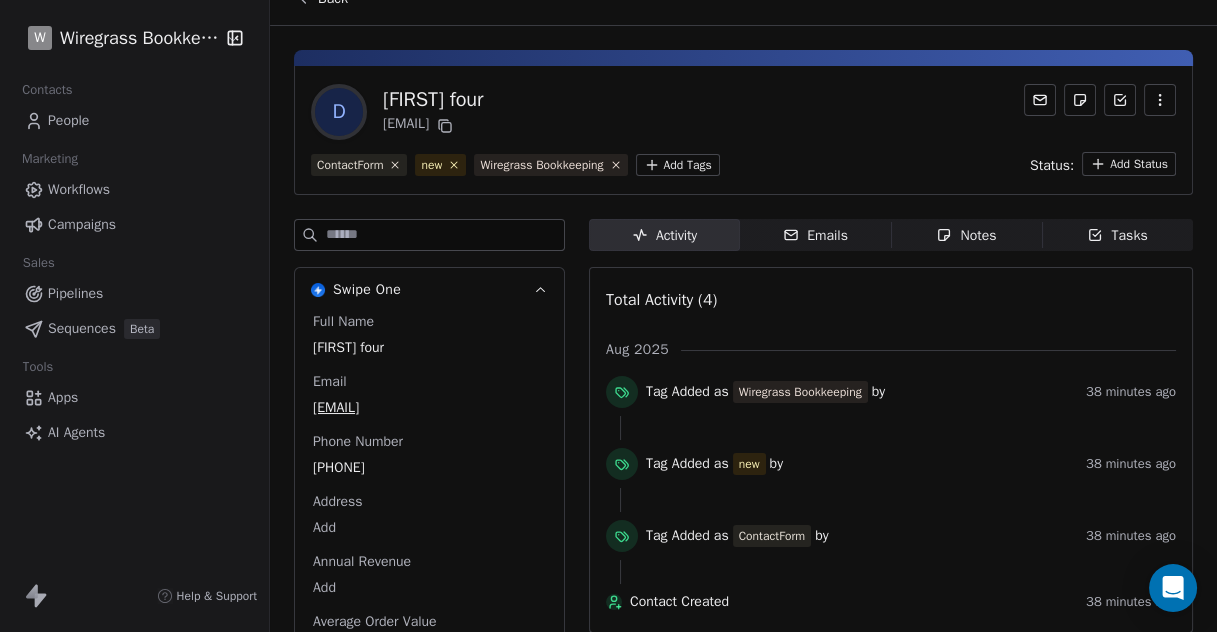 scroll, scrollTop: 0, scrollLeft: 0, axis: both 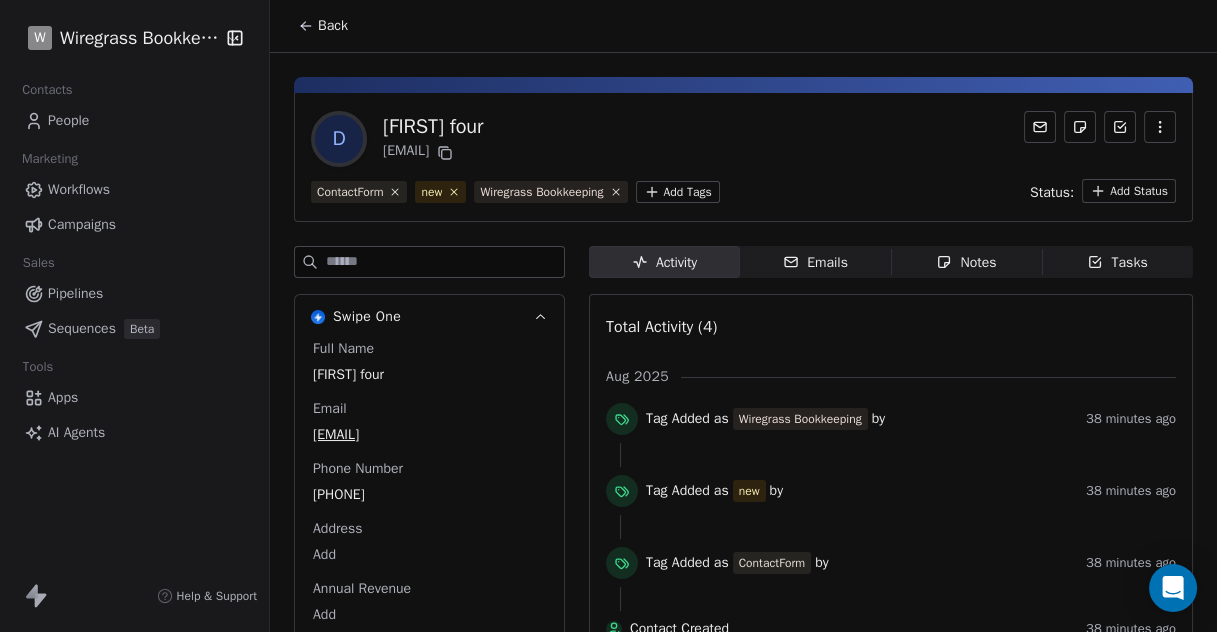 click at bounding box center [1160, 127] 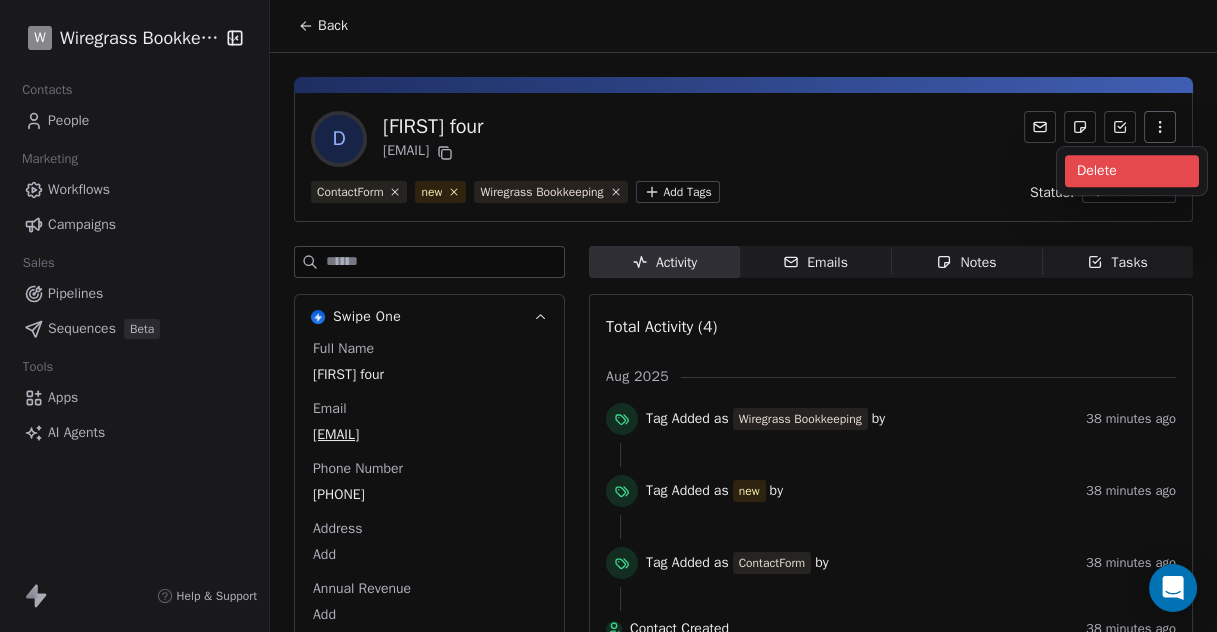 click on "Delete" at bounding box center [1132, 171] 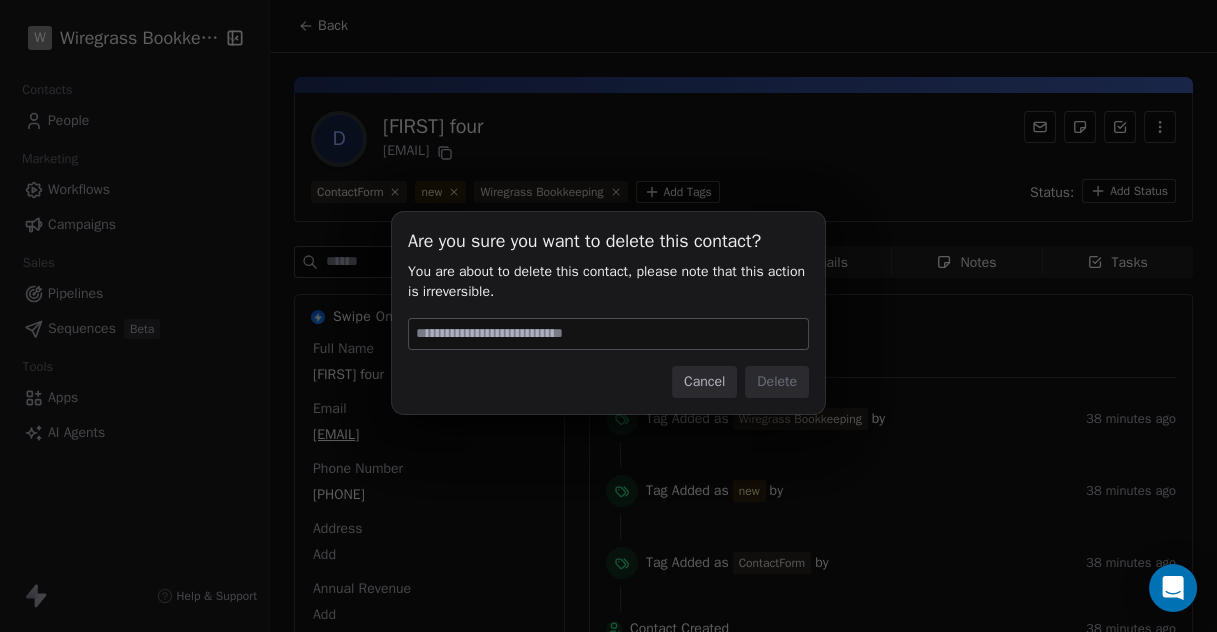 click at bounding box center [608, 334] 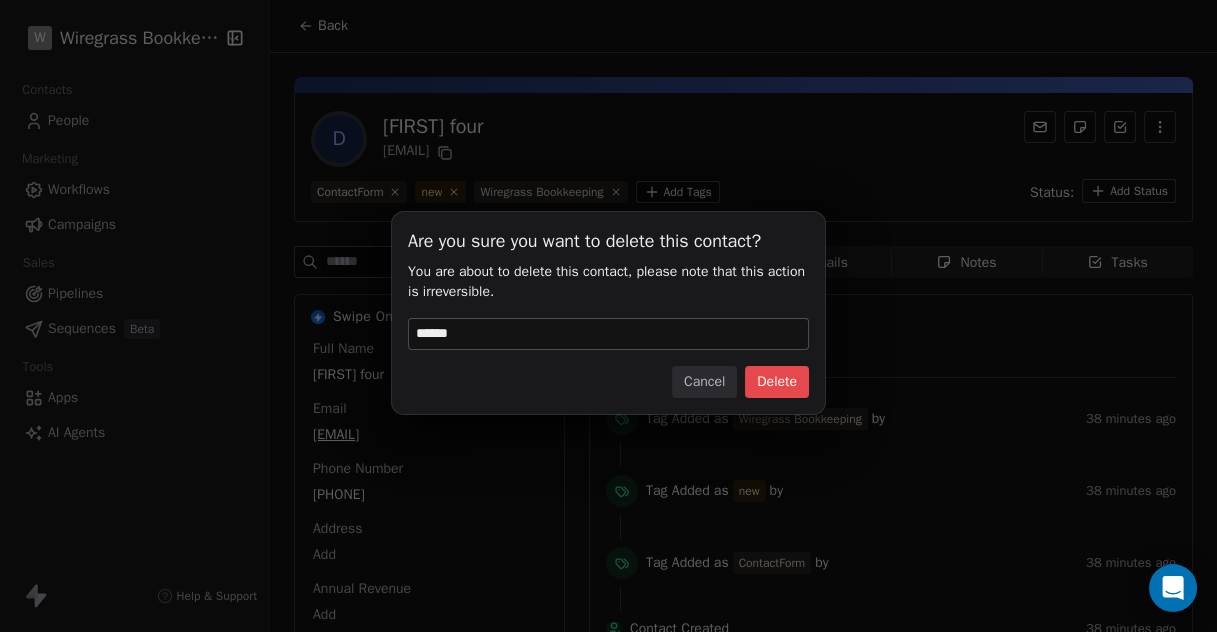 type on "******" 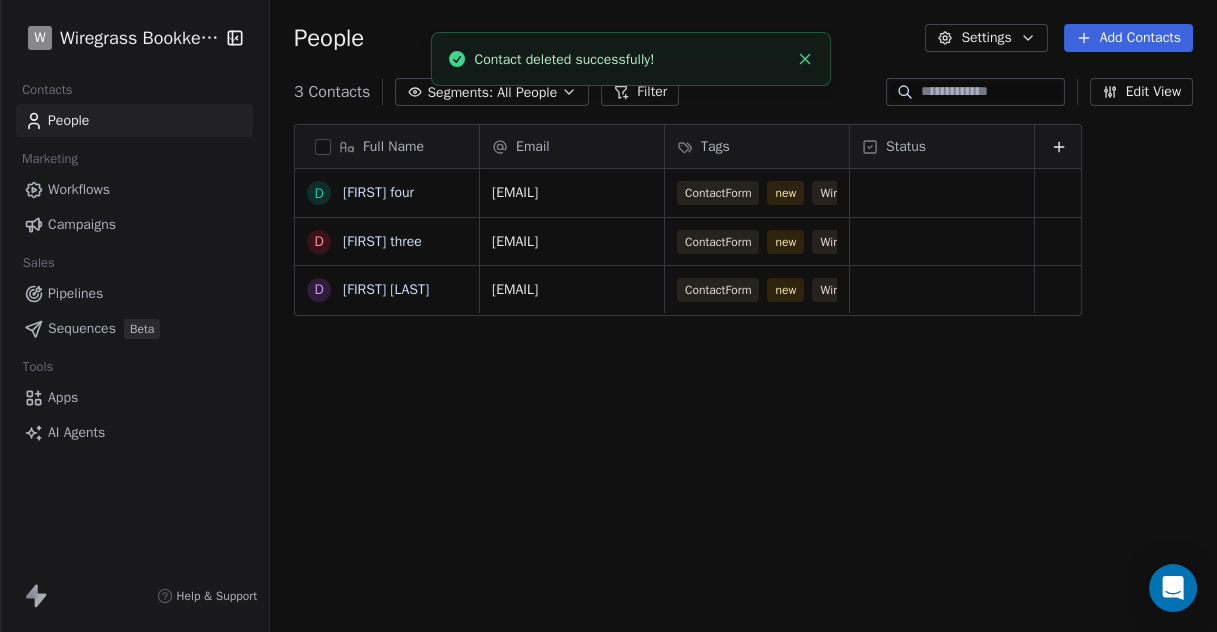 scroll, scrollTop: 18, scrollLeft: 17, axis: both 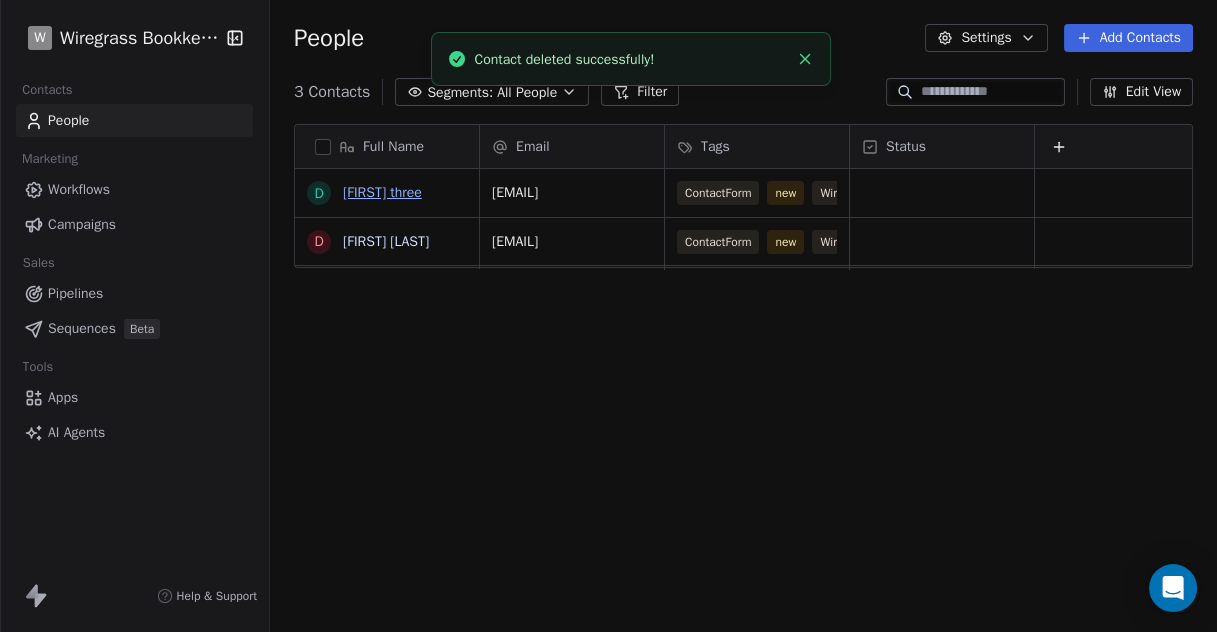 click on "[FIRST] three" at bounding box center [382, 192] 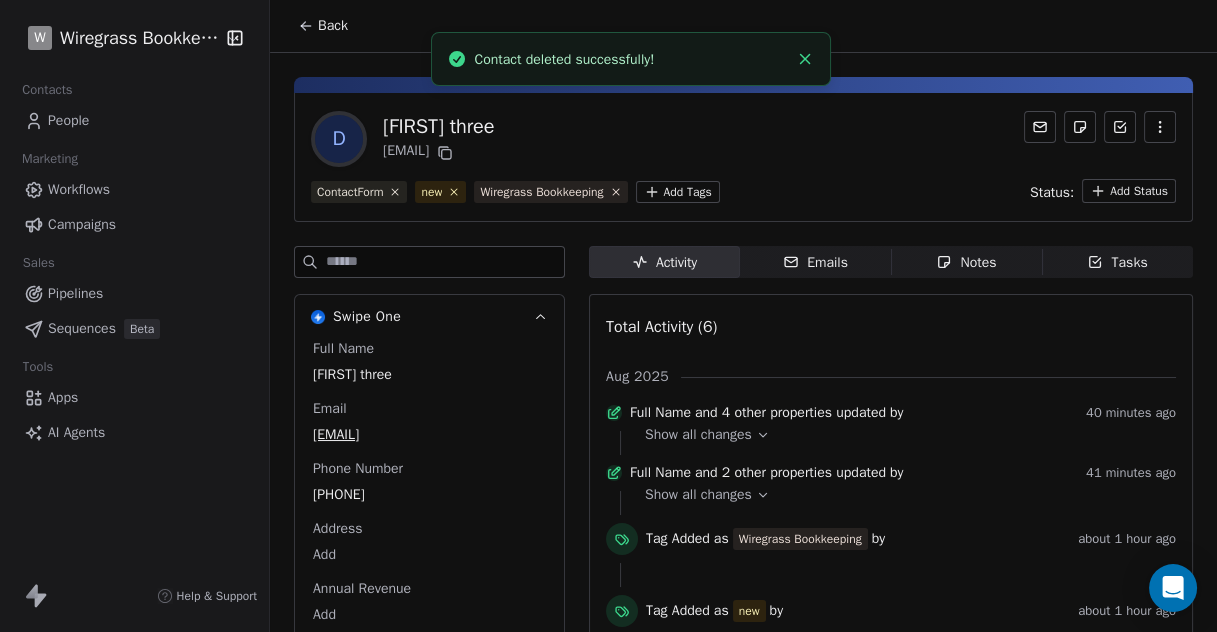 click 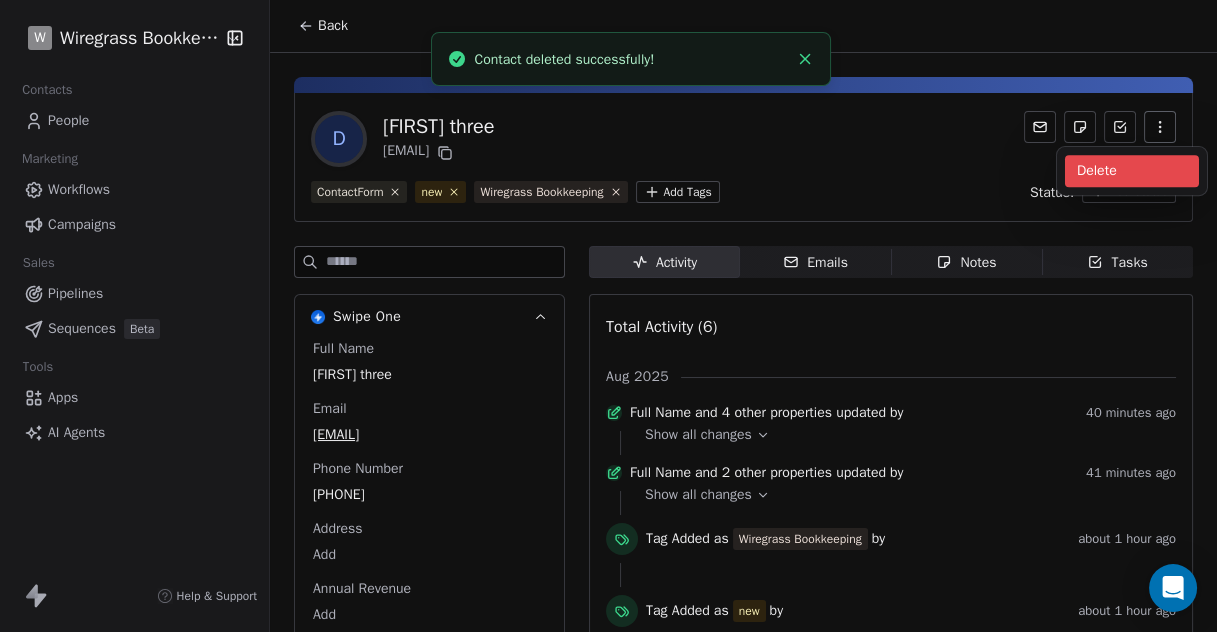 click on "Delete" at bounding box center (1132, 171) 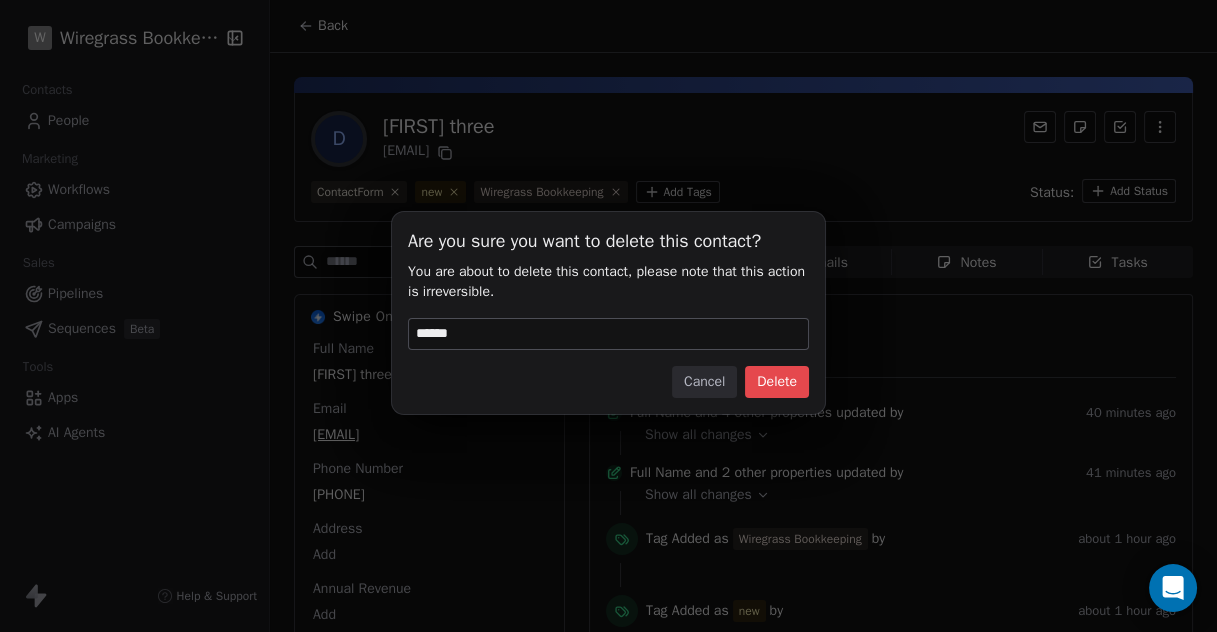 type on "******" 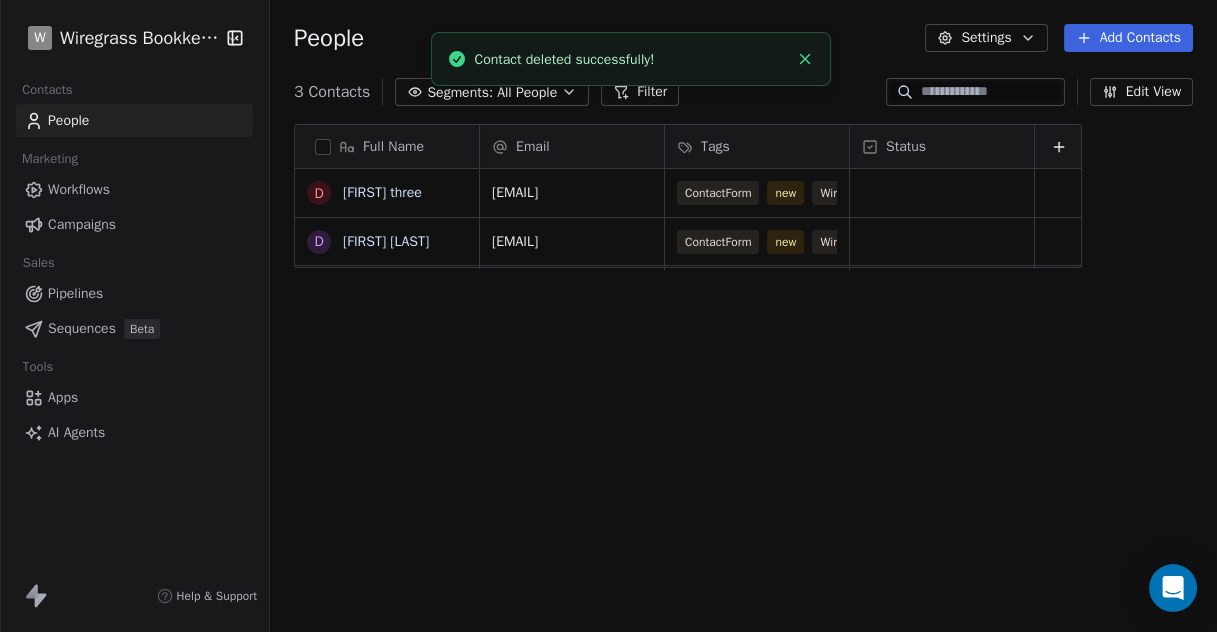 scroll, scrollTop: 18, scrollLeft: 17, axis: both 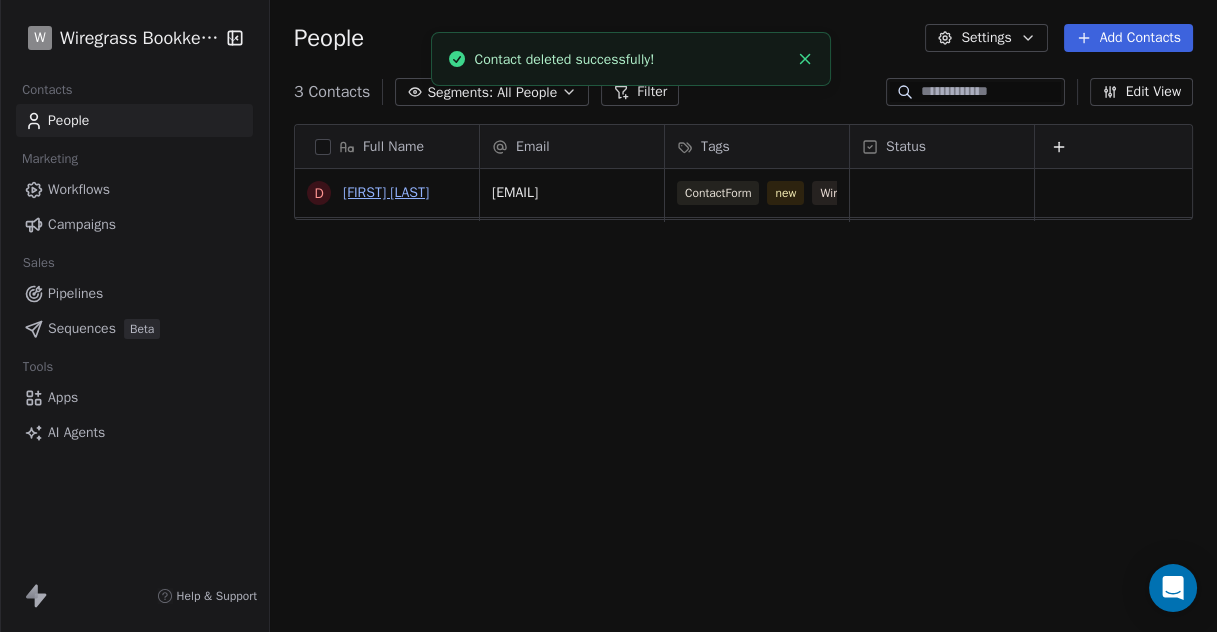 click on "diana wang21" at bounding box center [386, 192] 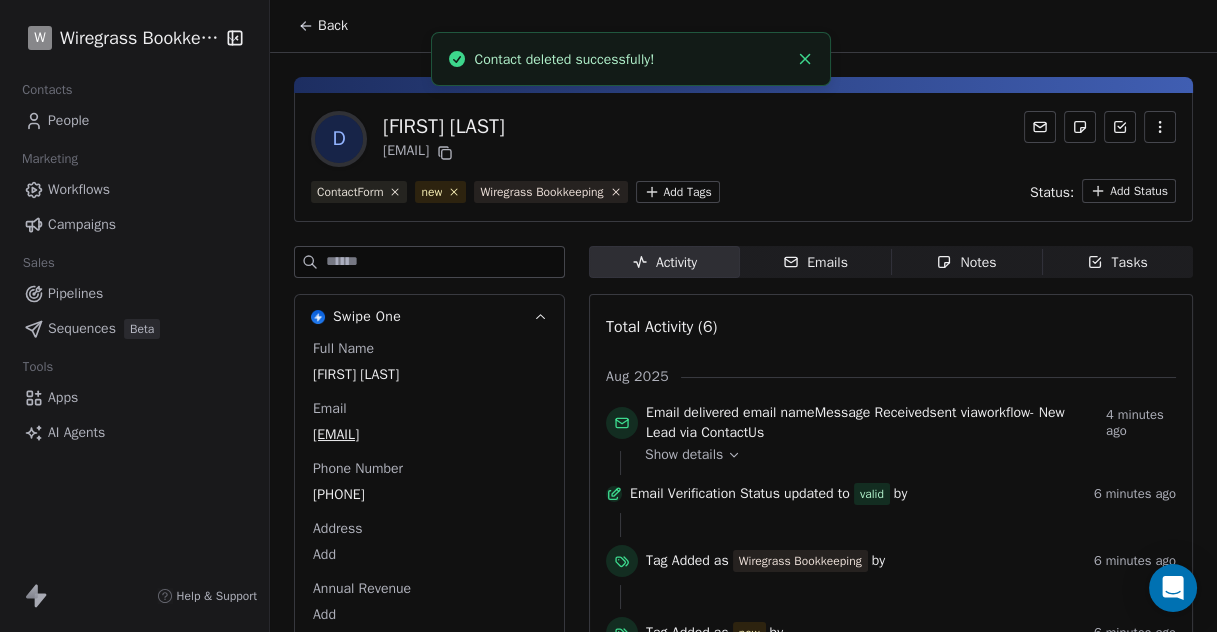 click 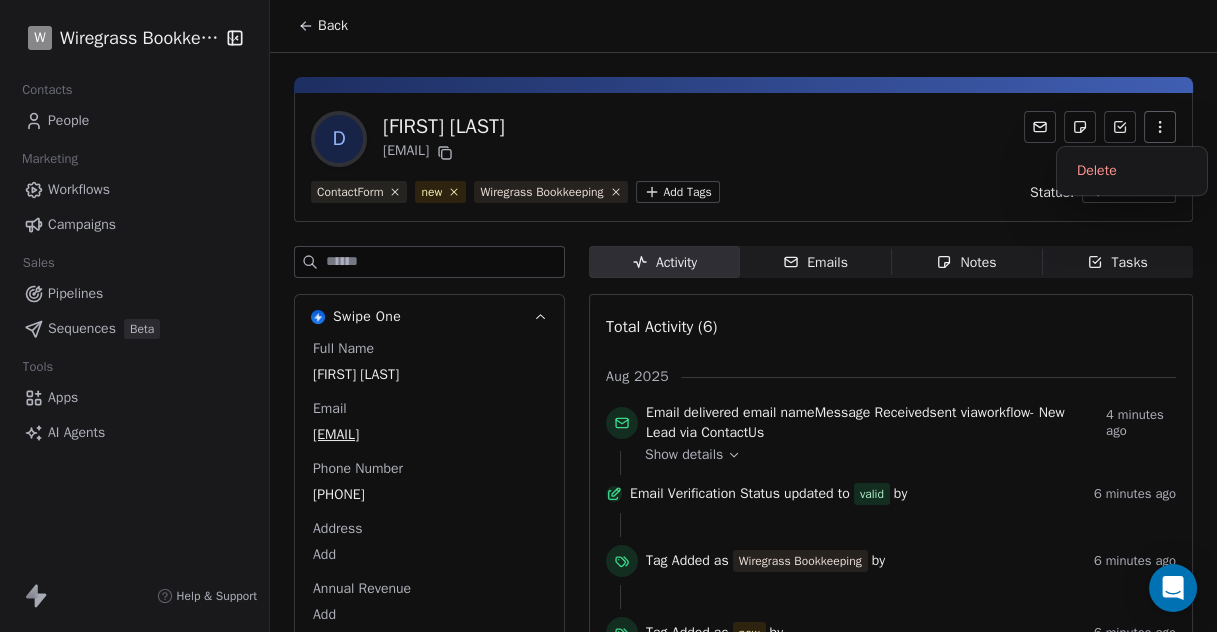 click on "d diana wang21 diana13472@gmail.com ContactForm new Wiregrass Bookkeeping  Add Tags Status:   Add Status" at bounding box center [743, 157] 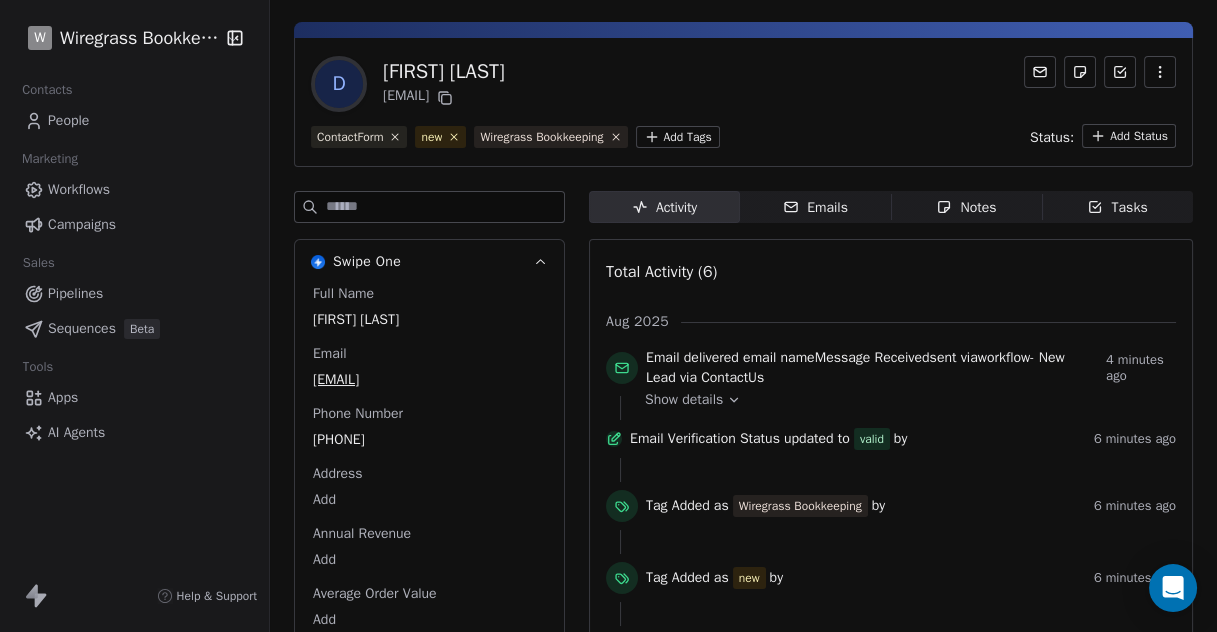 scroll, scrollTop: 0, scrollLeft: 0, axis: both 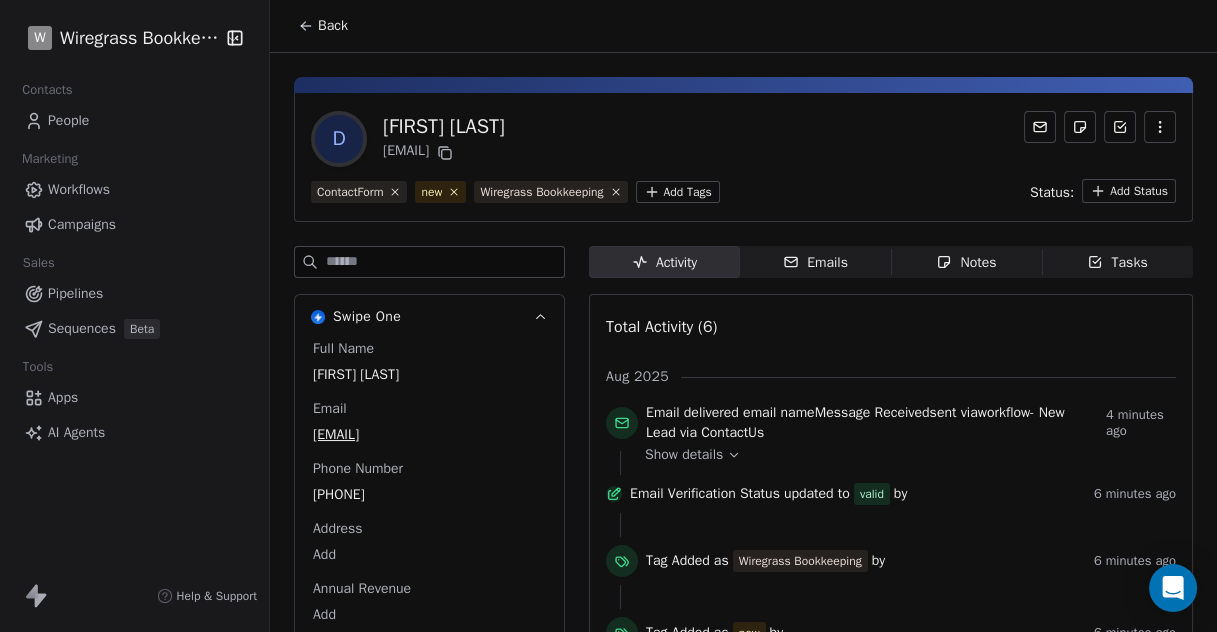 click on "Workflows" at bounding box center [79, 189] 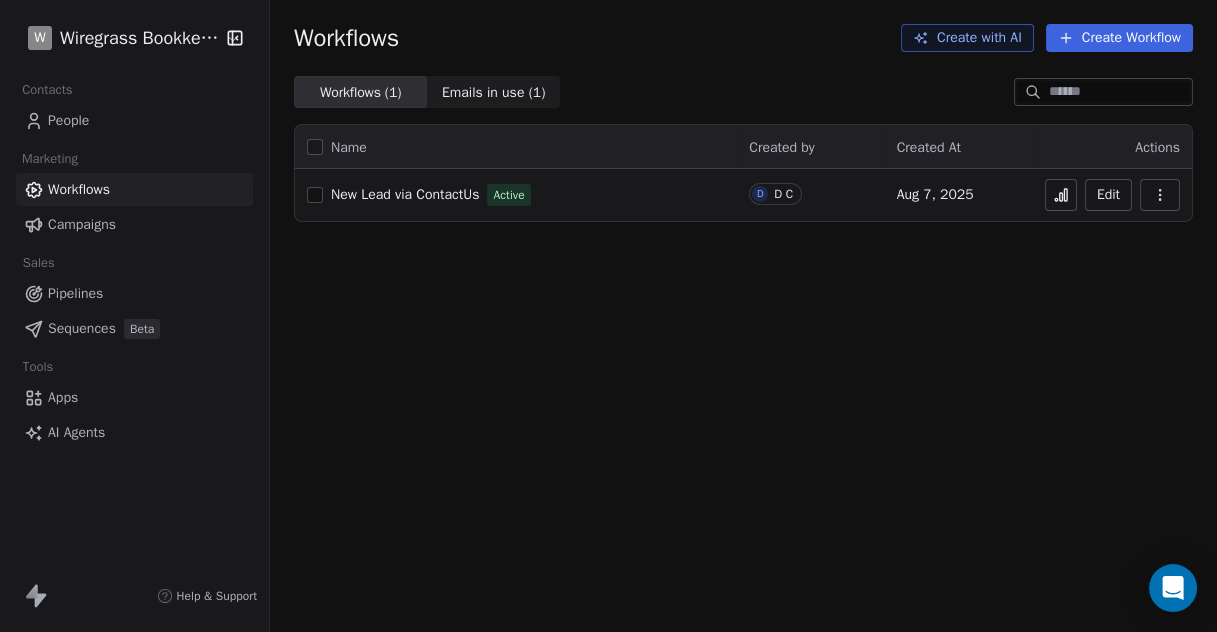 click on "New Lead via ContactUs" at bounding box center (405, 194) 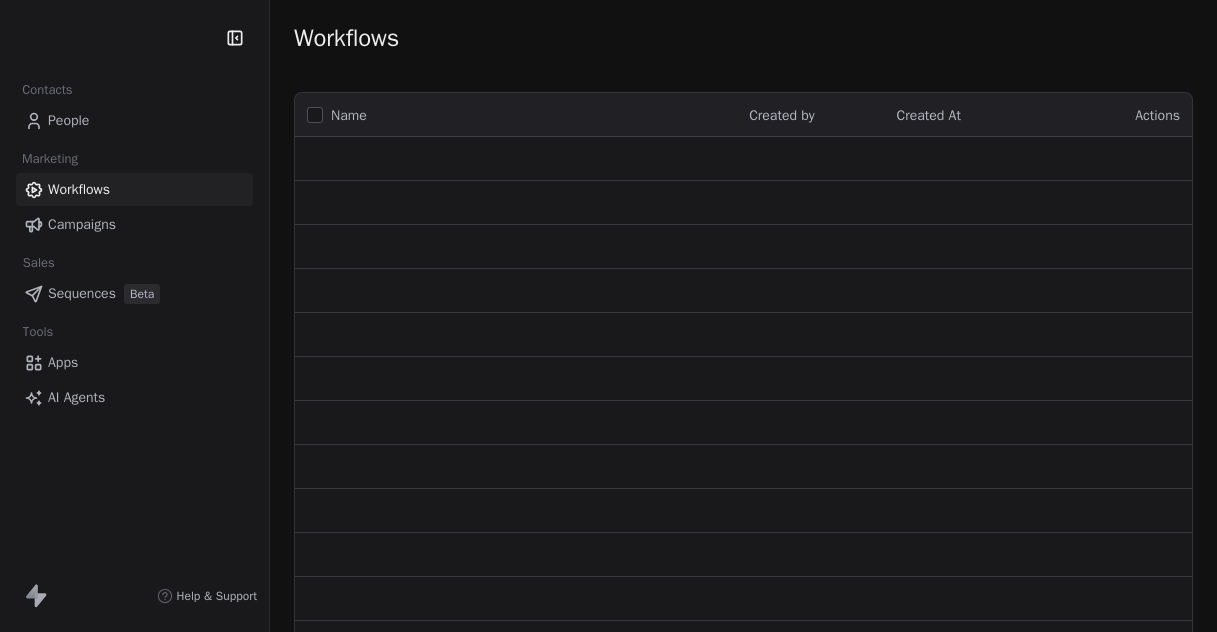 scroll, scrollTop: 0, scrollLeft: 0, axis: both 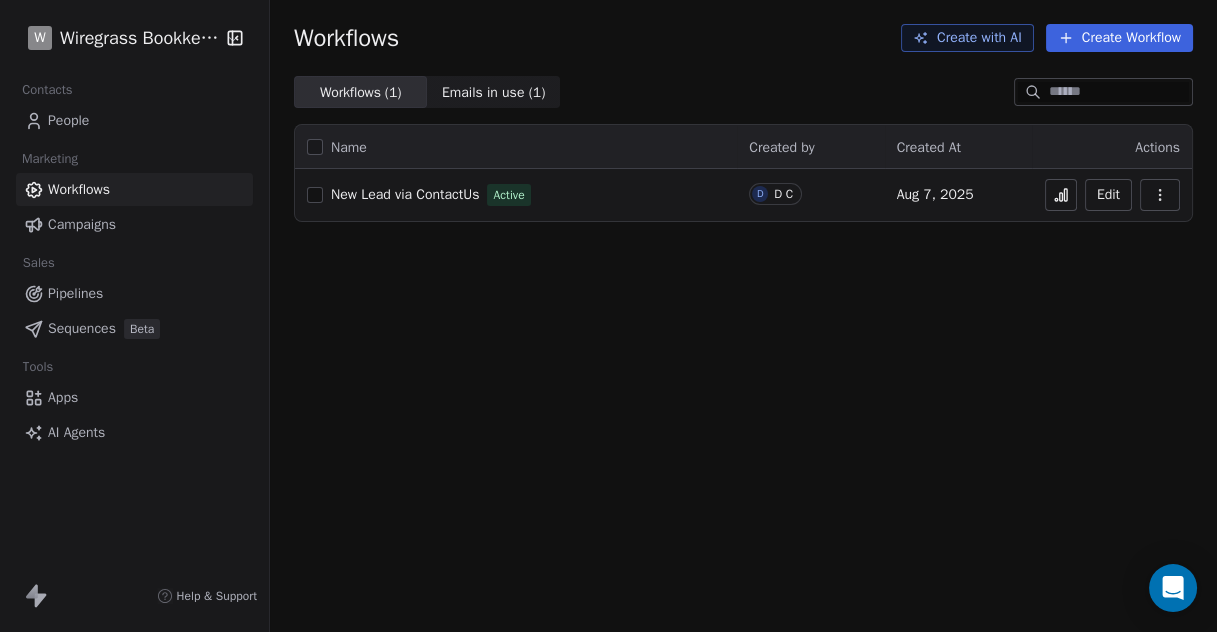 click on "Create Workflow" at bounding box center [1119, 38] 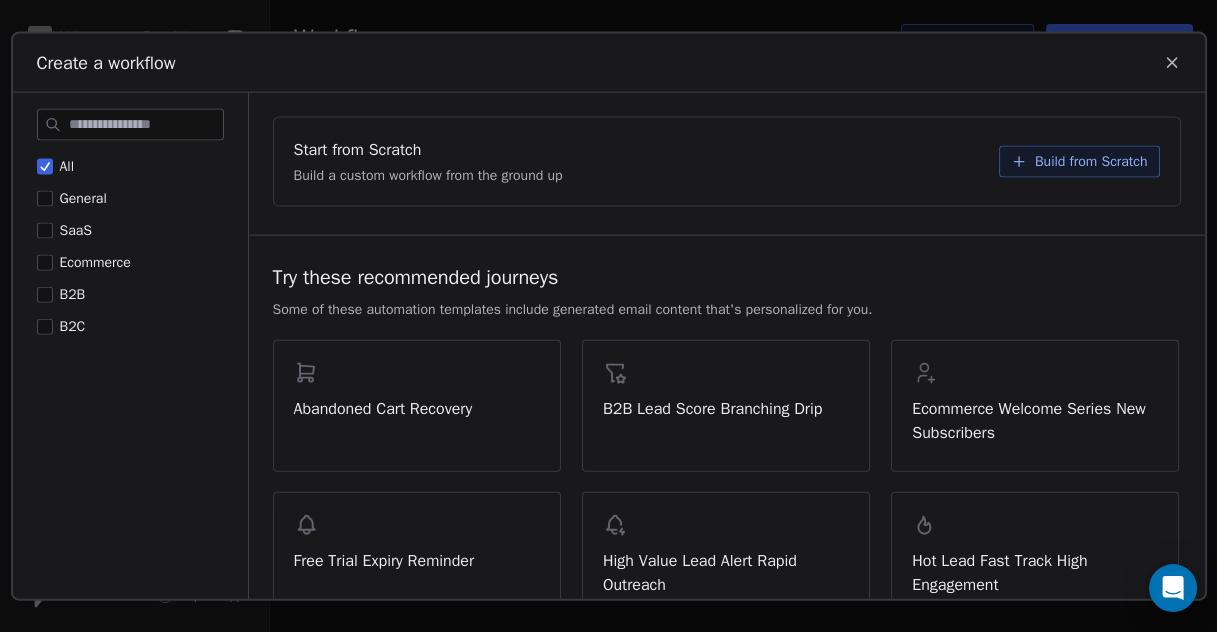 click on "B2B" at bounding box center [45, 295] 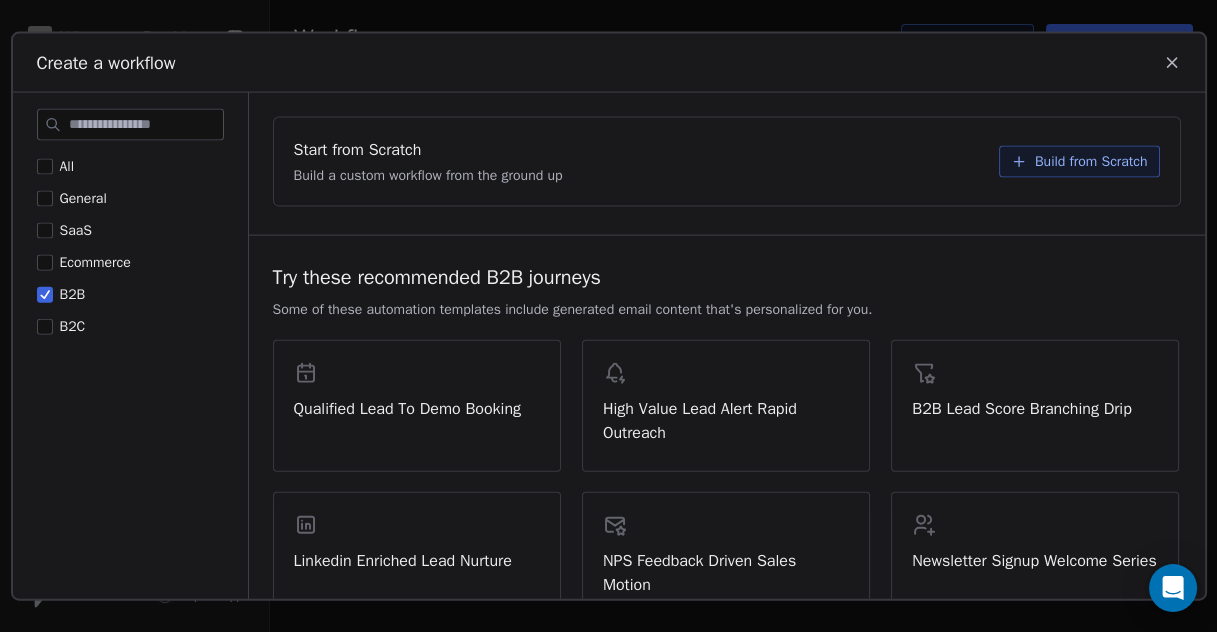 click on "Build from Scratch" at bounding box center [1091, 162] 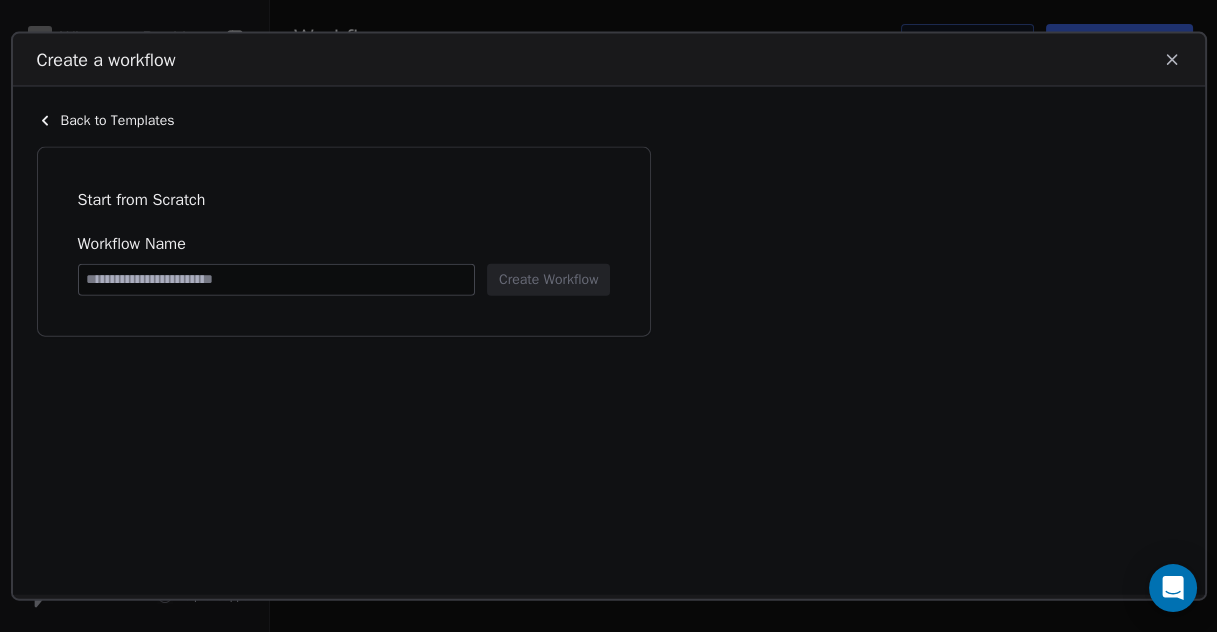 click at bounding box center (277, 280) 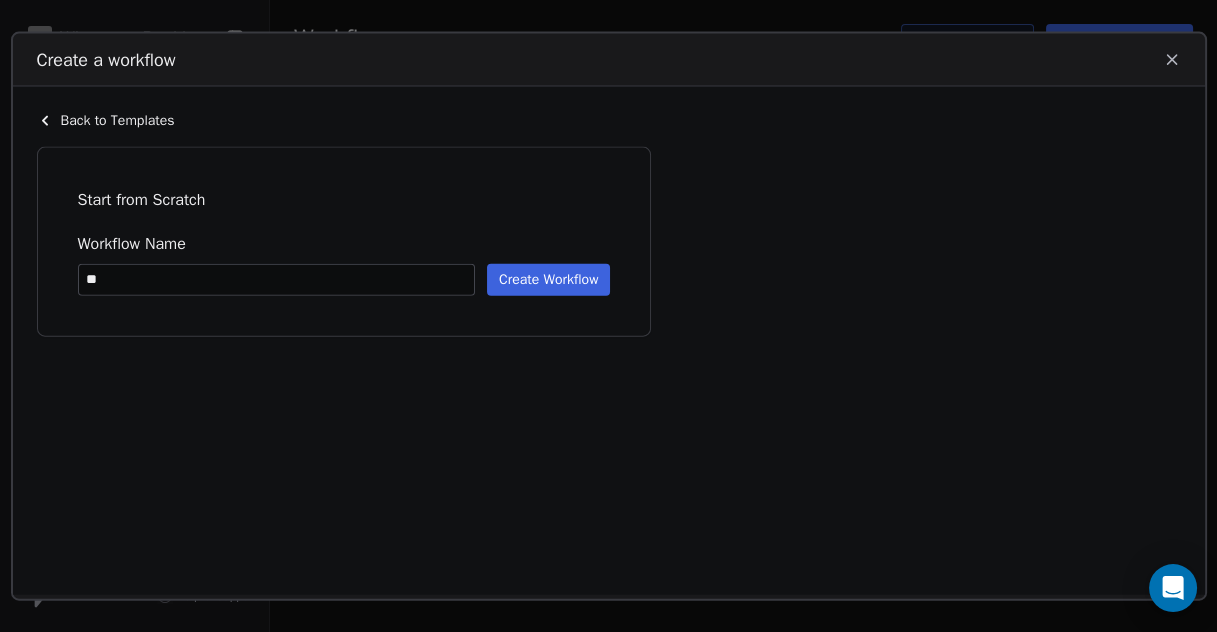 type on "*" 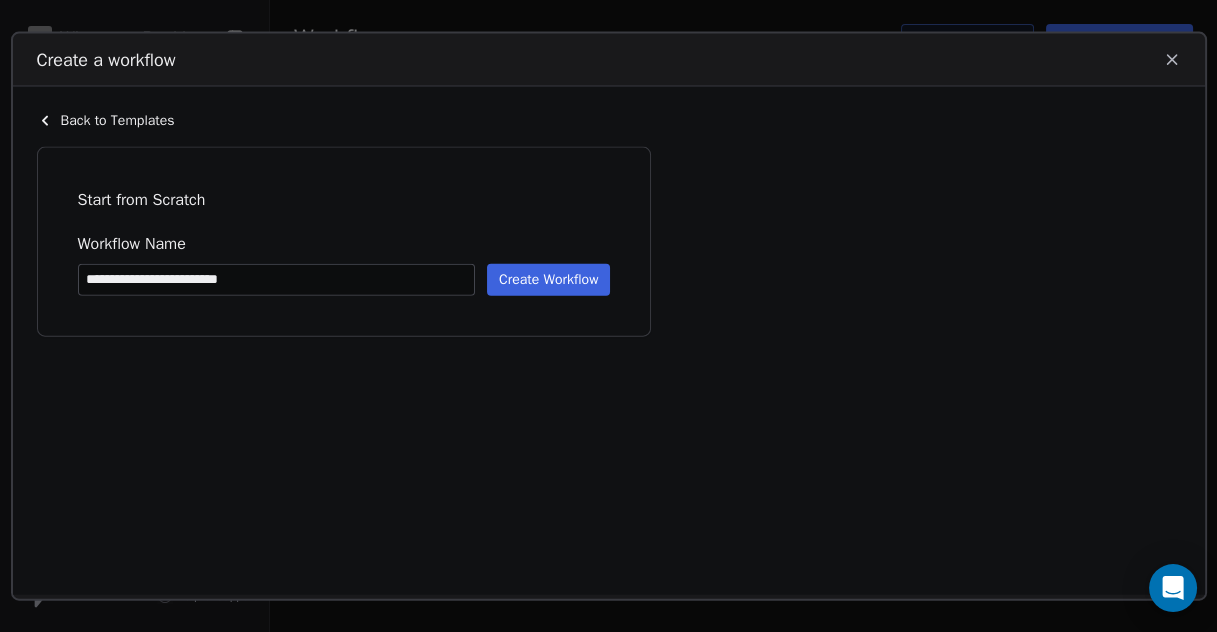 type on "**********" 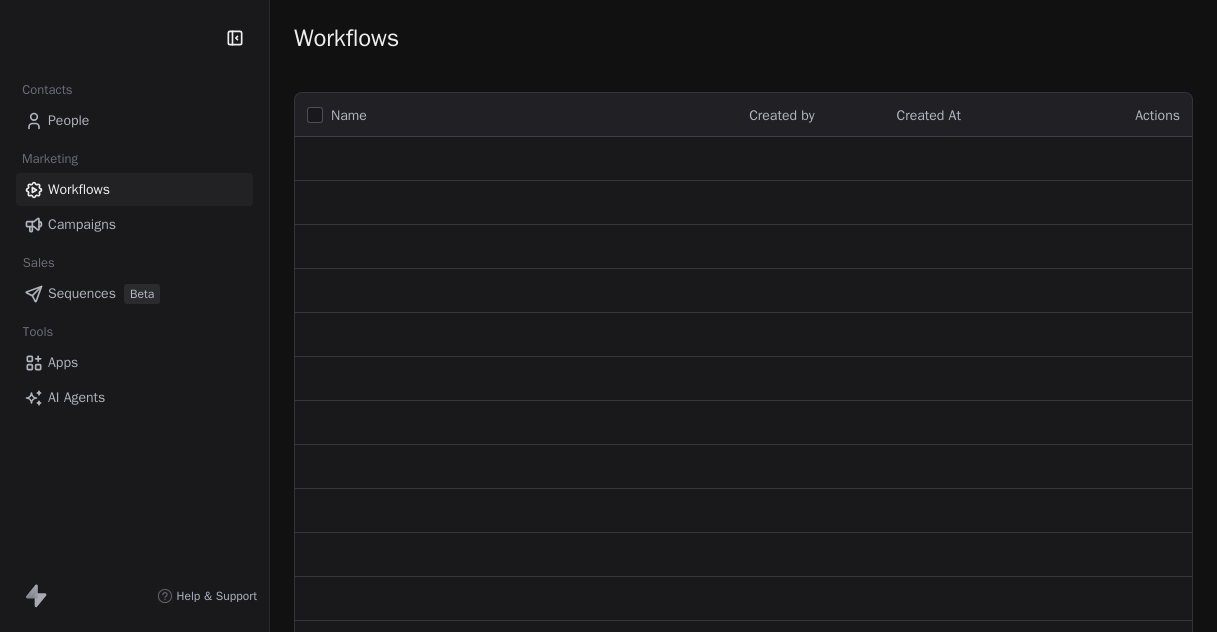 scroll, scrollTop: 0, scrollLeft: 0, axis: both 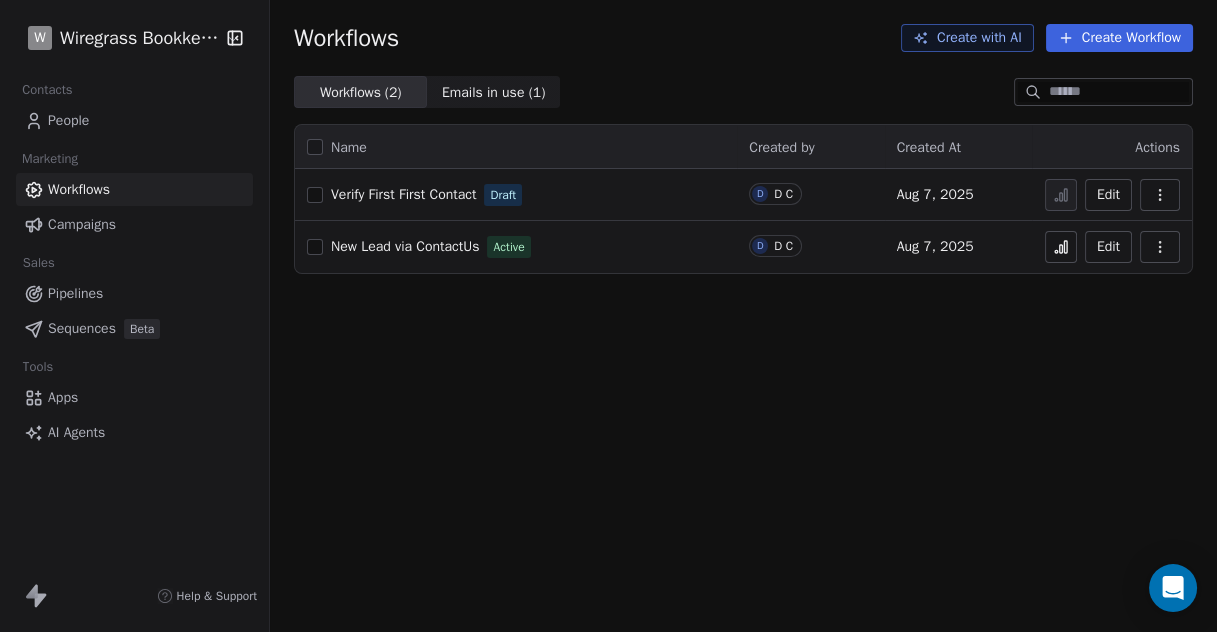 click on "Verify First First Contact" at bounding box center (403, 194) 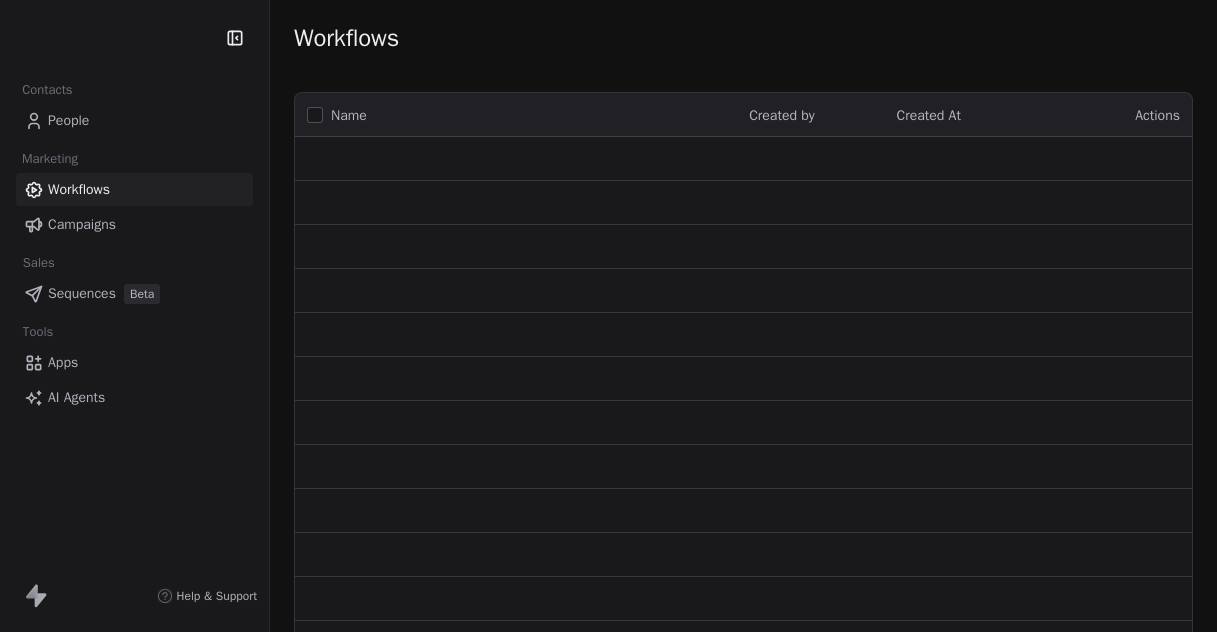 scroll, scrollTop: 0, scrollLeft: 0, axis: both 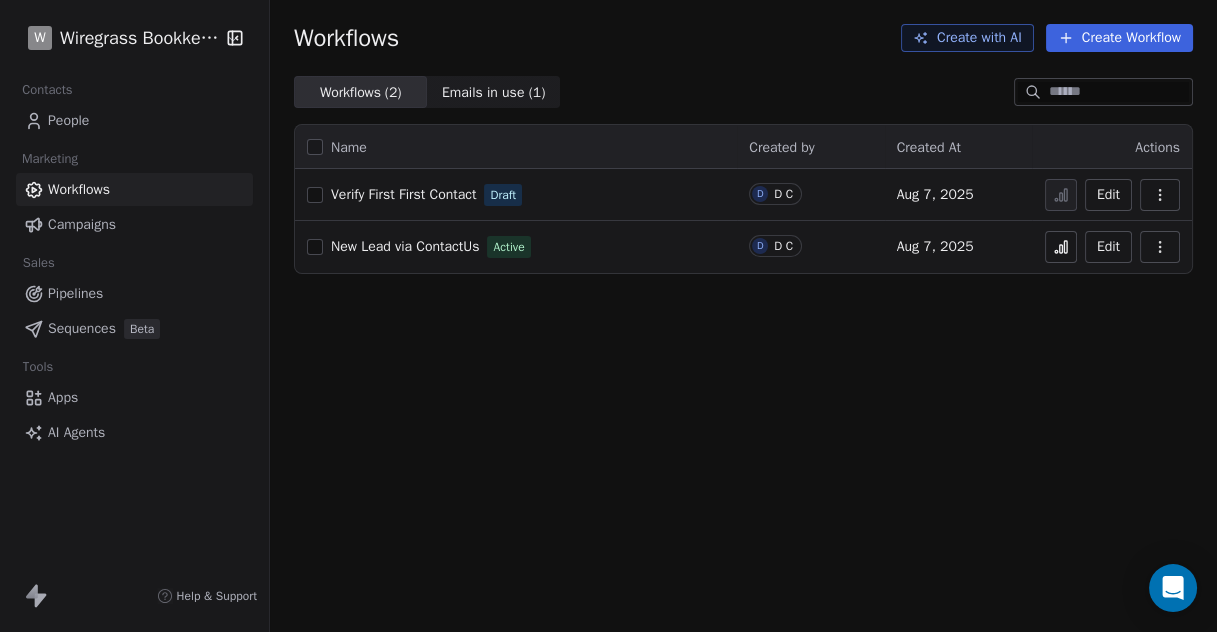click on "Create Workflow" at bounding box center (1119, 38) 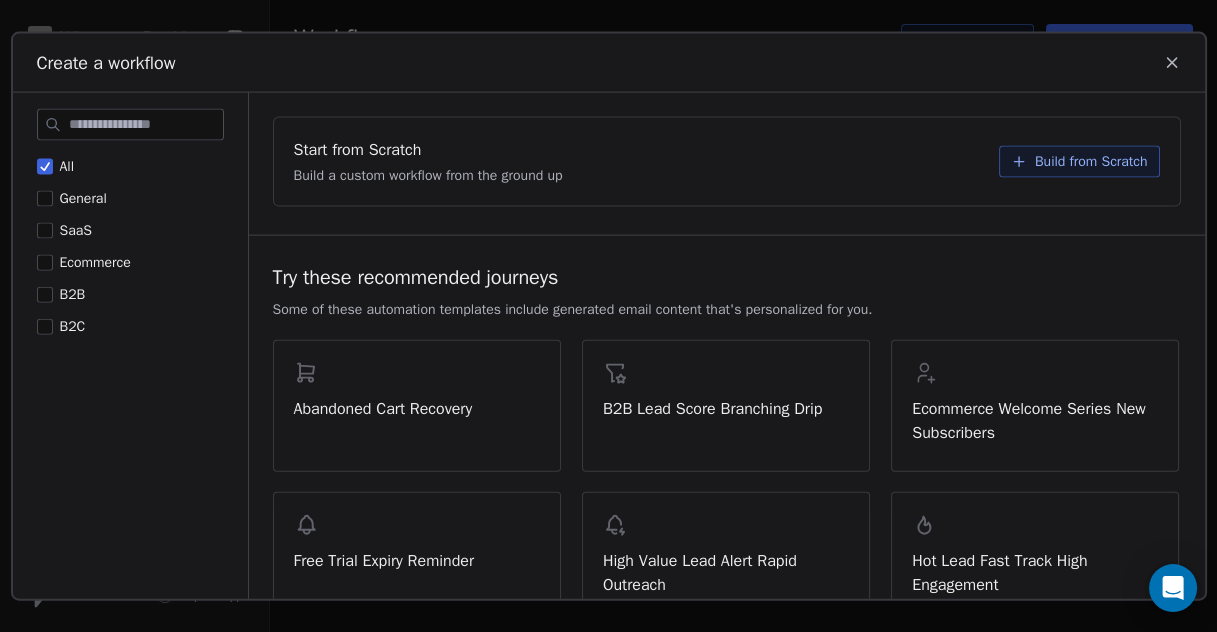 click on "Build from Scratch" at bounding box center [1091, 162] 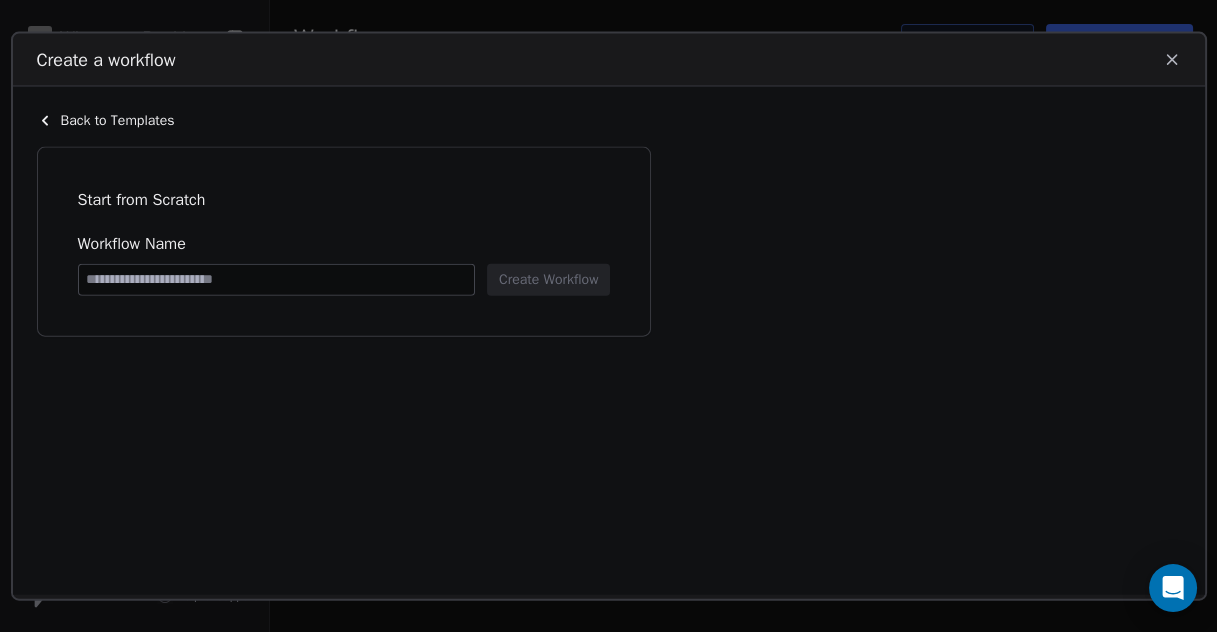 click at bounding box center [277, 280] 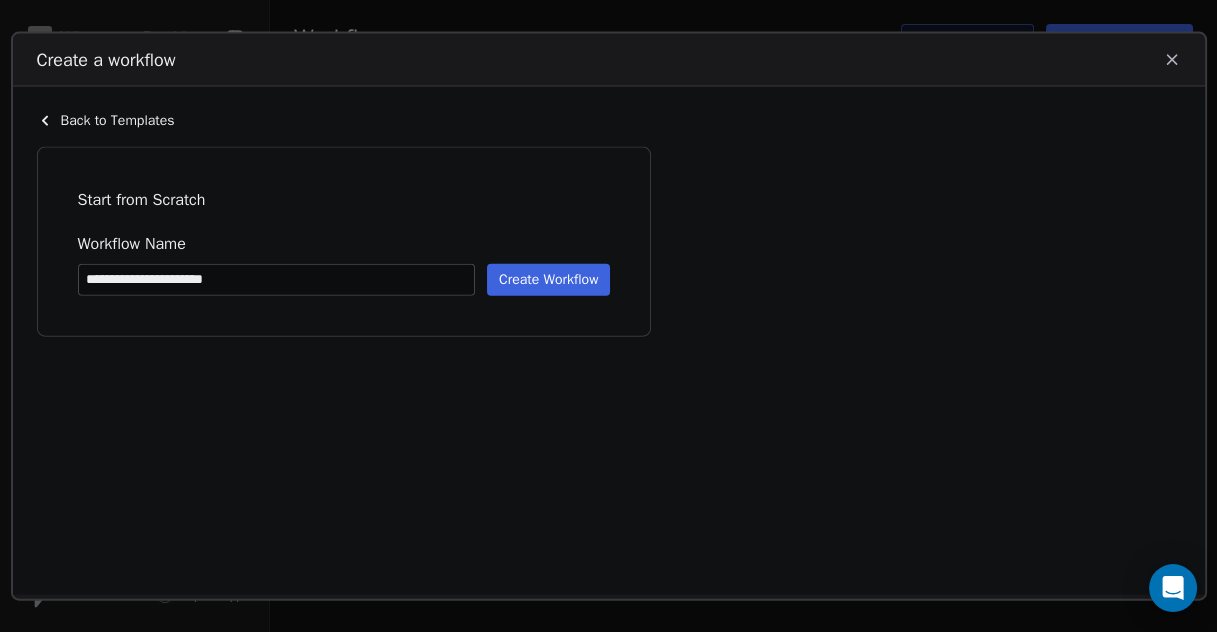 type on "**********" 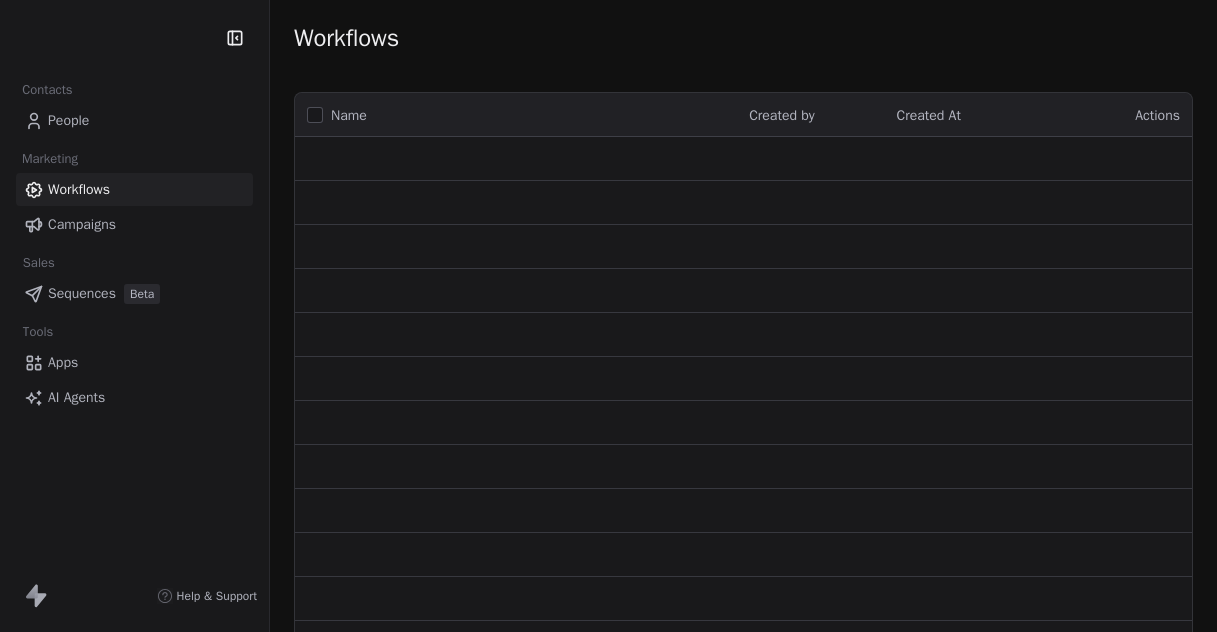 scroll, scrollTop: 0, scrollLeft: 0, axis: both 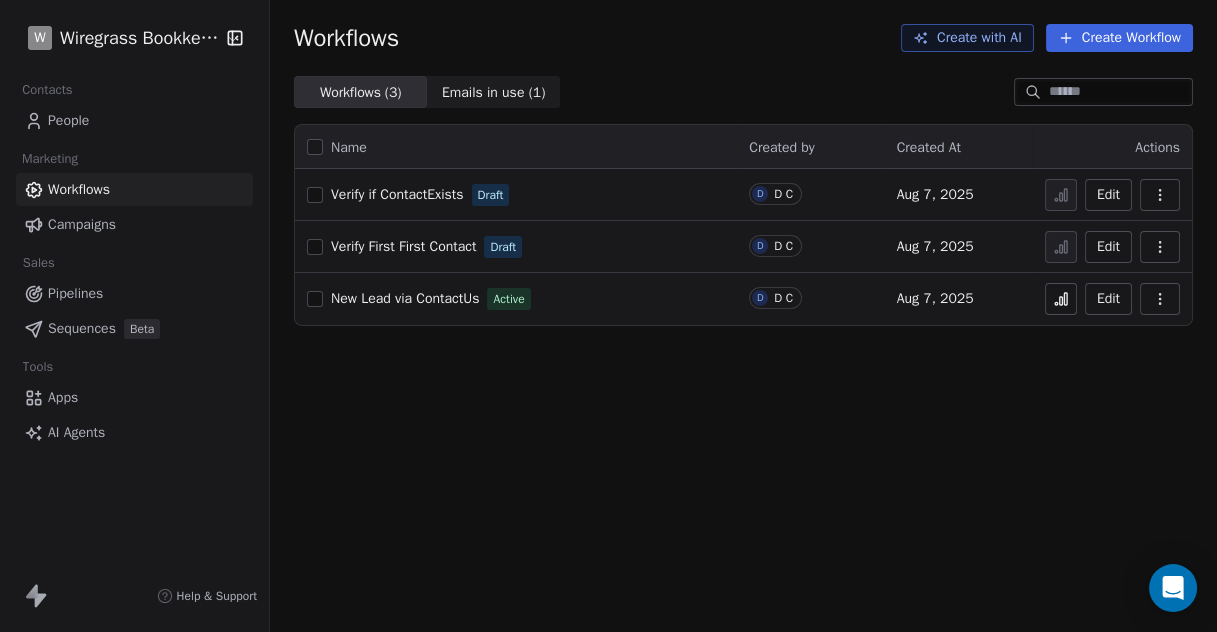 click on "Help & Support" at bounding box center (217, 596) 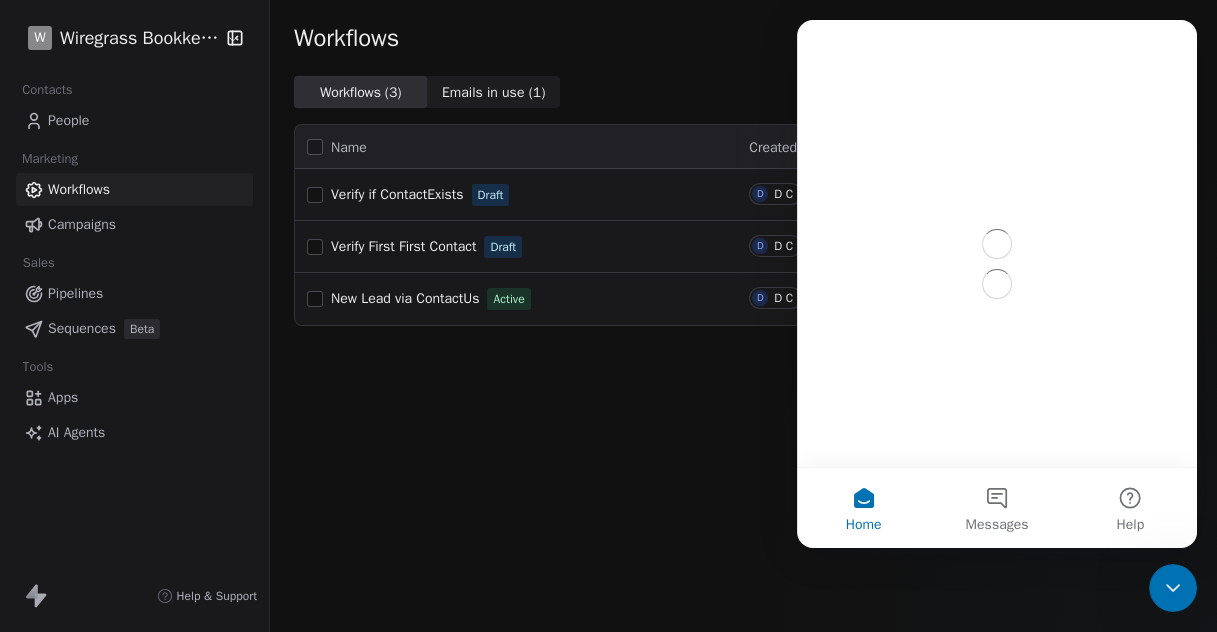 scroll, scrollTop: 0, scrollLeft: 0, axis: both 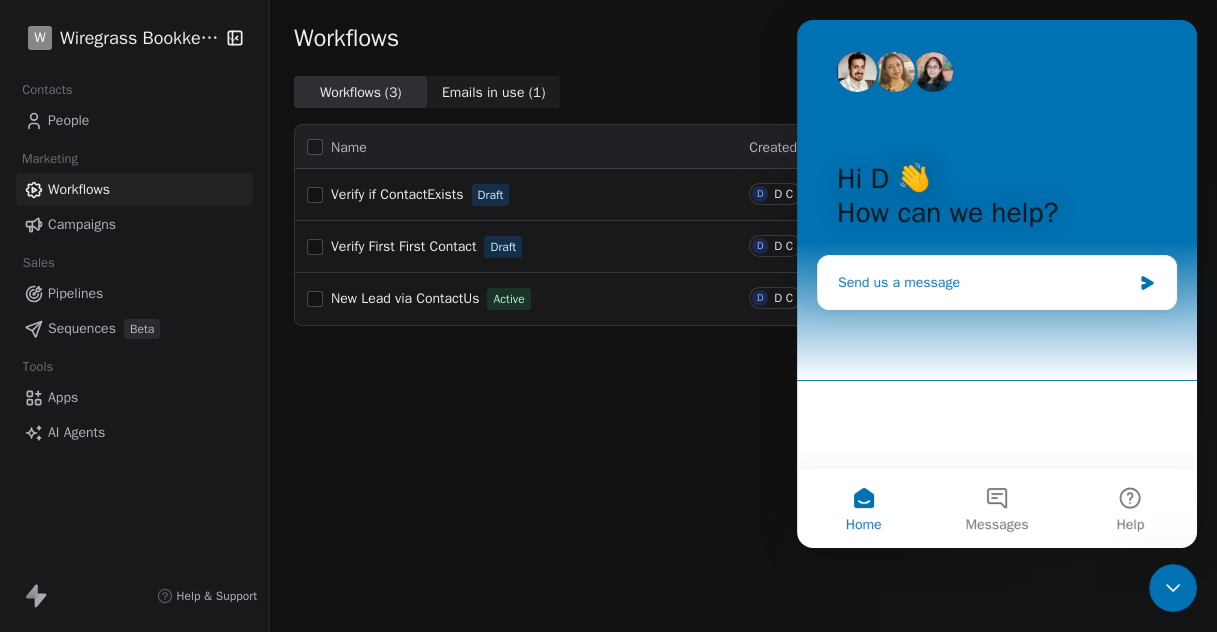 click on "Send us a message" at bounding box center (984, 282) 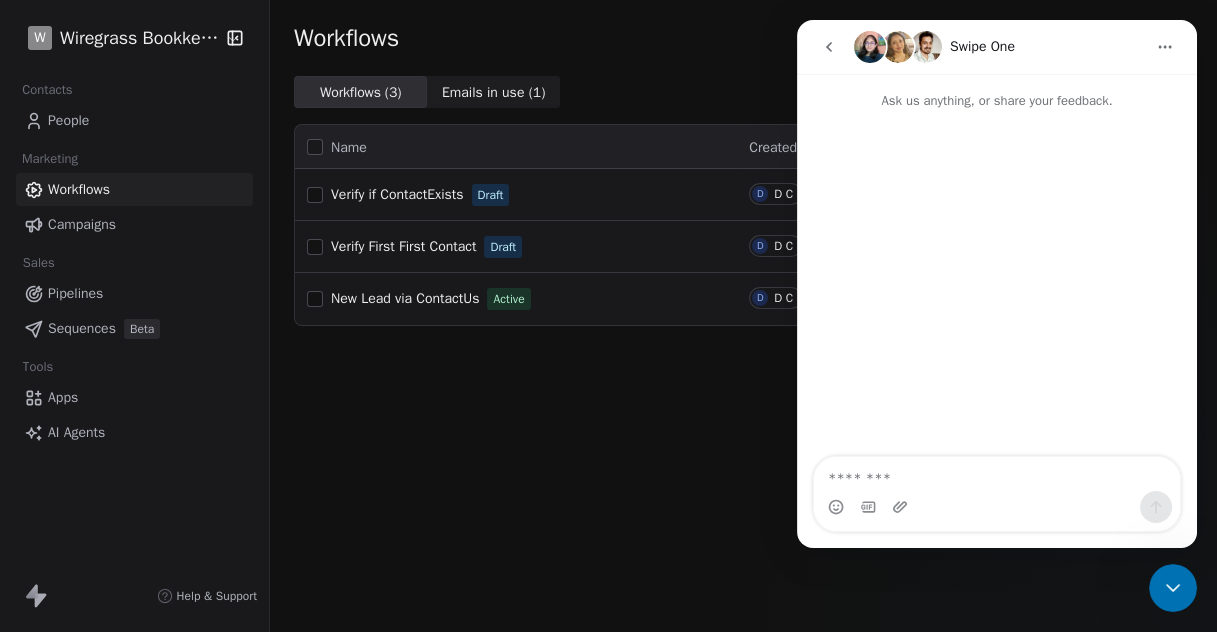 click at bounding box center (997, 474) 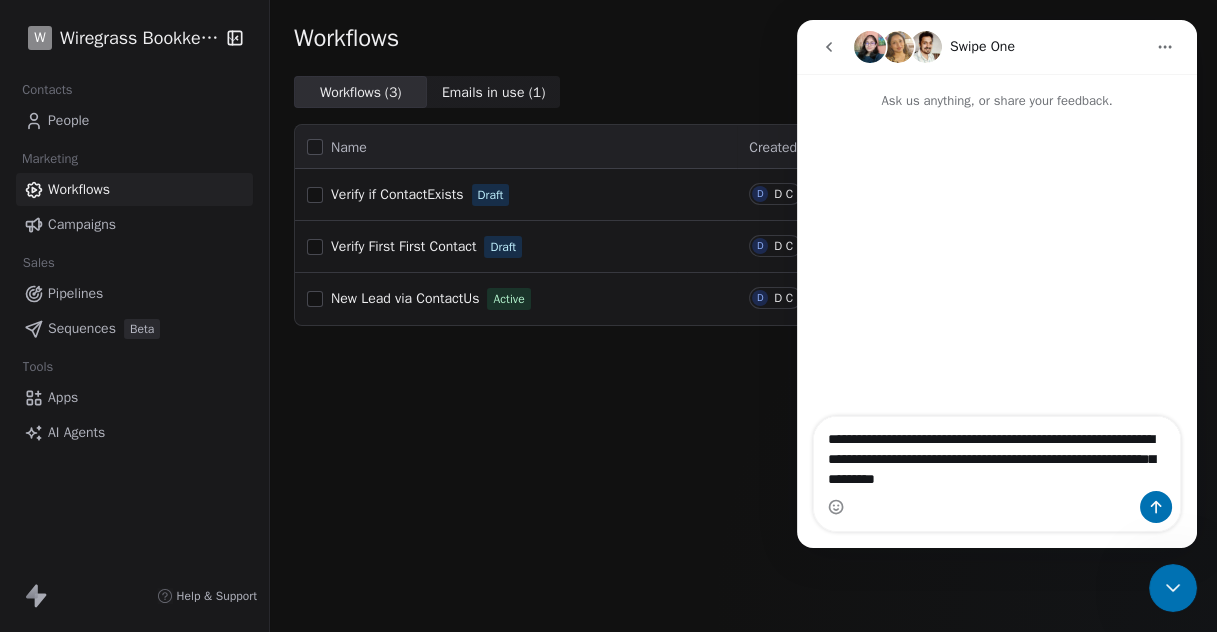 drag, startPoint x: 1074, startPoint y: 481, endPoint x: 1125, endPoint y: 462, distance: 54.42426 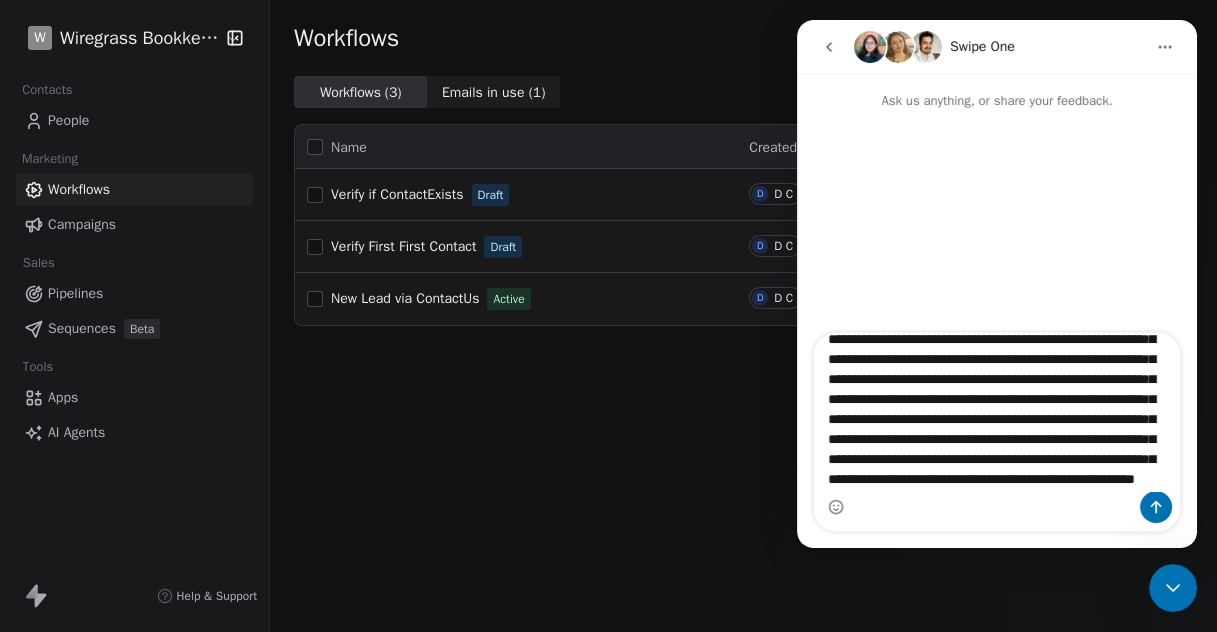scroll, scrollTop: 153, scrollLeft: 0, axis: vertical 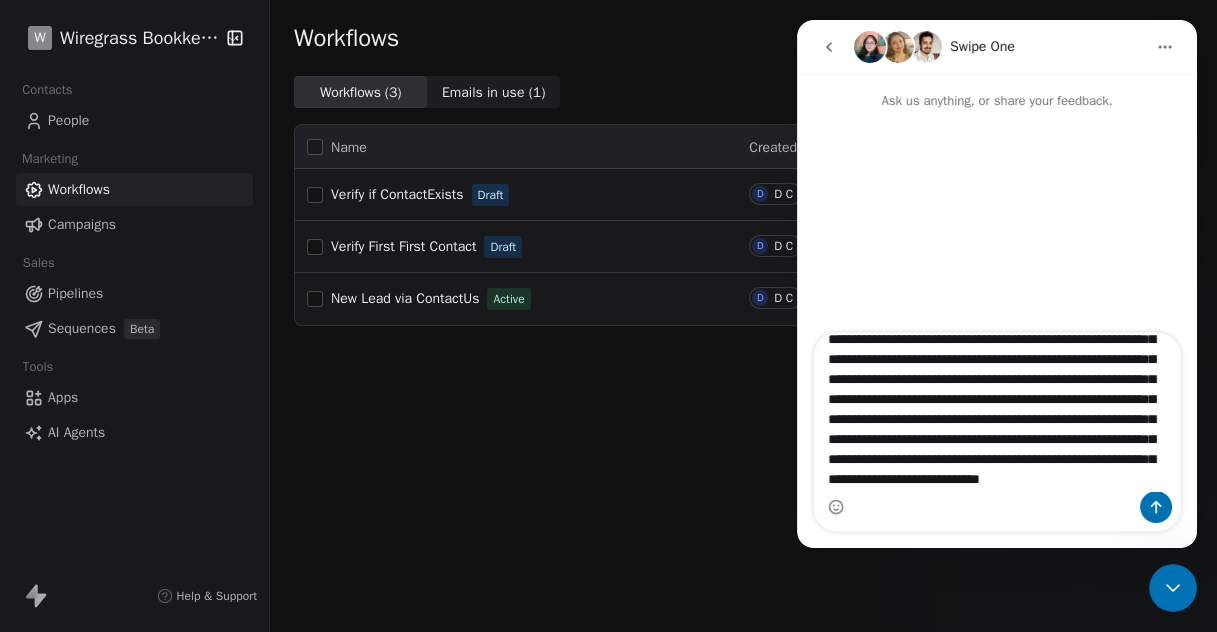 type on "**********" 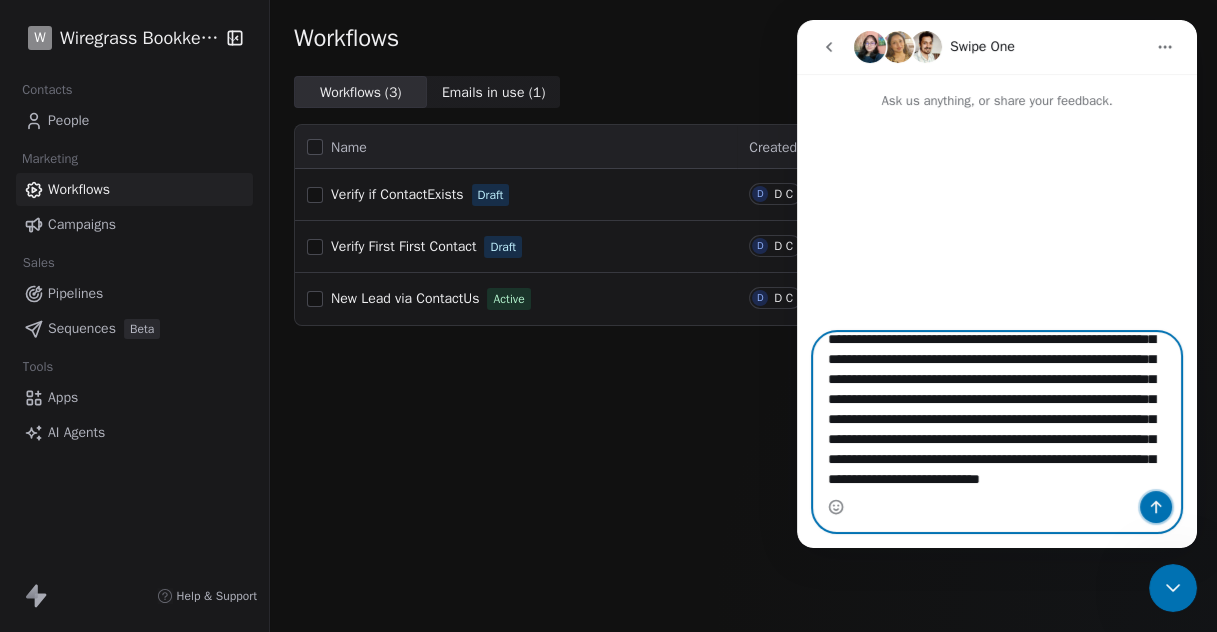 click 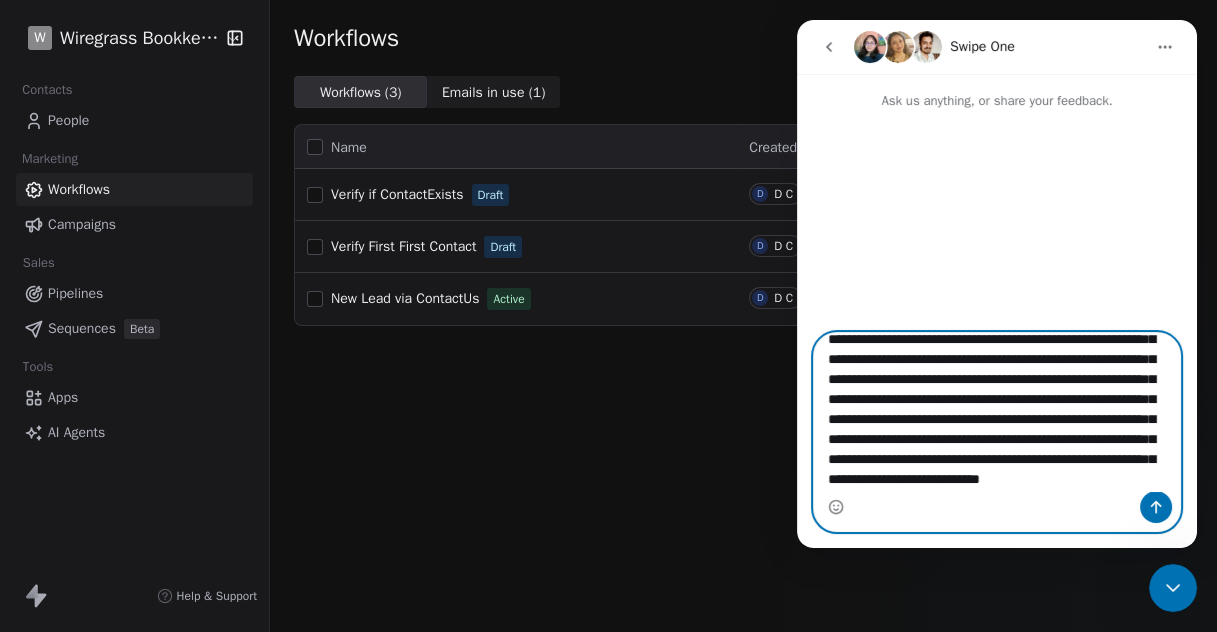 type 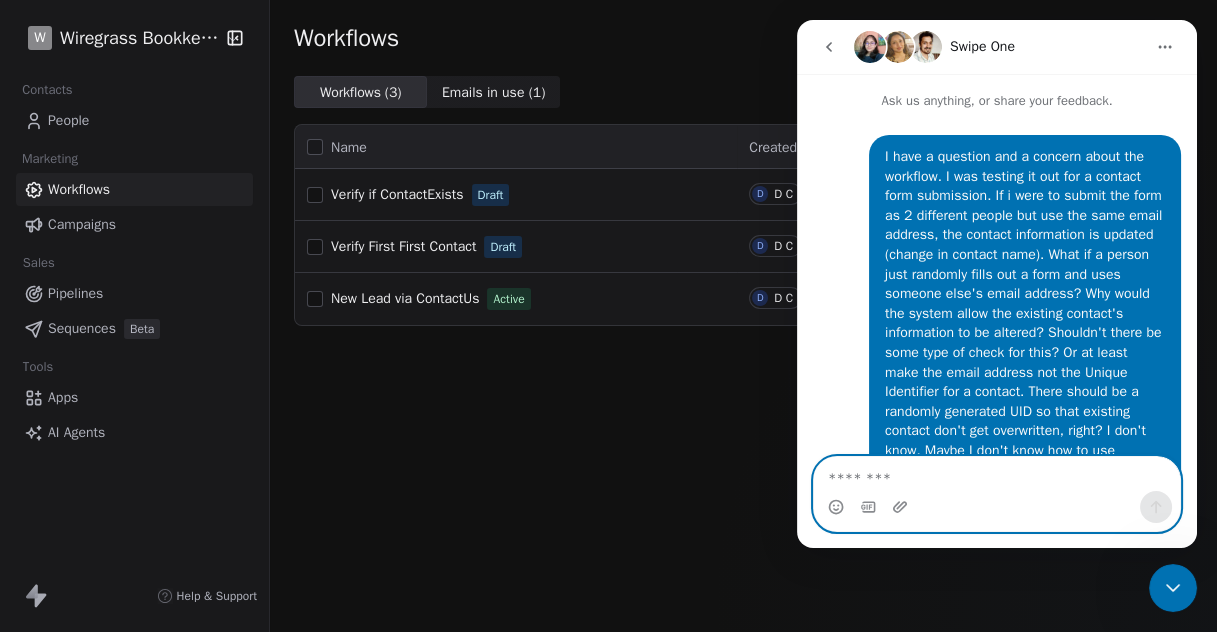 scroll, scrollTop: 0, scrollLeft: 0, axis: both 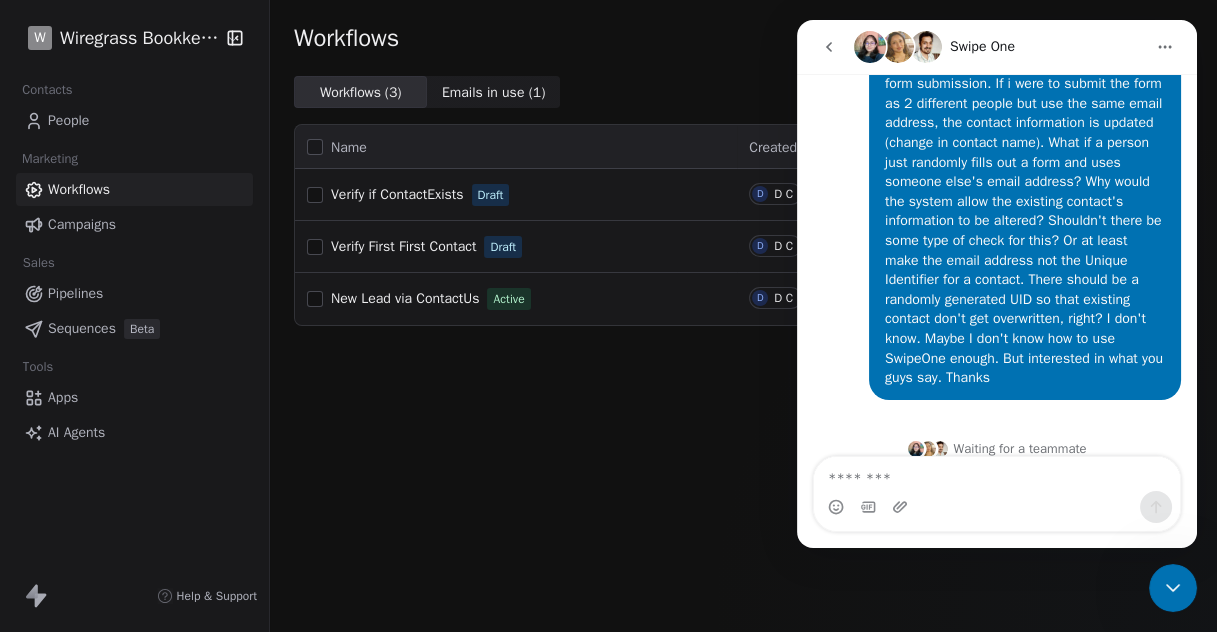 click at bounding box center [829, 47] 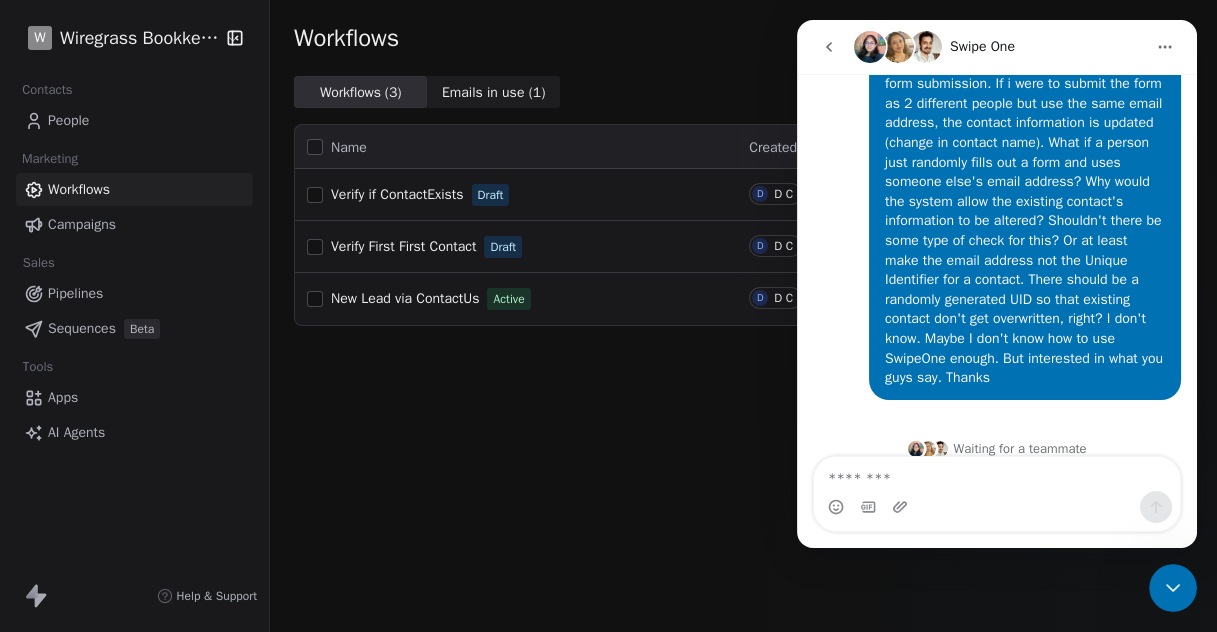 scroll, scrollTop: 0, scrollLeft: 0, axis: both 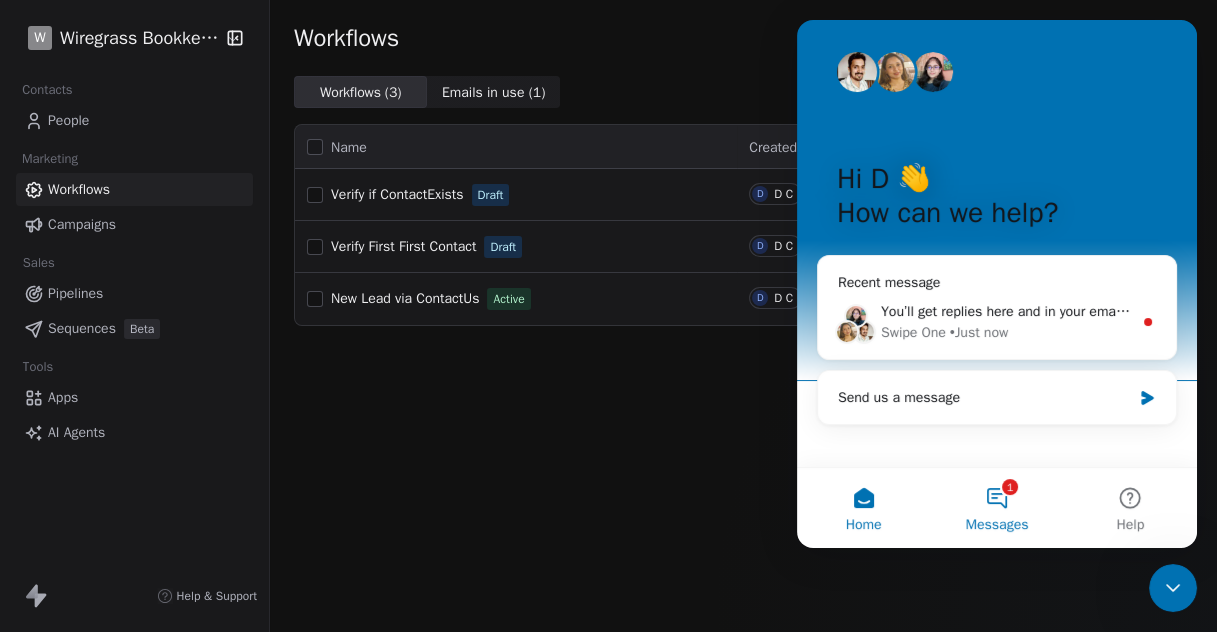 click on "1 Messages" at bounding box center (996, 508) 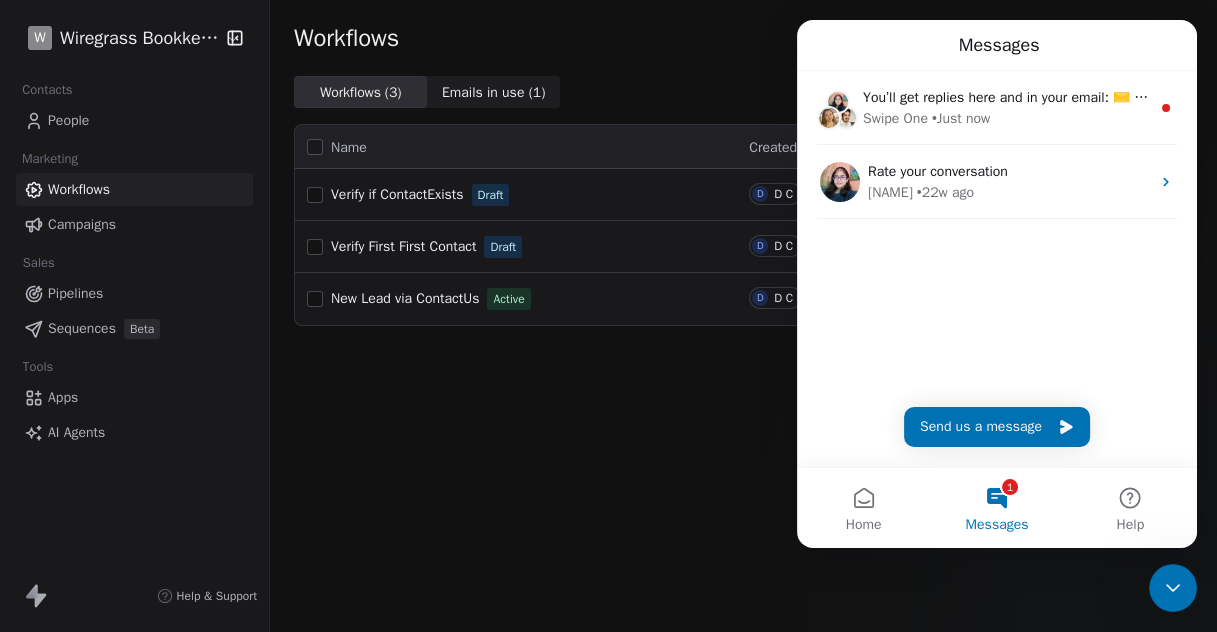 click on "Workflows  Create with AI  Create Workflow Workflows ( 3 ) Workflows ( 3 ) Emails in use ( 1 ) Emails in use ( 1 ) Name Created by Created At Actions Verify if ContactExists Draft D D C Aug 7, 2025 Edit Verify First First Contact Draft D D C Aug 7, 2025 Edit New Lead via ContactUs Active D D C Aug 7, 2025 Edit" at bounding box center [743, 316] 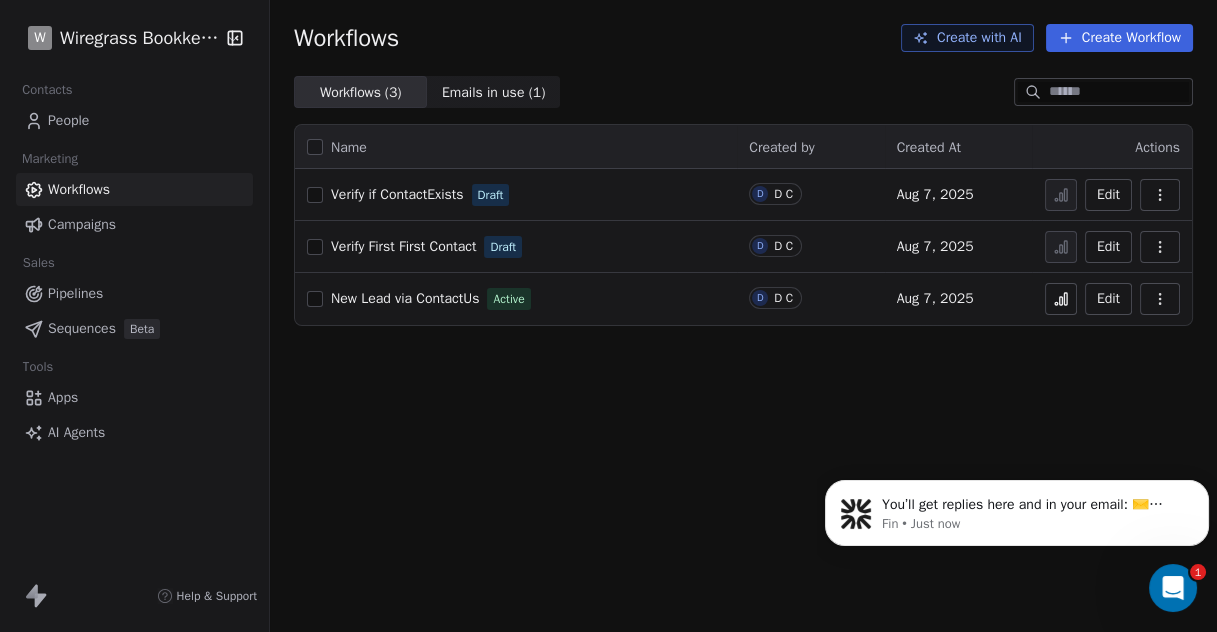 scroll, scrollTop: 0, scrollLeft: 0, axis: both 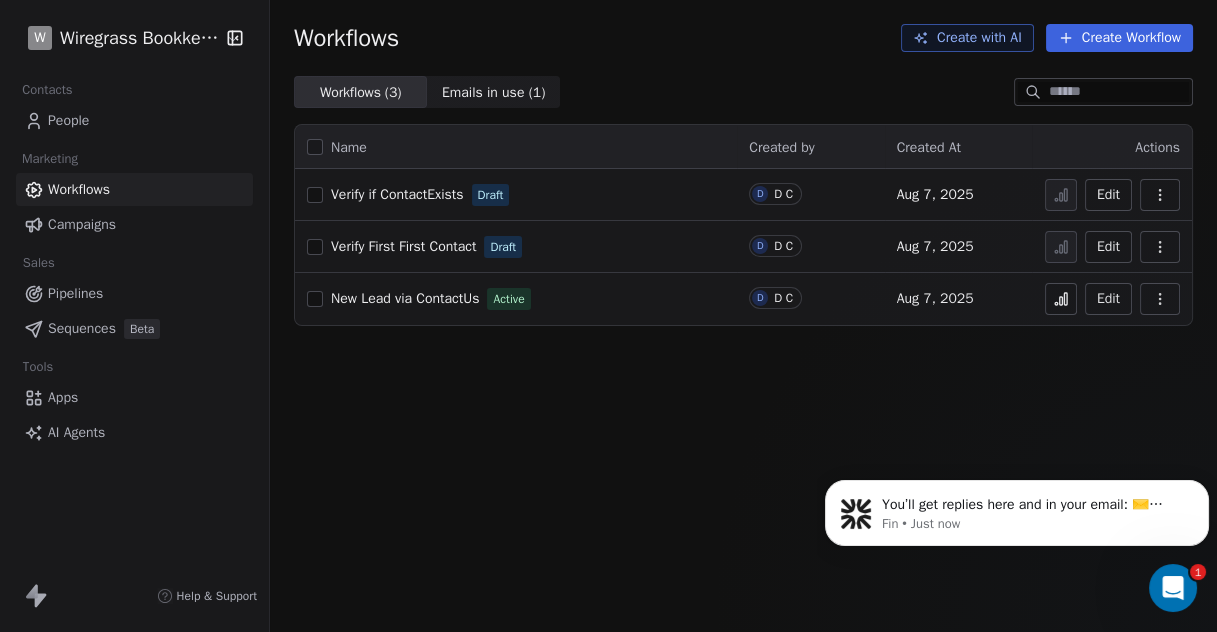 click on "Workflows  Create with AI  Create Workflow Workflows ( 3 ) Workflows ( 3 ) Emails in use ( 1 ) Emails in use ( 1 ) Name Created by Created At Actions Verify if ContactExists Draft D D C Aug 7, 2025 Edit Verify First First Contact Draft D D C Aug 7, 2025 Edit New Lead via ContactUs Active D D C Aug 7, 2025 Edit" at bounding box center [743, 316] 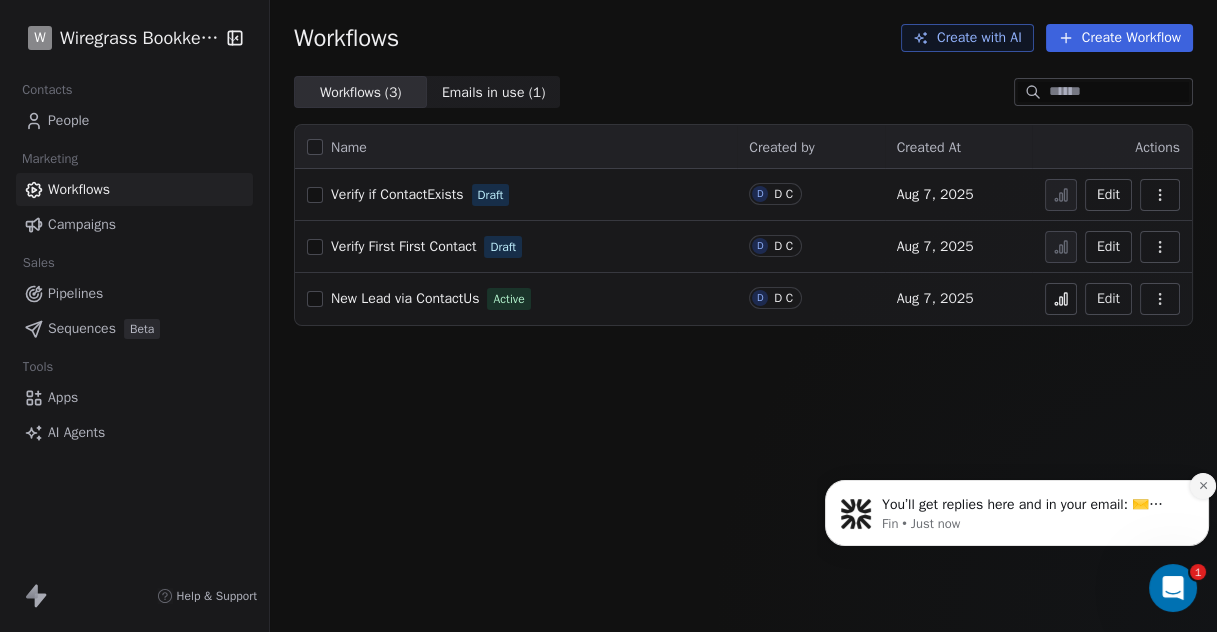 click 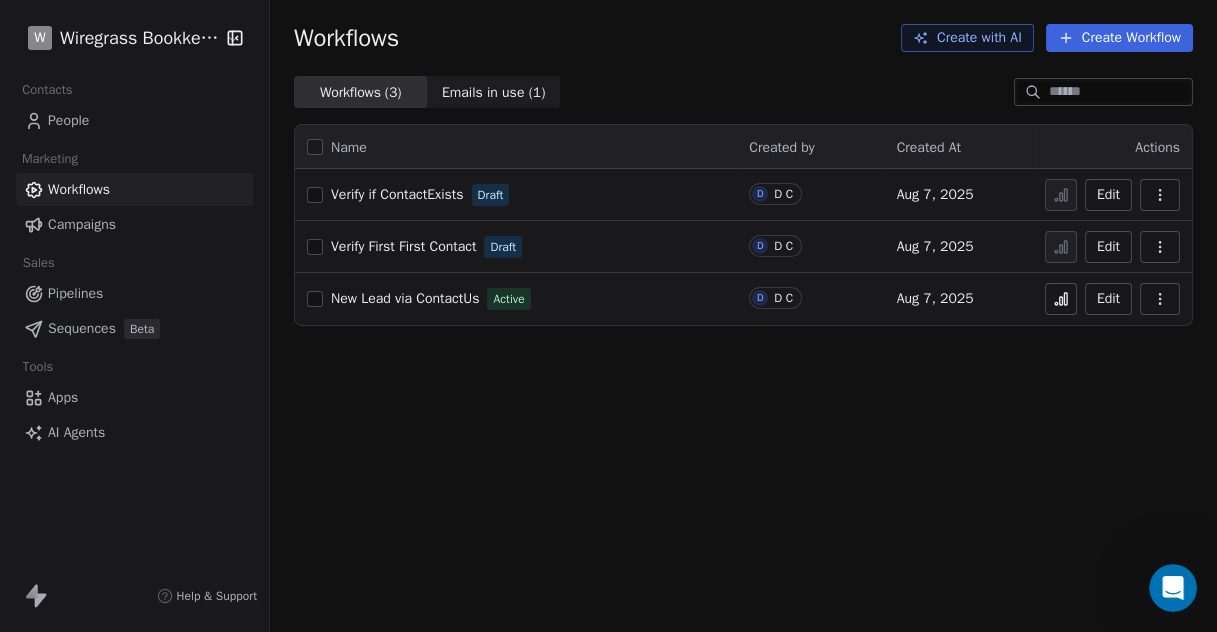 click on "Workflows  Create with AI  Create Workflow Workflows ( 3 ) Workflows ( 3 ) Emails in use ( 1 ) Emails in use ( 1 ) Name Created by Created At Actions Verify if ContactExists Draft D D C Aug 7, 2025 Edit Verify First First Contact Draft D D C Aug 7, 2025 Edit New Lead via ContactUs Active D D C Aug 7, 2025 Edit" at bounding box center (743, 316) 